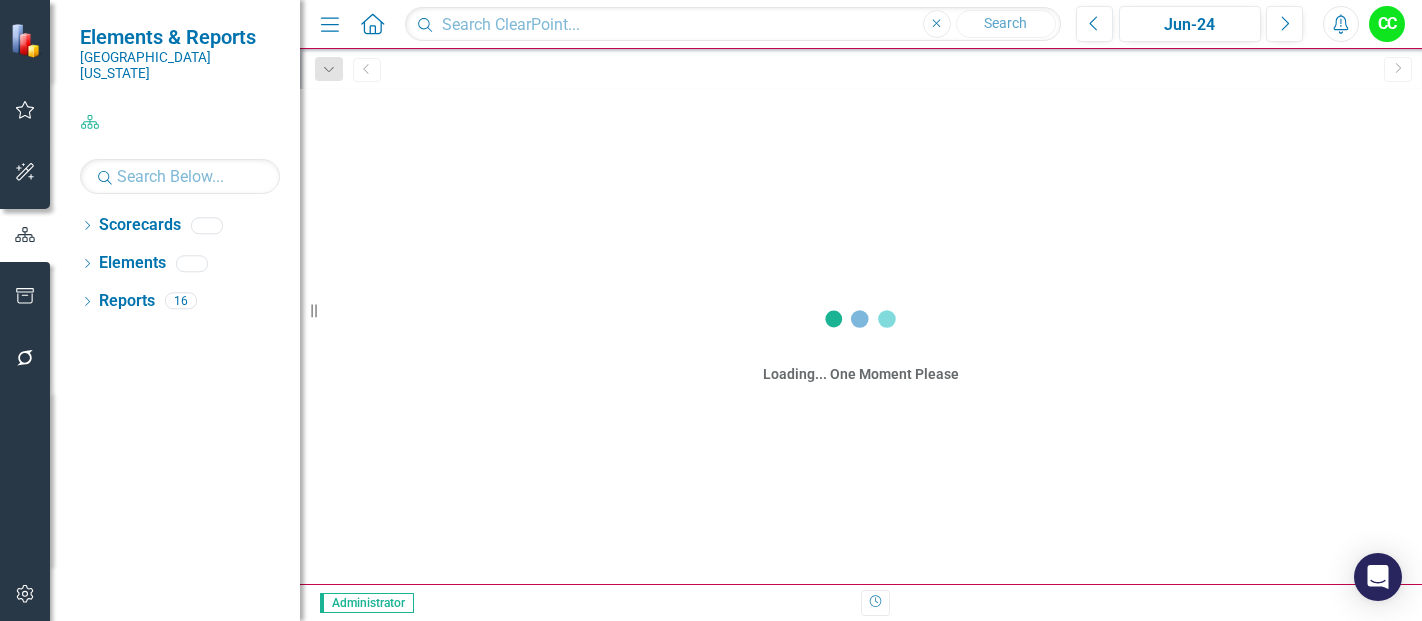 scroll, scrollTop: 0, scrollLeft: 0, axis: both 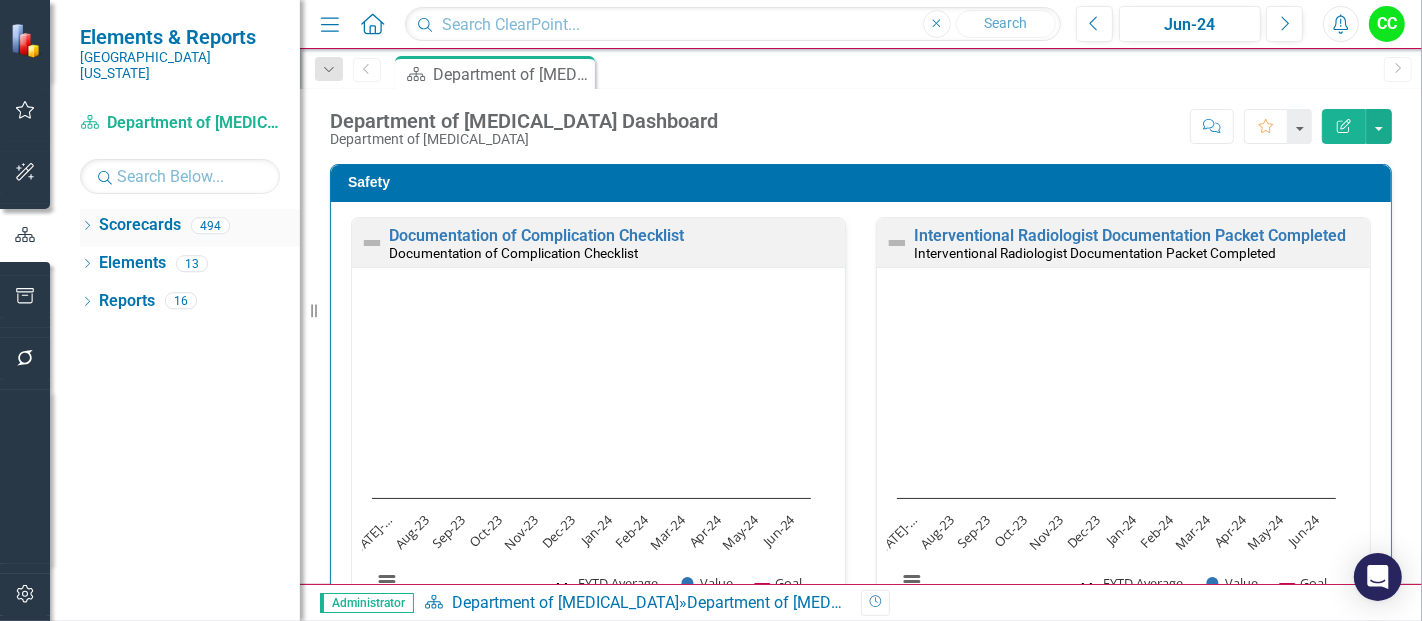 click on "Scorecards" at bounding box center [140, 225] 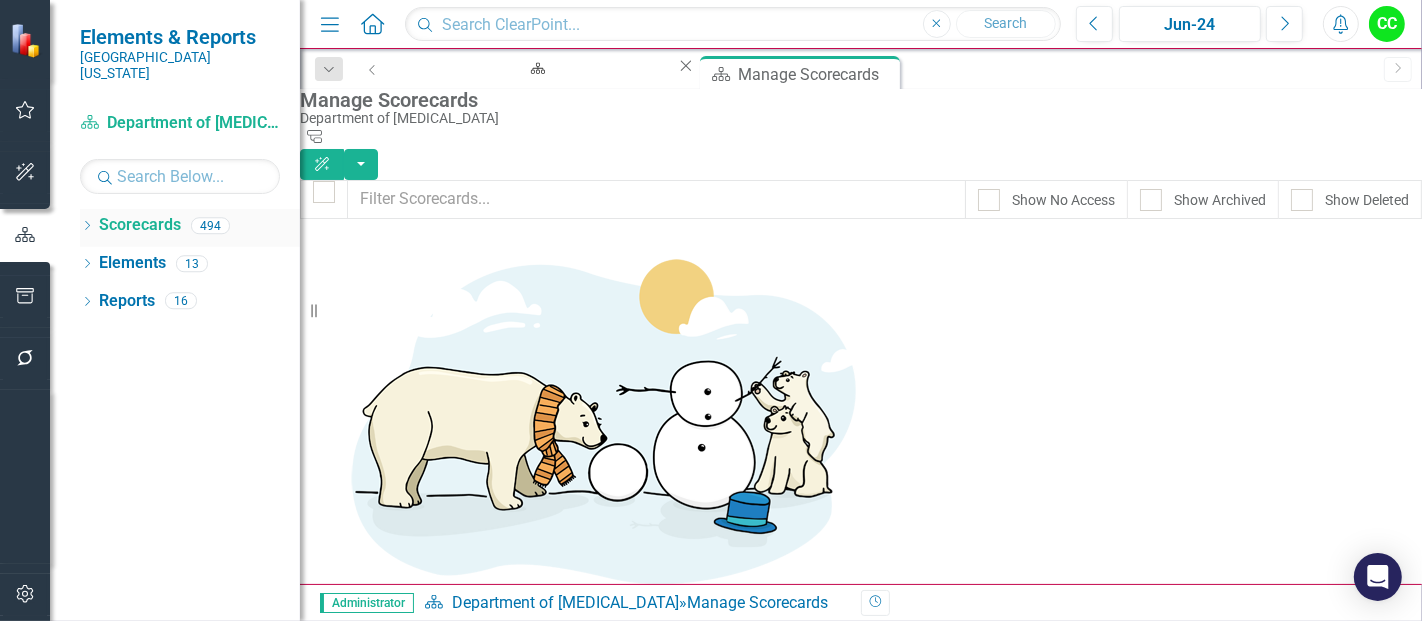 click on "Dropdown" 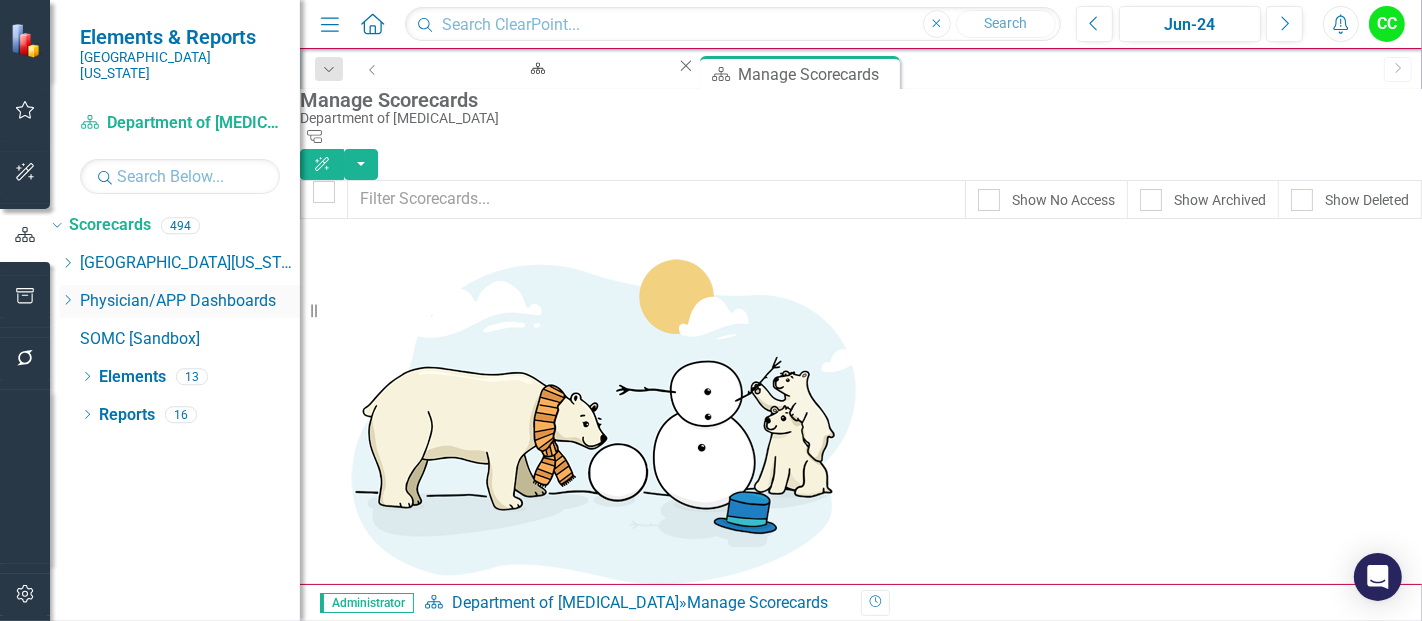 click on "Dropdown" 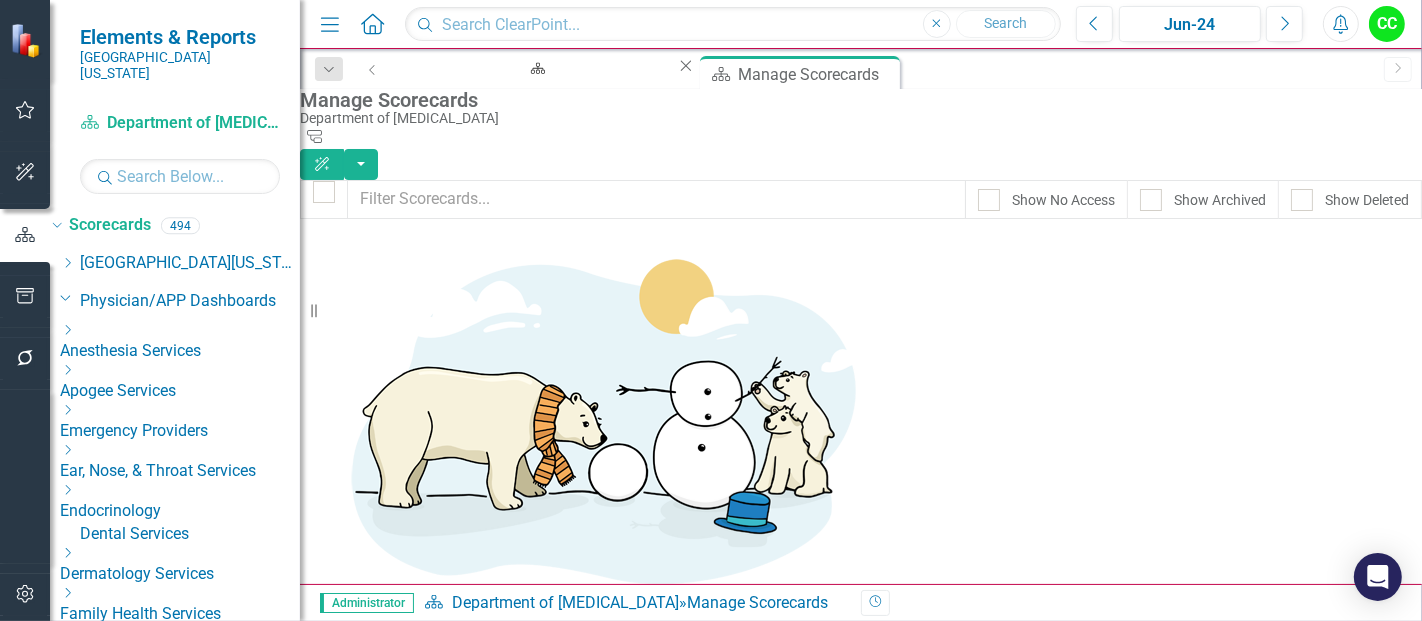 click on "Dropdown" 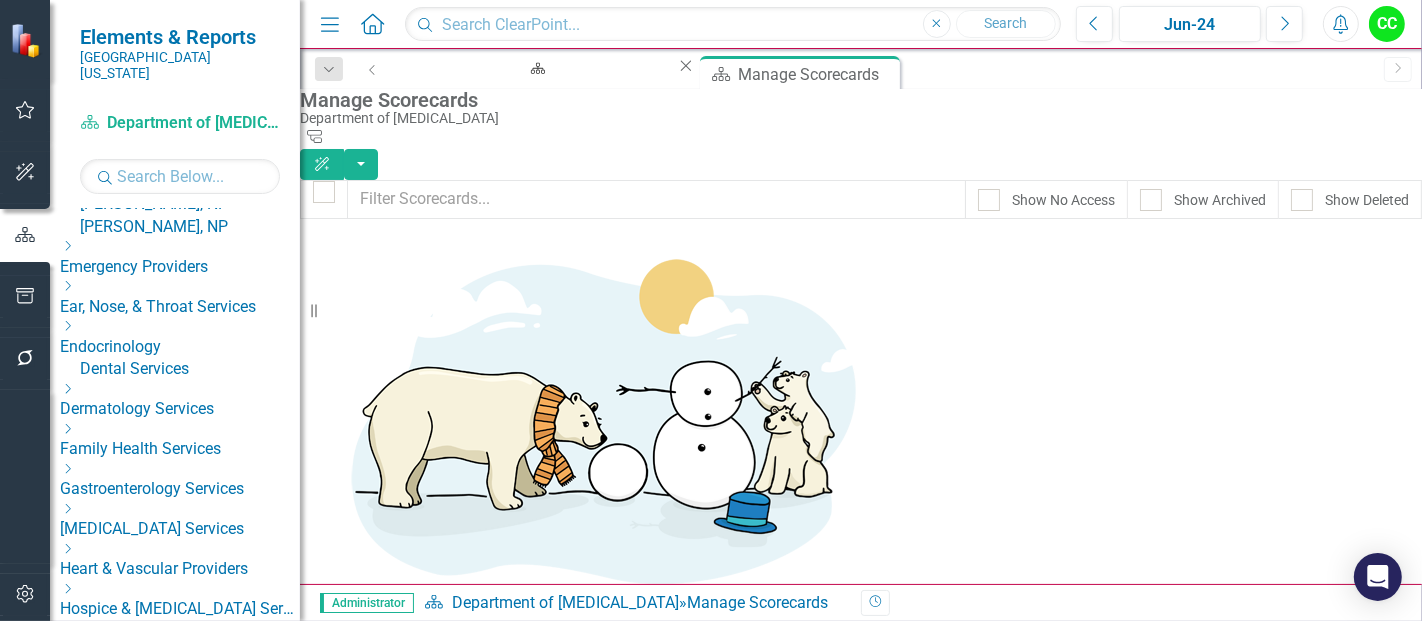 scroll, scrollTop: 637, scrollLeft: 0, axis: vertical 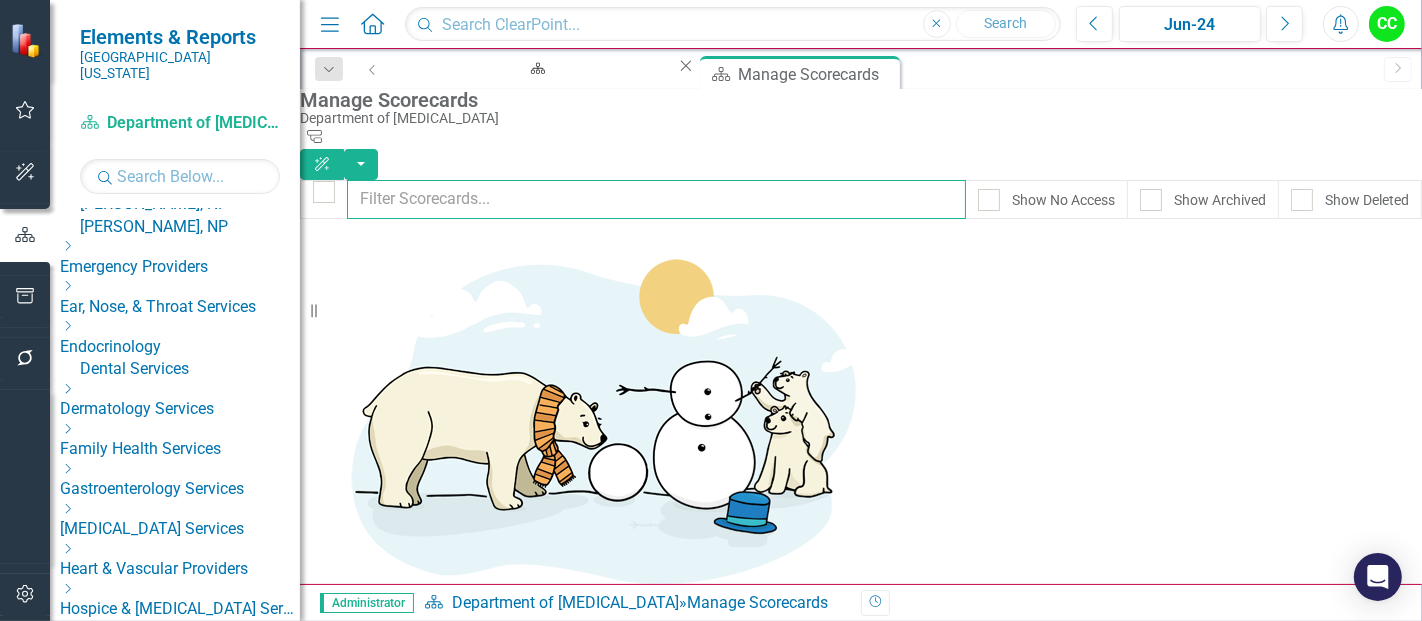click at bounding box center [656, 199] 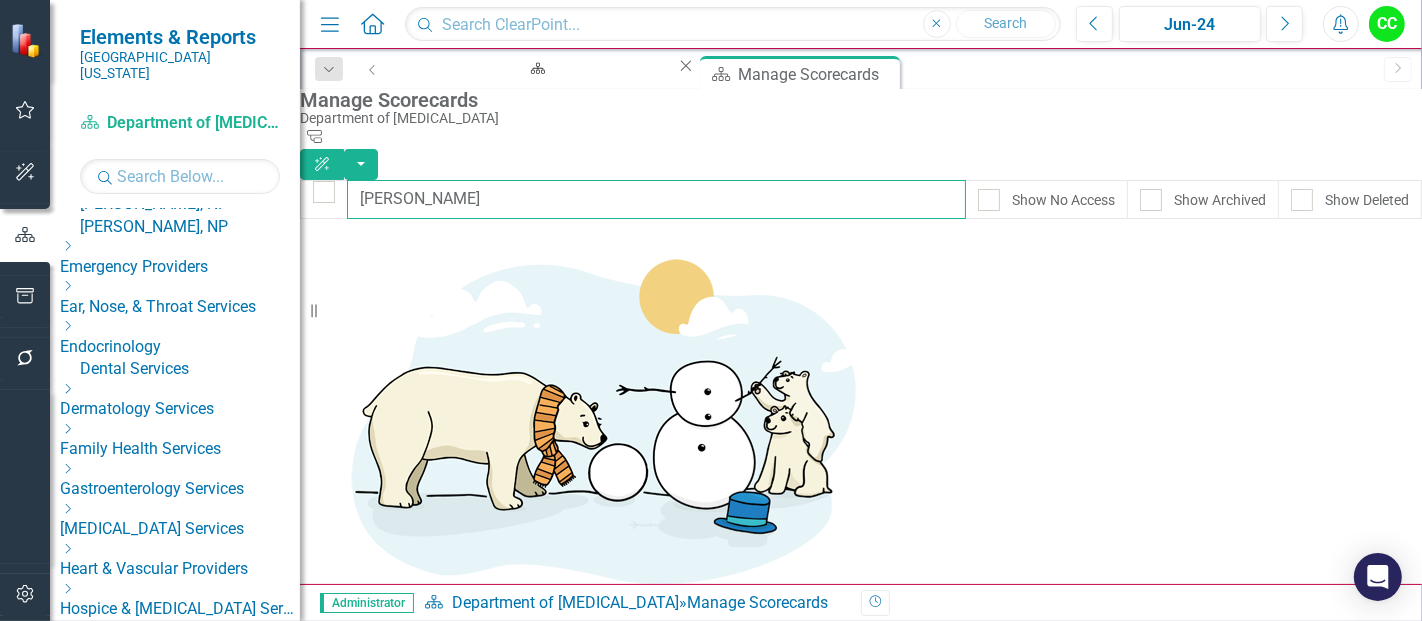 type on "butler" 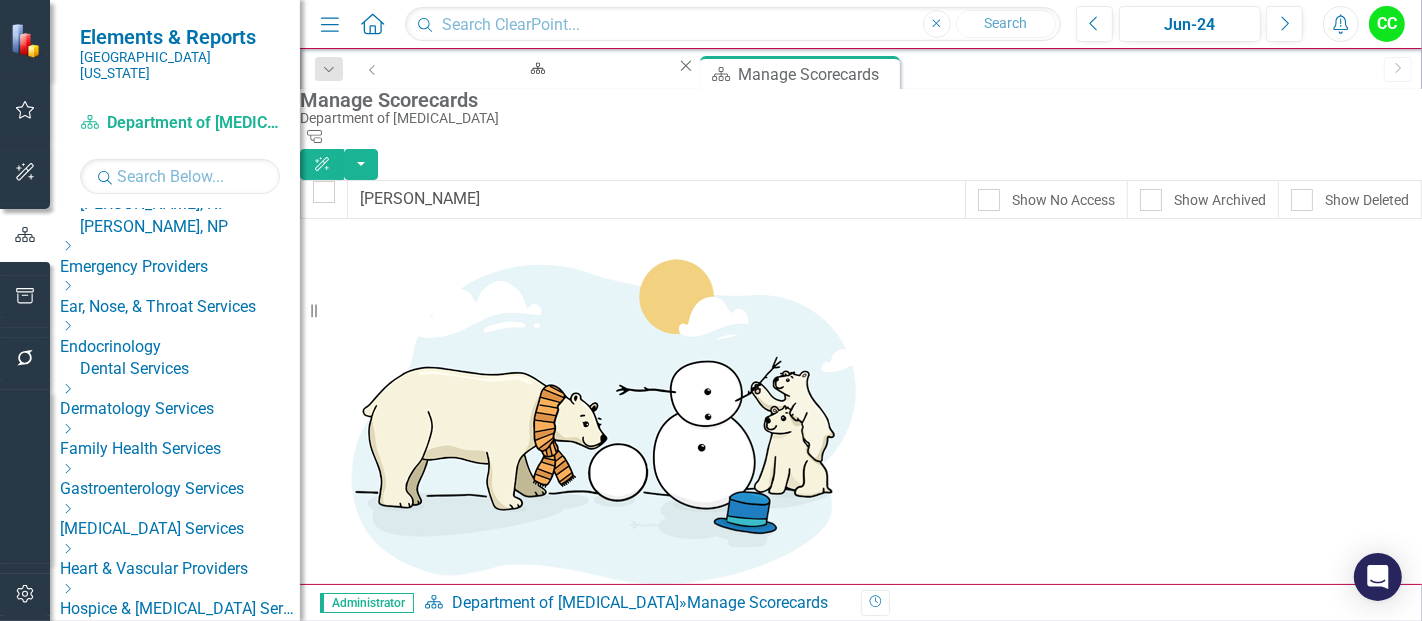 click on "Dropdown Menu" at bounding box center [345, 836] 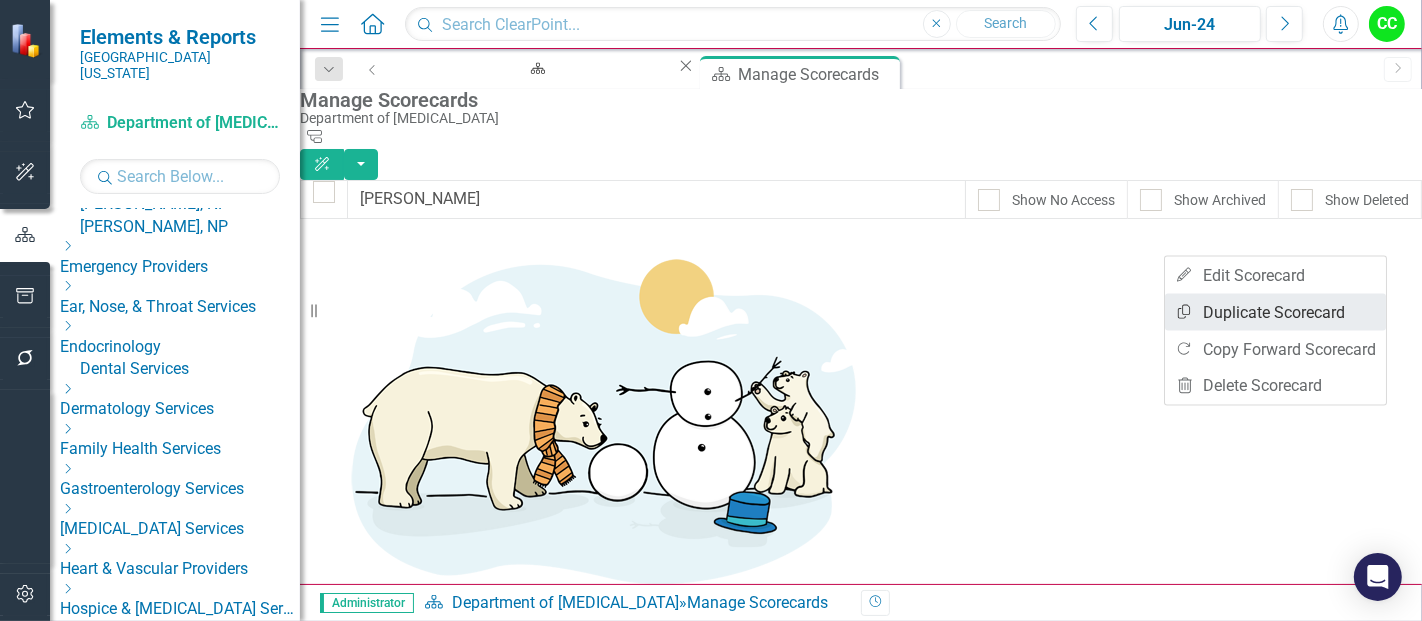 click on "Copy Duplicate Scorecard" at bounding box center (1275, 312) 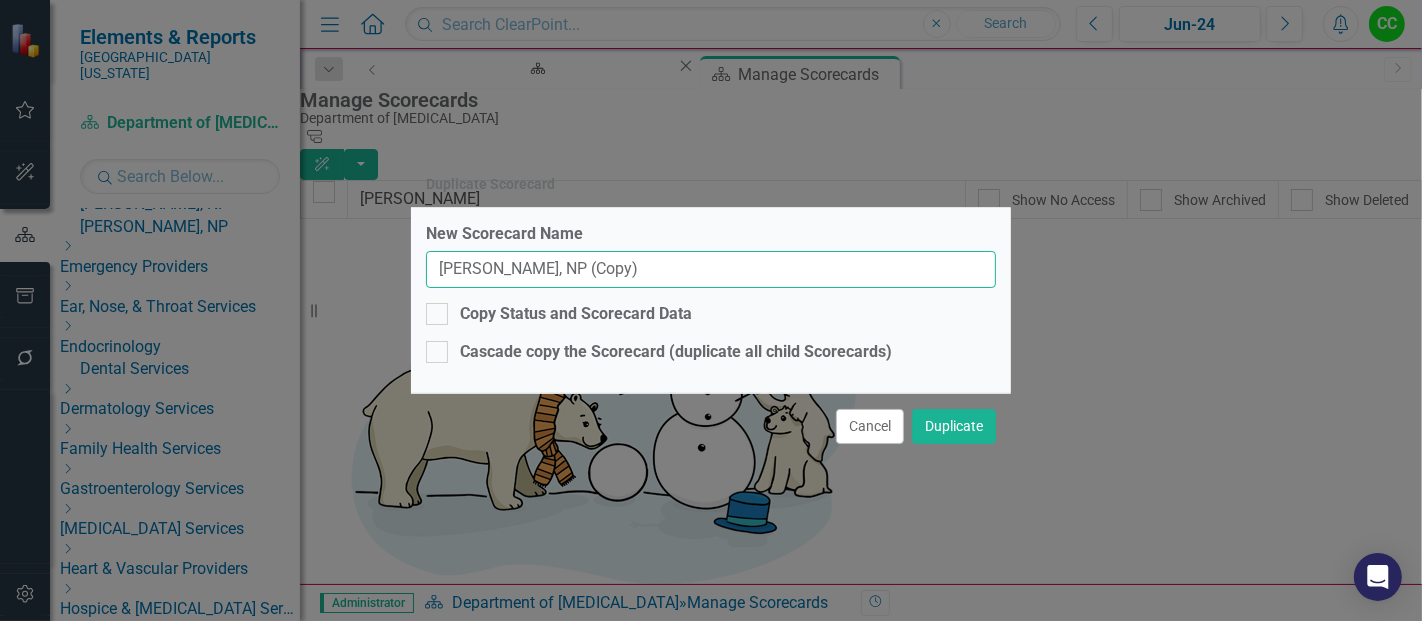 click on "Aaron Butler, NP (Copy)" at bounding box center [711, 269] 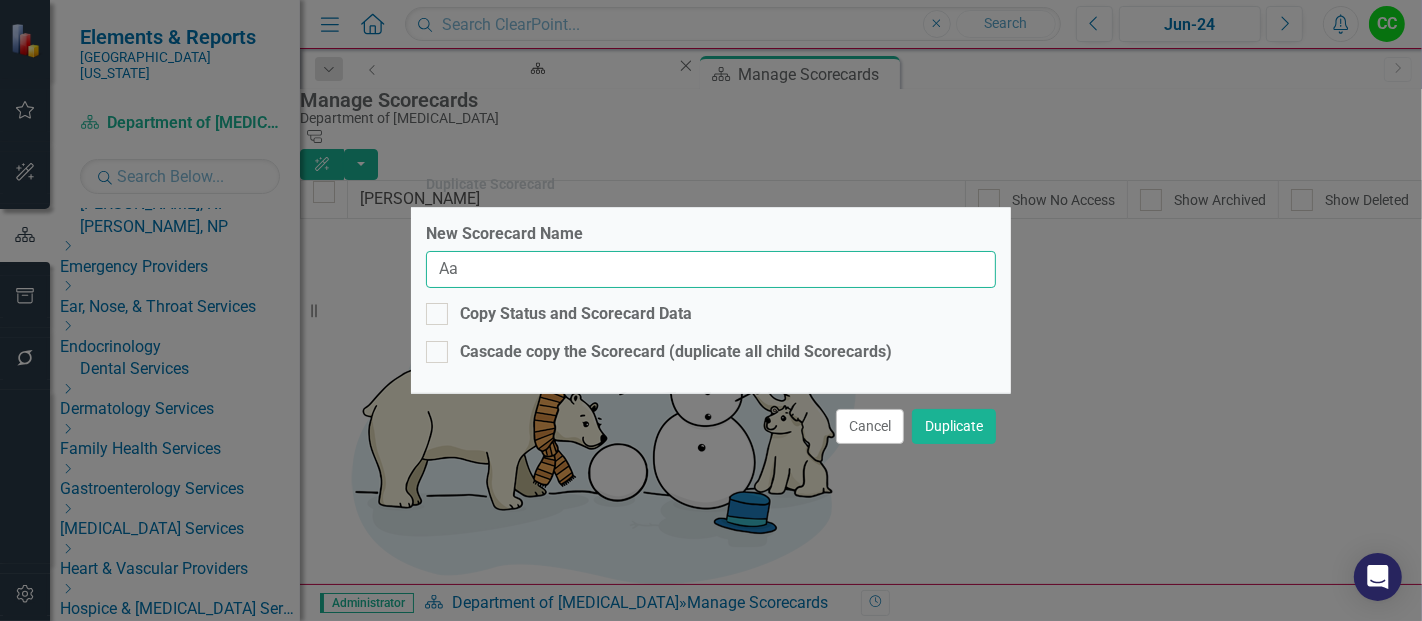 type on "A" 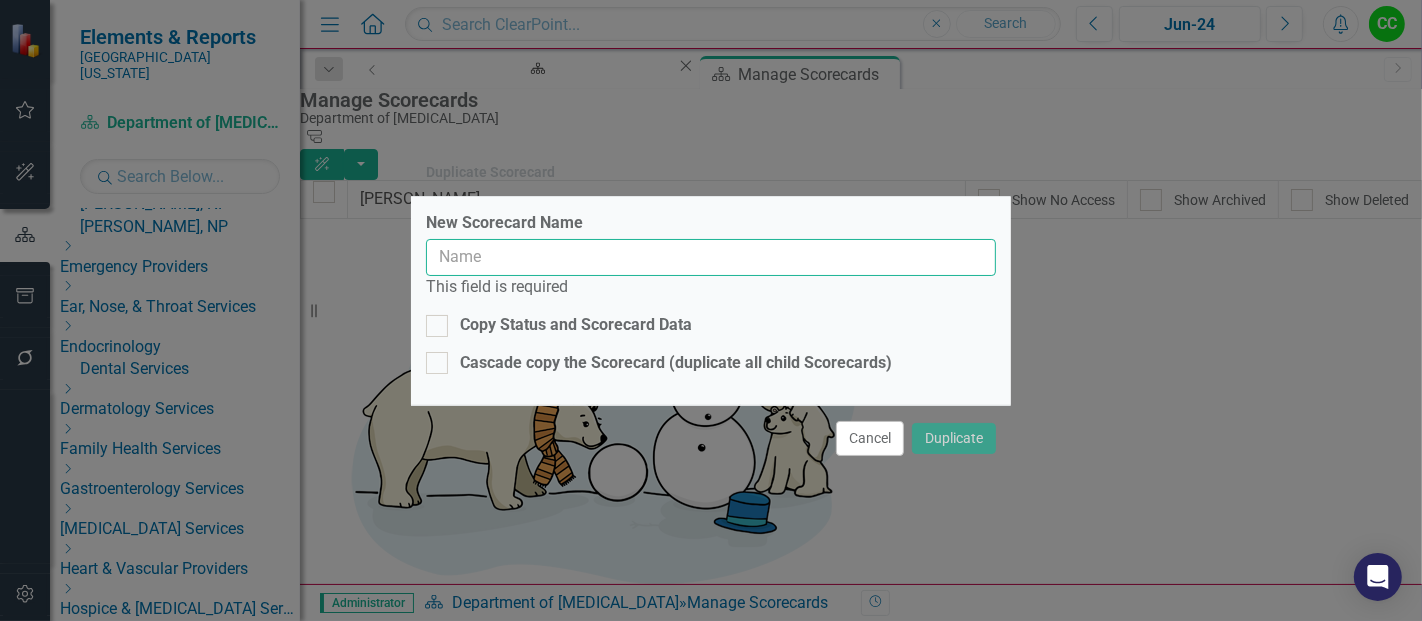 paste on "Jessica Sarajlic" 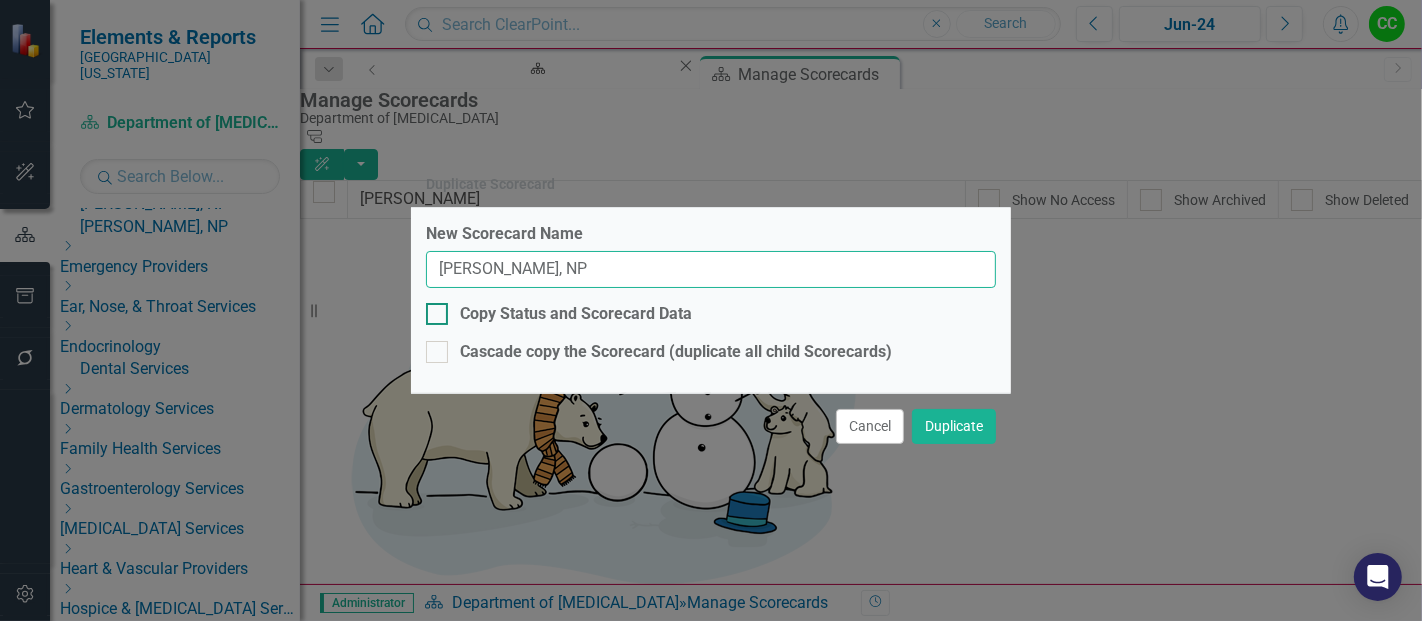 type on "[PERSON_NAME], NP" 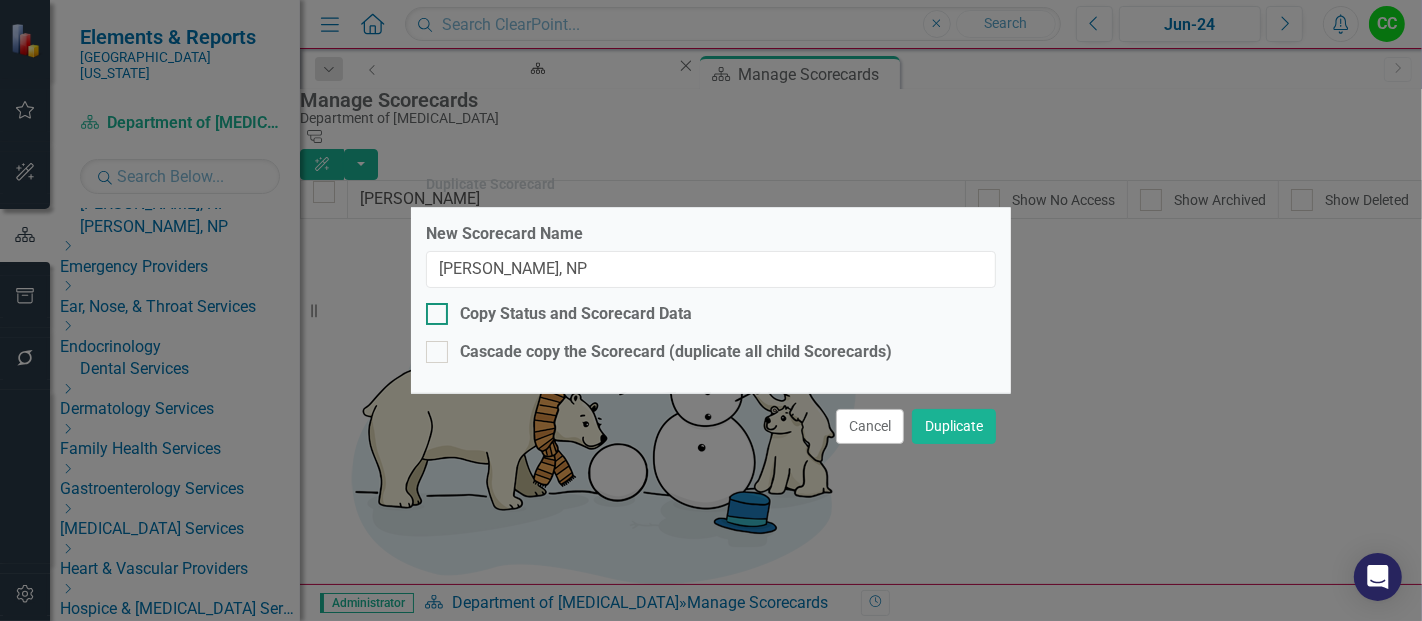 click on "Copy Status   and Scorecard Data" at bounding box center (432, 309) 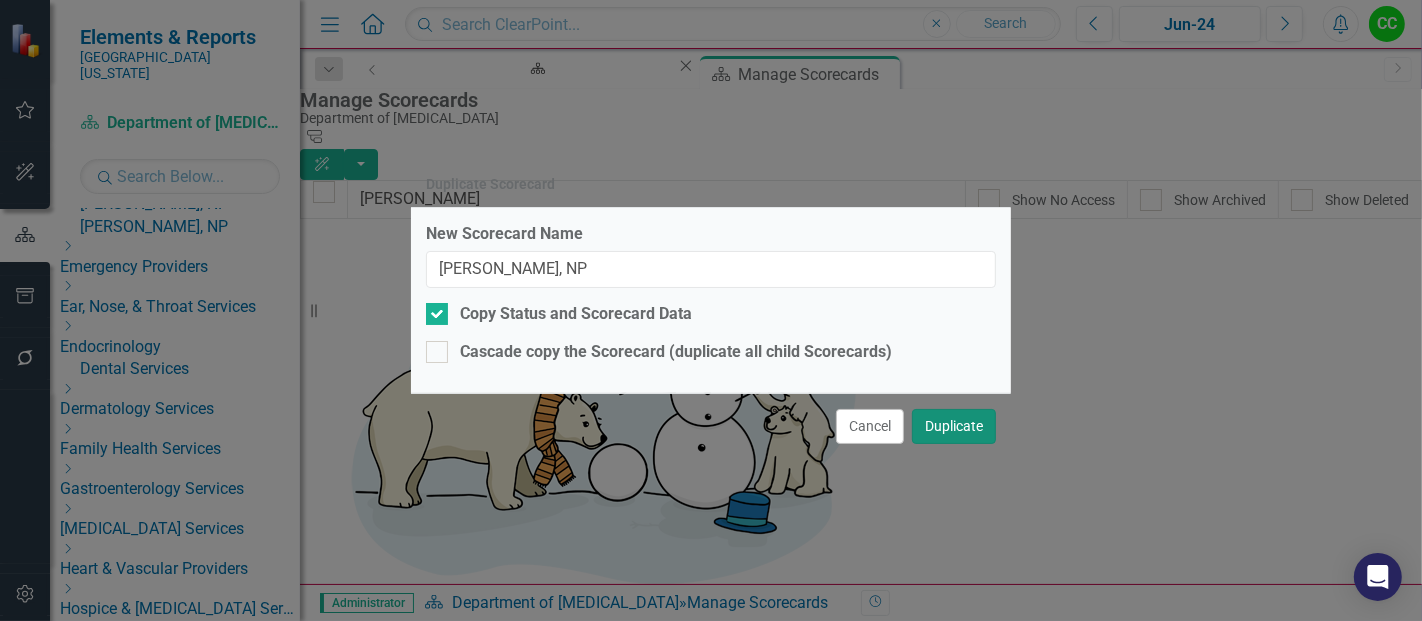 click on "Duplicate" at bounding box center [954, 426] 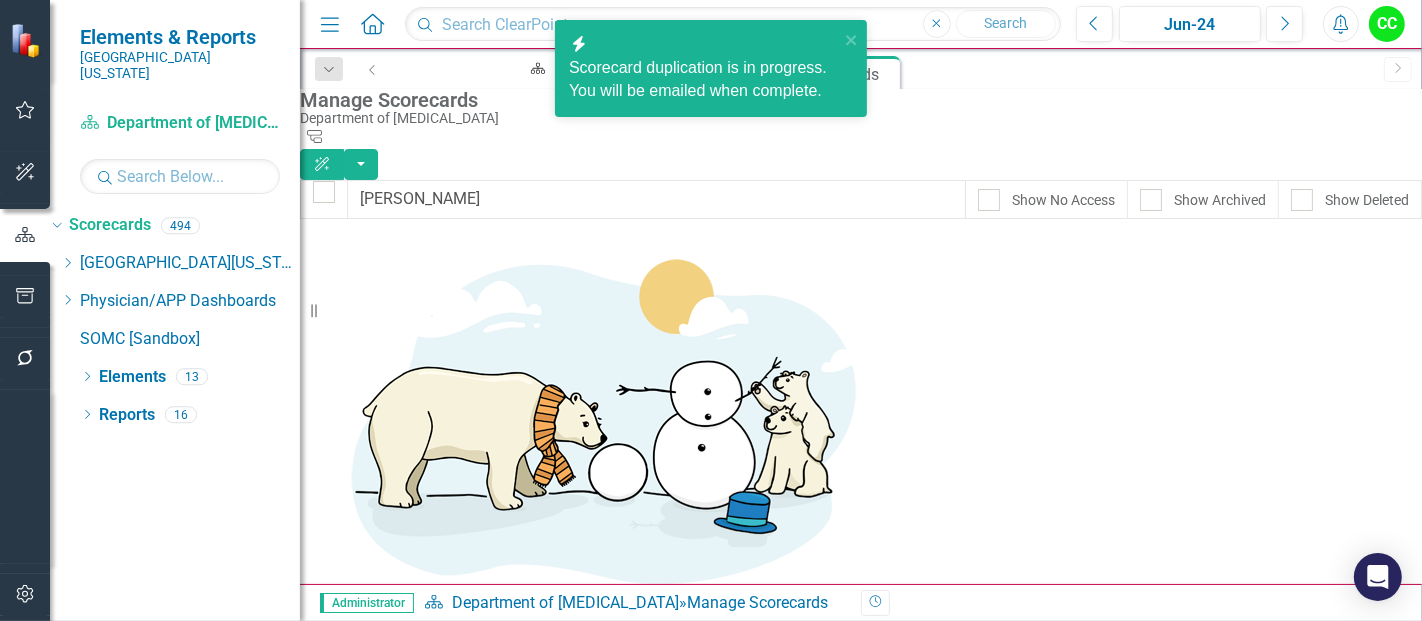 scroll, scrollTop: 0, scrollLeft: 0, axis: both 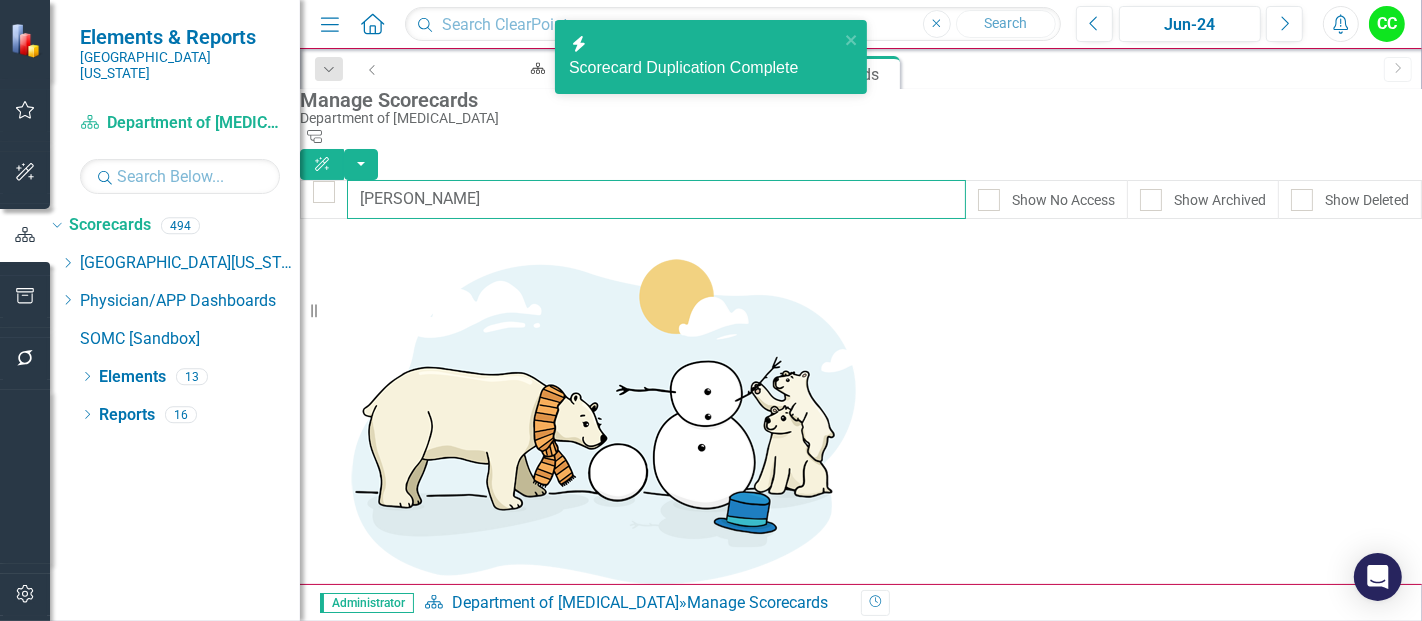 click on "butler" at bounding box center [656, 199] 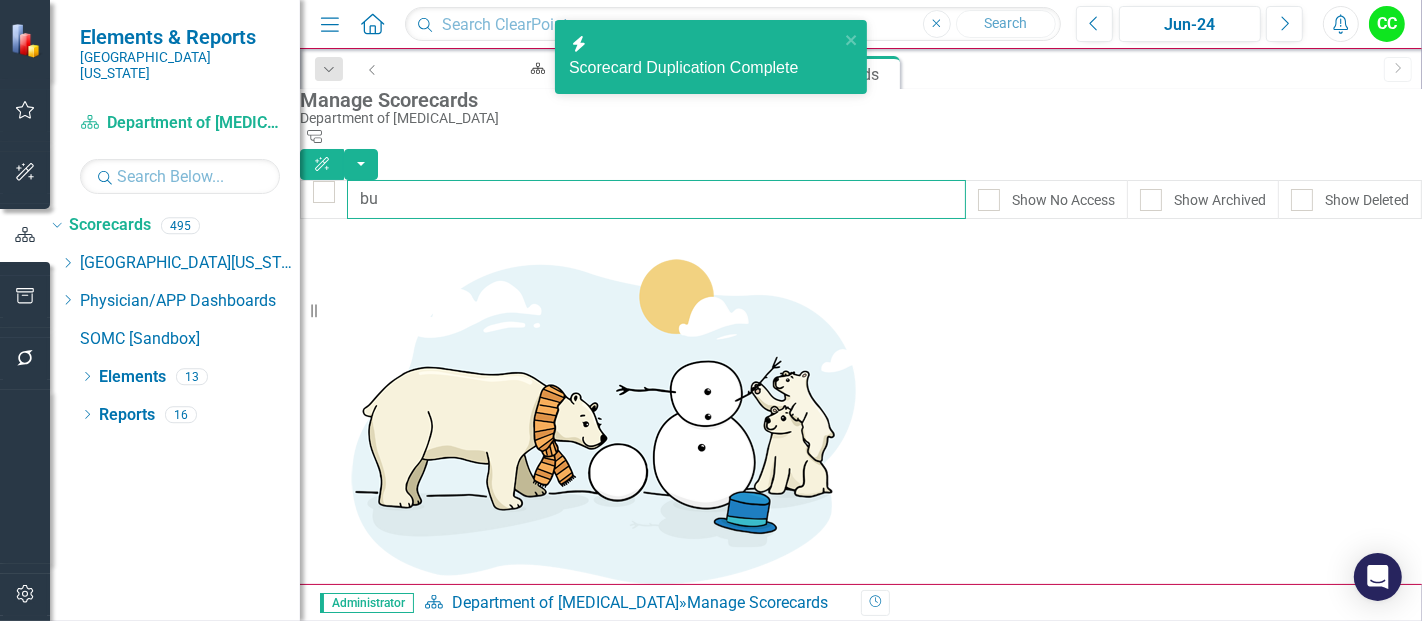 type on "b" 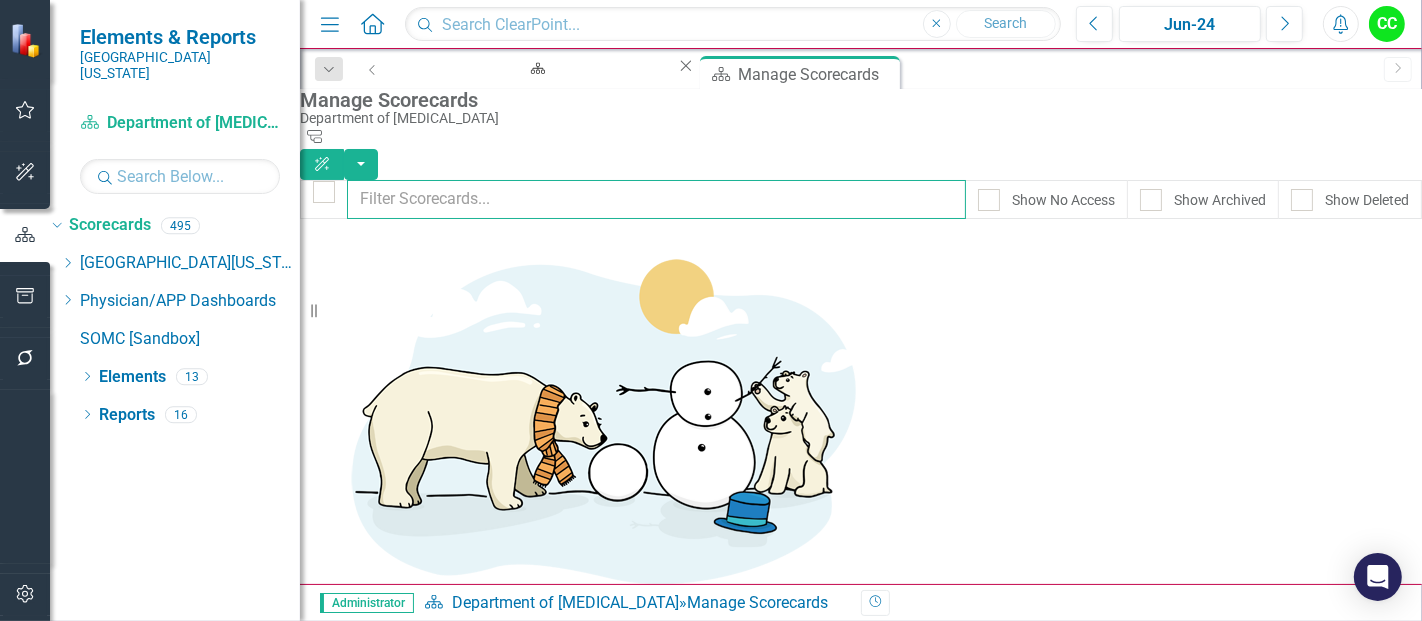 paste on "Jessica Sarajlic" 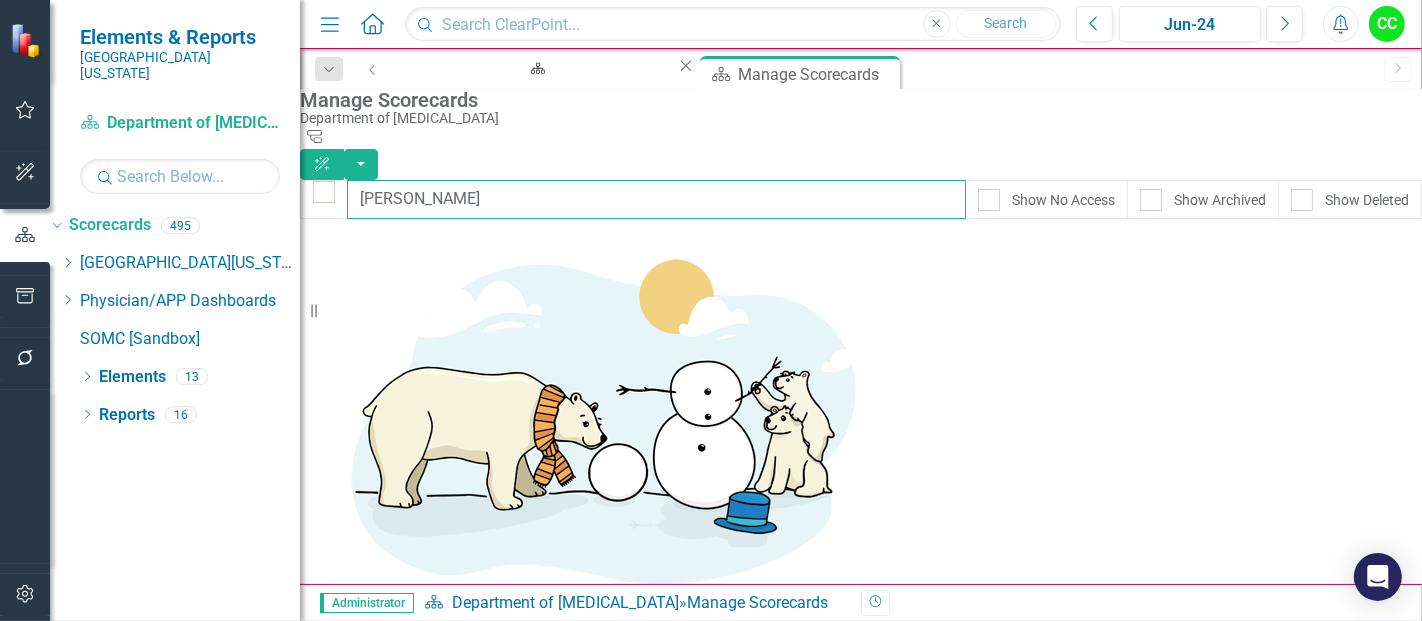 drag, startPoint x: 676, startPoint y: 187, endPoint x: 525, endPoint y: 243, distance: 161.04968 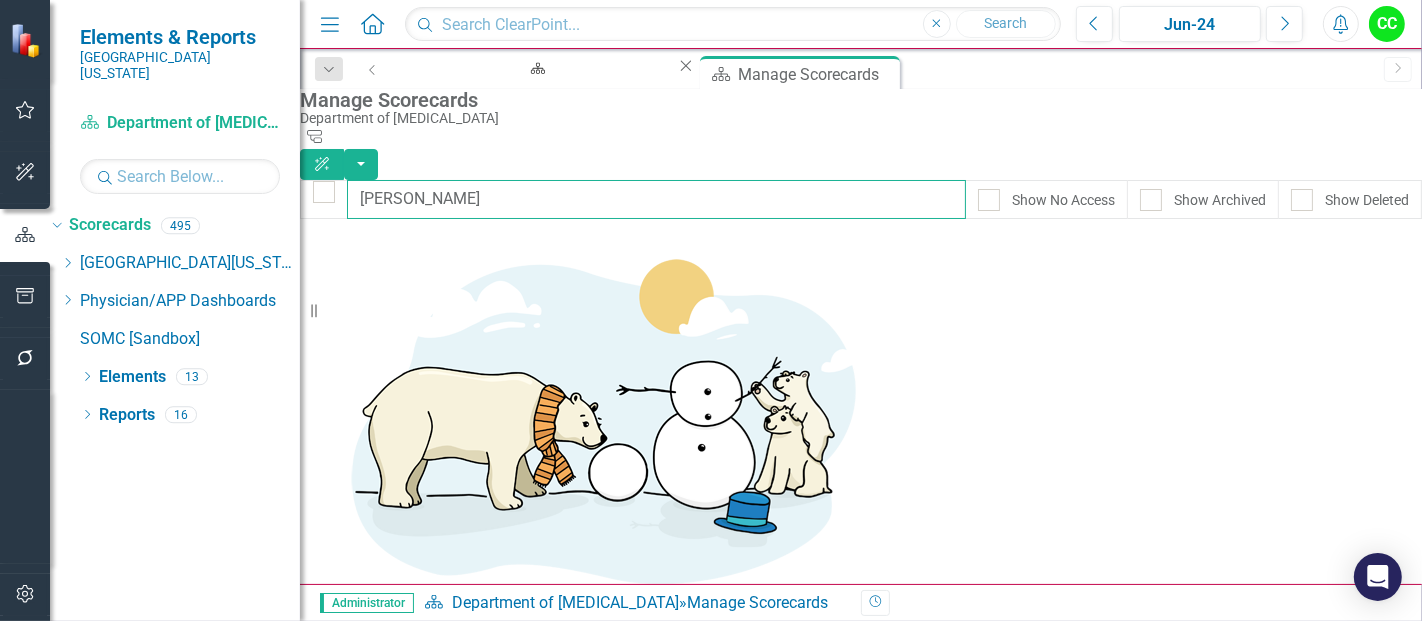 click on "Jessica Sarajlic Show No Access Show Archived Show Deleted Looks like you don't have any Scorecards set up yet. Why don't you add a Scorecard or learn more about Scorecards. Show All  (Enable Sort) Drag Jessica Sarajlic, NP Administrator Edit Dropdown Menu" at bounding box center (861, 470) 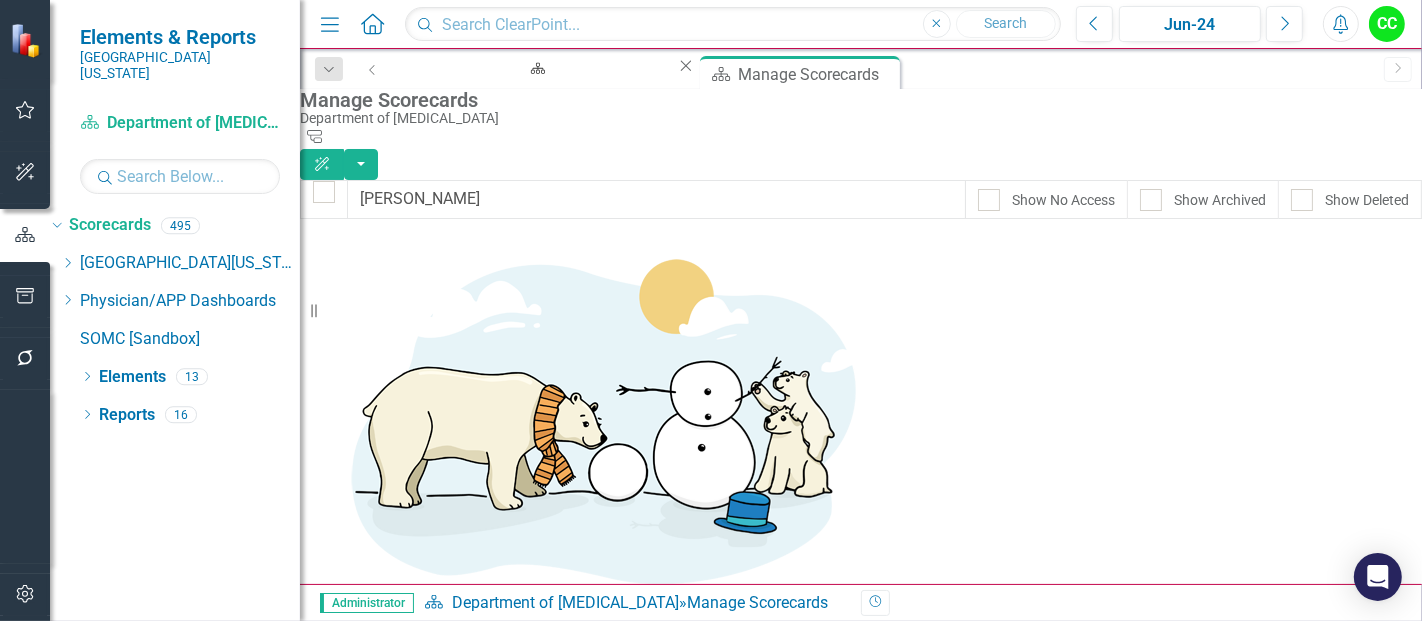 click on "[PERSON_NAME], NP" at bounding box center [375, 787] 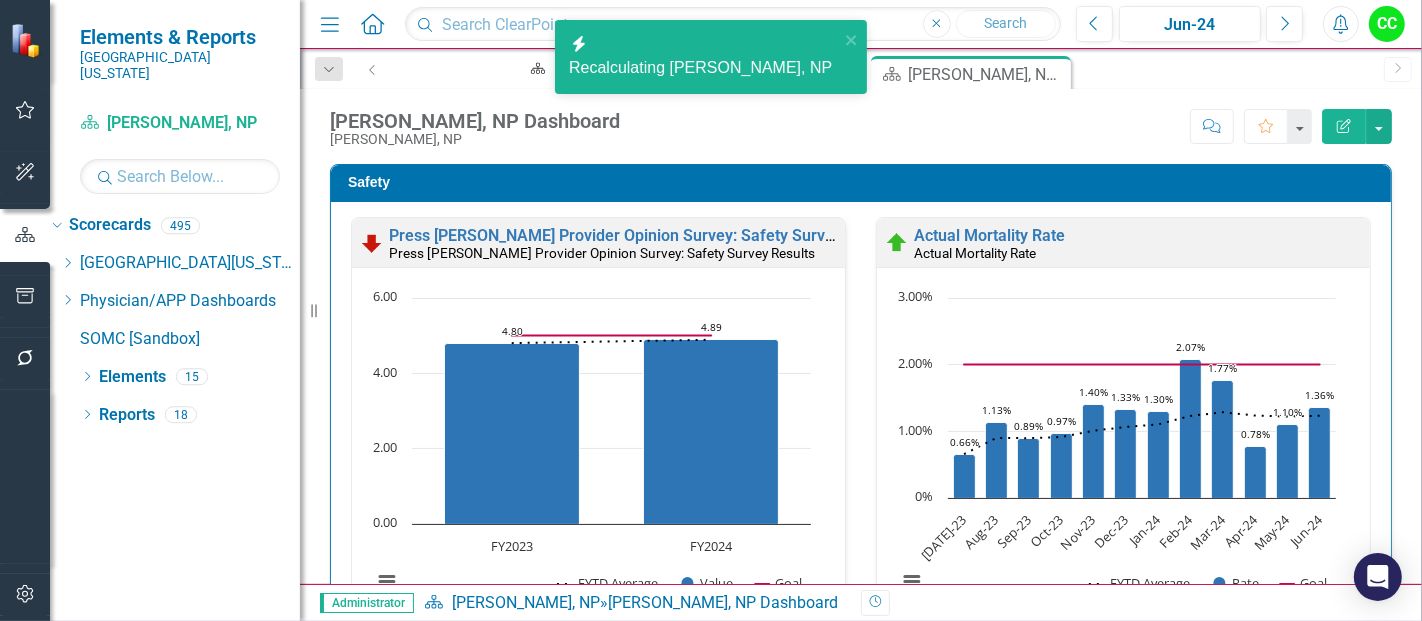 click on "Edit Report" 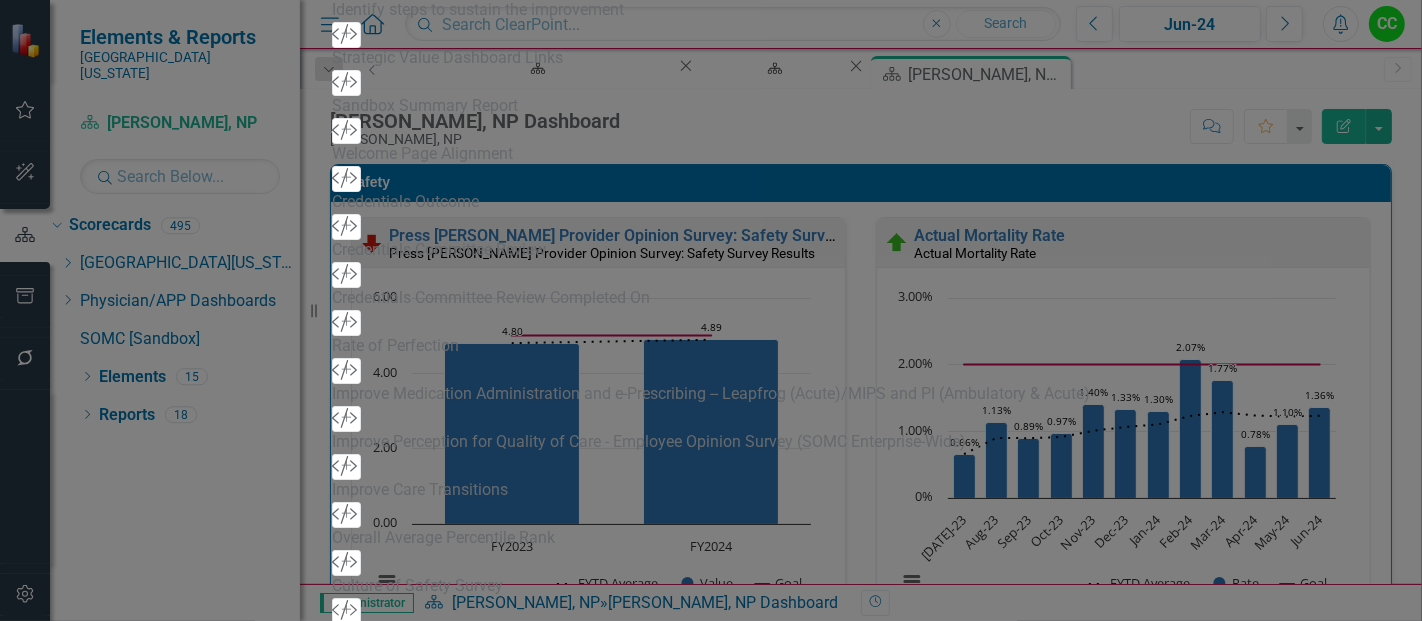 drag, startPoint x: 580, startPoint y: 86, endPoint x: 442, endPoint y: 86, distance: 138 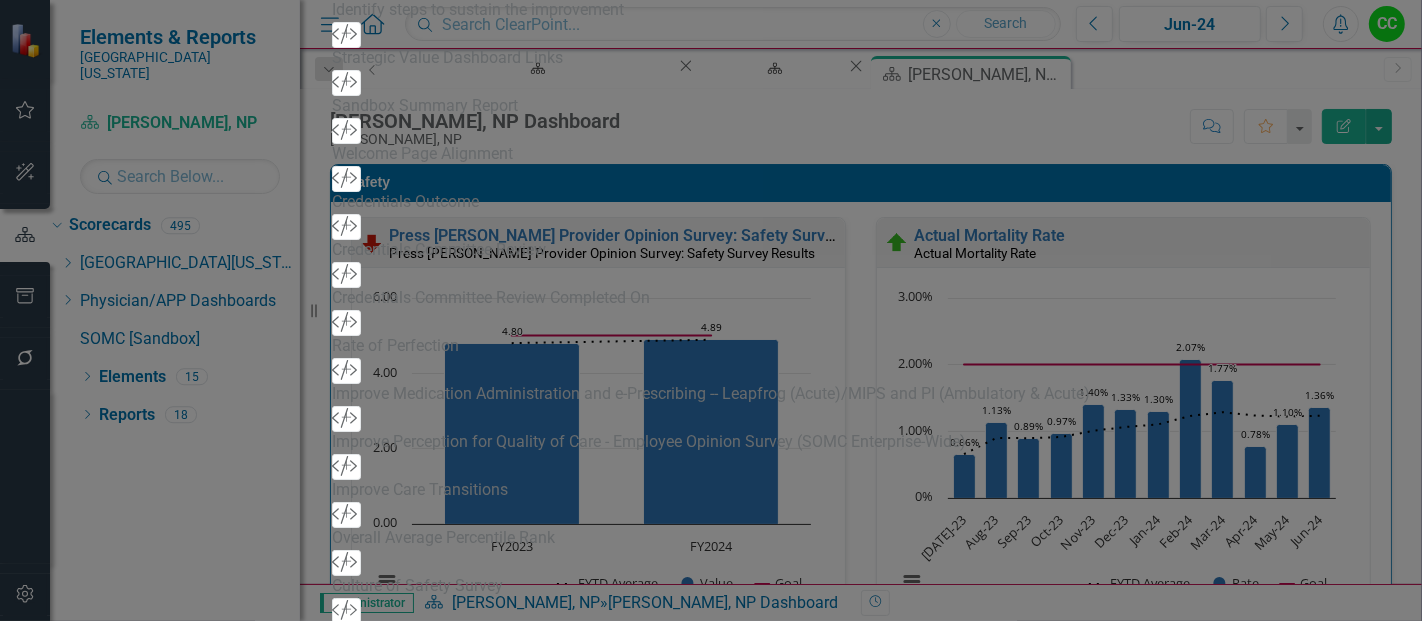 drag, startPoint x: 582, startPoint y: 84, endPoint x: 451, endPoint y: 81, distance: 131.03435 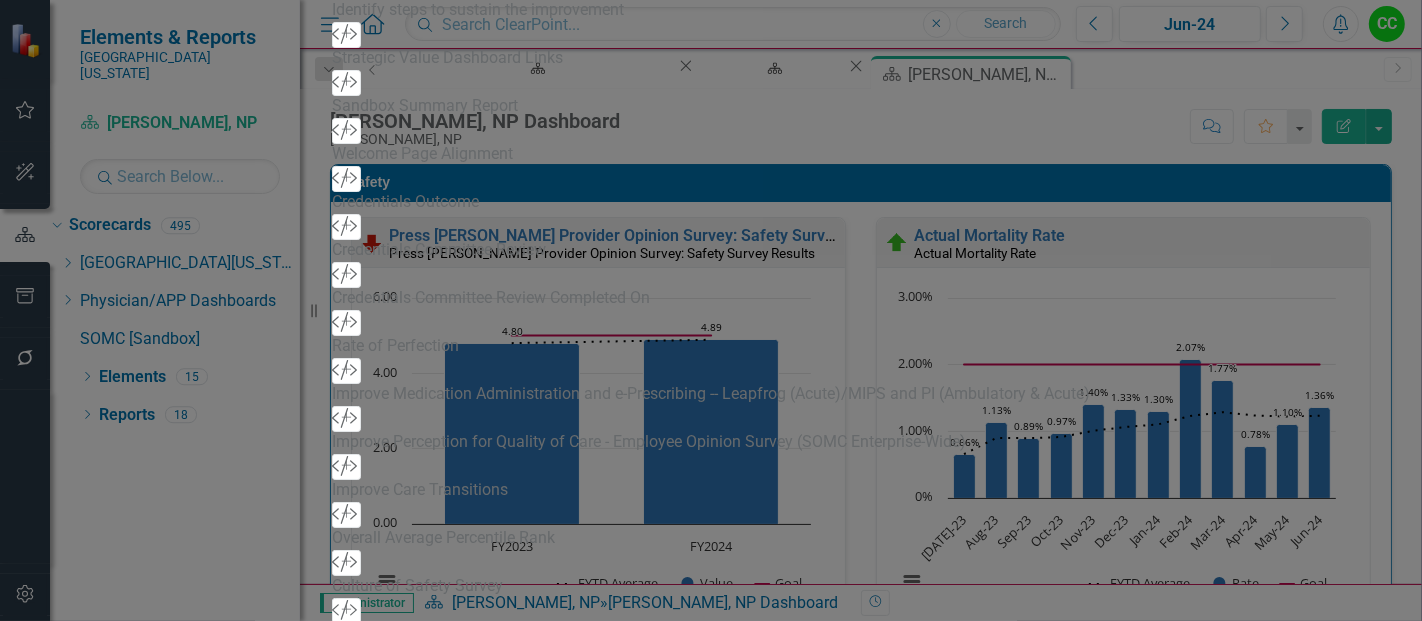 click on "View All Fields Expand Place Chart Scorecard Scorecard Add Attachments Attachments Add Scorecard Analysis Add Scorecard Recommendations Add Scorecard Scorecard ID Add Custom Logo Add Custom Strategic Alignment Add Custom Quality and Performance Improvement Key Goals Add Custom Upcoming Action Items Add Custom Mission Add Custom Vision Add Custom Cardinal Value Add Custom Logo Add Custom Meeting Agenda Add Custom Action Items Add Custom Initiative Status Snapshot Add Custom Description Add Custom Notes Add Custom Portfolio Add Custom Dashboard Report Add Custom Instructions Add Custom Measure Updates Add Custom Initiative Updates Add Custom Summary Add Custom New Step 1 Add Custom New Step 2 Add Custom New Step 3 Add Custom New Step 4 Add Custom New Step 5 Add Custom New Step 6 Add Custom New Step 7 Add Custom New Step 8 Add Custom New Step 9 Add Custom New Step 10 Add Custom New Step 11 Add Custom New Step 12 Add Custom New Step 13 Add Custom New Step 14 Add Custom New Step 15 Add Custom ClearPoint Goals Add" at bounding box center (711, 338) 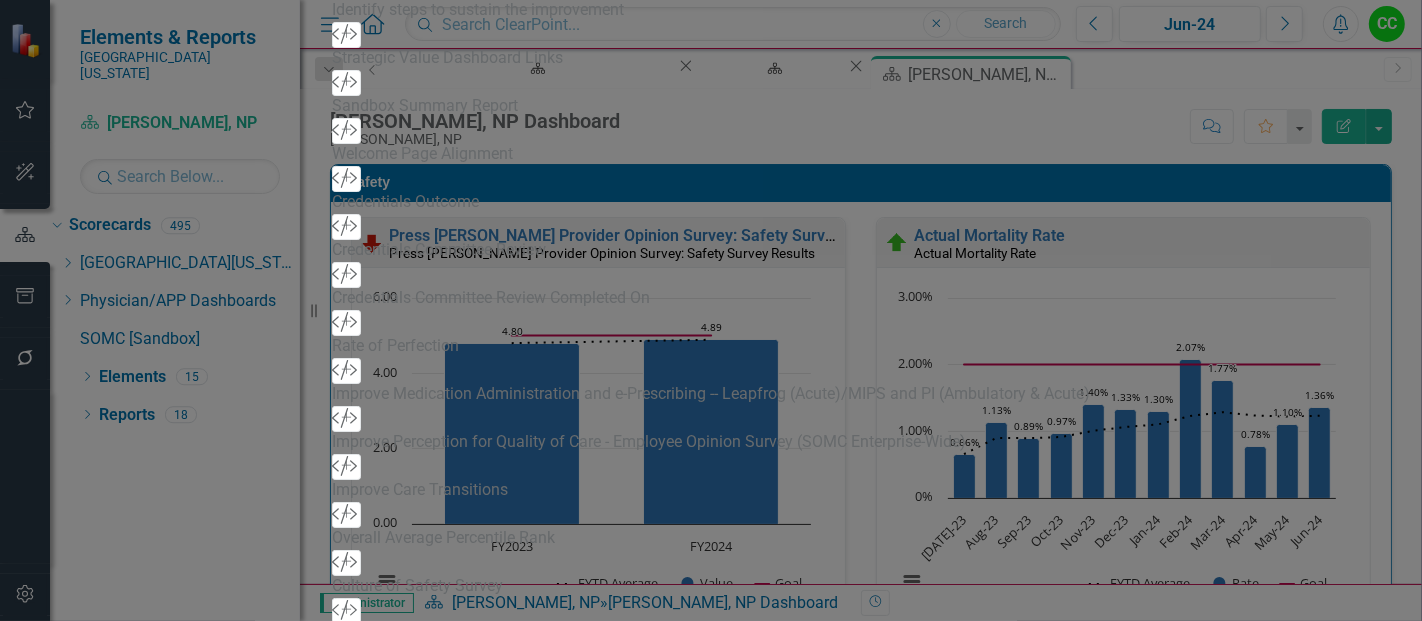 type on "[PERSON_NAME], NP Dashboard" 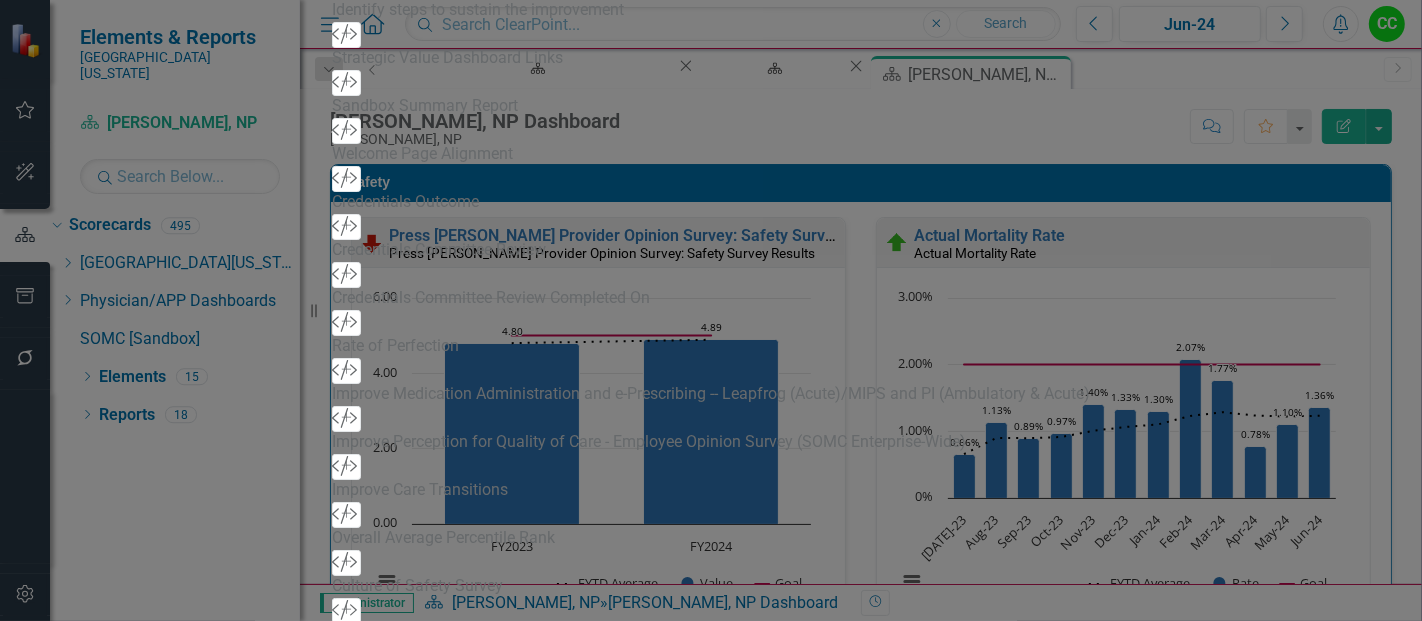 click on "Save" at bounding box center (428, 3158) 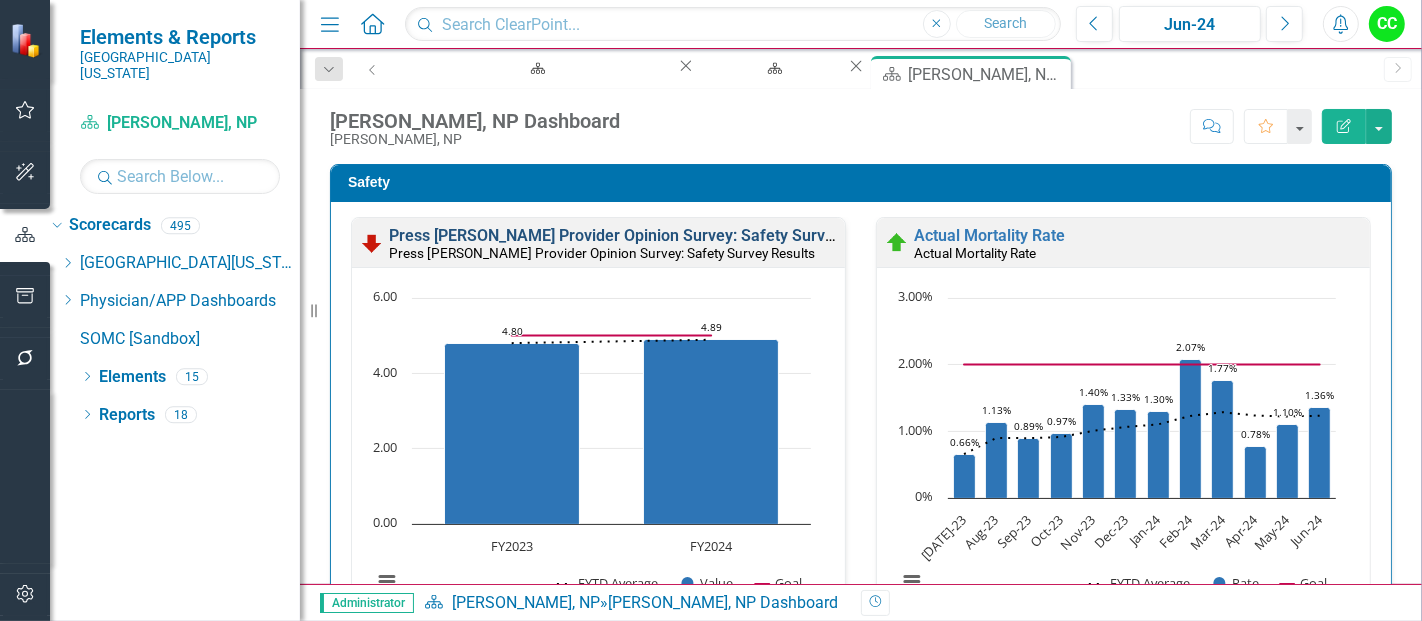 click on "Press [PERSON_NAME] Provider Opinion Survey: Safety Survey Results" at bounding box center [644, 235] 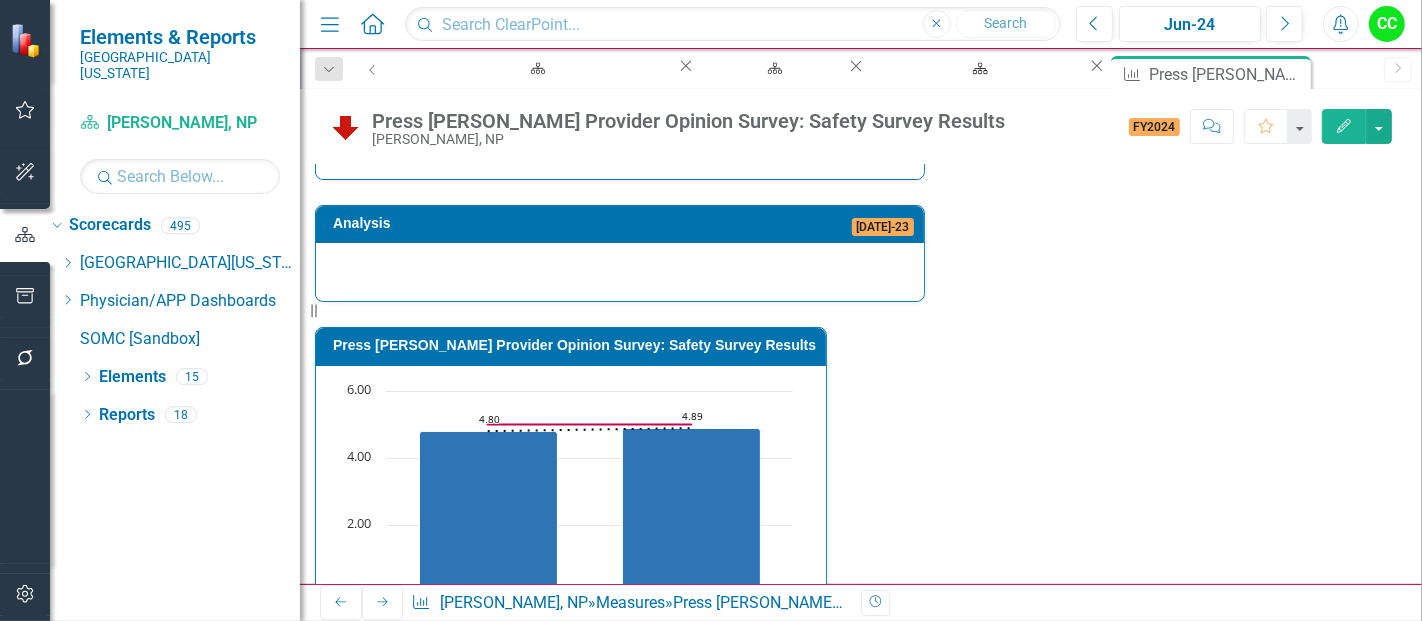 scroll, scrollTop: 1234, scrollLeft: 0, axis: vertical 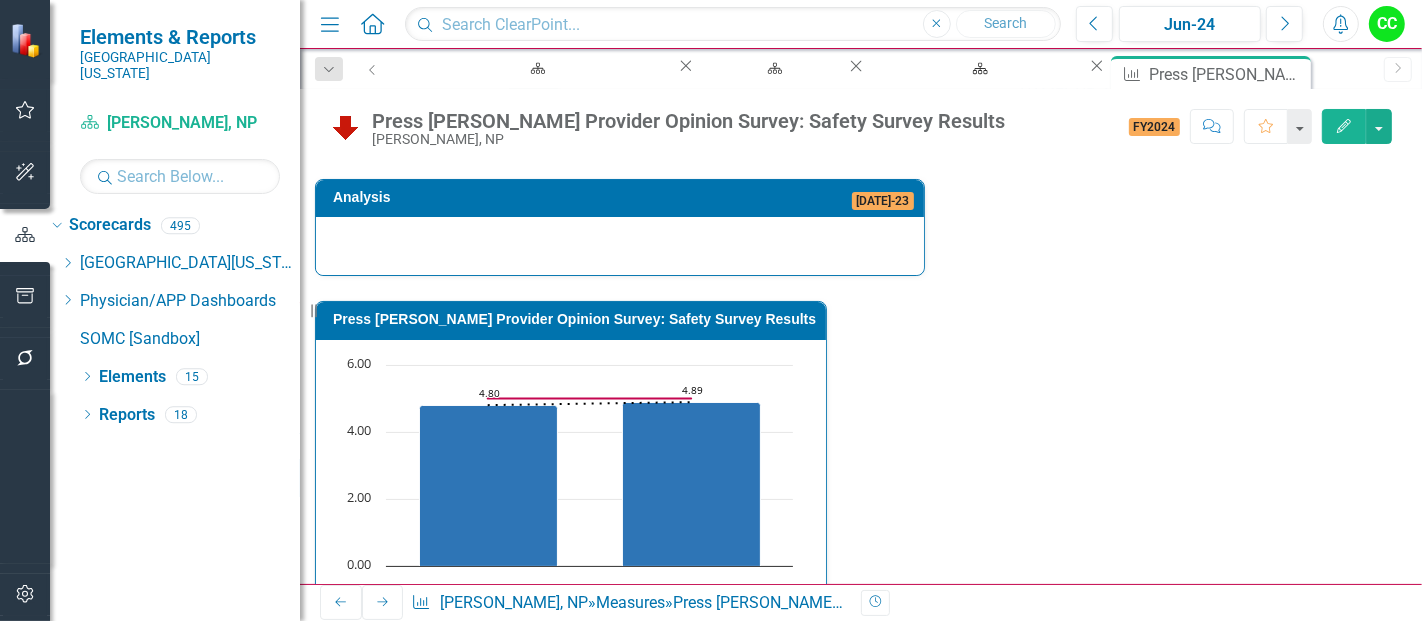 click on "Period Status Value Goal FYTD Average Percentile Rank FY2023 Below Plan 4.80 5.00 4.80 FY2024 Below Plan 4.89 5.00 4.89 FY2025 Below Plan 4.95 5.00 4.95 99.00 FY2026 Not Defined" at bounding box center (351, 812) 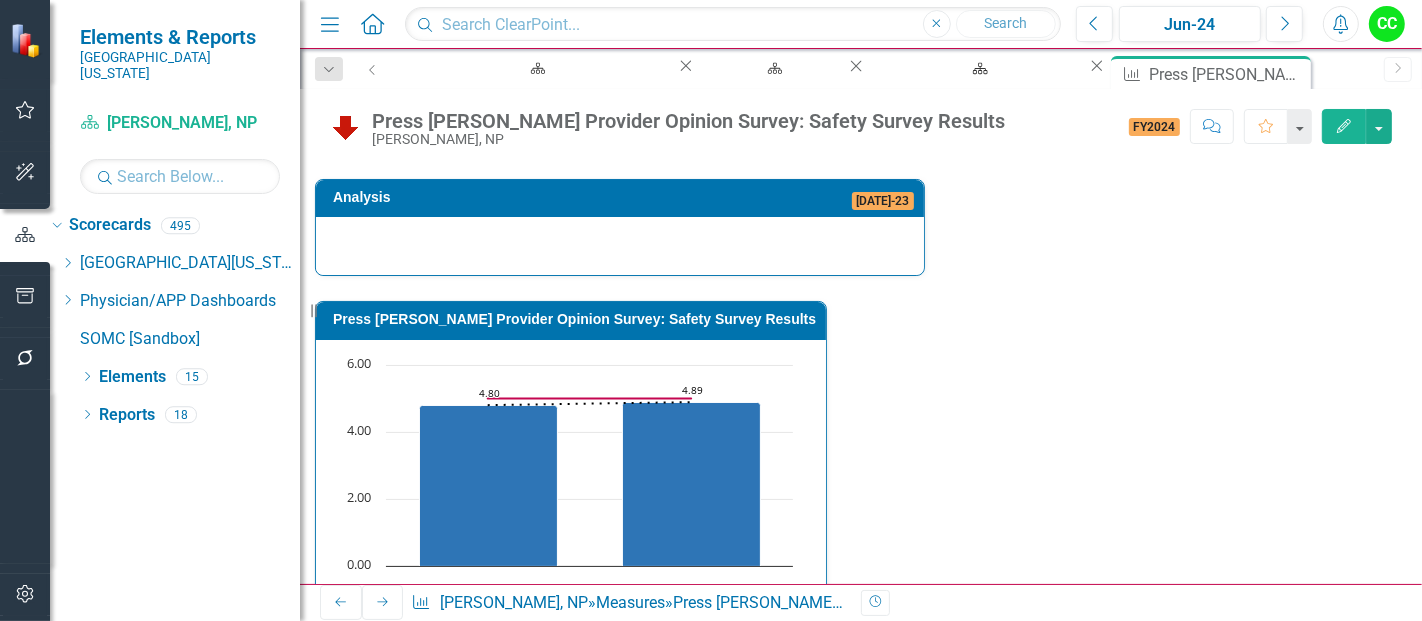 drag, startPoint x: 782, startPoint y: 365, endPoint x: 785, endPoint y: 415, distance: 50.08992 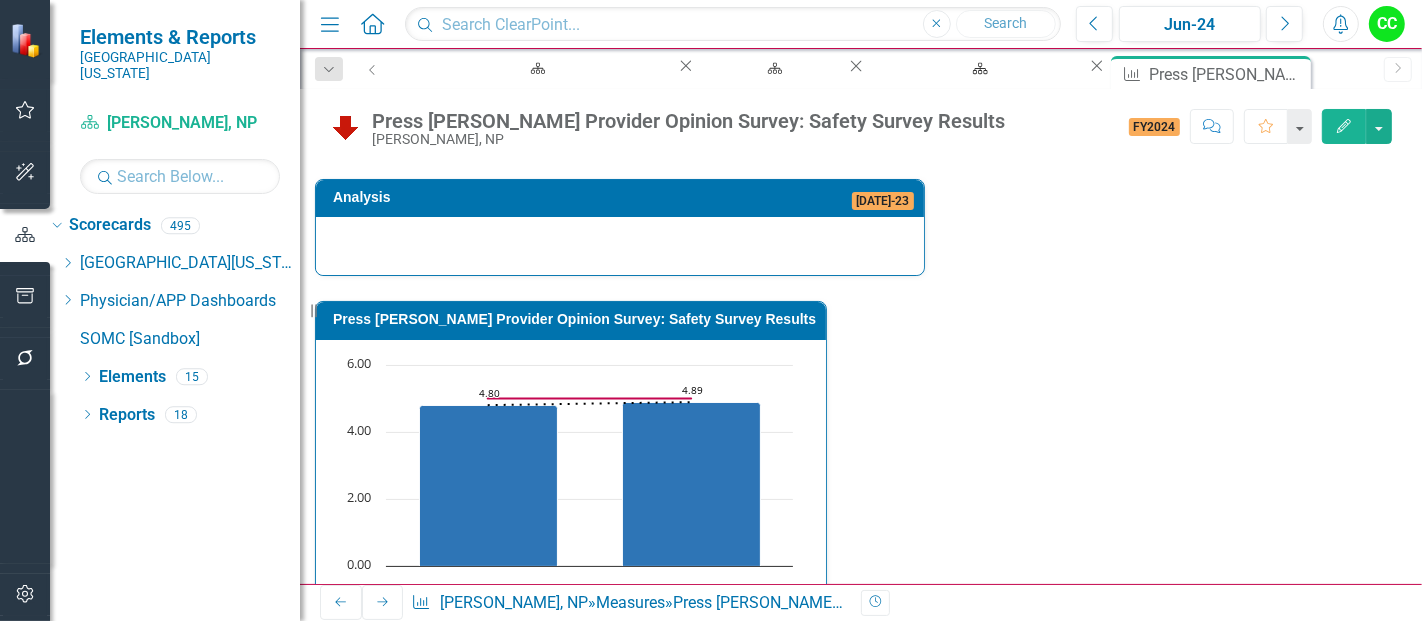 click on "FY2023 Below Plan 4.80 5.00 4.80 FY2024 Below Plan 4.89 5.00 4.89 FY2025 Below Plan 4.95 5.00 4.95 99.00 FY2026 Not Defined" at bounding box center [852, 823] 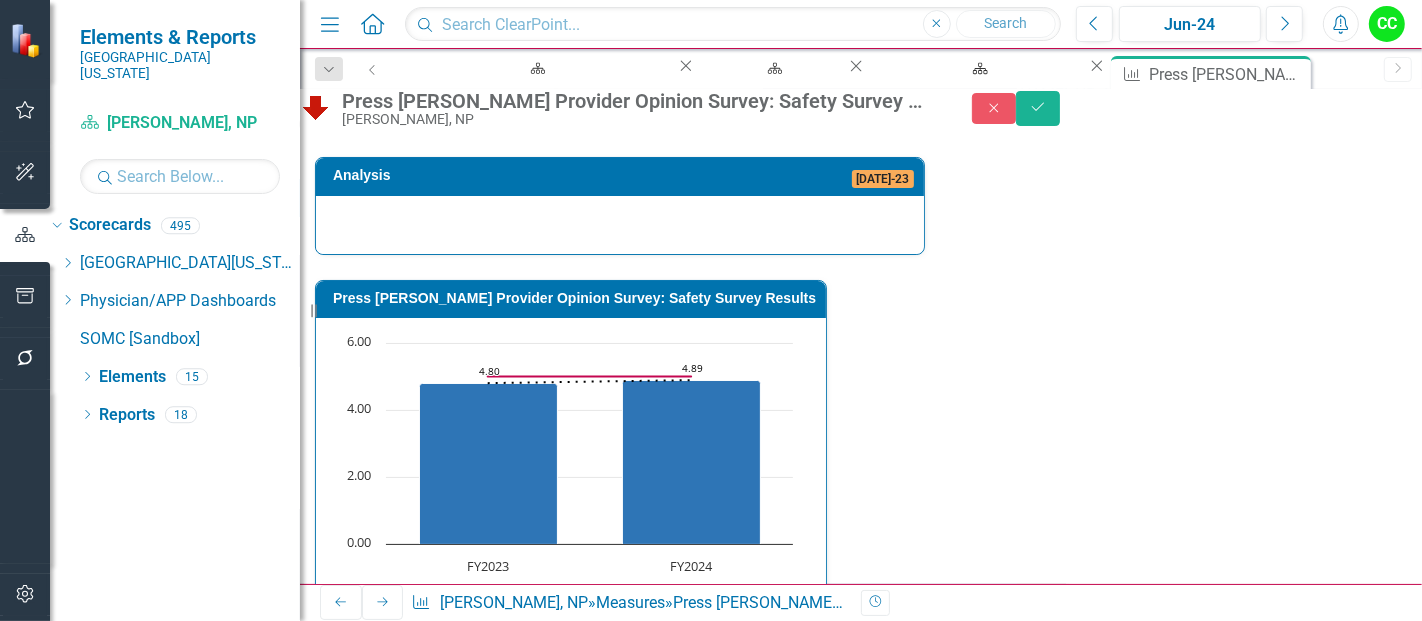 click at bounding box center [879, 832] 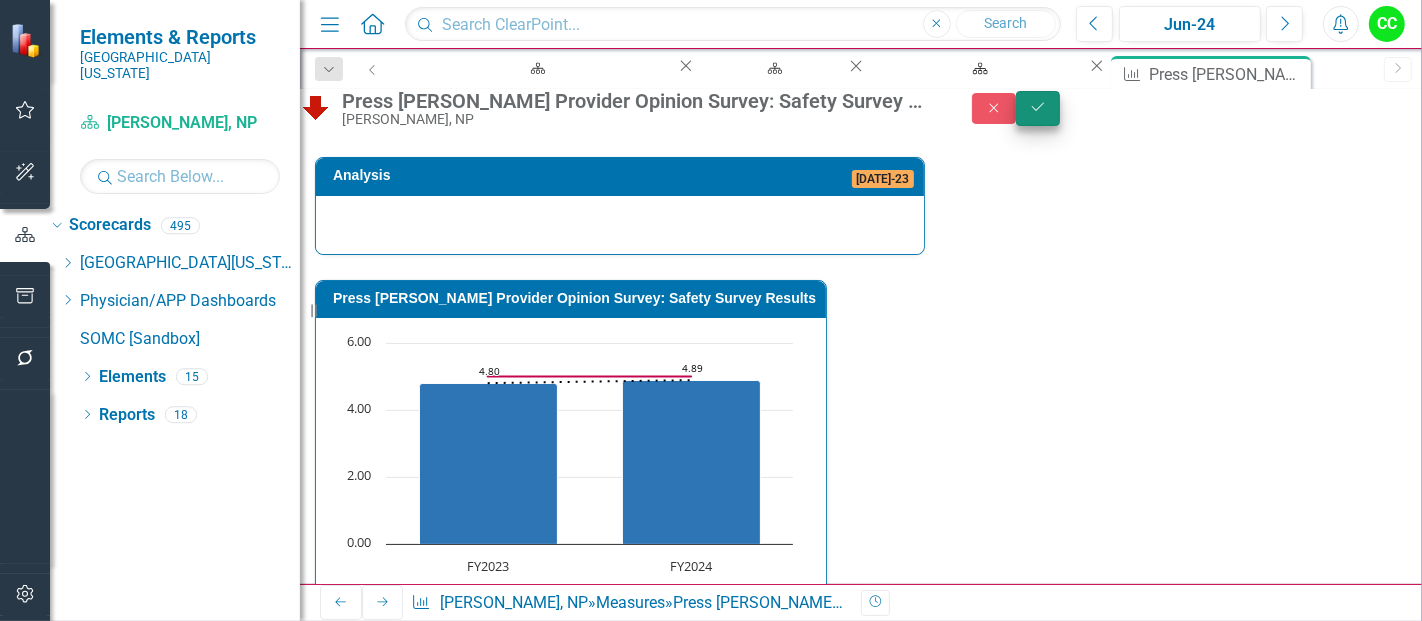 type on "5" 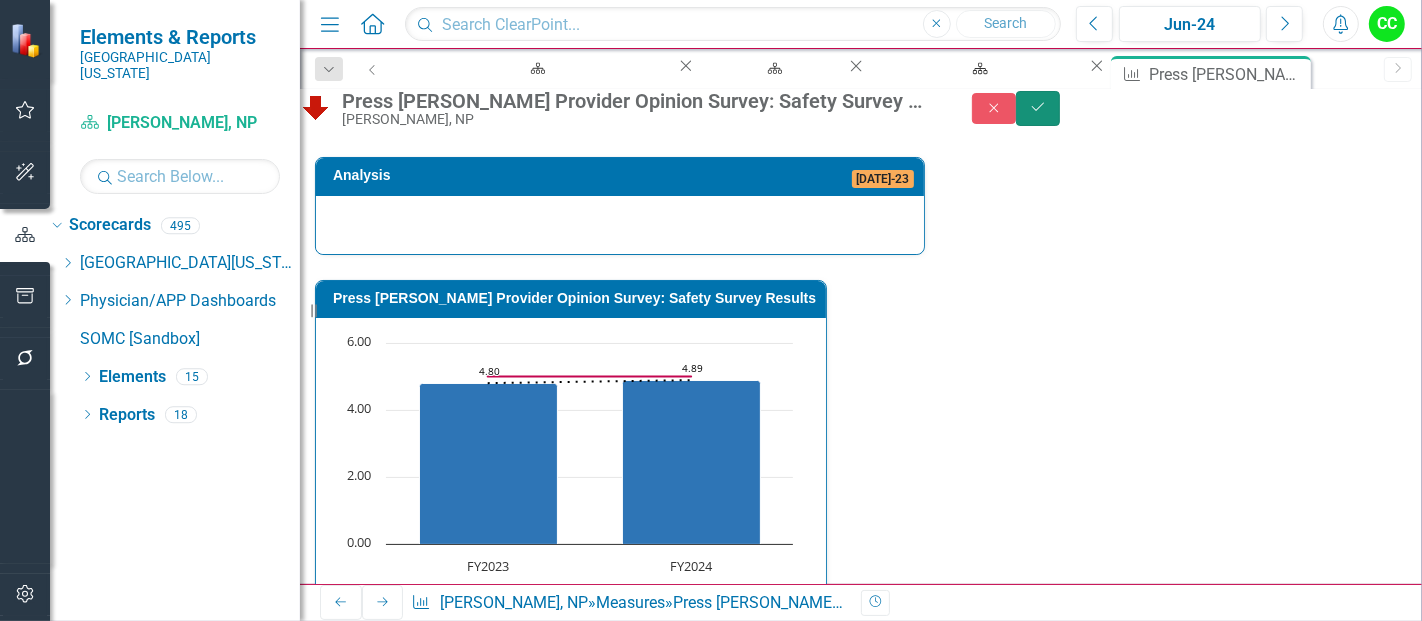 click on "Save" at bounding box center (1038, 108) 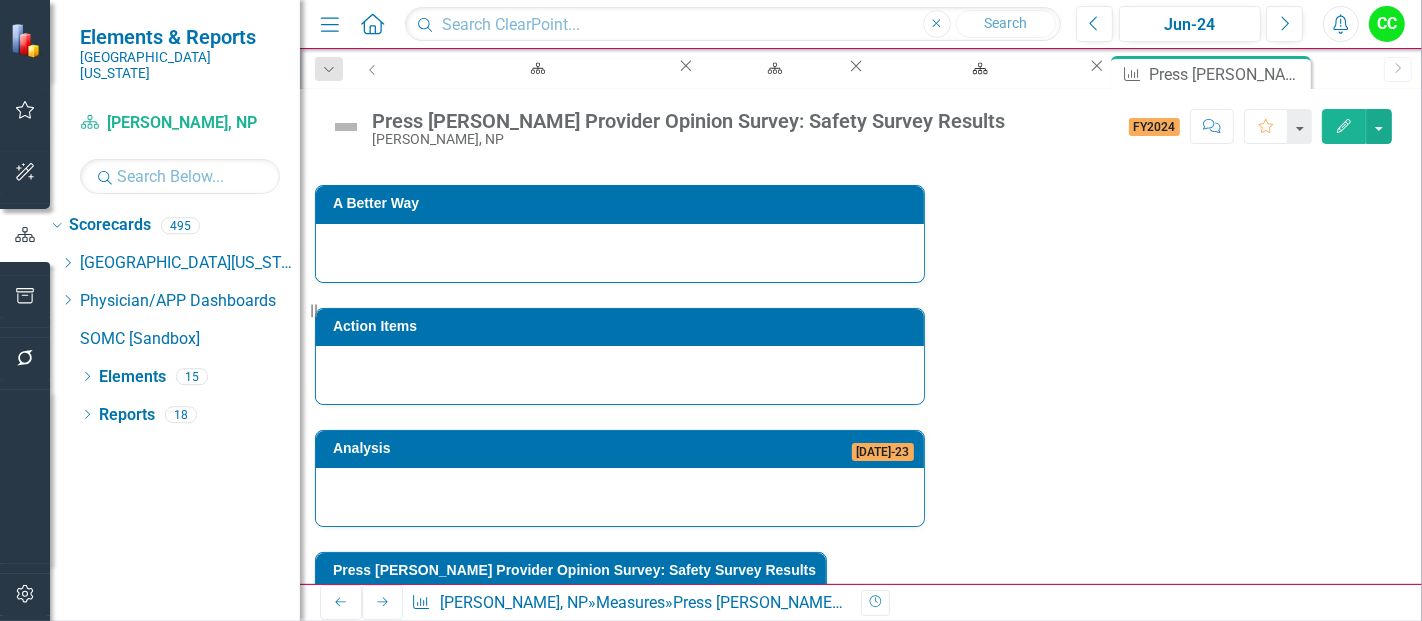 scroll, scrollTop: 1234, scrollLeft: 0, axis: vertical 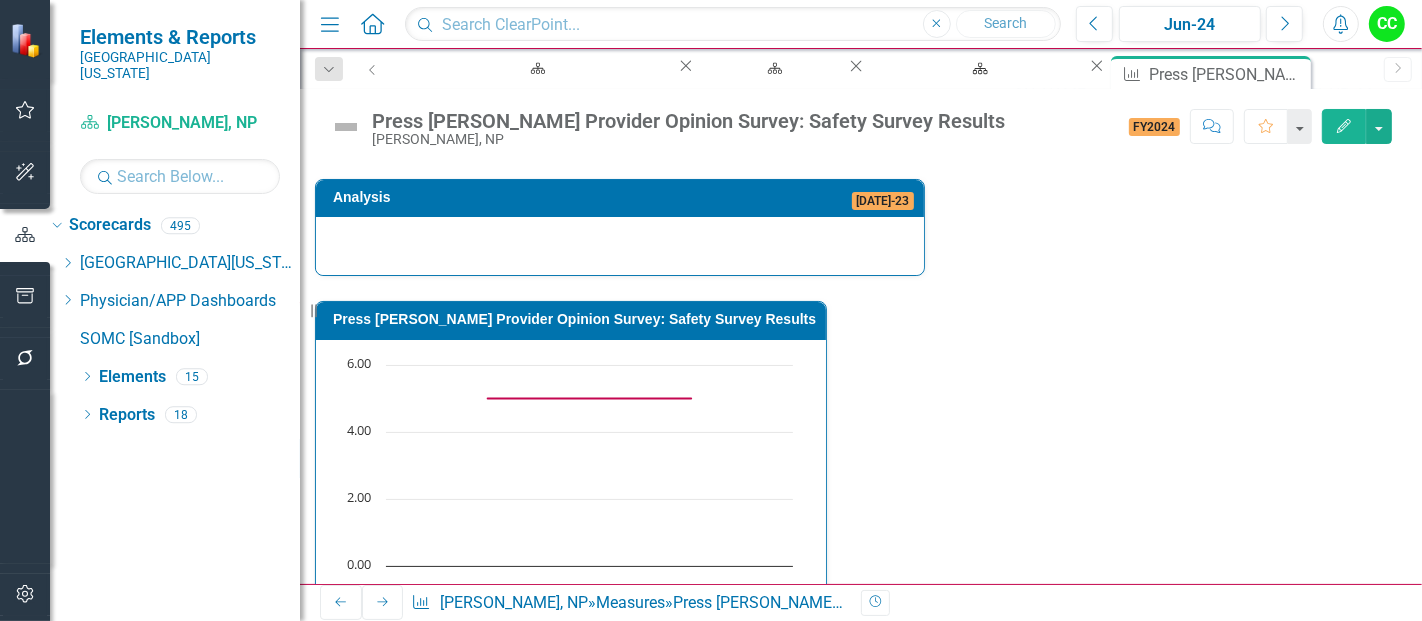 click on "99.00" at bounding box center (1263, 835) 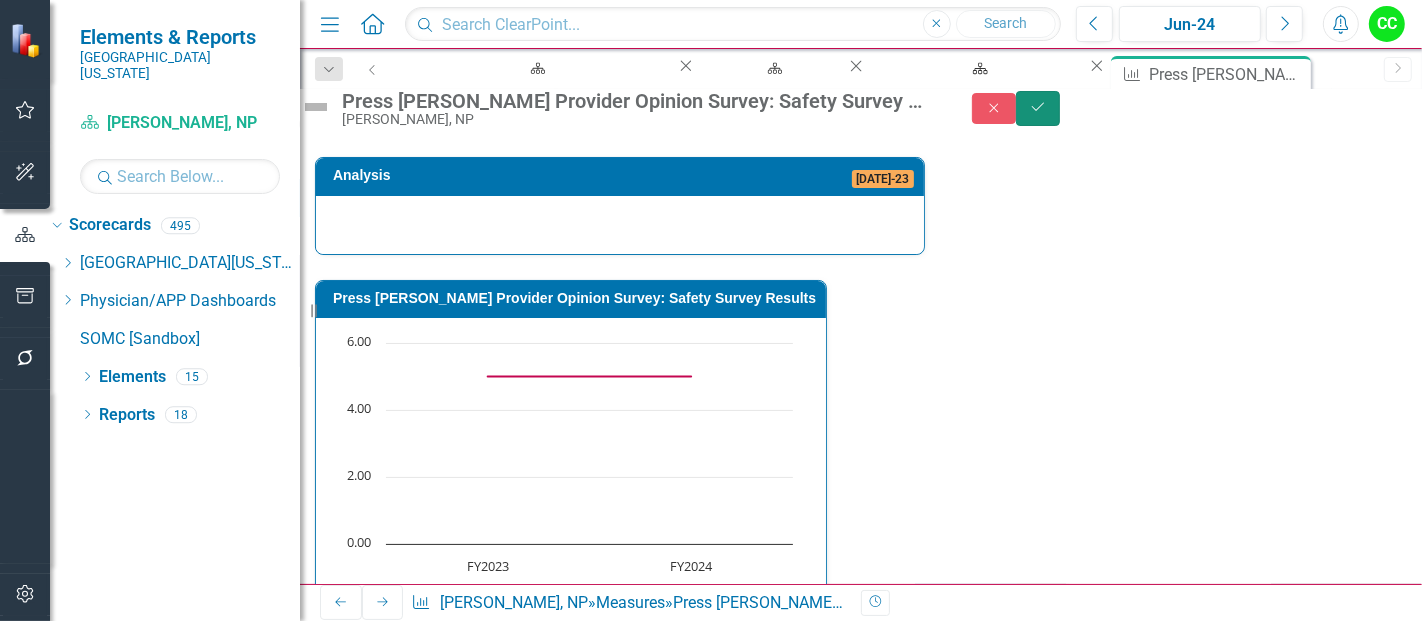 click on "Save" 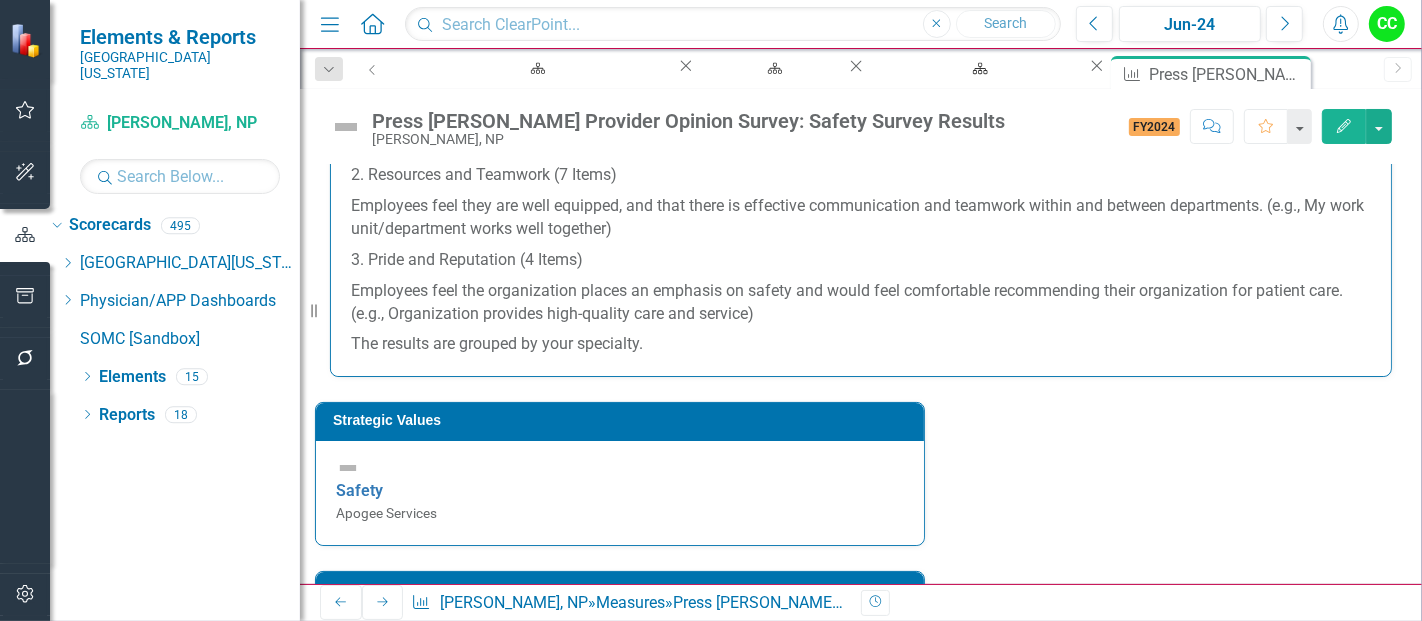 scroll, scrollTop: 634, scrollLeft: 0, axis: vertical 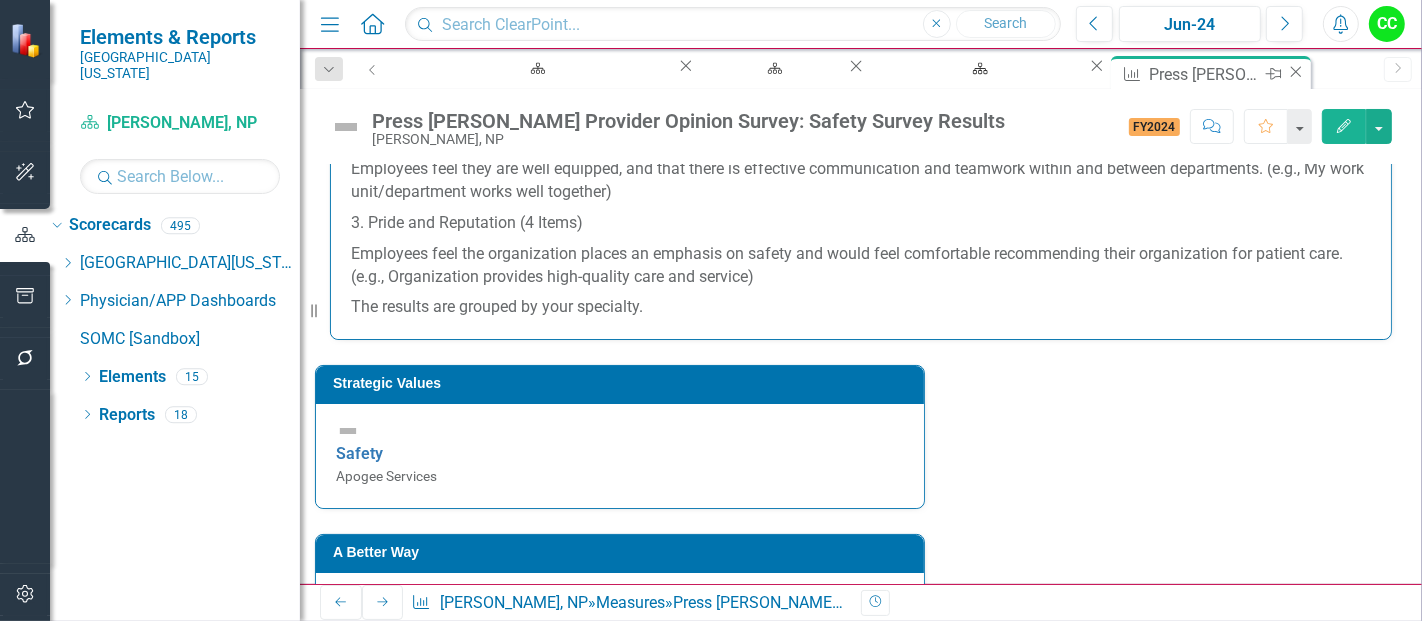 click 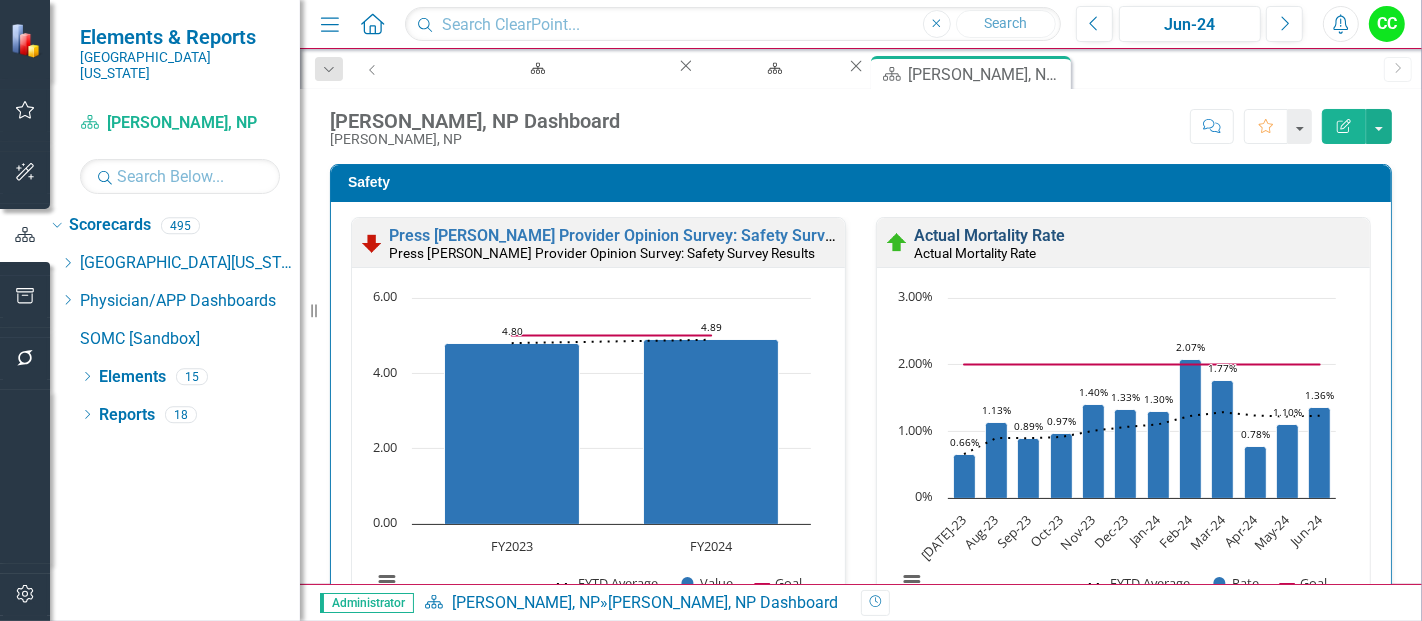 click on "Actual Mortality Rate" at bounding box center (989, 235) 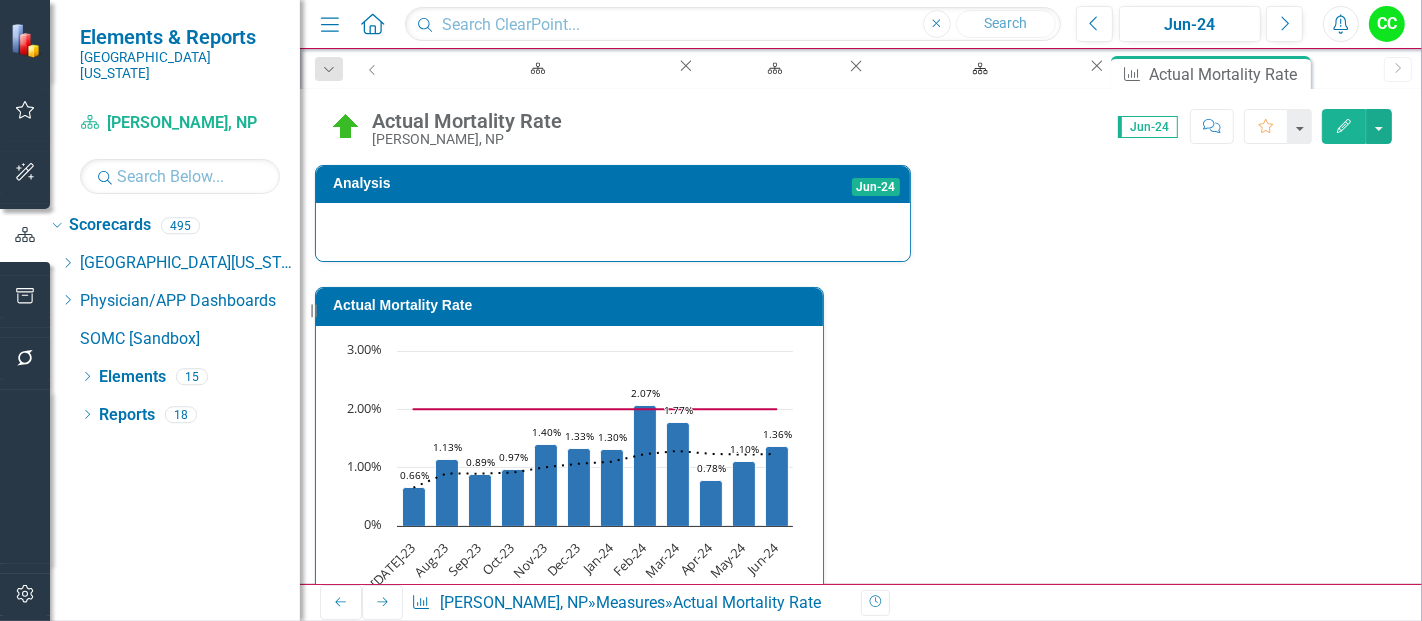 scroll, scrollTop: 903, scrollLeft: 0, axis: vertical 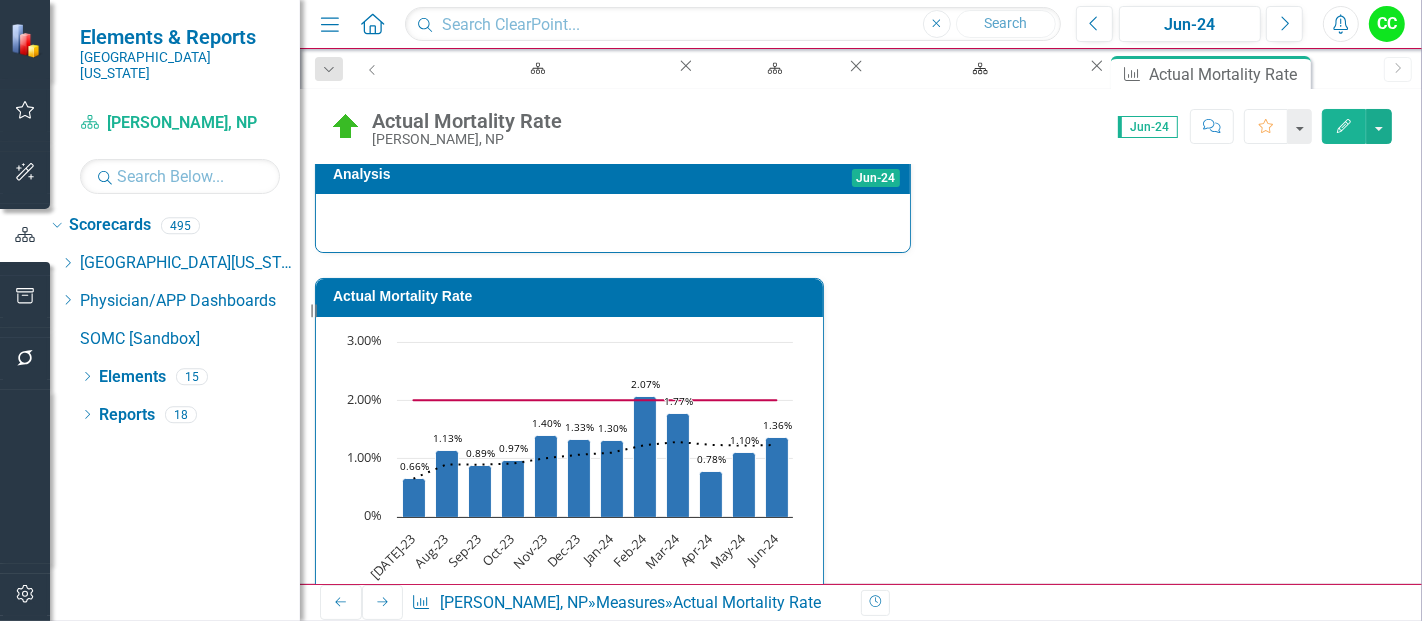 click 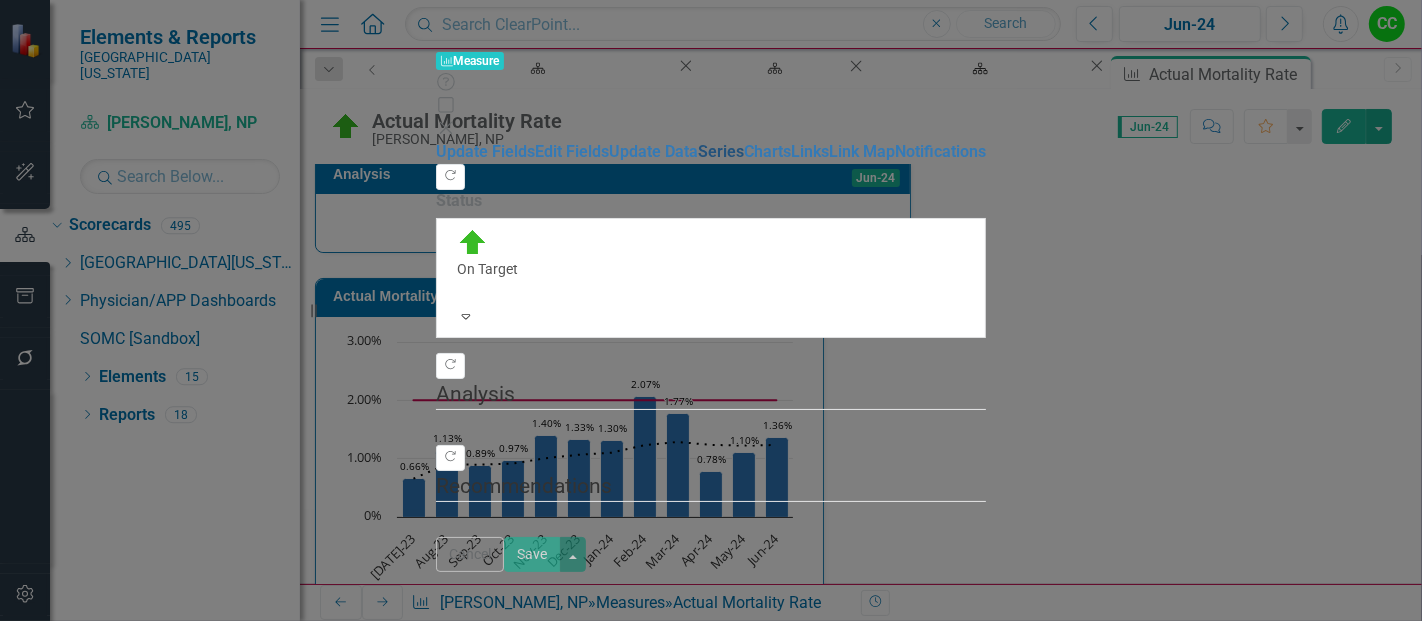 click on "Series" at bounding box center [721, 151] 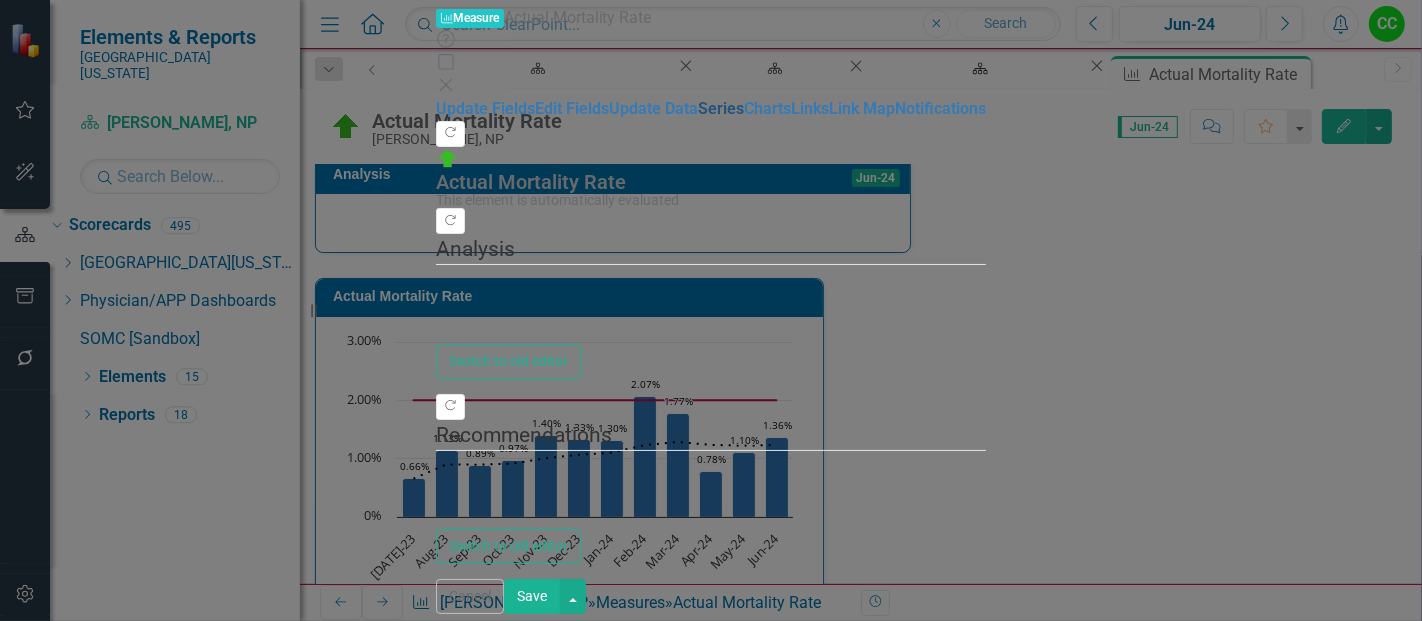 click on "Series" at bounding box center (721, 108) 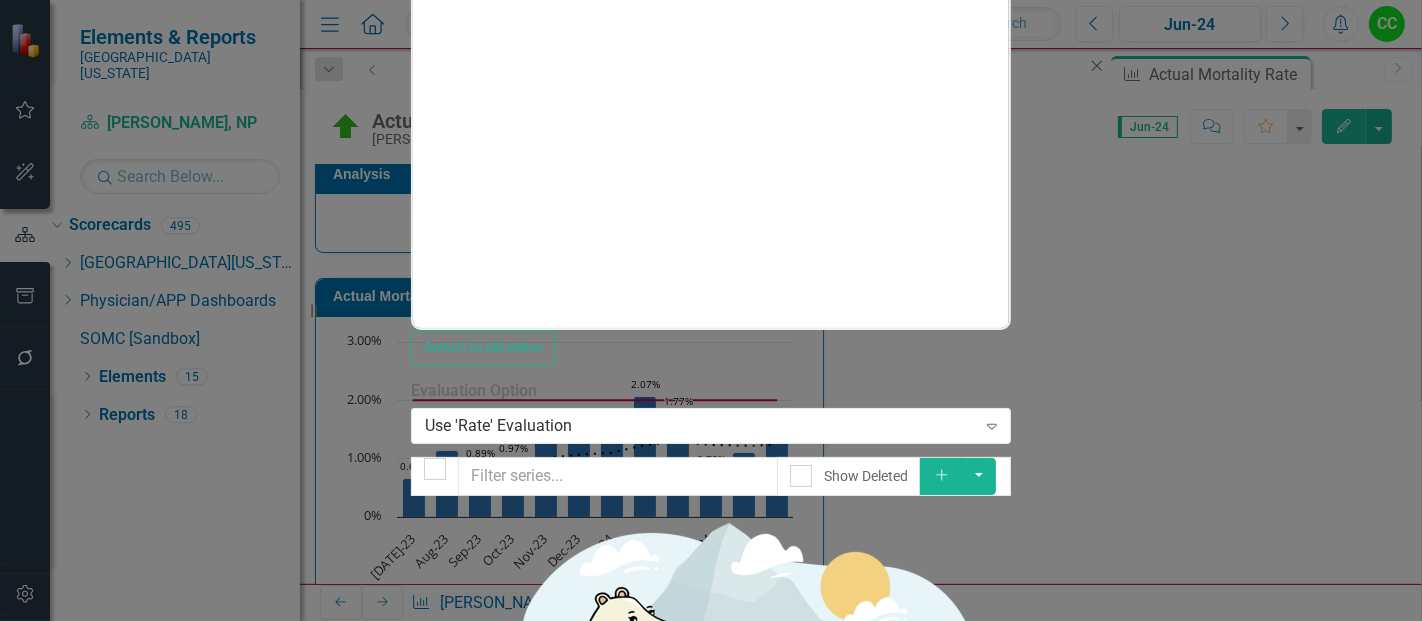 checkbox on "false" 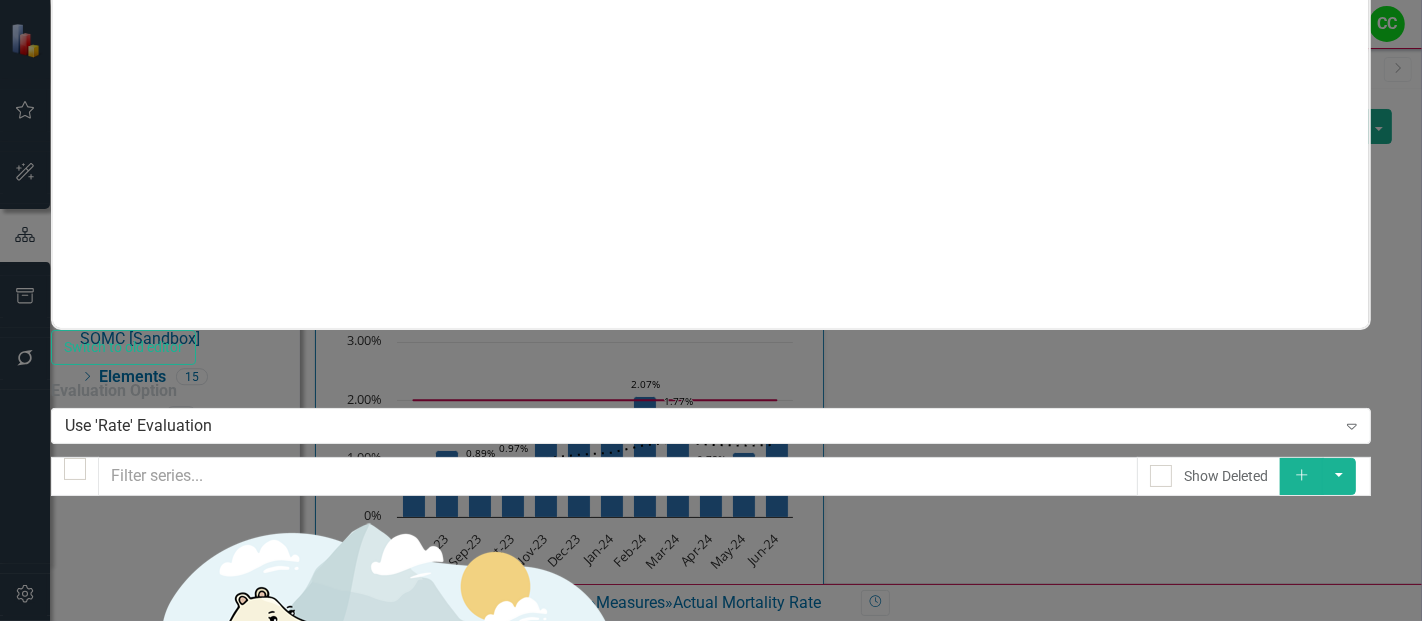 click on "Dropdown Menu" 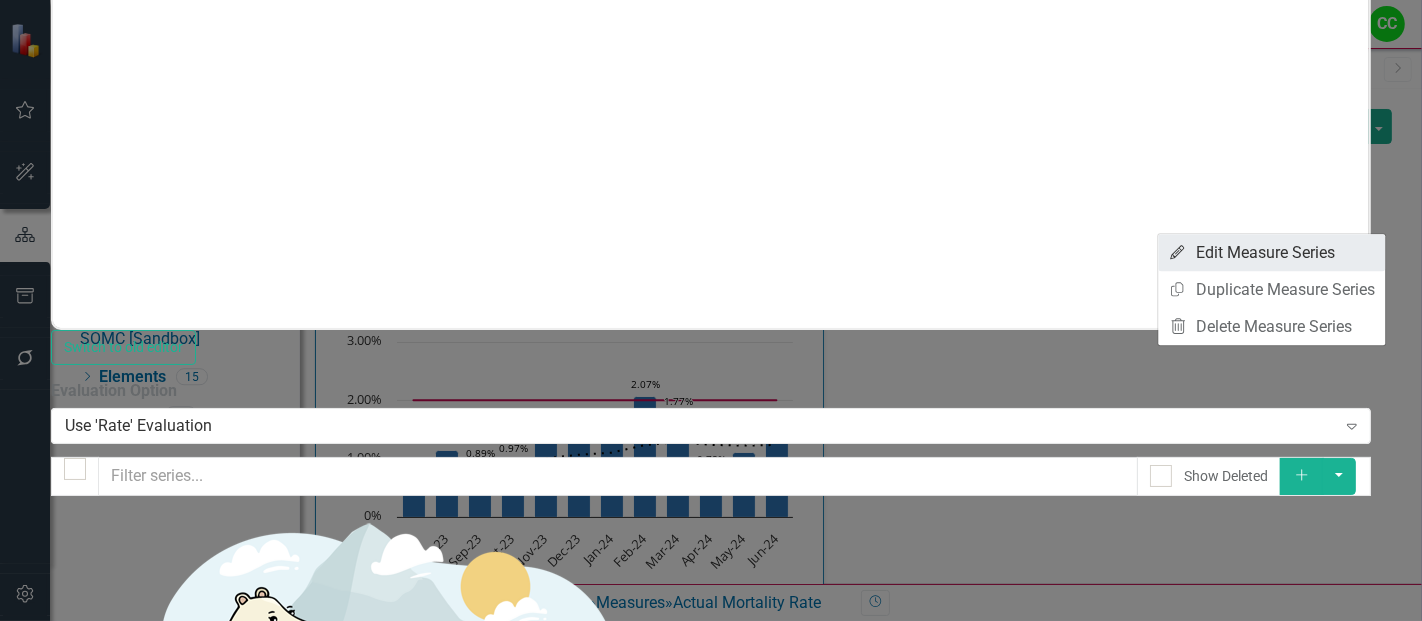 click on "Edit Edit Measure Series" at bounding box center [1271, 252] 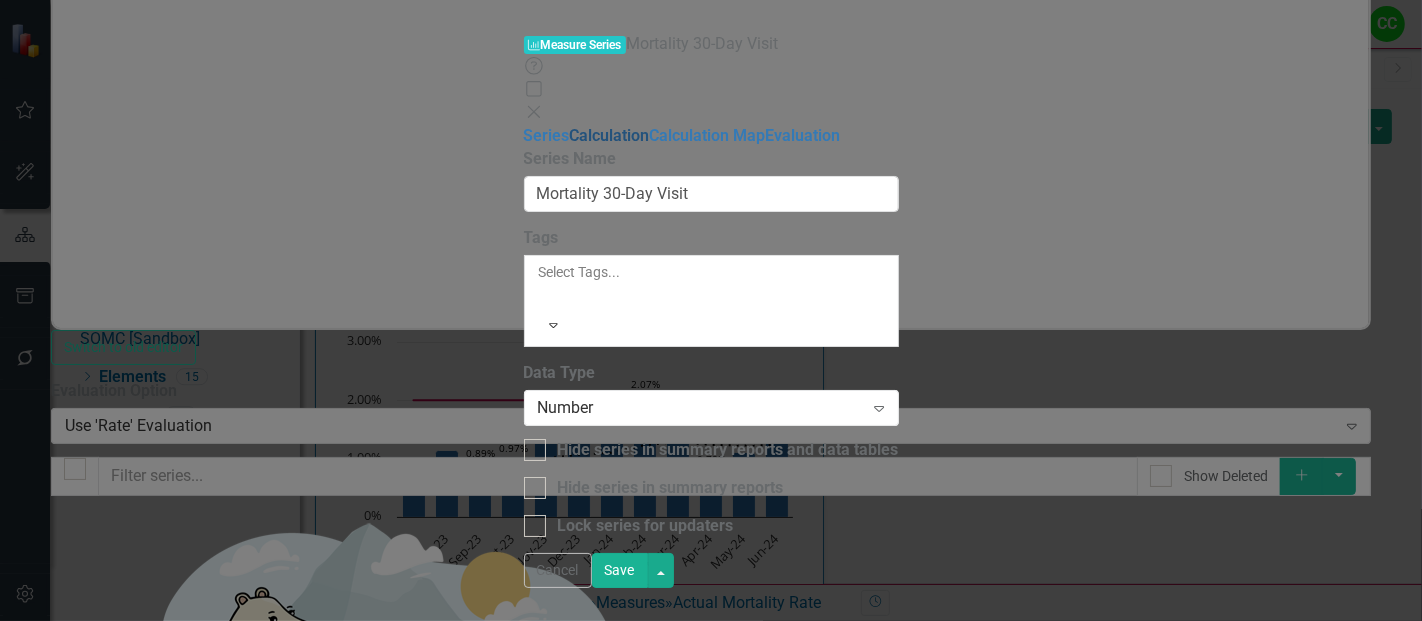 click on "Calculation" at bounding box center (610, 135) 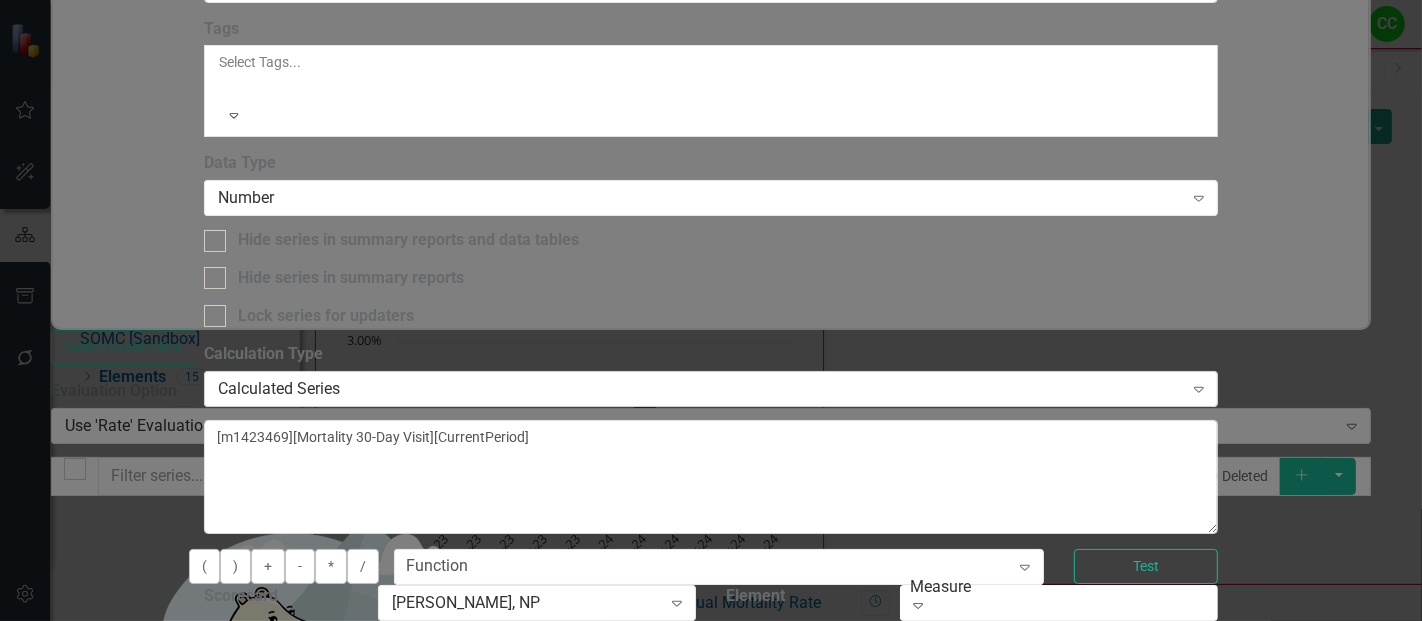 click on "Calculated Series" at bounding box center [700, 388] 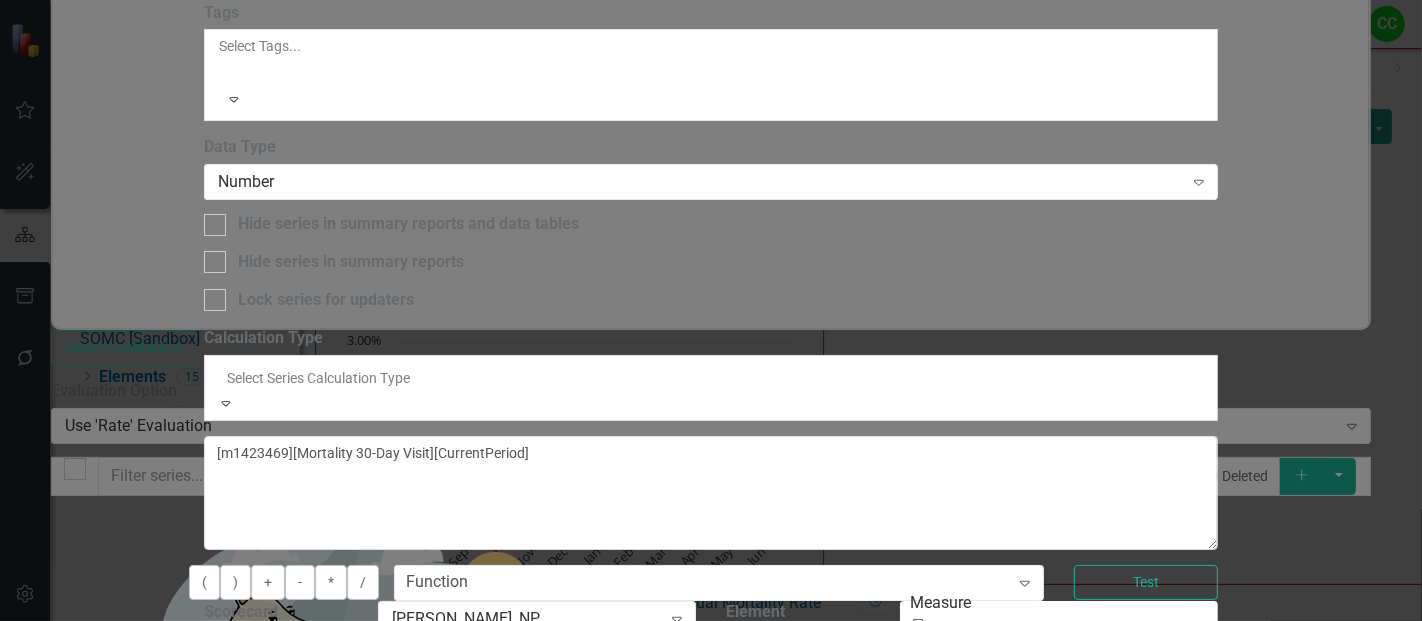 click on "Default (No Calculation)" at bounding box center [711, 632] 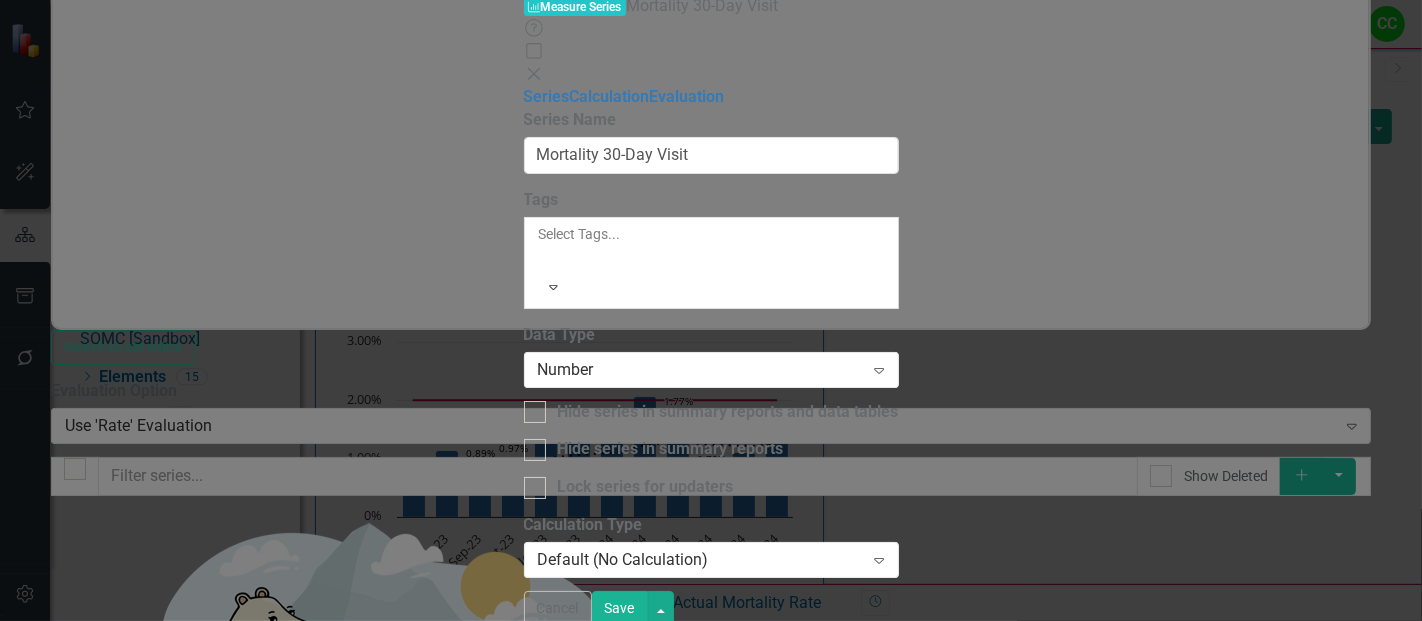 click on "Save" at bounding box center (620, 608) 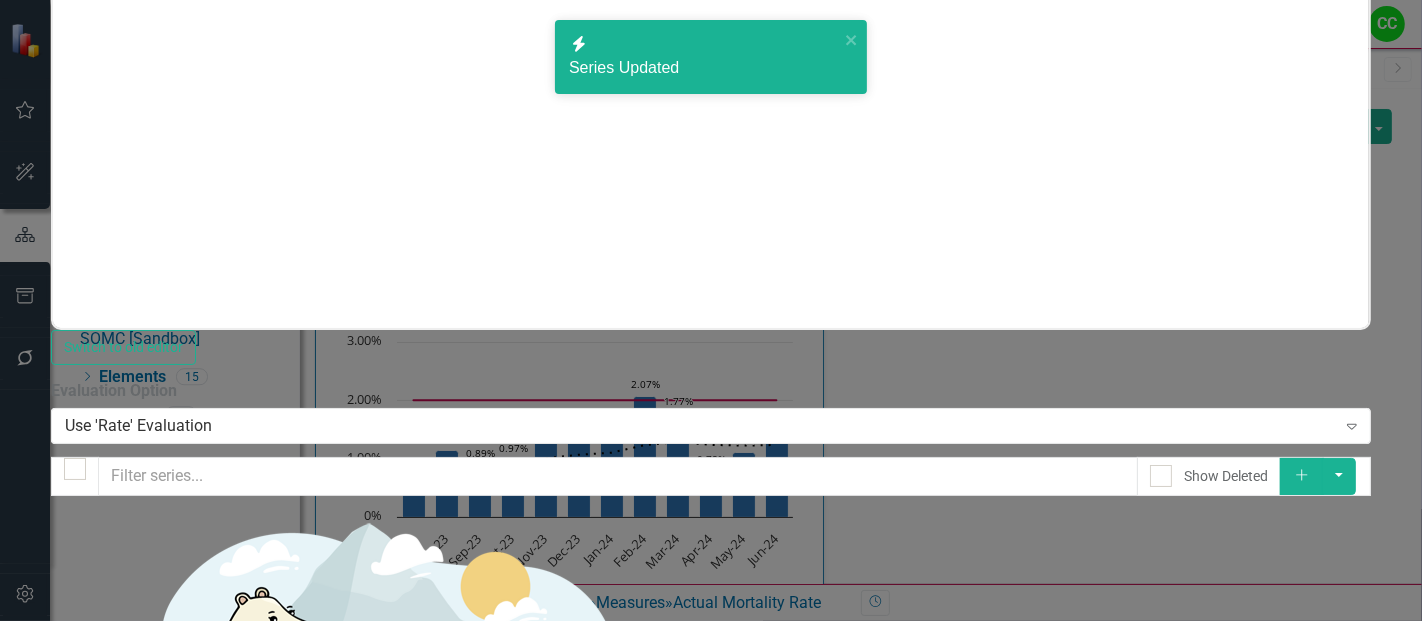 click 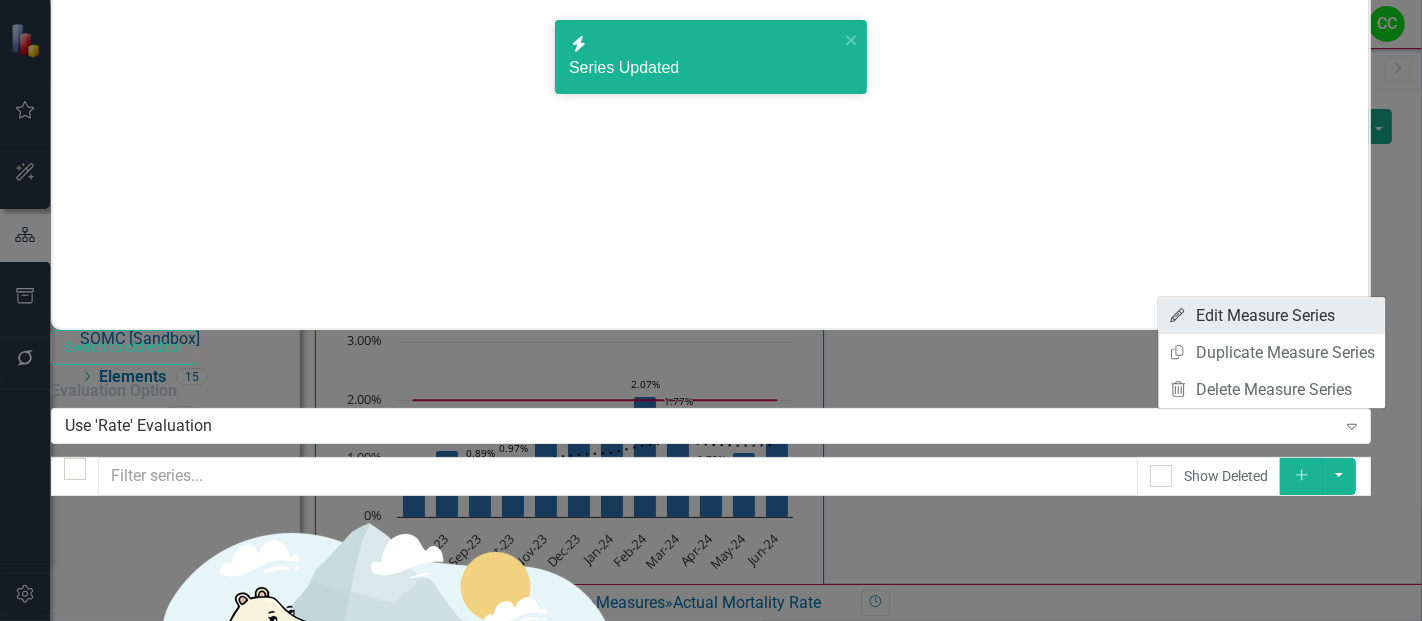 click on "Edit Edit Measure Series" at bounding box center (1271, 315) 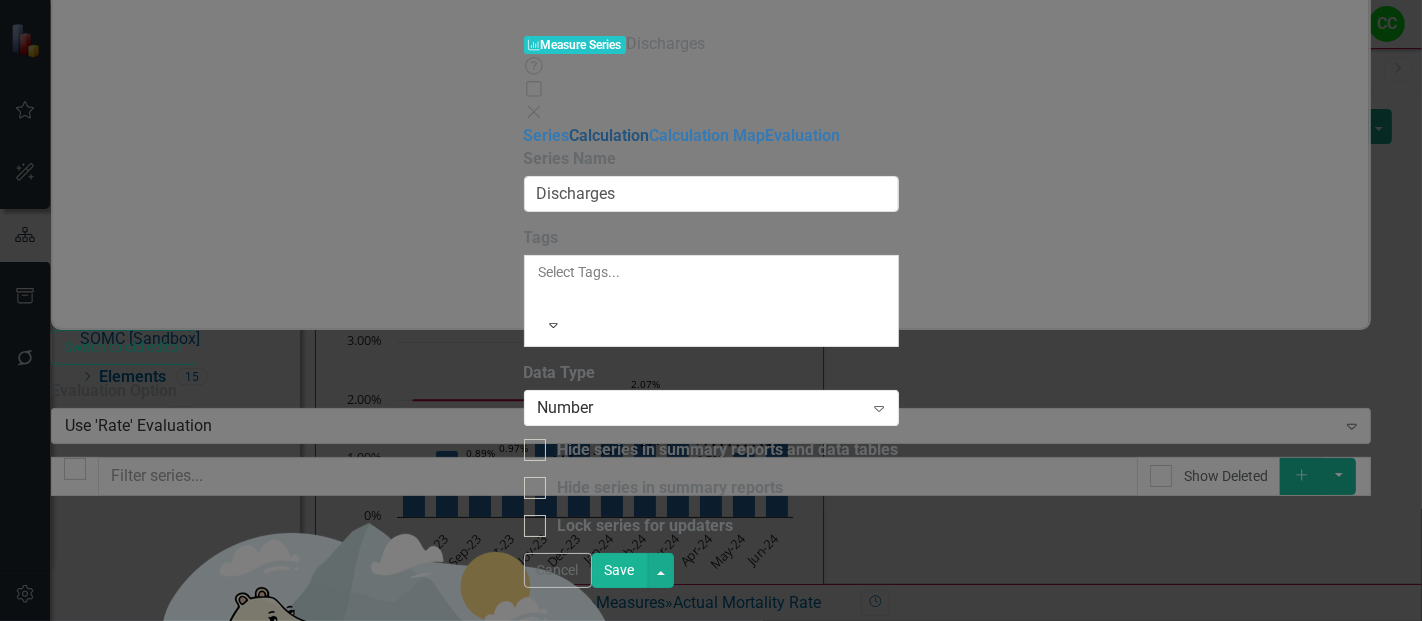 click on "Calculation" at bounding box center (610, 135) 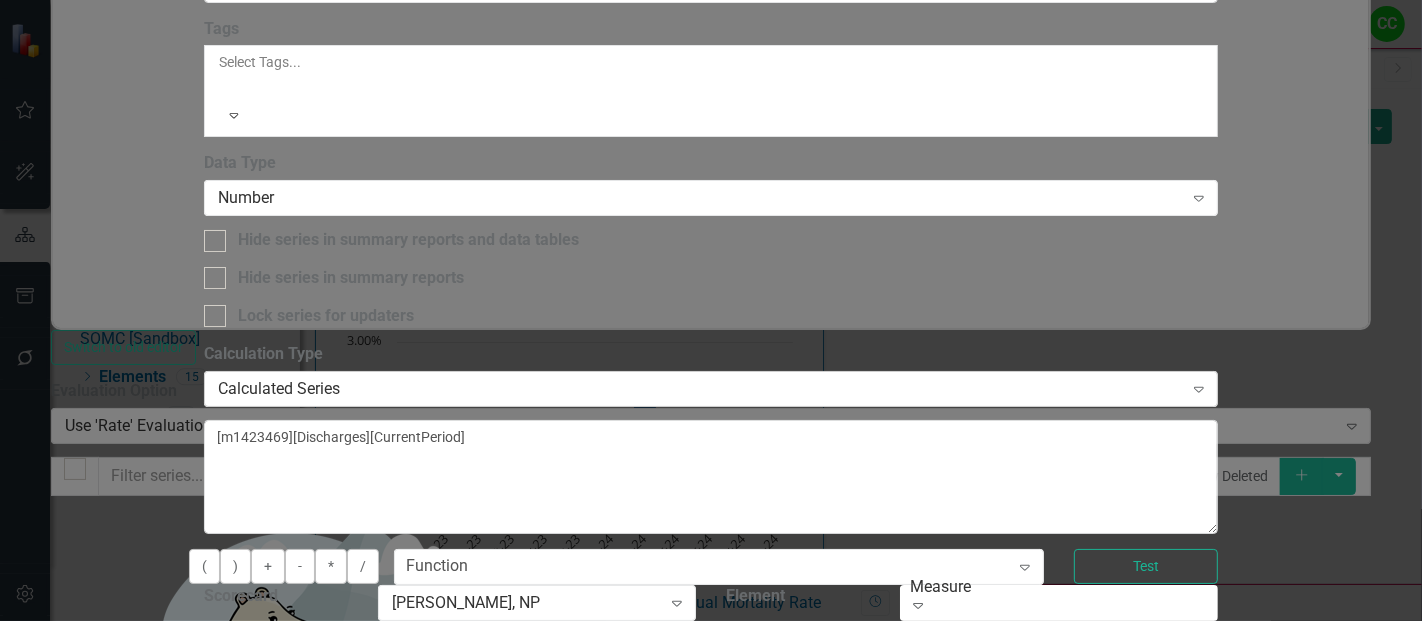 click on "Calculated Series" at bounding box center [700, 388] 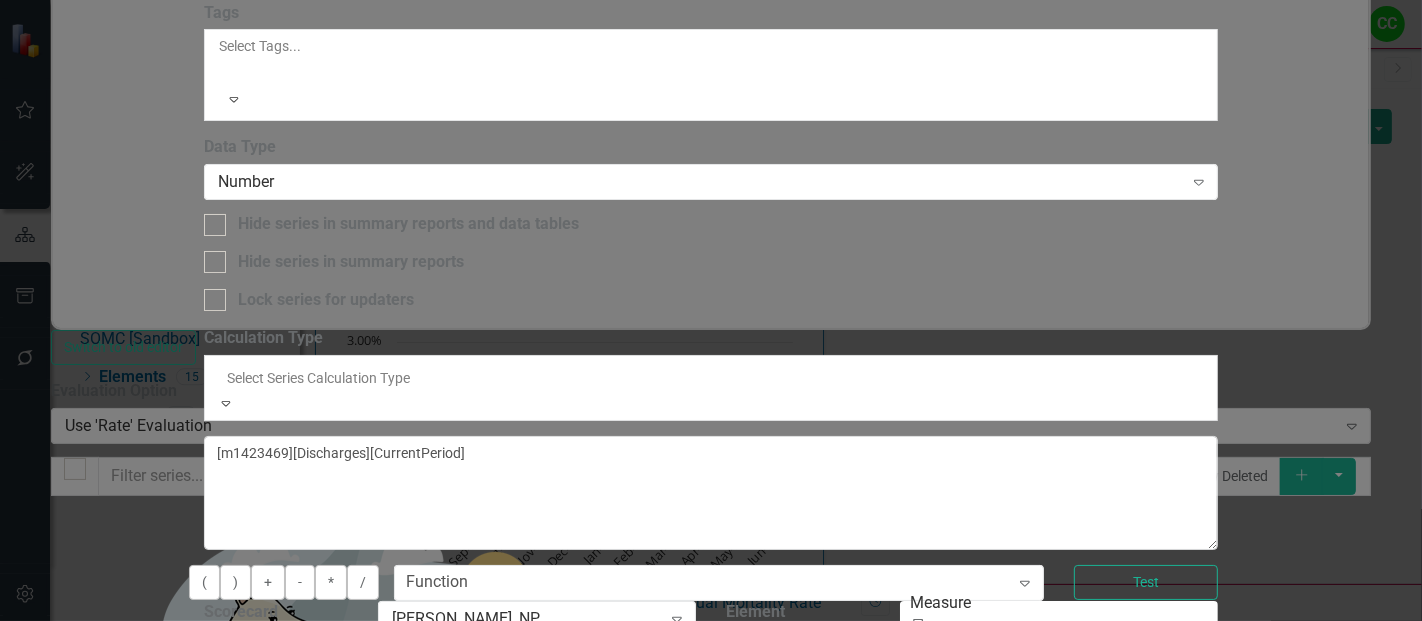 click on "Default (No Calculation)" at bounding box center (711, 632) 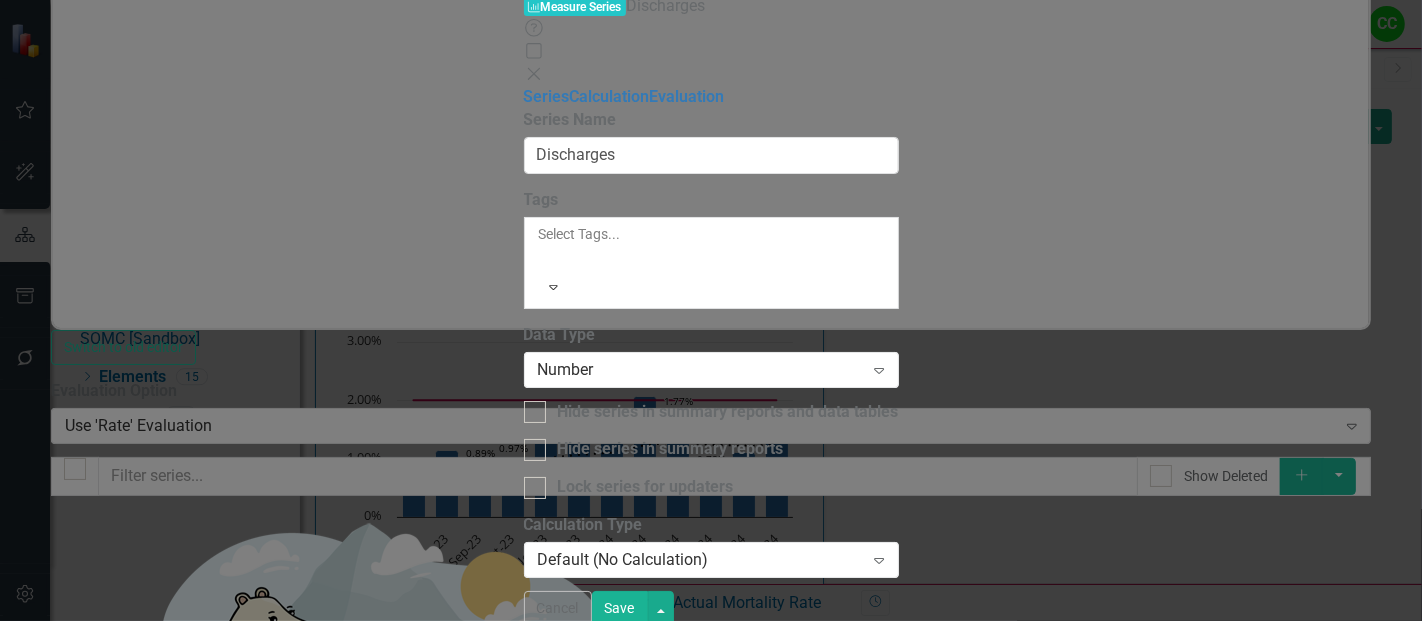 click on "Save" at bounding box center (620, 608) 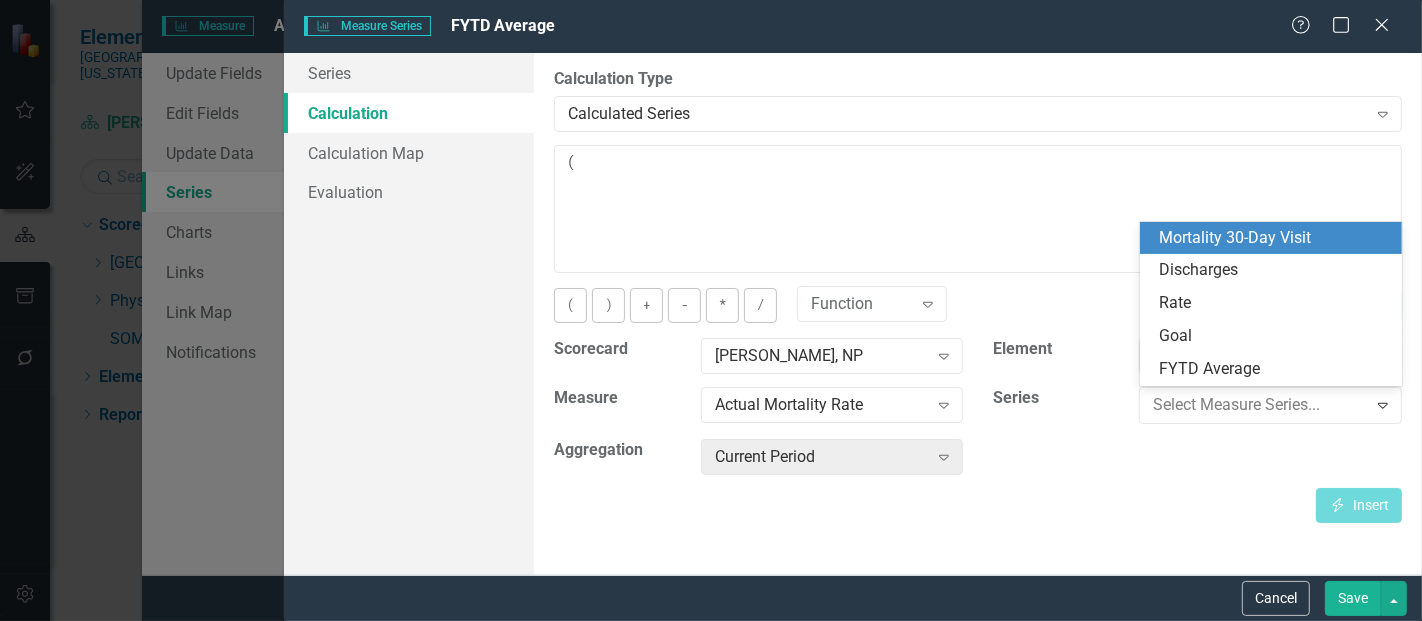 scroll, scrollTop: 0, scrollLeft: 0, axis: both 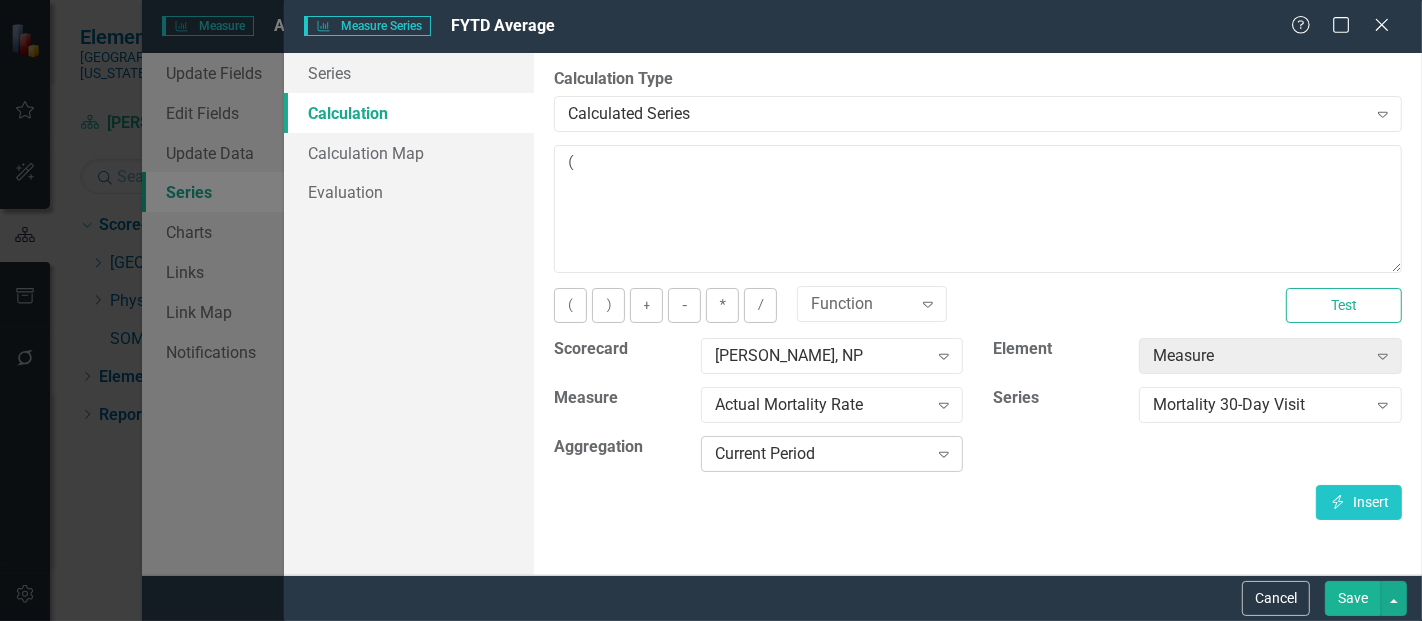 click on "Current Period" at bounding box center [821, 454] 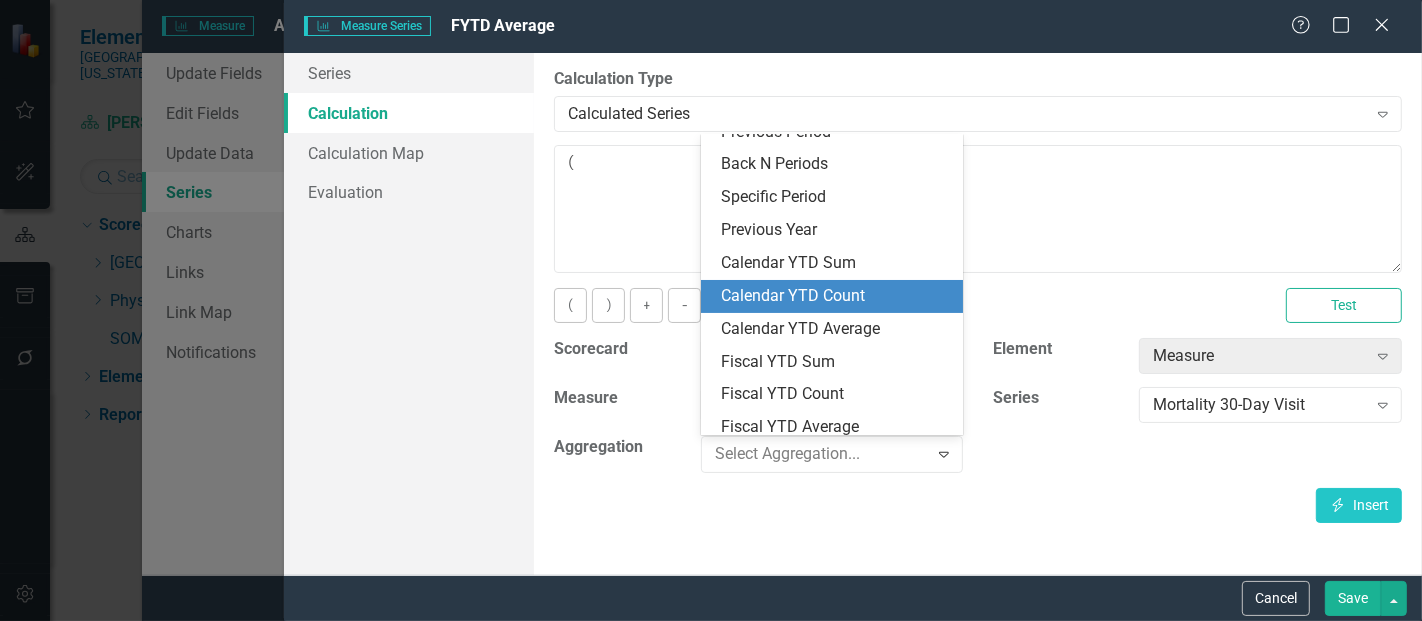scroll, scrollTop: 53, scrollLeft: 0, axis: vertical 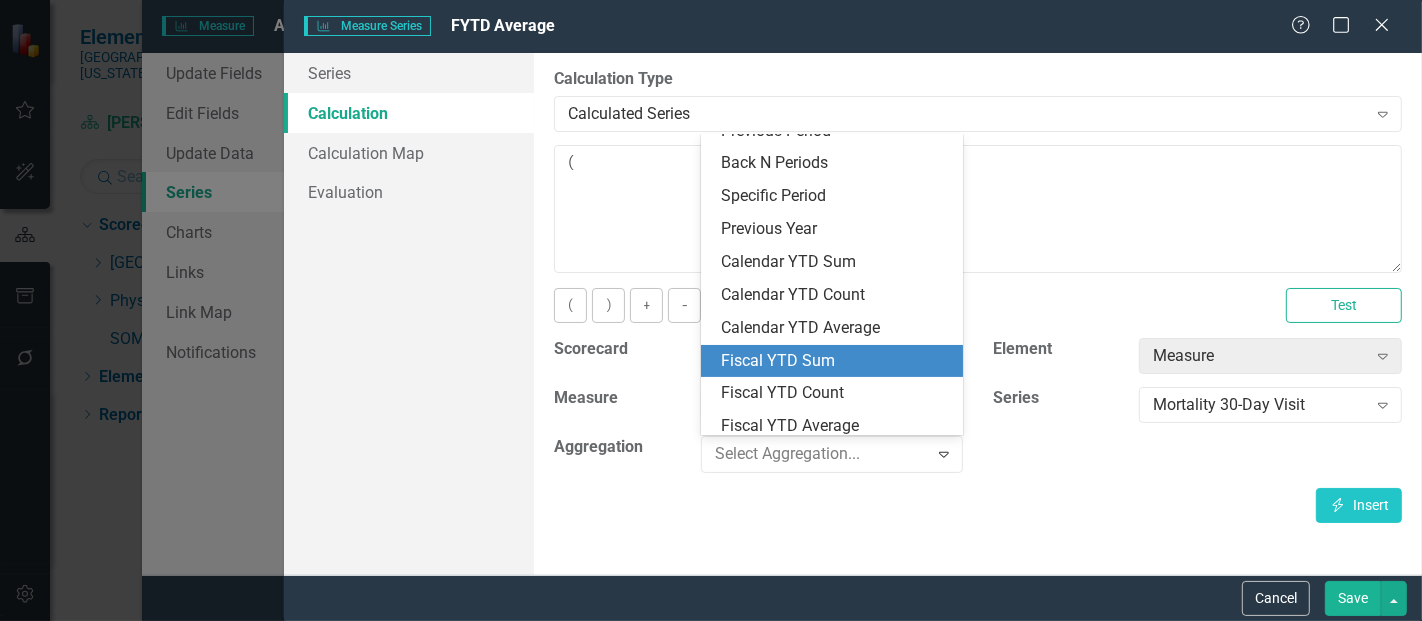 click on "Fiscal YTD Sum" at bounding box center [836, 361] 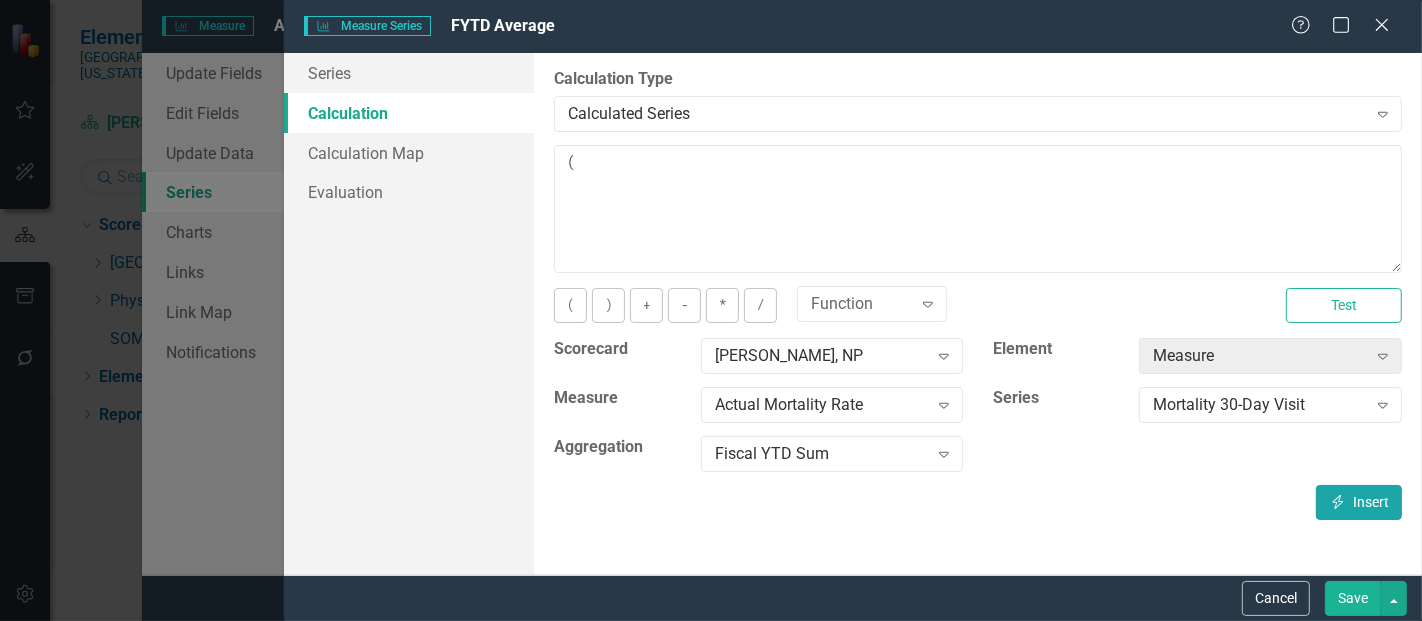 click on "Insert    Insert" at bounding box center [1359, 502] 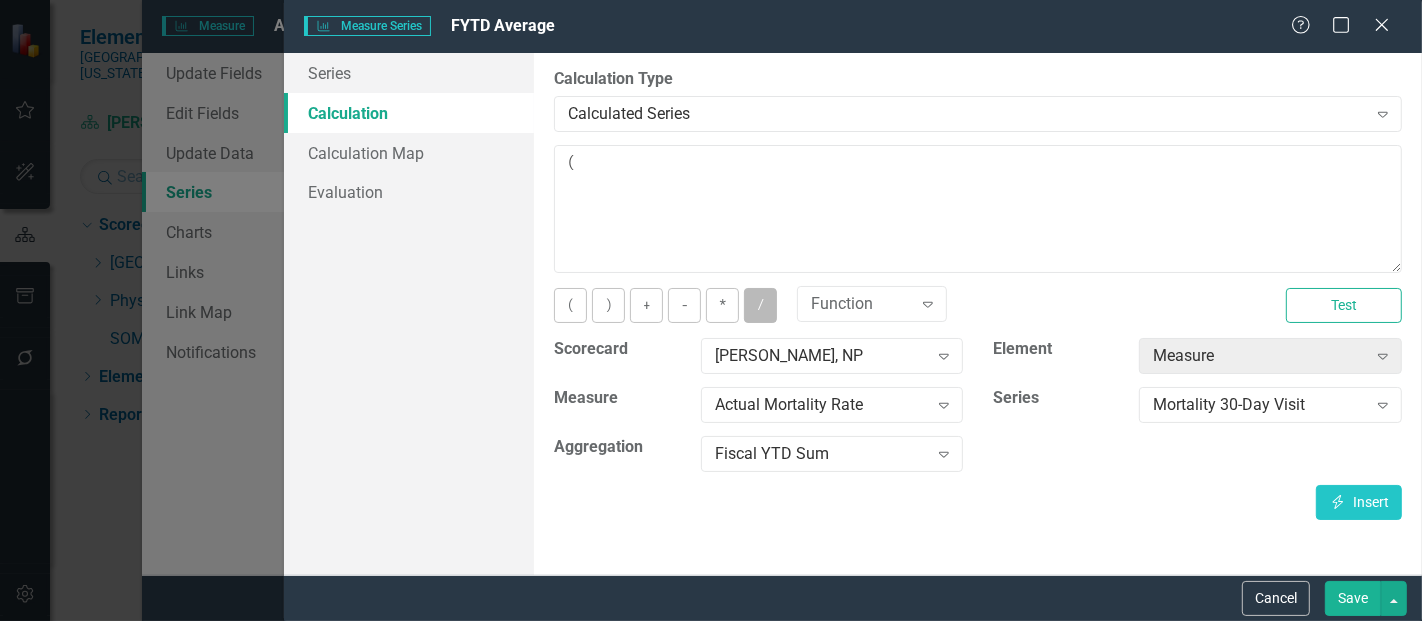 click on "/" at bounding box center (760, 305) 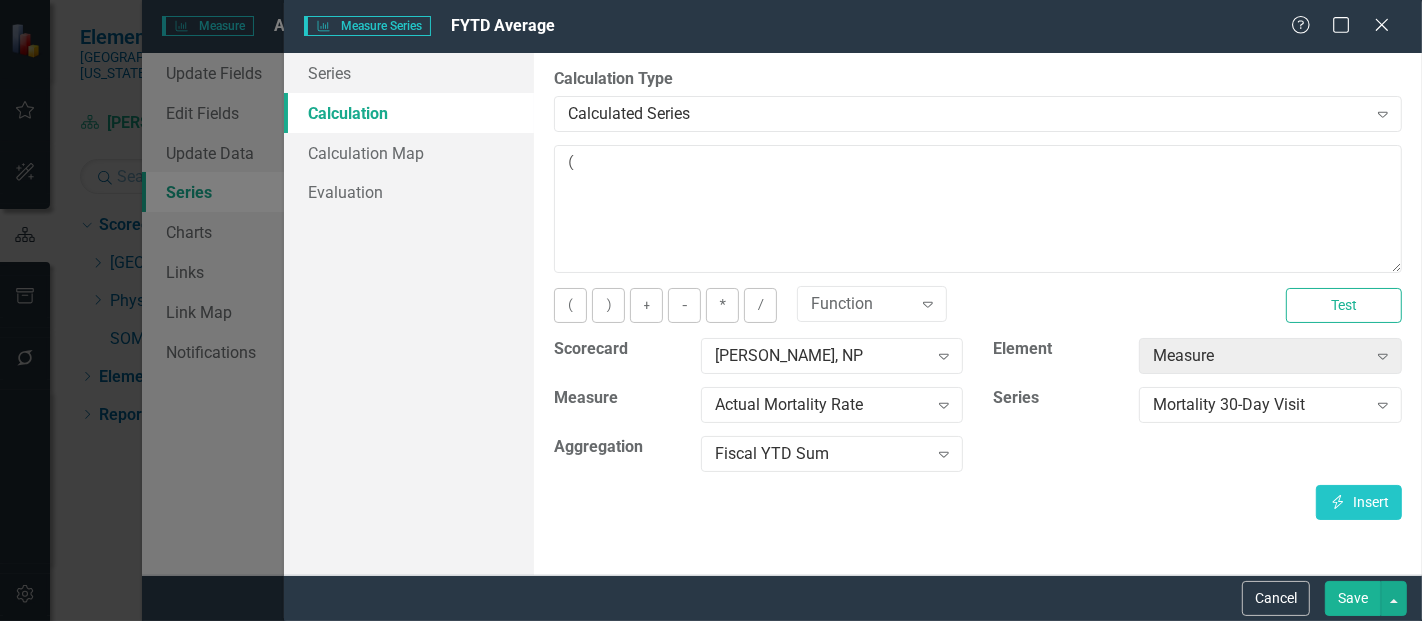 click on "Mortality 30-Day Visit Expand" at bounding box center (1270, 411) 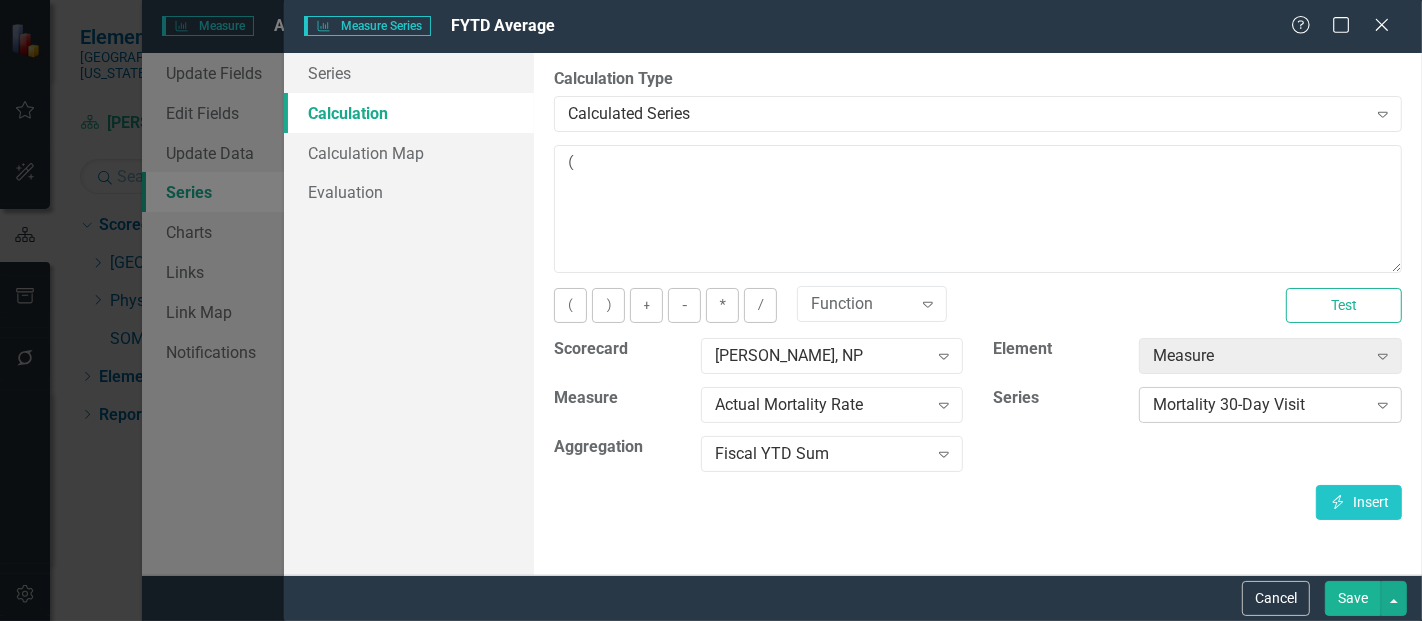 click on "Mortality 30-Day Visit" at bounding box center (1259, 405) 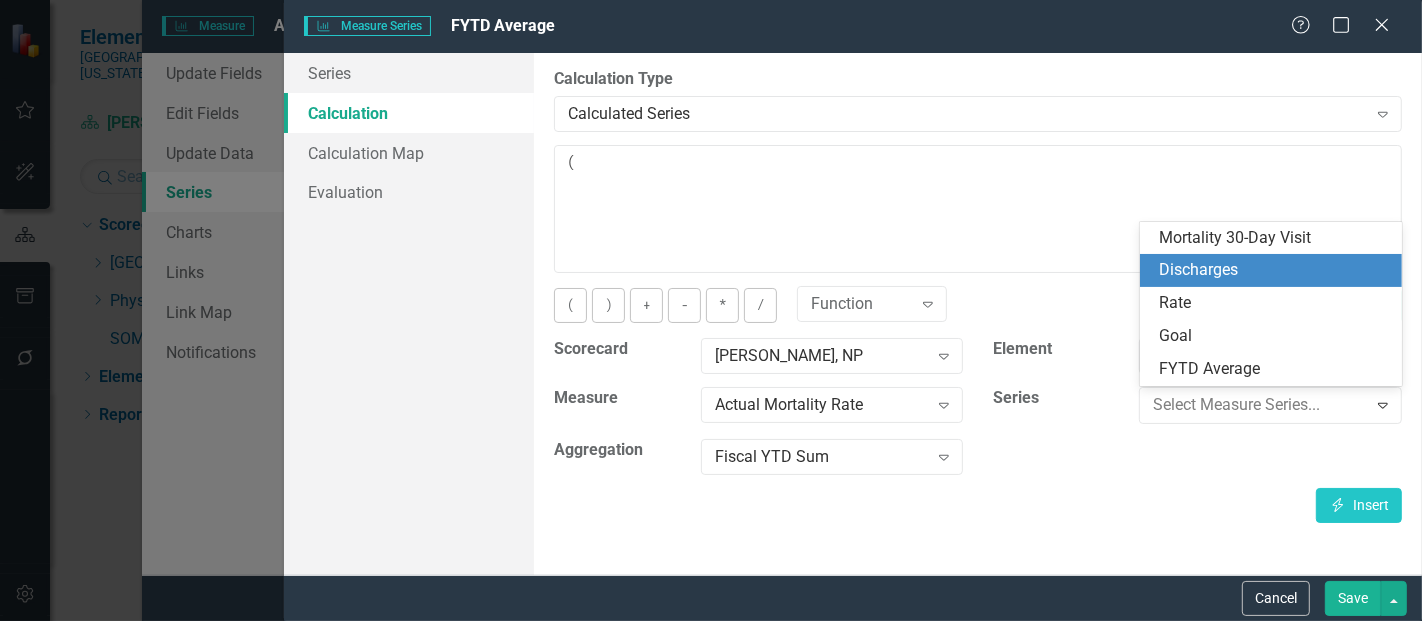 click on "Discharges" at bounding box center (1275, 270) 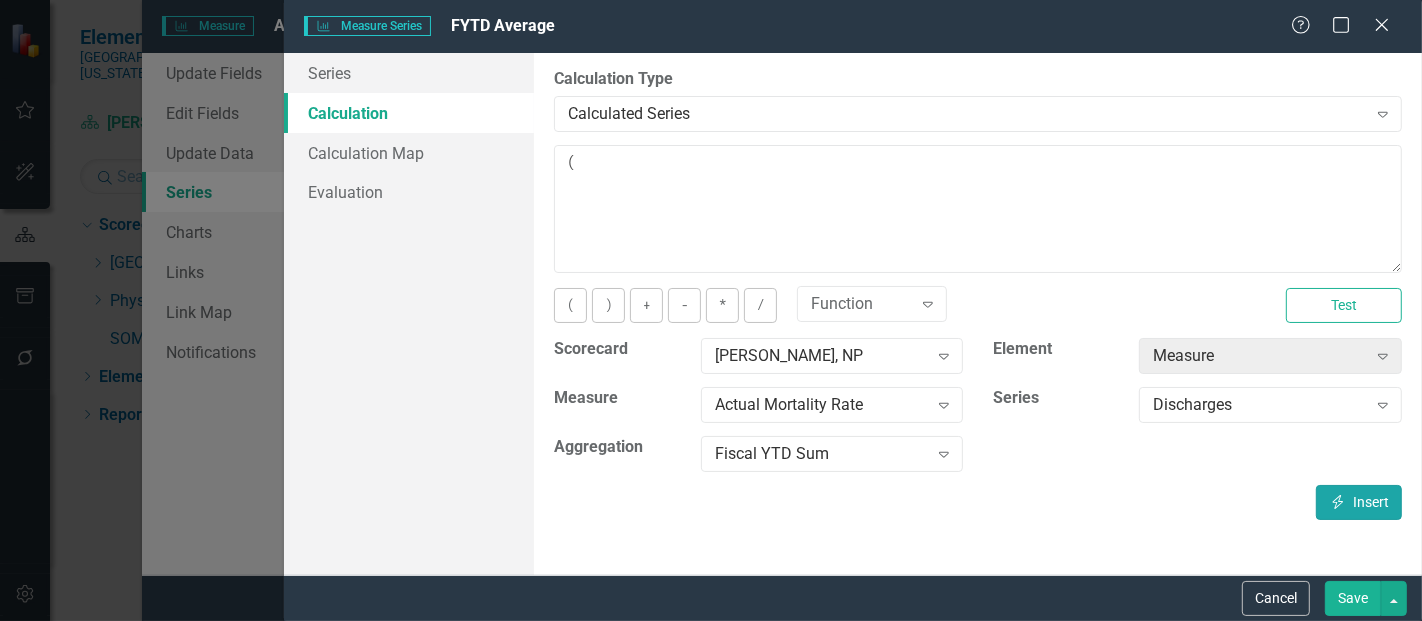 click on "Insert" 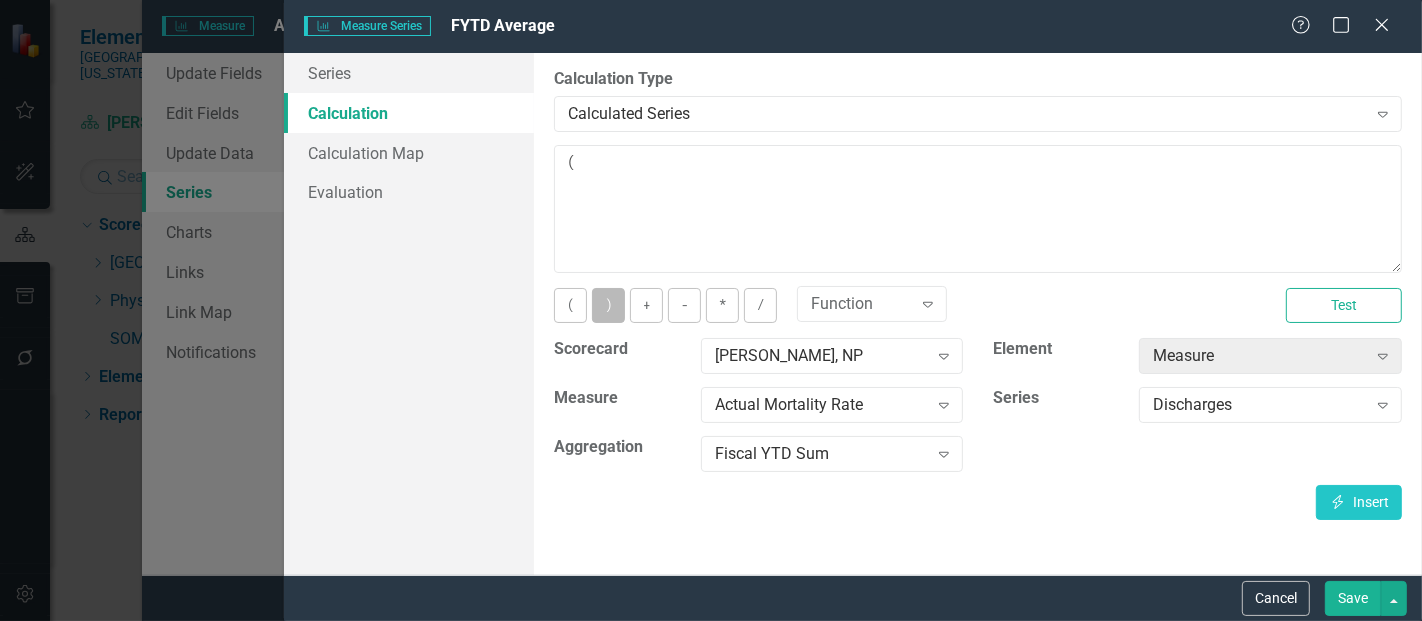 click on ")" at bounding box center (608, 305) 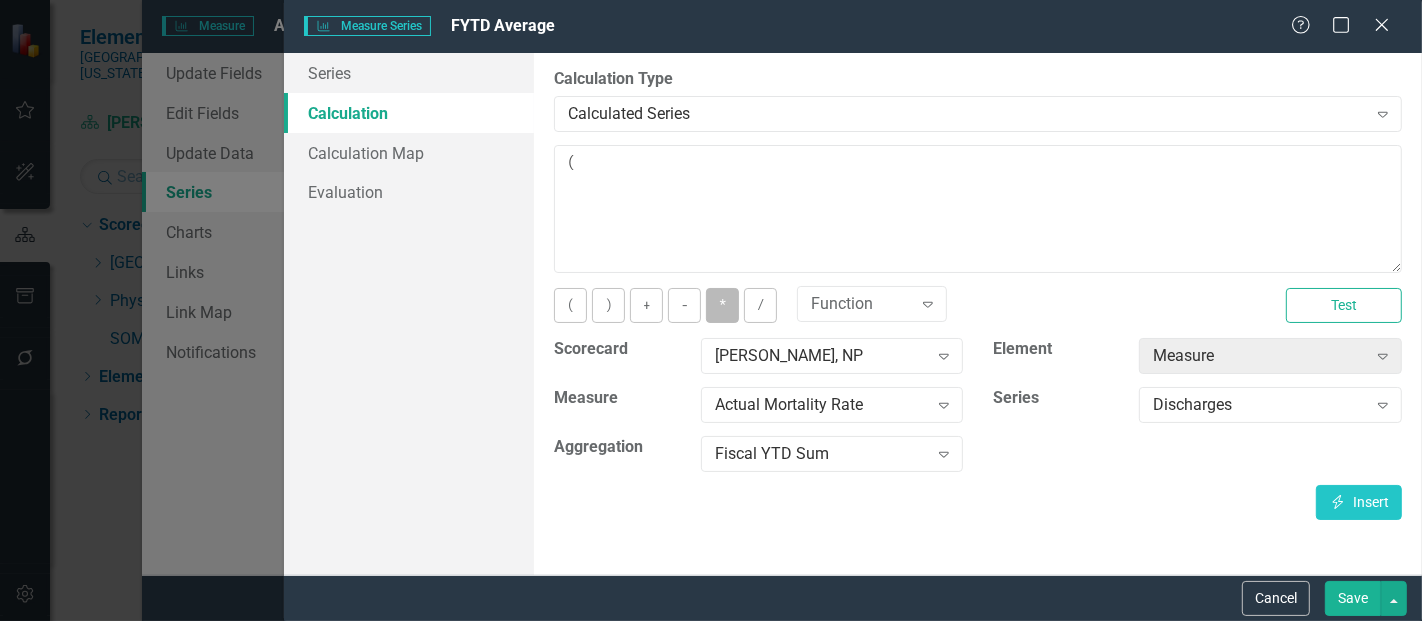 click on "*" at bounding box center [722, 305] 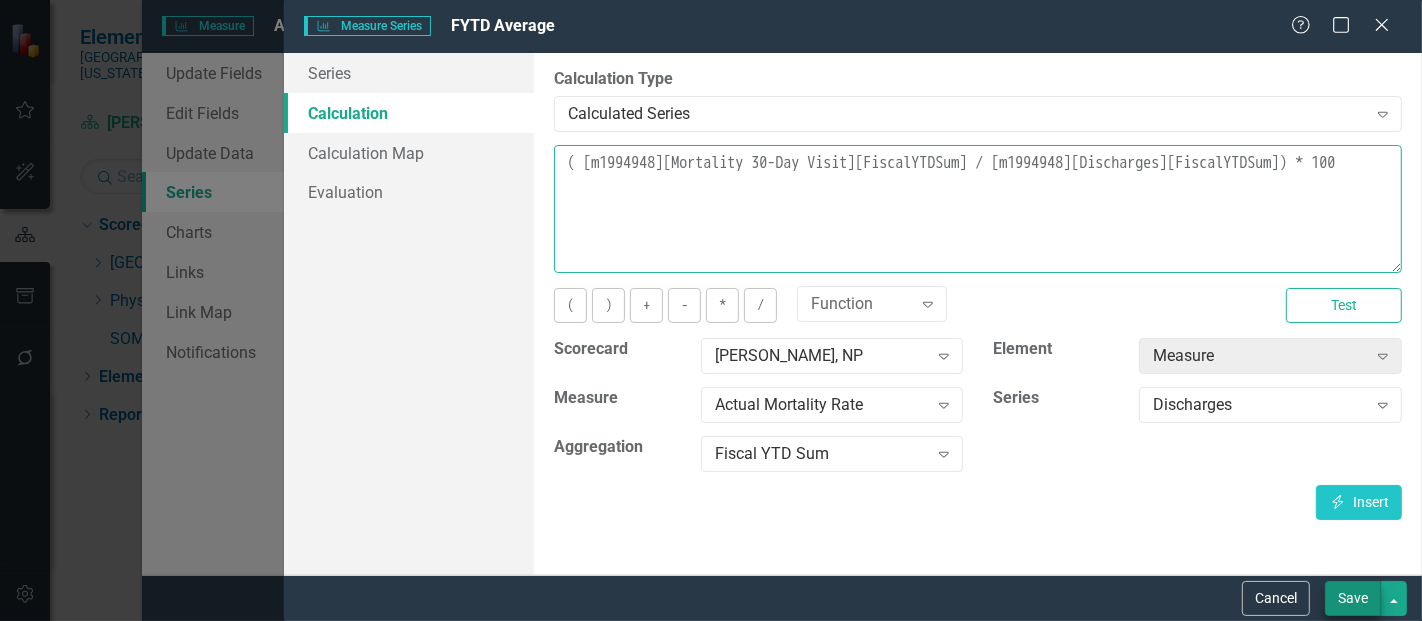 type on "( [m1994948][Mortality 30-Day Visit][FiscalYTDSum] / [m1994948][Discharges][FiscalYTDSum]) * 100" 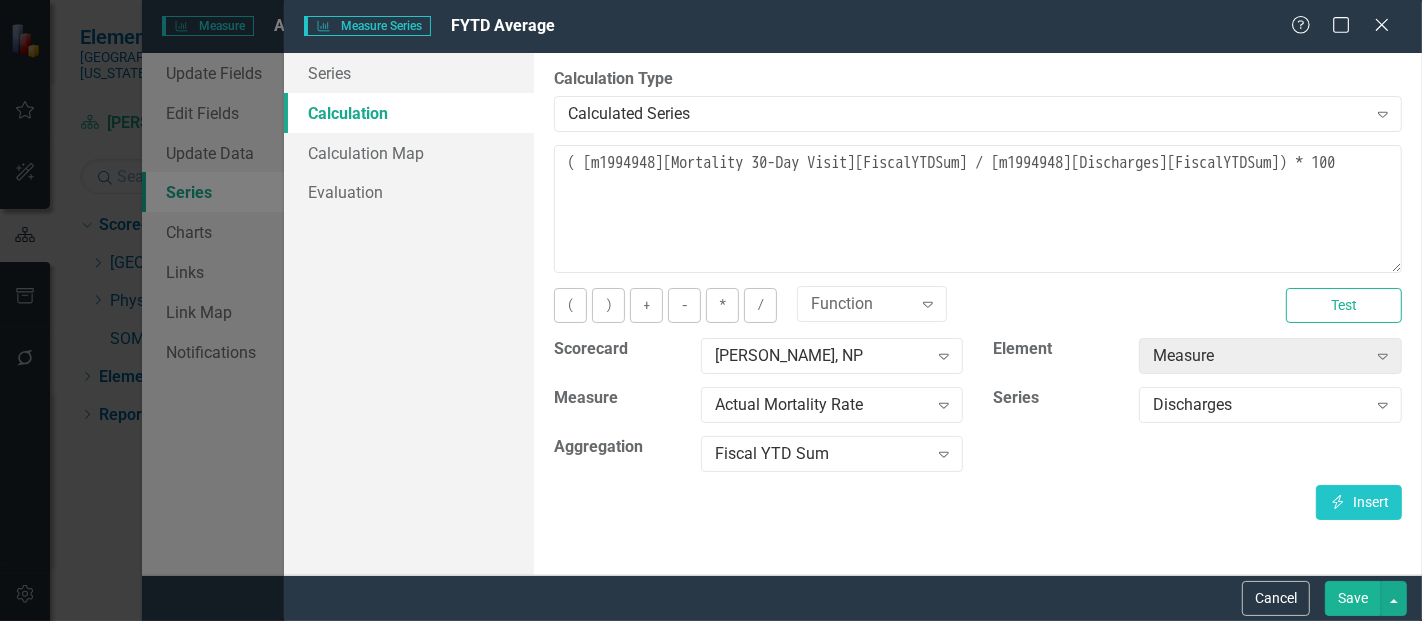click on "Save" at bounding box center (1353, 598) 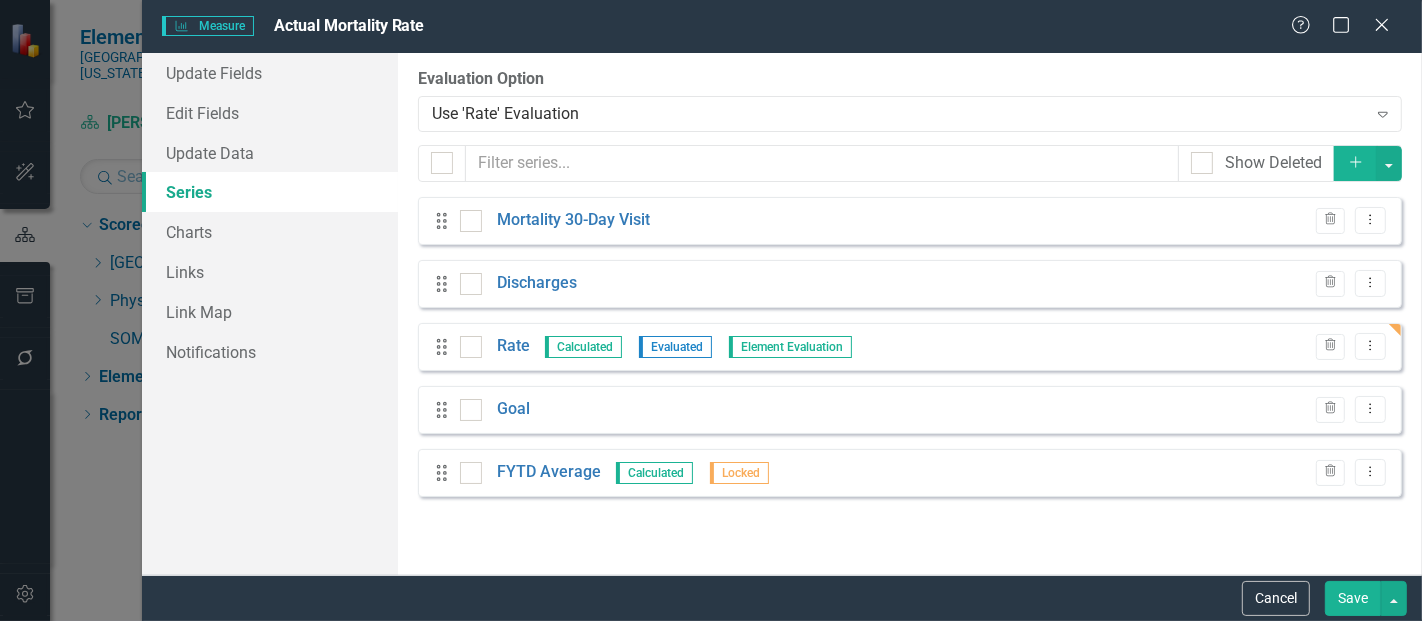 click on "Save" at bounding box center [1353, 598] 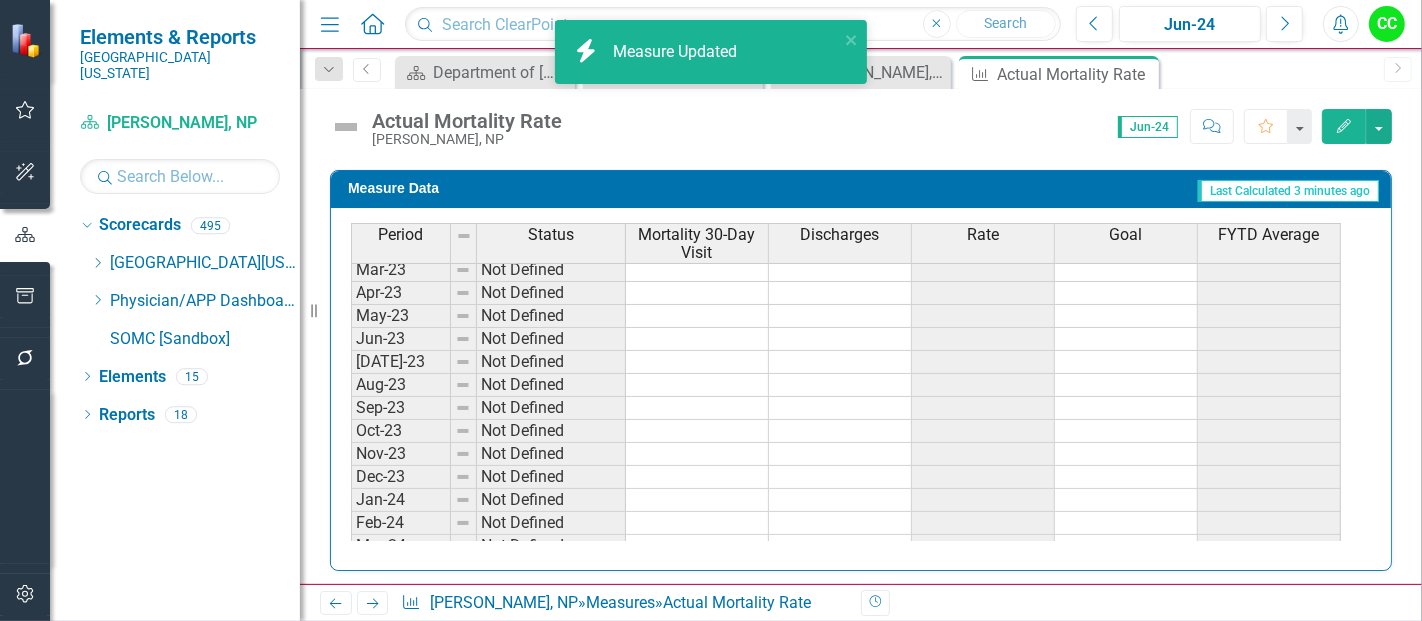 scroll, scrollTop: 346, scrollLeft: 0, axis: vertical 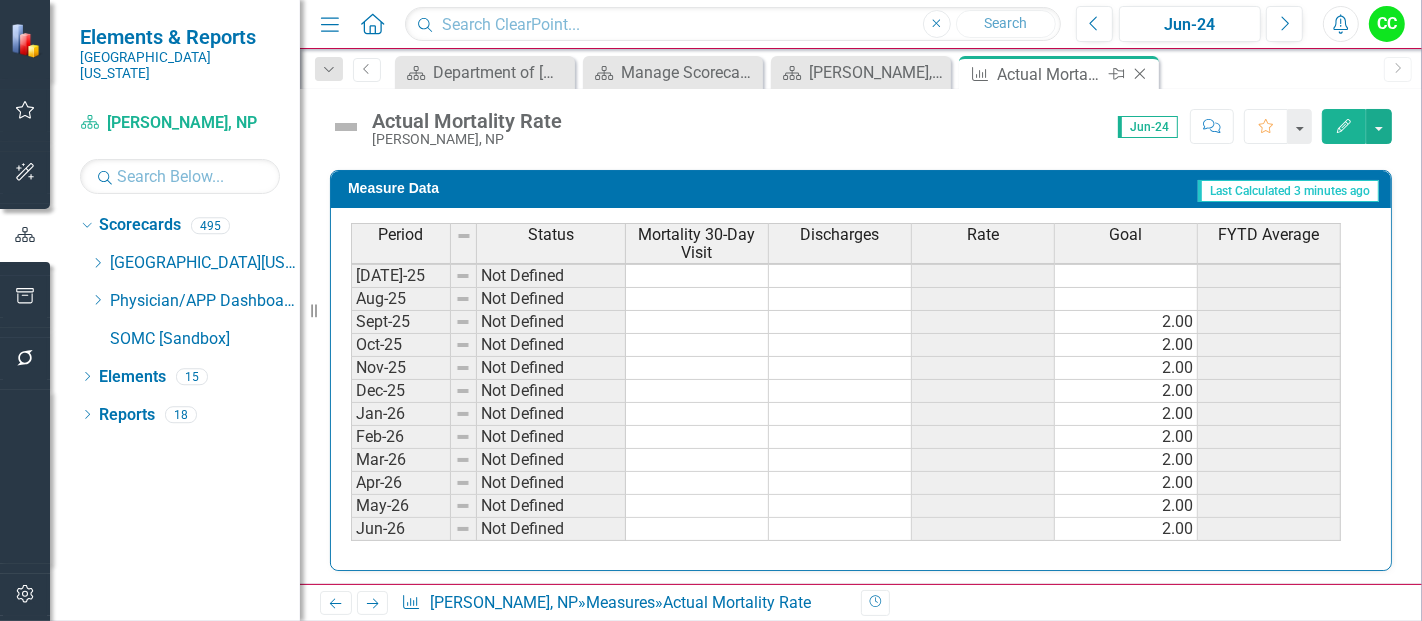 click on "Close" 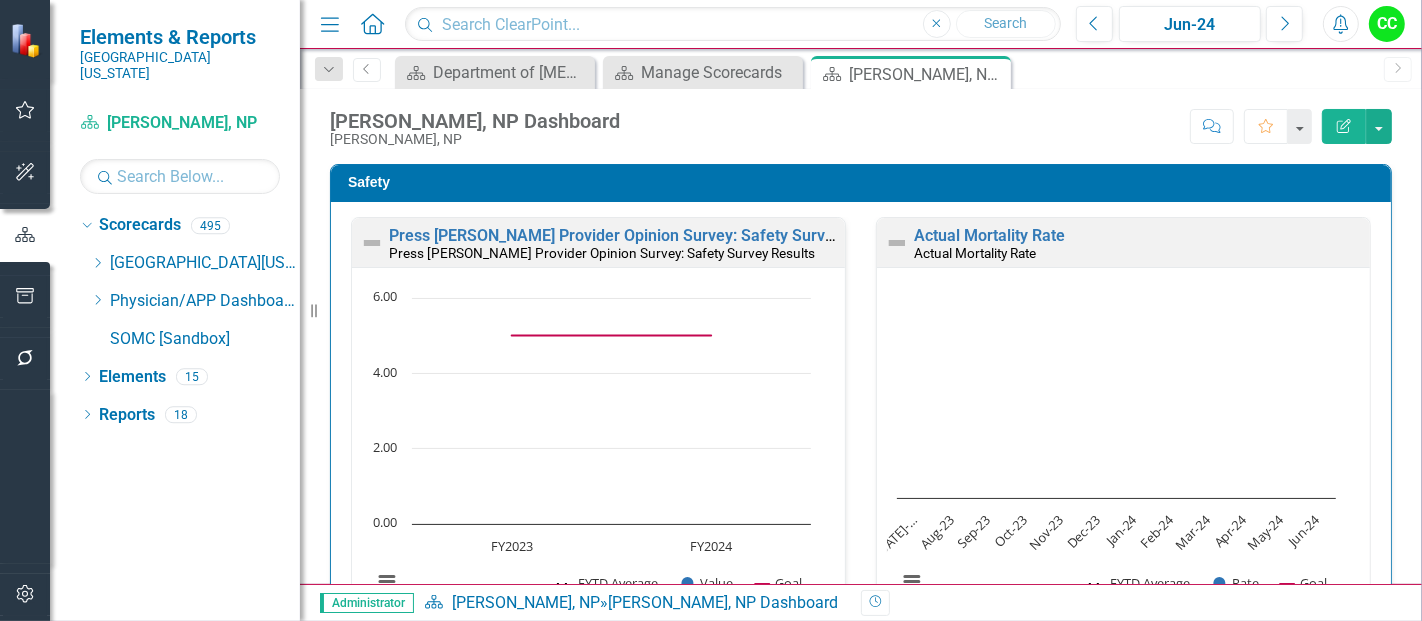 scroll, scrollTop: 532, scrollLeft: 0, axis: vertical 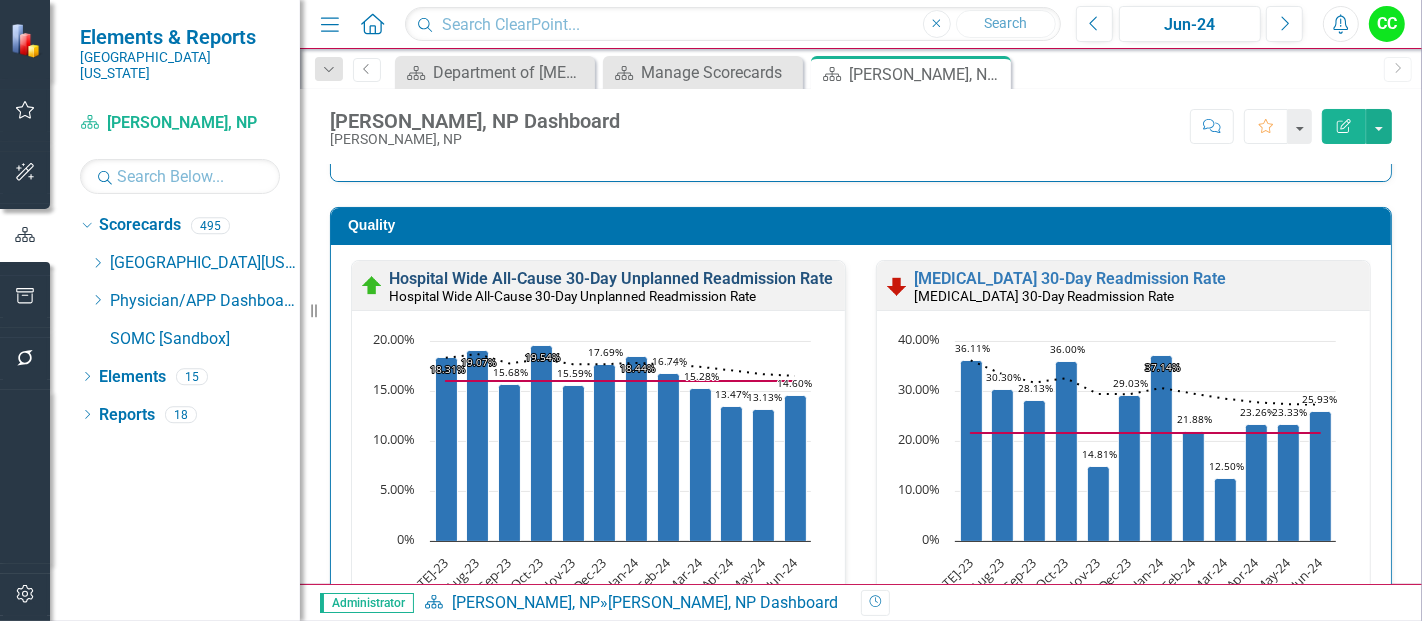 click on "Hospital Wide All-Cause 30-Day Unplanned Readmission Rate" at bounding box center (611, 278) 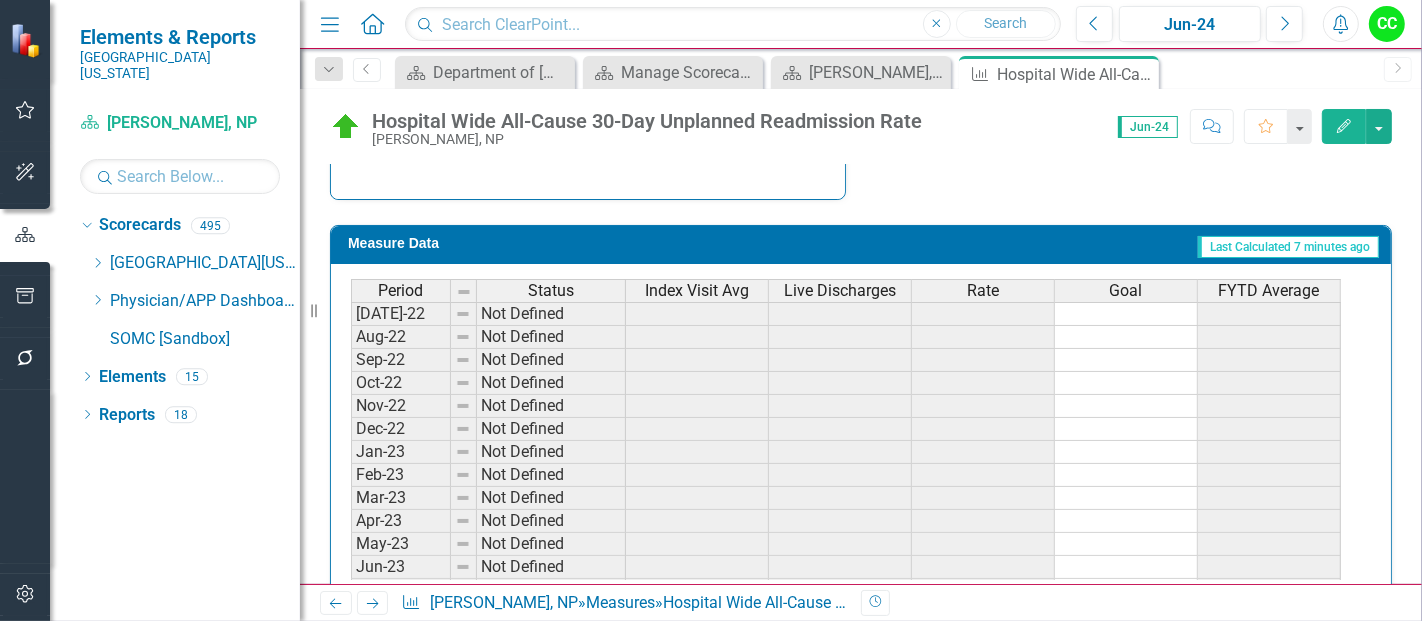 scroll, scrollTop: 994, scrollLeft: 0, axis: vertical 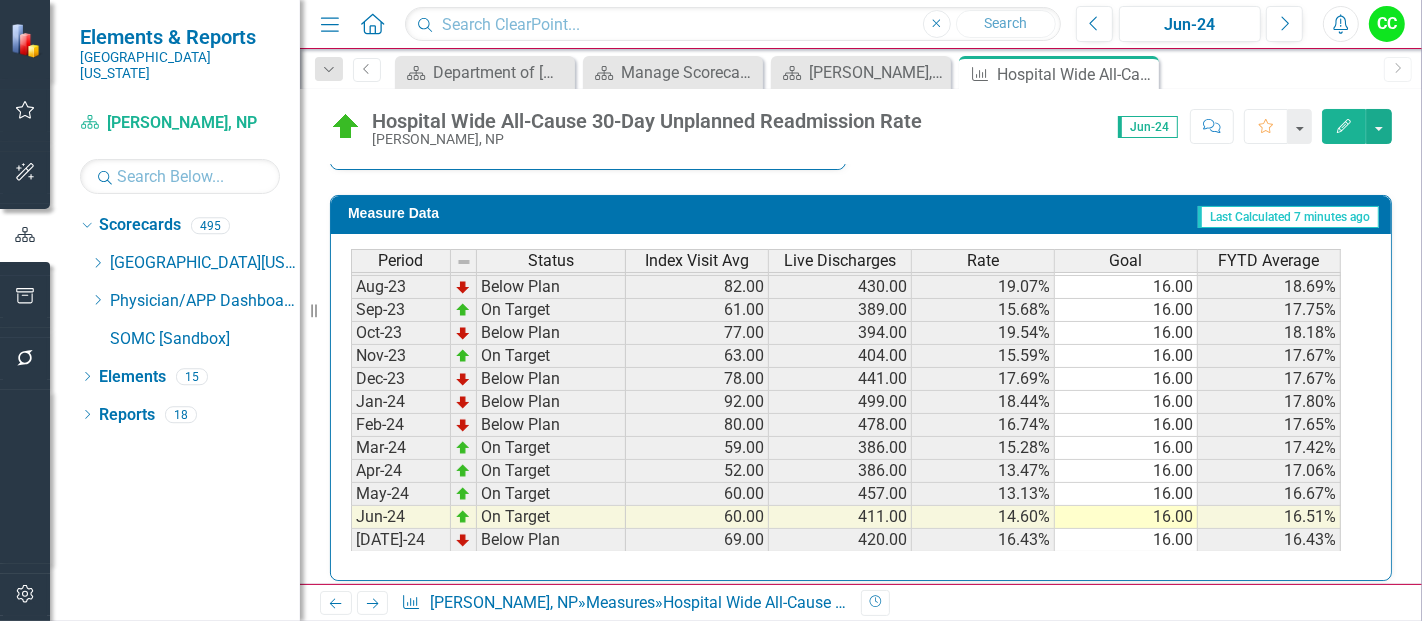 click 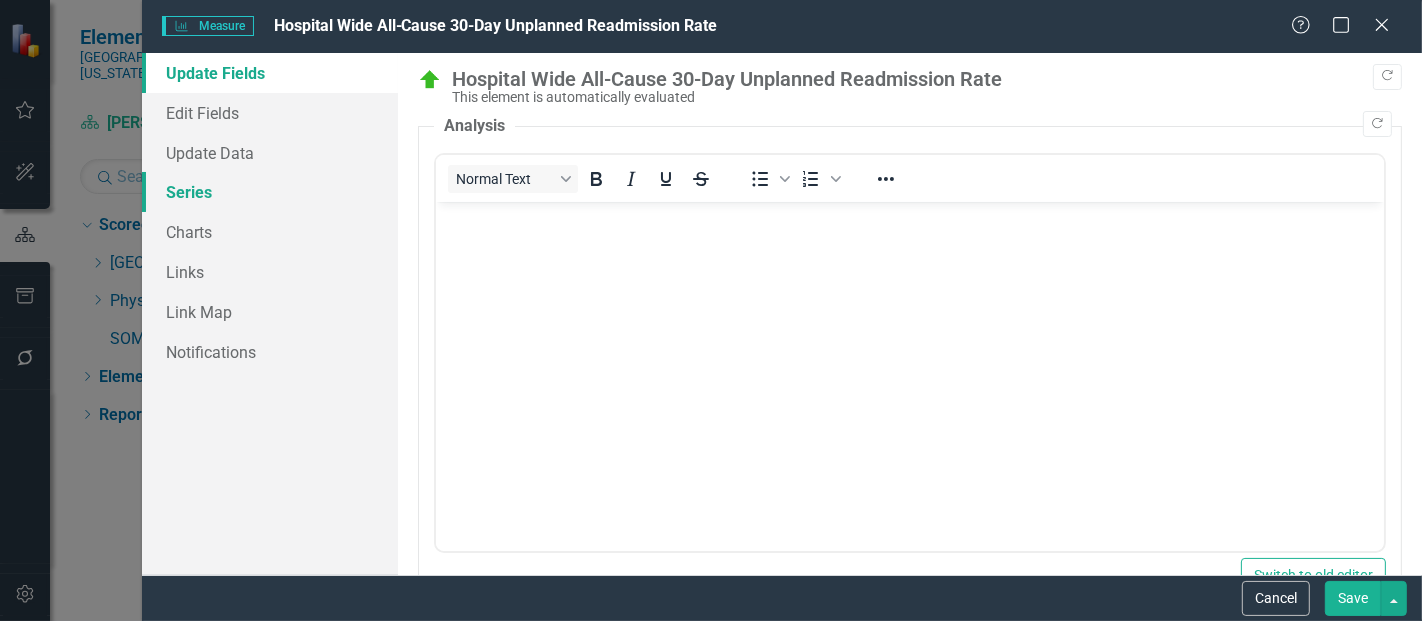 click on "Series" at bounding box center (270, 192) 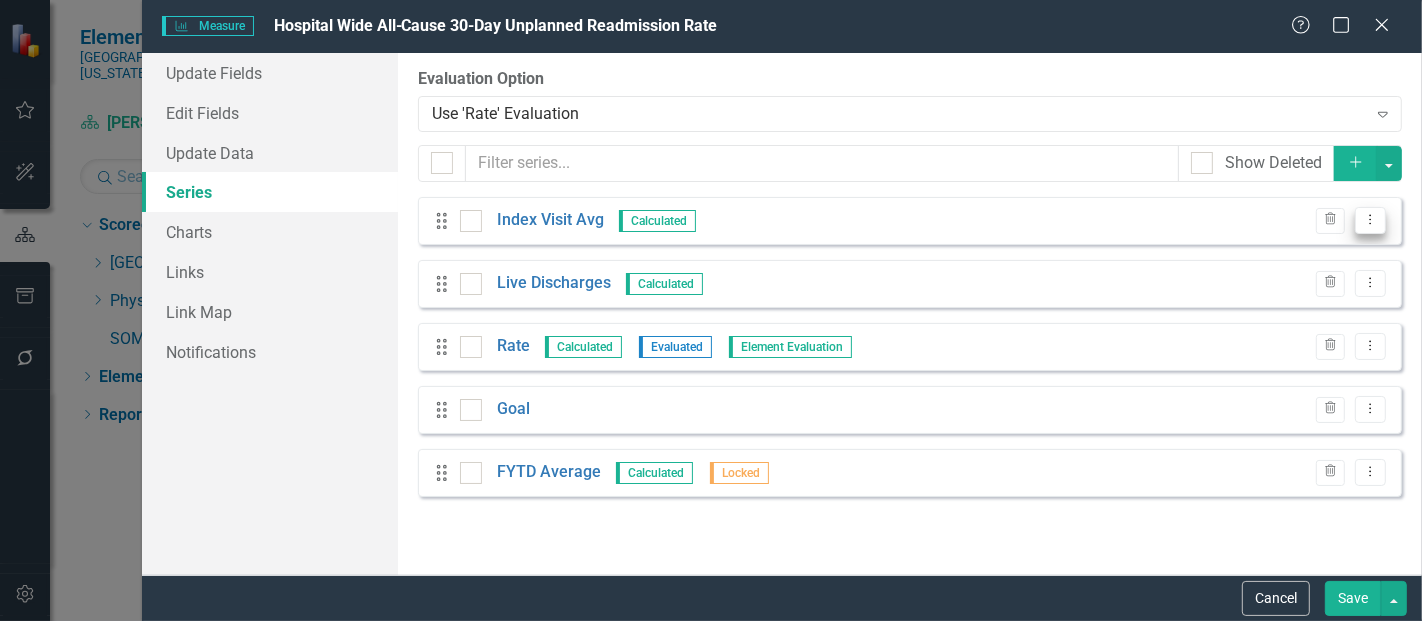 click on "Dropdown Menu" 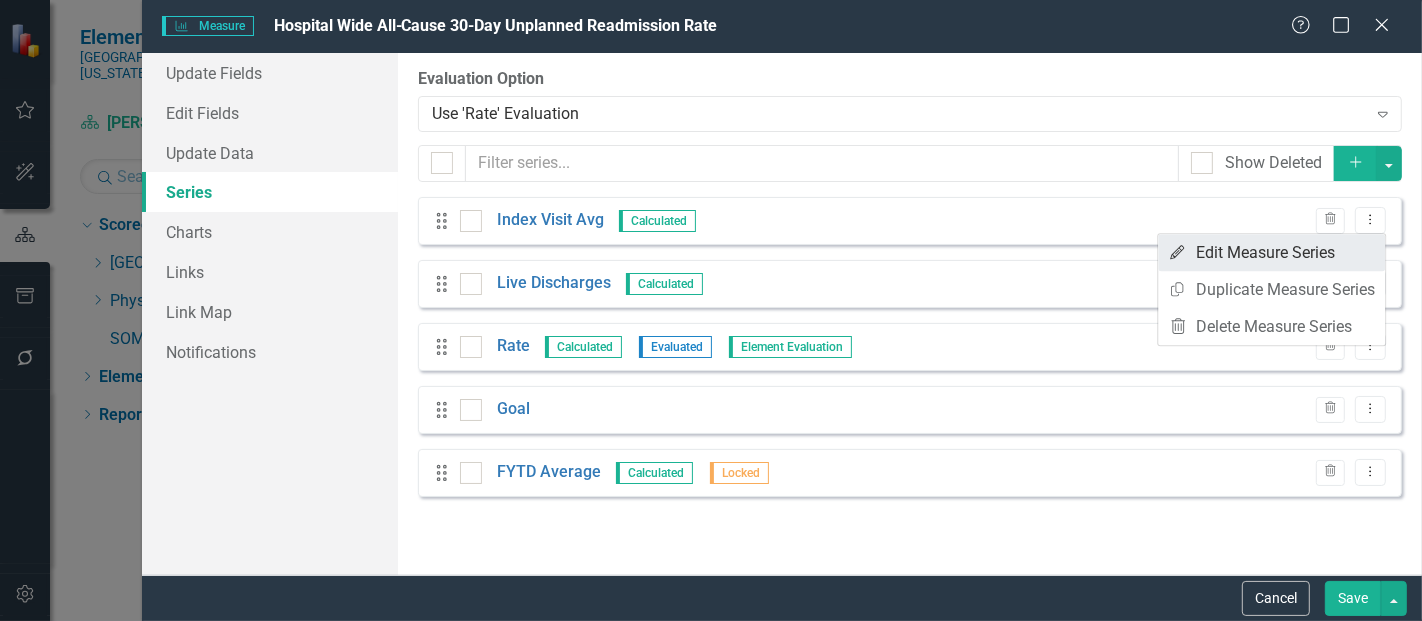 click on "Edit Edit Measure Series" at bounding box center (1271, 252) 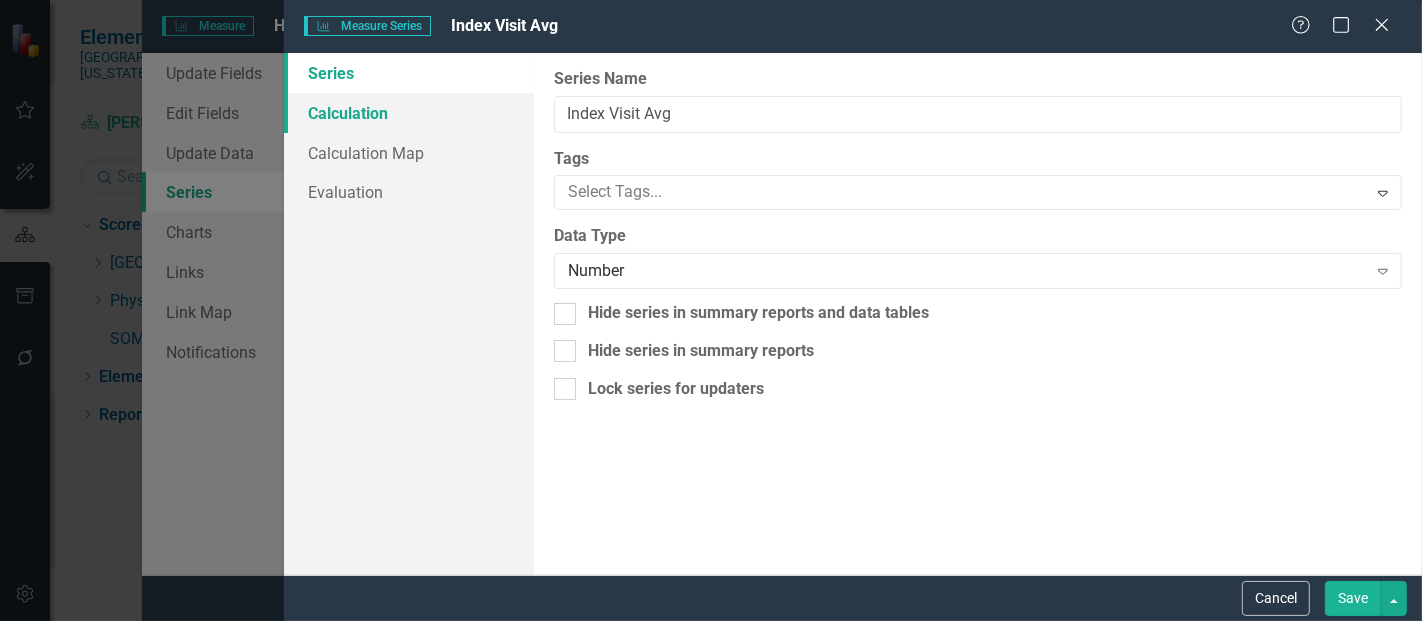 click on "Calculation" at bounding box center [409, 113] 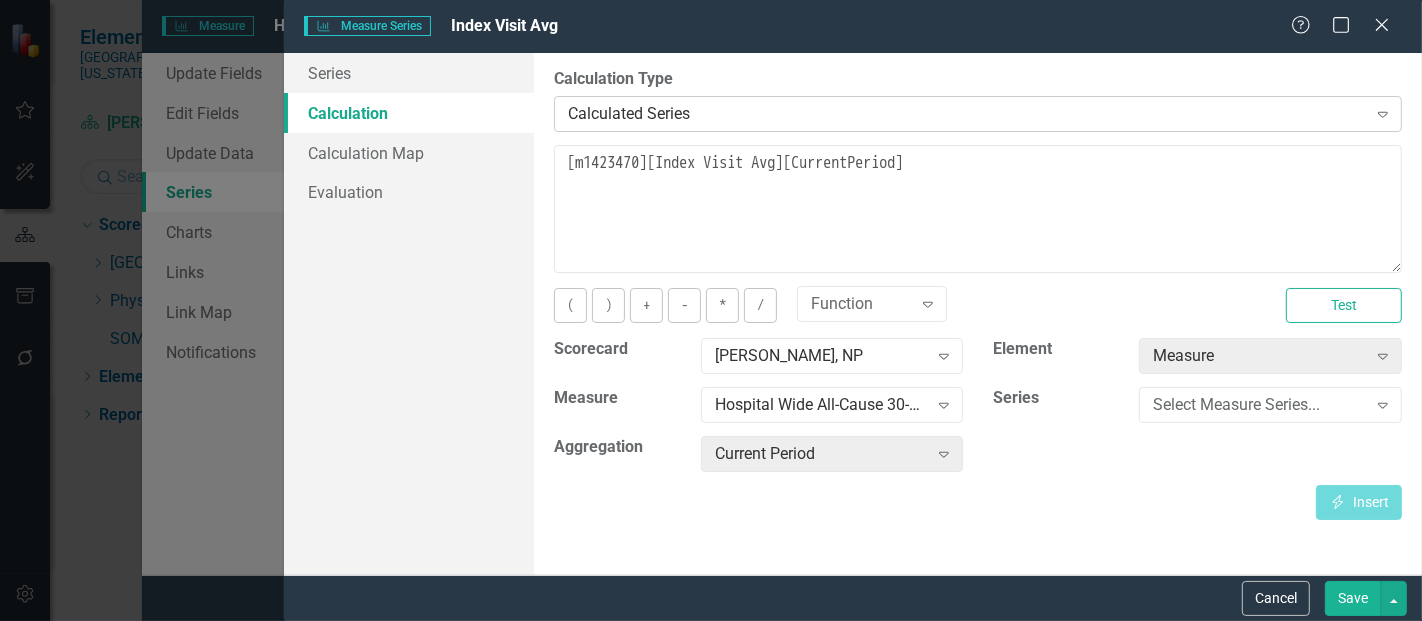 click on "Calculated Series Expand" at bounding box center (978, 114) 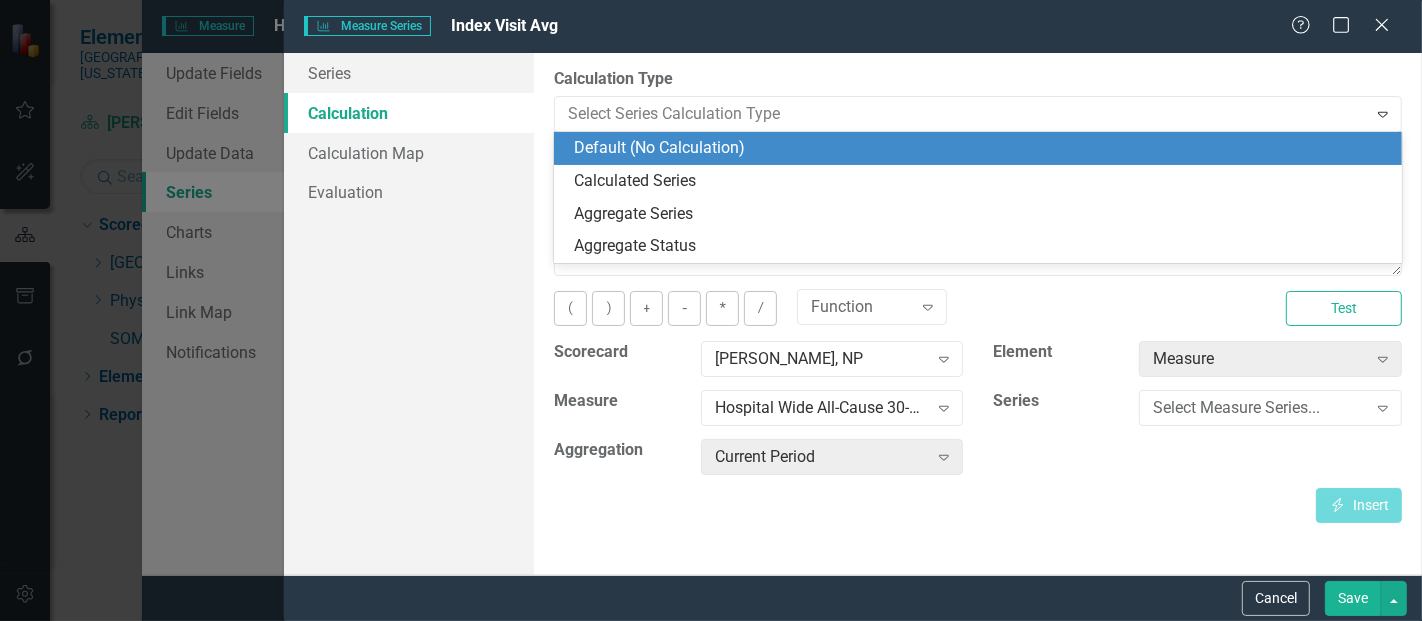 click on "Default (No Calculation)" at bounding box center [982, 148] 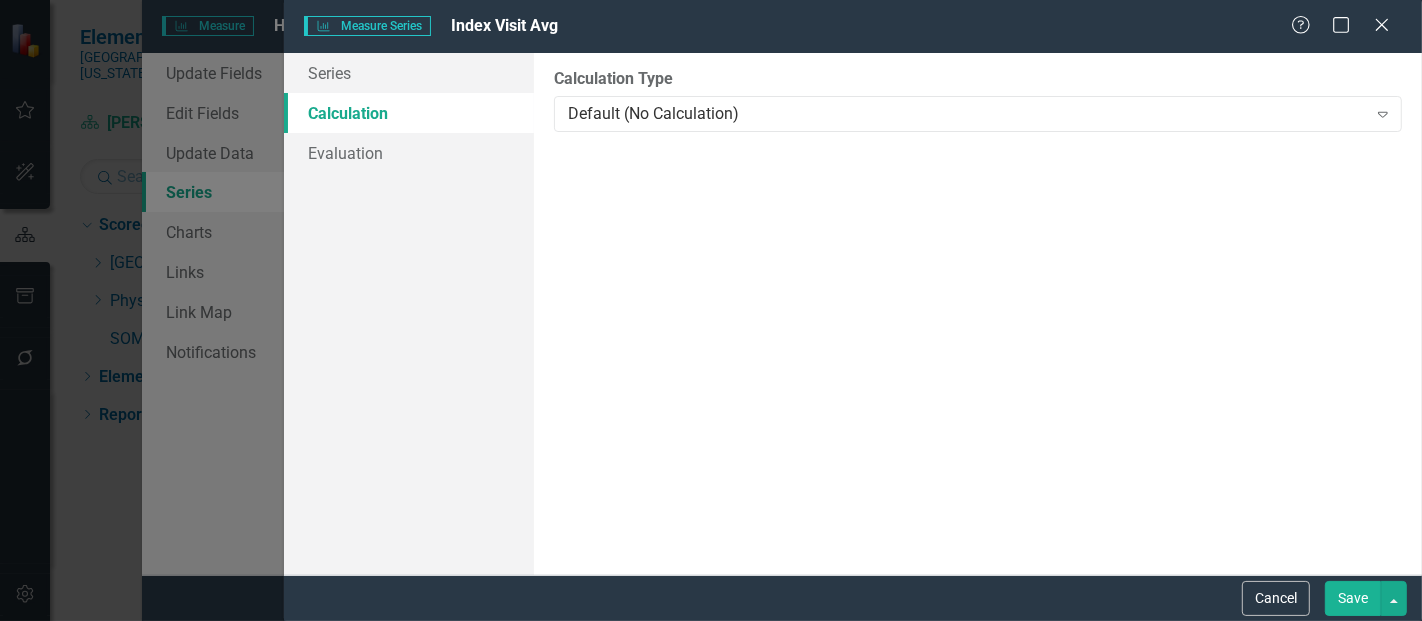 click on "Save" at bounding box center [1353, 598] 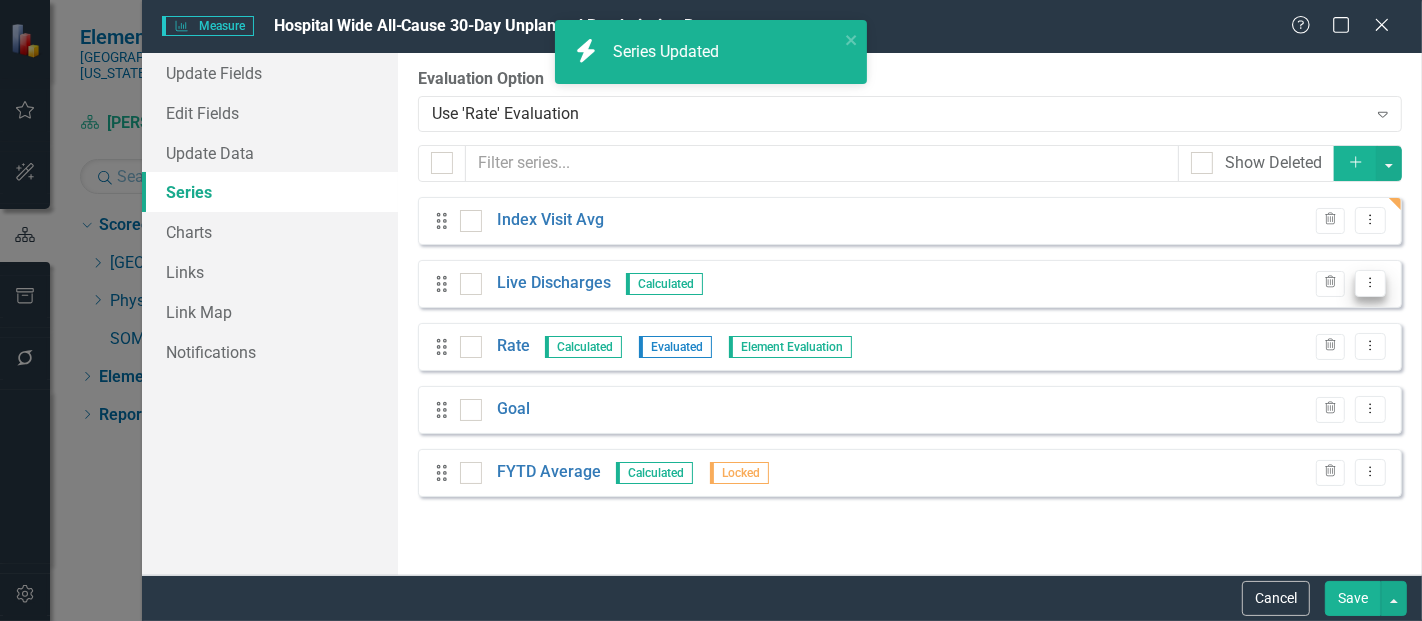 click on "Dropdown Menu" 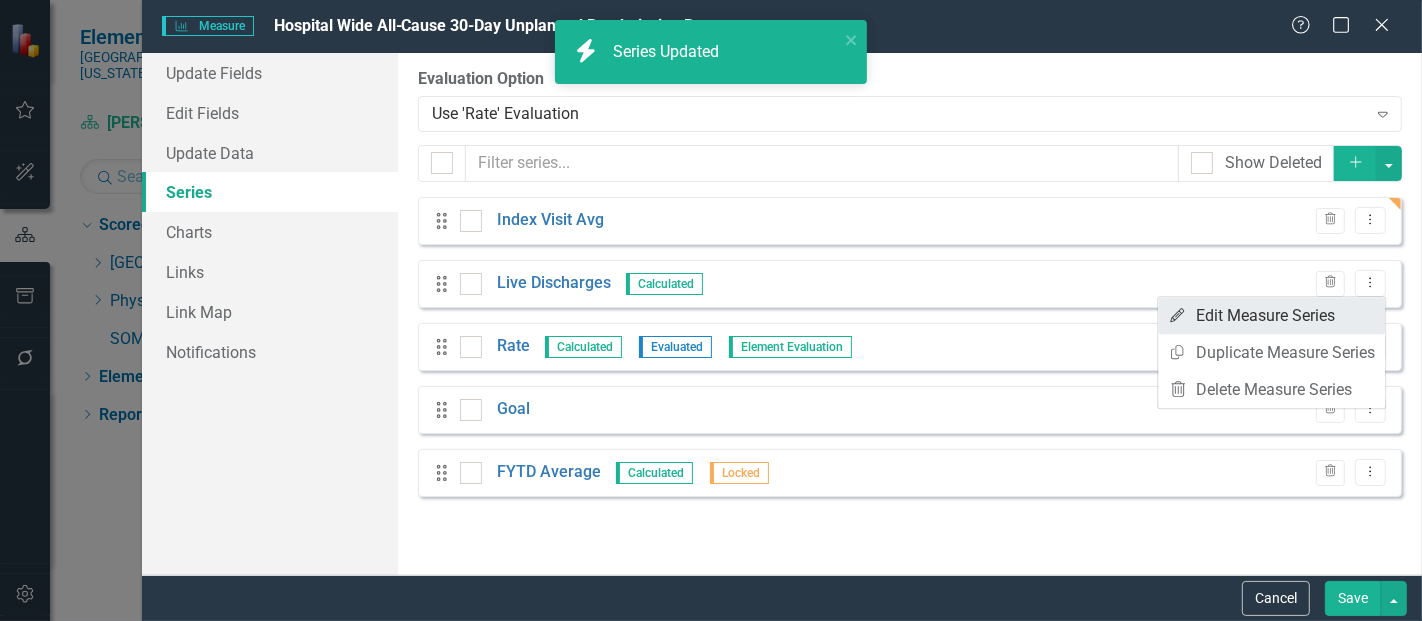 click on "Edit Edit Measure Series" at bounding box center (1271, 315) 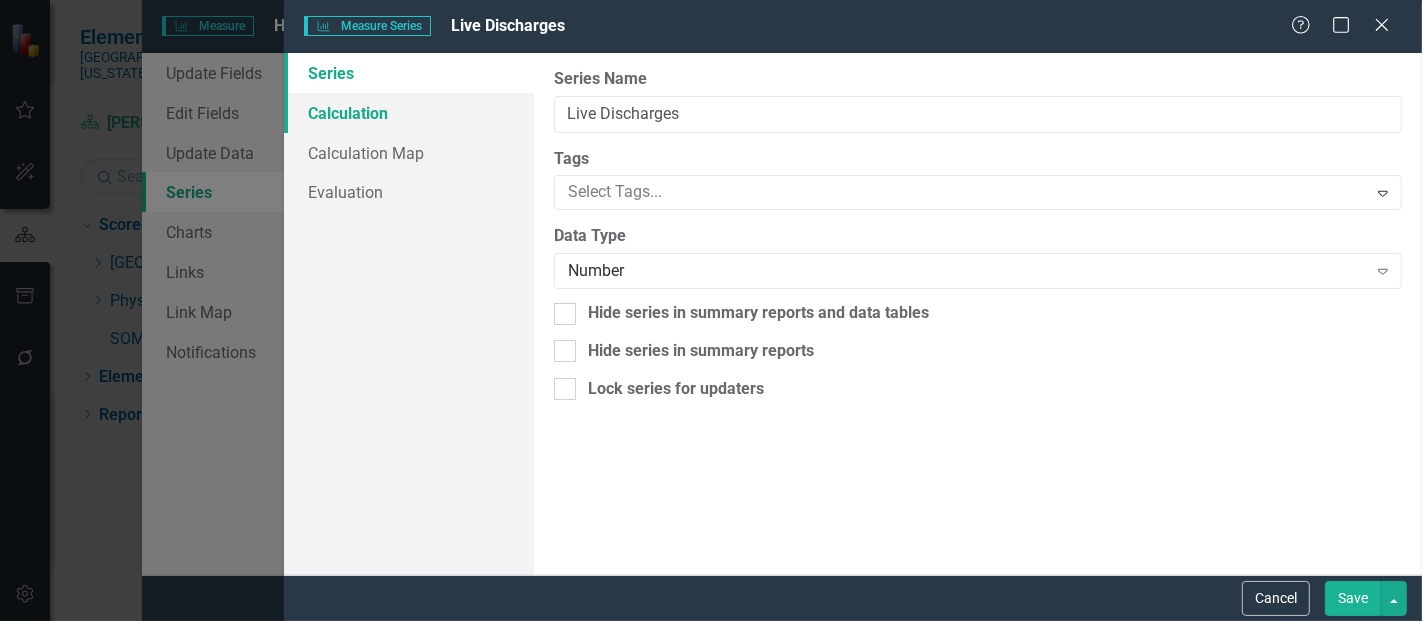 click on "Calculation" at bounding box center [409, 113] 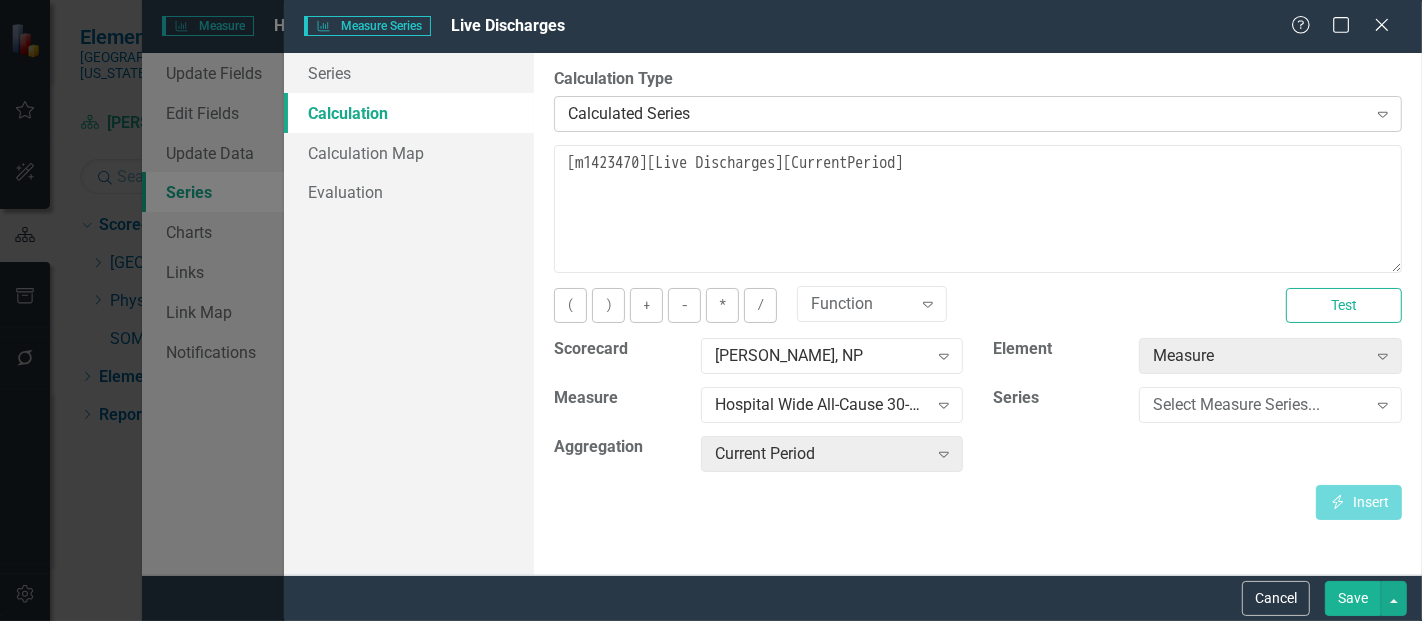 click on "Calculated Series Expand" at bounding box center [978, 114] 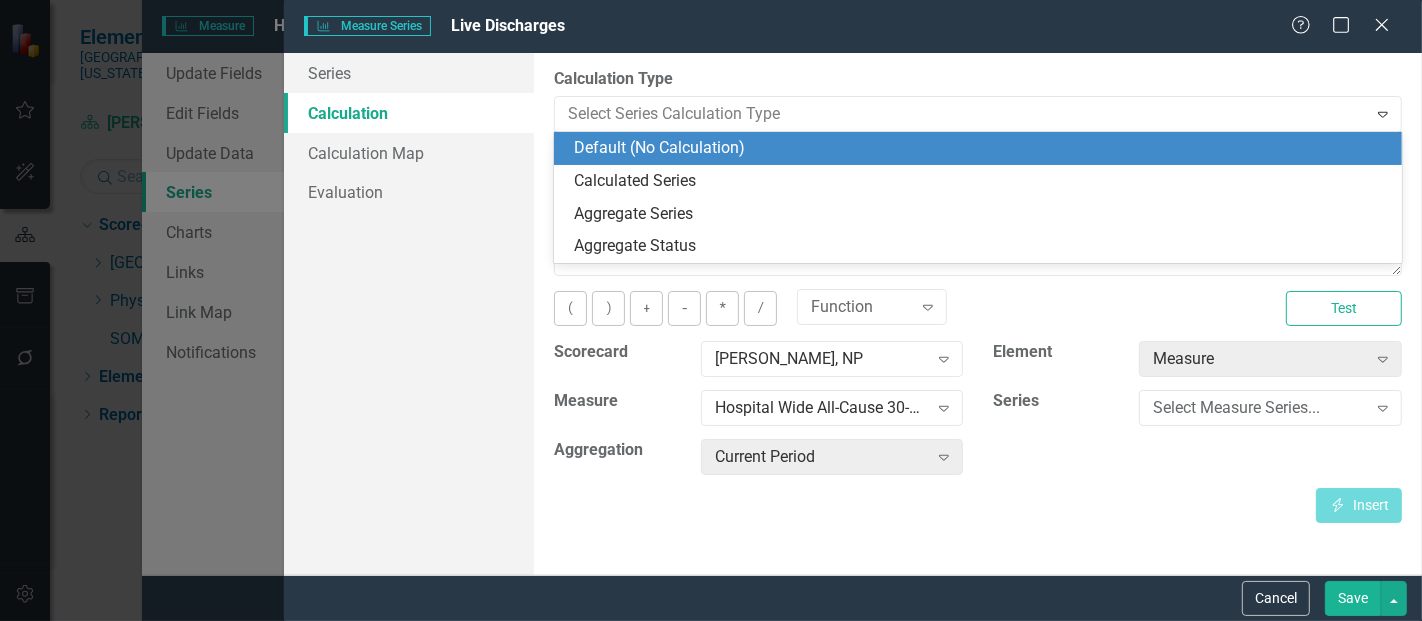 click on "Default (No Calculation)" at bounding box center (982, 148) 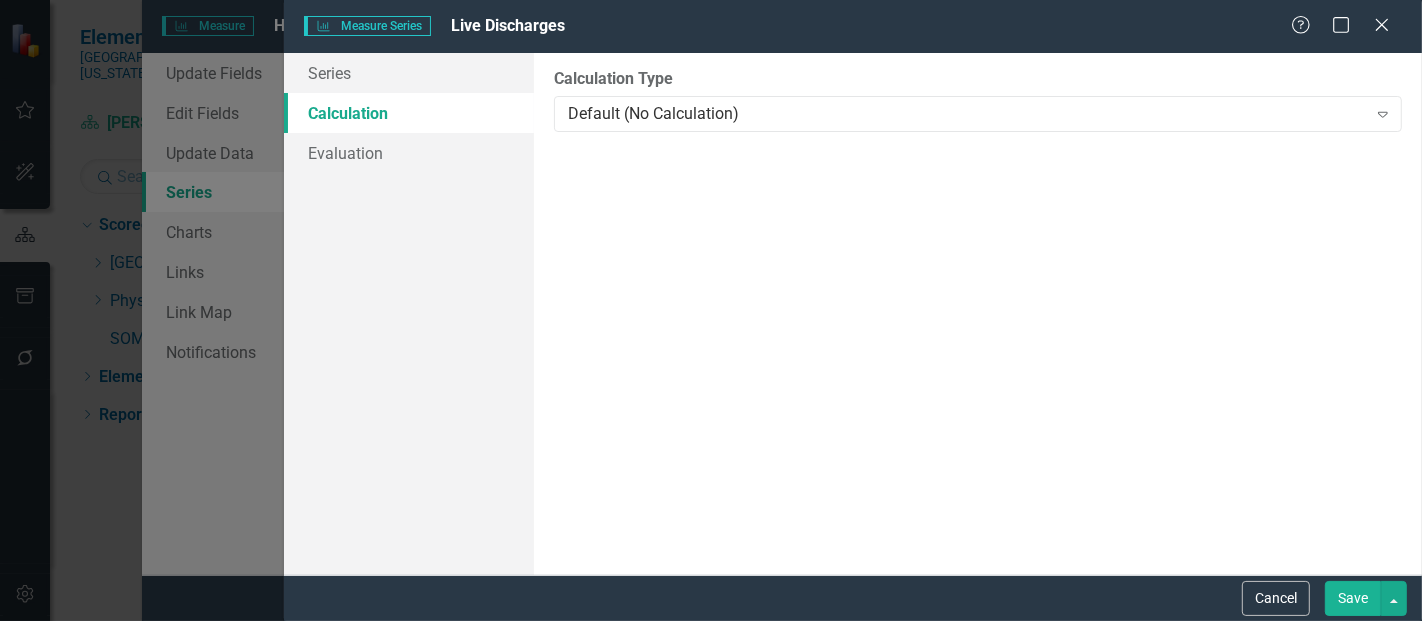 click on "Save" at bounding box center [1353, 598] 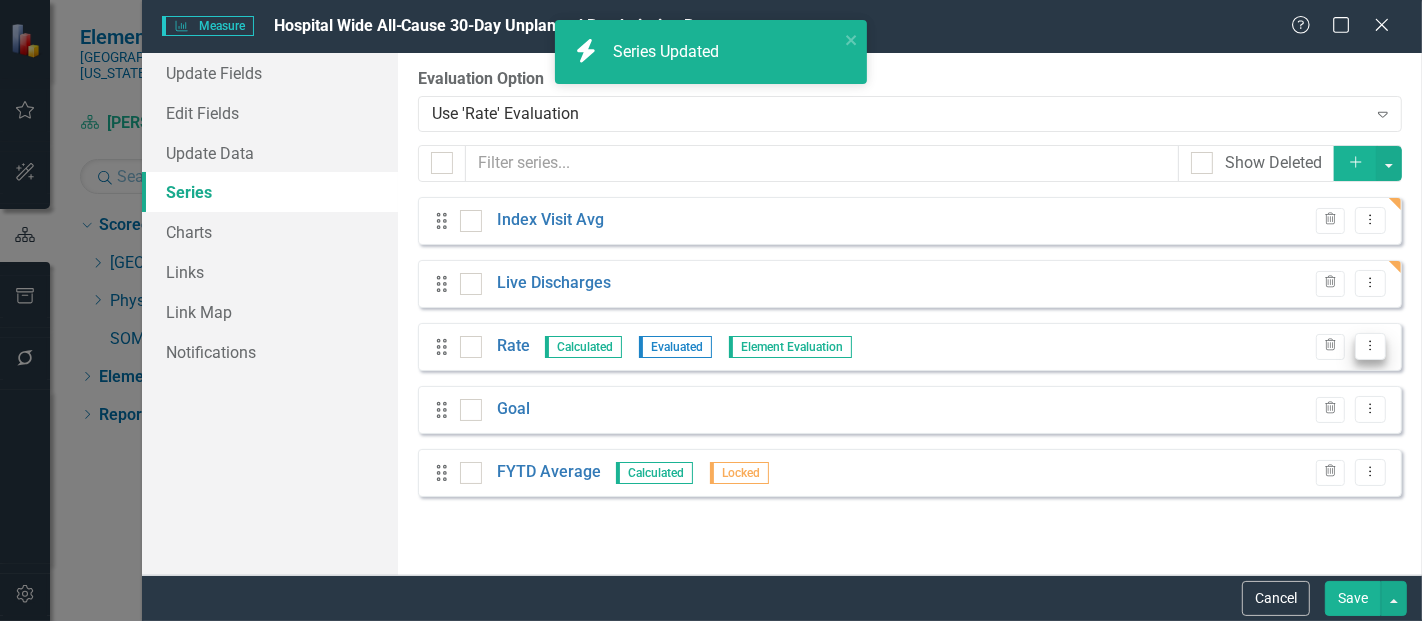 click on "Dropdown Menu" 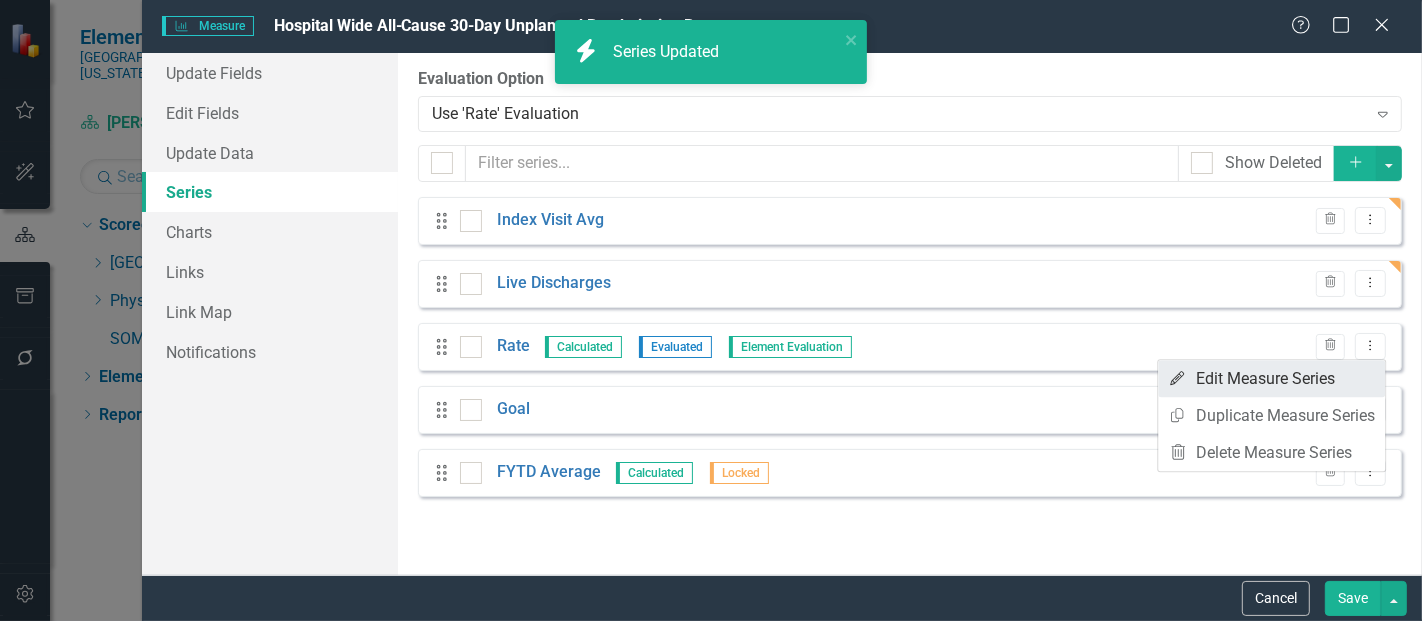 click on "Edit" 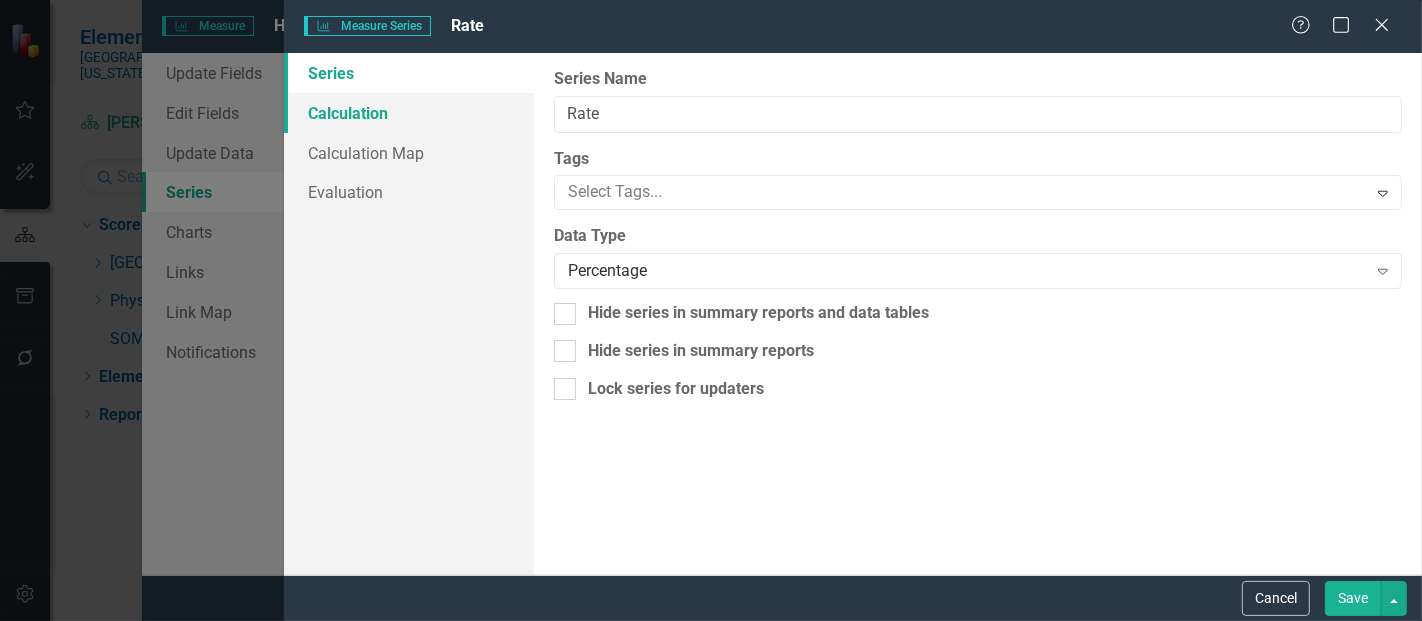 click on "Calculation" at bounding box center (409, 113) 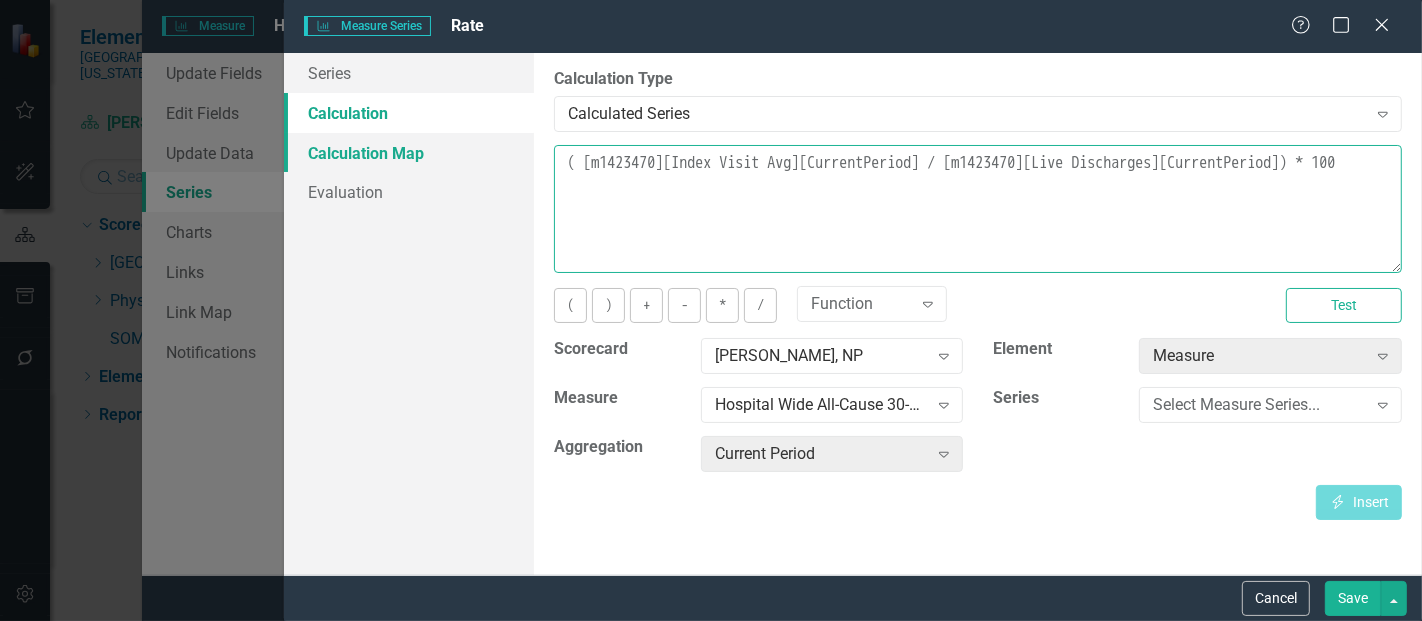 drag, startPoint x: 663, startPoint y: 198, endPoint x: 517, endPoint y: 136, distance: 158.61903 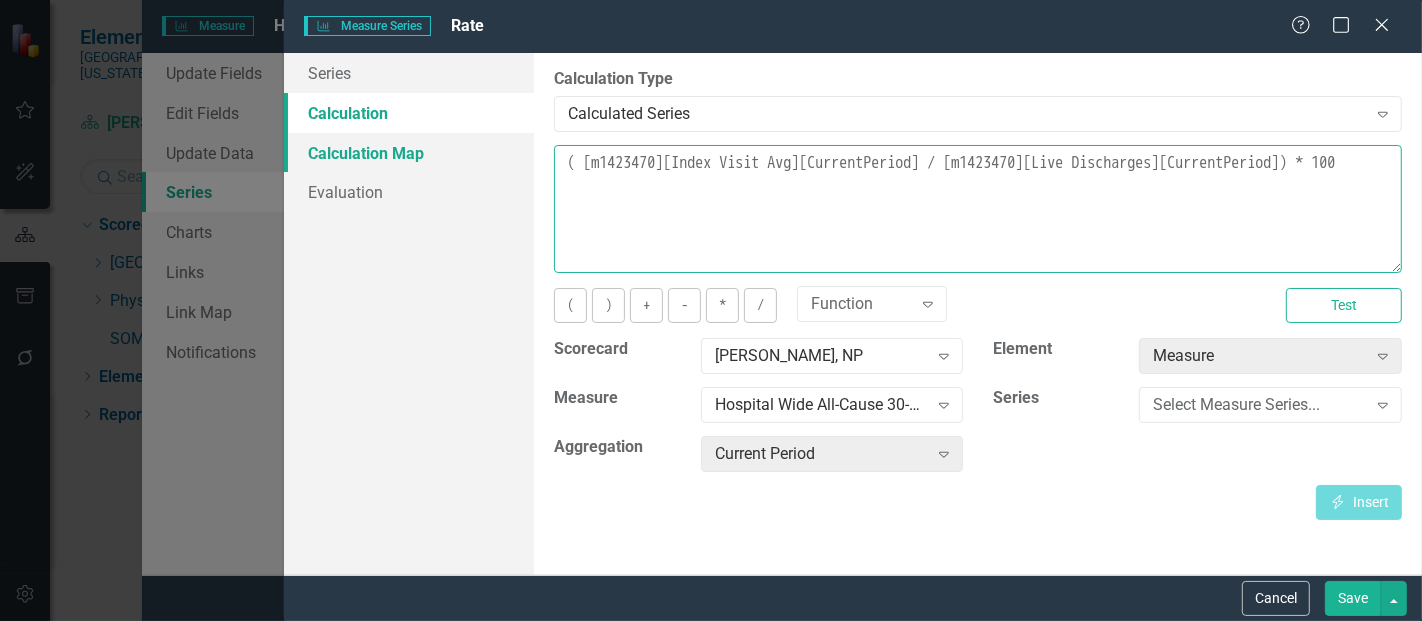 click on "Series Calculation Calculation Map Evaluation From this page, you can edit the name, type, and visibility options of your series.   Learn more in the ClearPoint Support Center. Close Help Series Name Rate Tags Select Tags... Expand Data Type Percentage Expand Hide series in summary reports and data tables Hide series in summary reports Lock series for updaters By default, series in ClearPoint are not calculated. So, if you leave the form below blank, you can manually enter (or upload) data into this series. However, if you want to calculate the series, you can use the drop-downs below to reference any other series value in ClearPoint, and (optionally) add aggregations. Standard mathematical operators and logical functions are also supported.    Learn more in the ClearPoint Support Center. Close Help Calculation Type Calculated Series Expand   Learn more in the ClearPoint Support Center. Close Help ( [m1423470][Index Visit Avg][CurrentPeriod] / [m1423470][Live Discharges][CurrentPeriod]) * 100 ( ) + - * /" at bounding box center [853, 314] 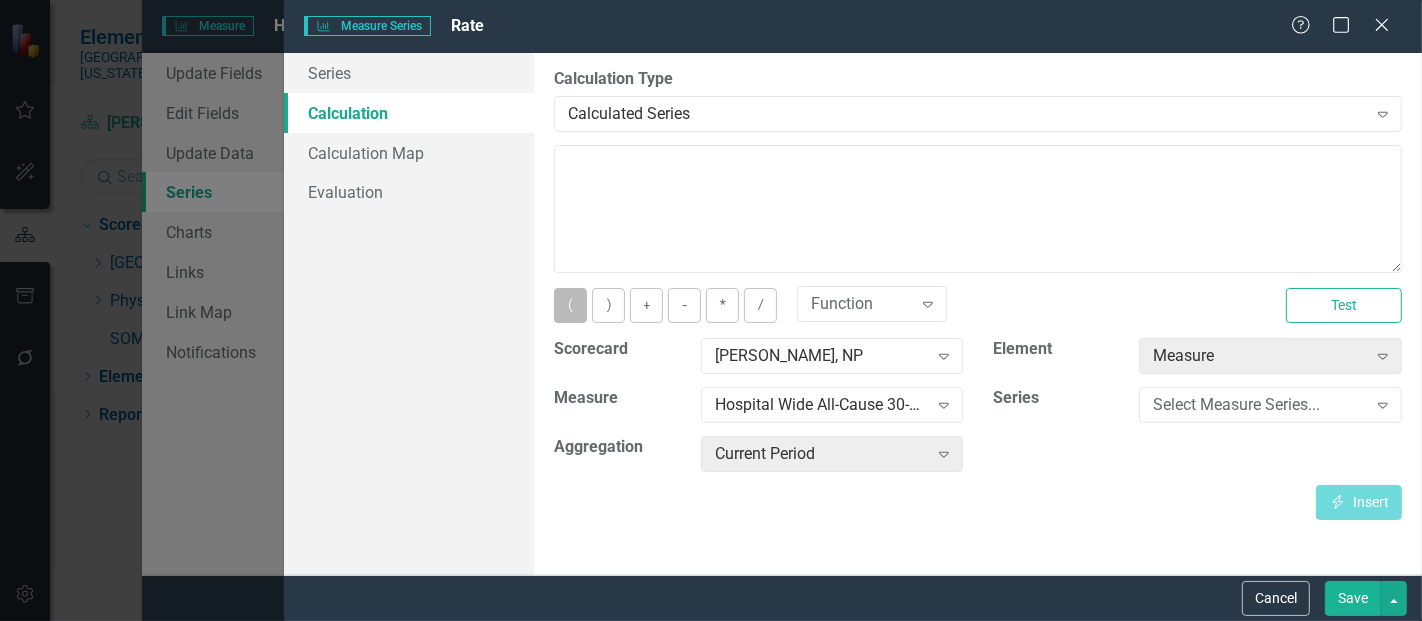 click on "(" at bounding box center (570, 305) 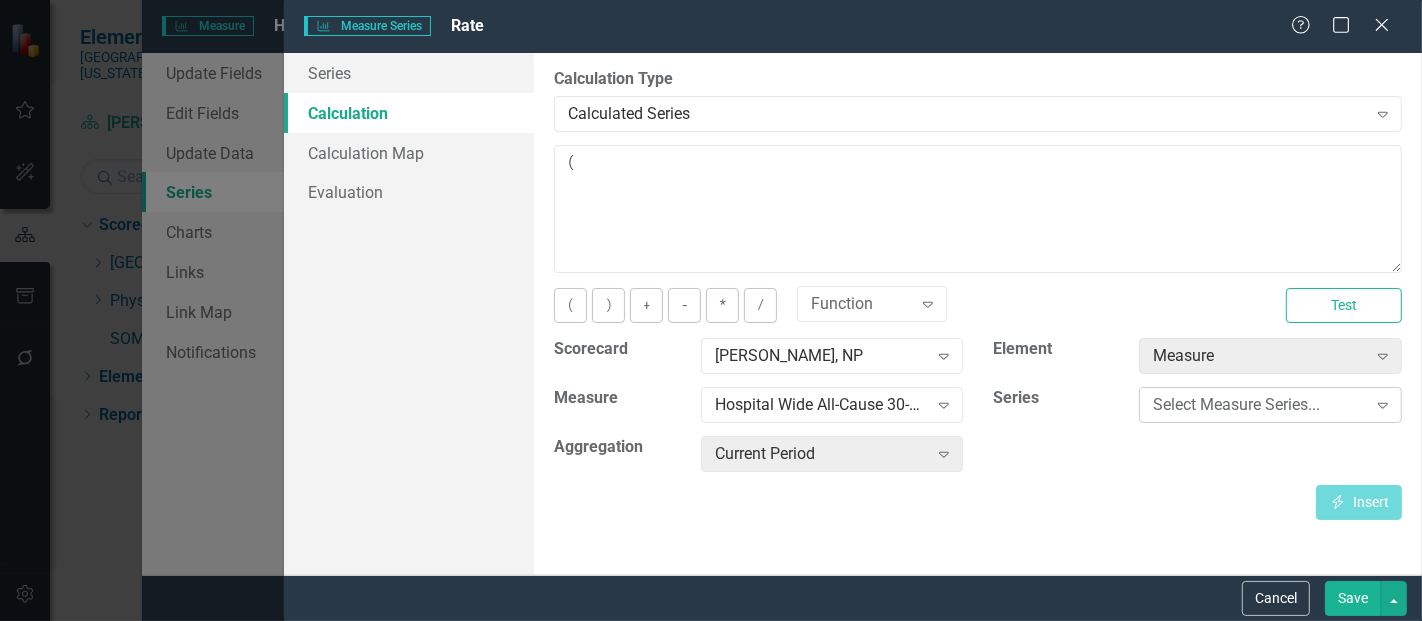 click on "Select Measure Series... Expand" at bounding box center [1270, 405] 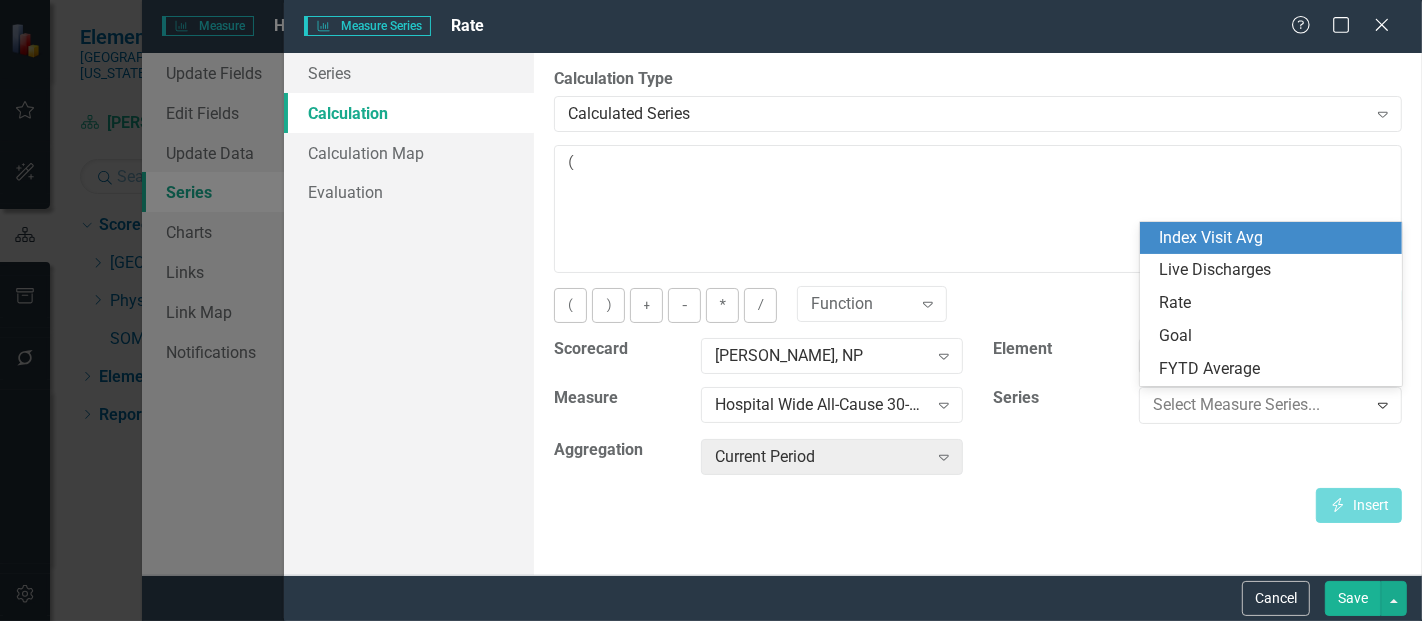 click on "Index Visit Avg" at bounding box center [1275, 238] 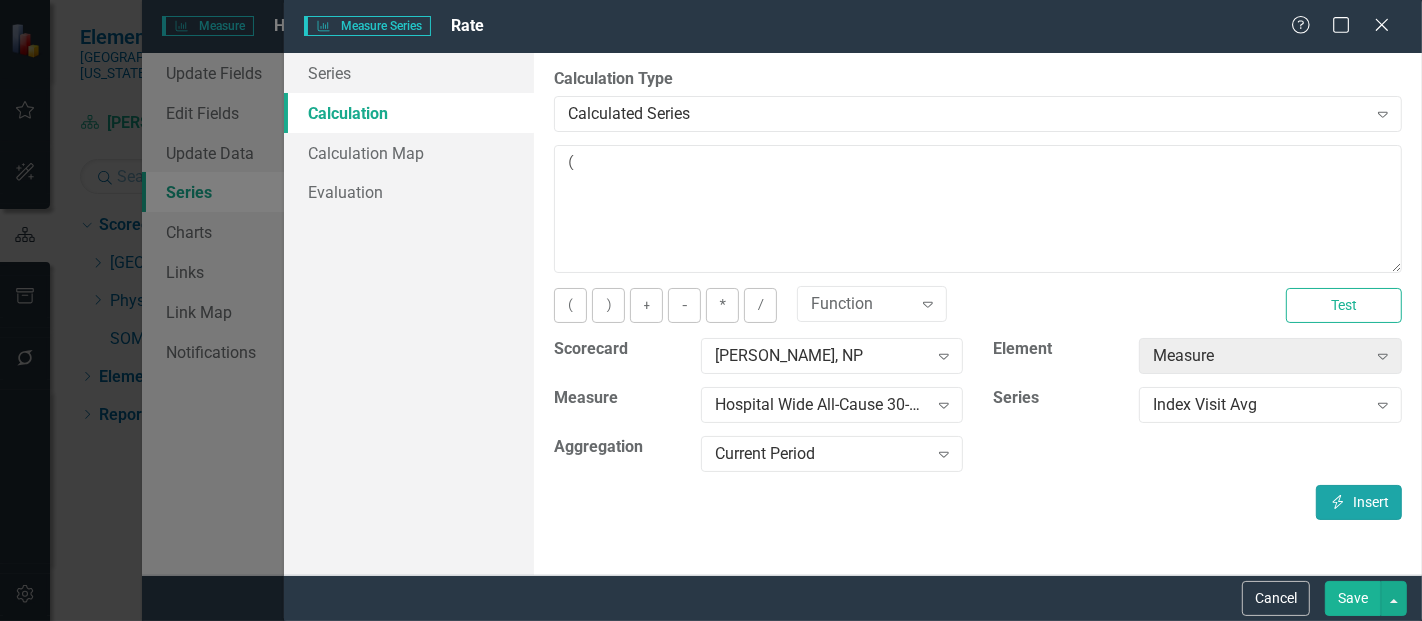 click on "Insert" 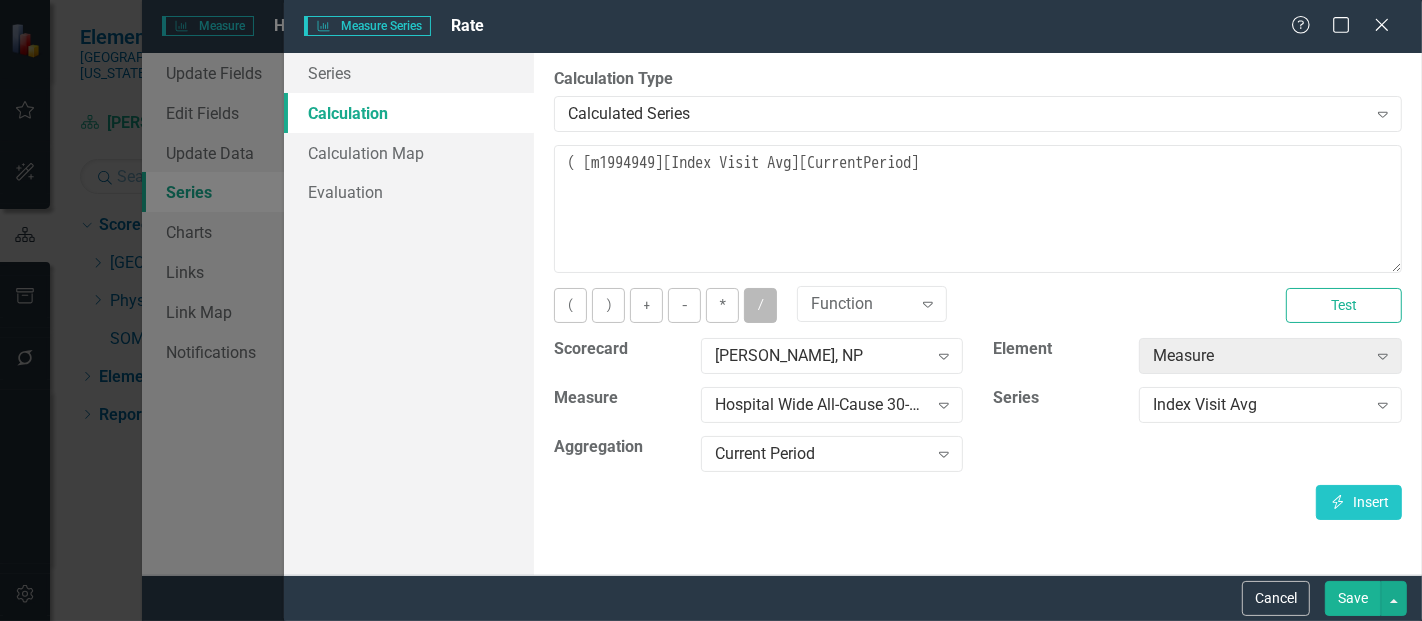 click on "/" at bounding box center [760, 305] 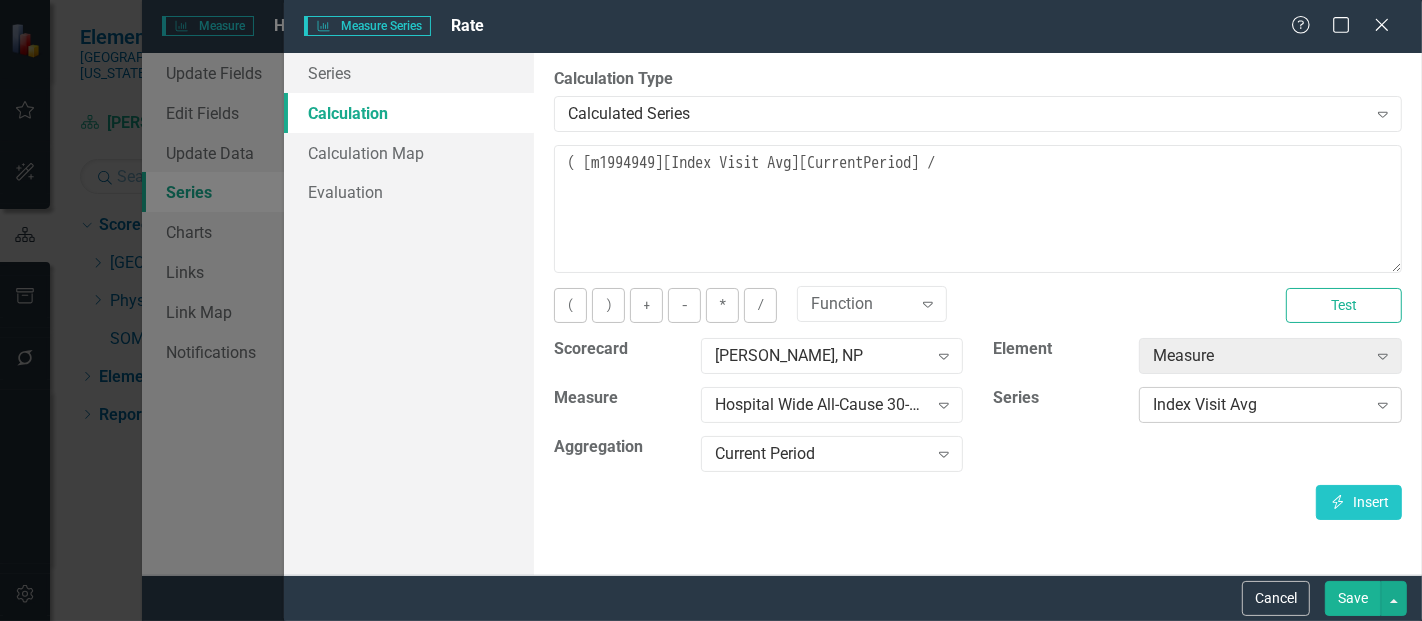 click on "Index Visit Avg" at bounding box center (1259, 405) 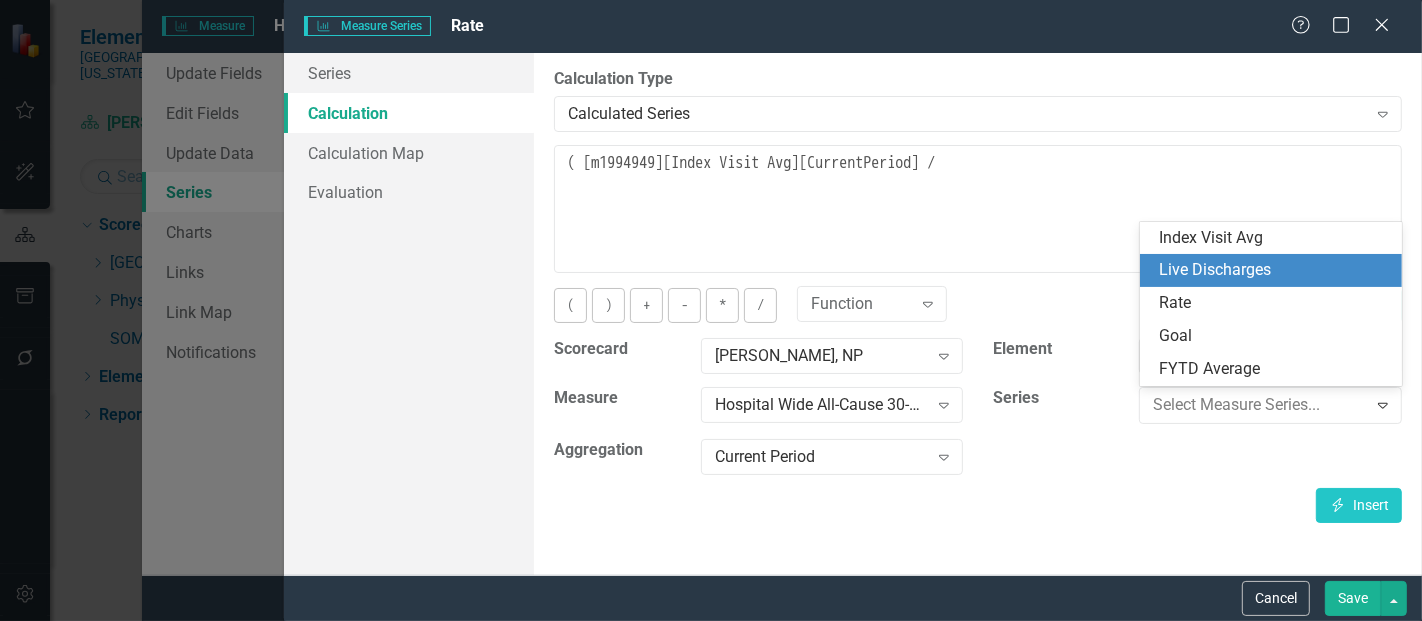 click on "Live Discharges" at bounding box center [1275, 270] 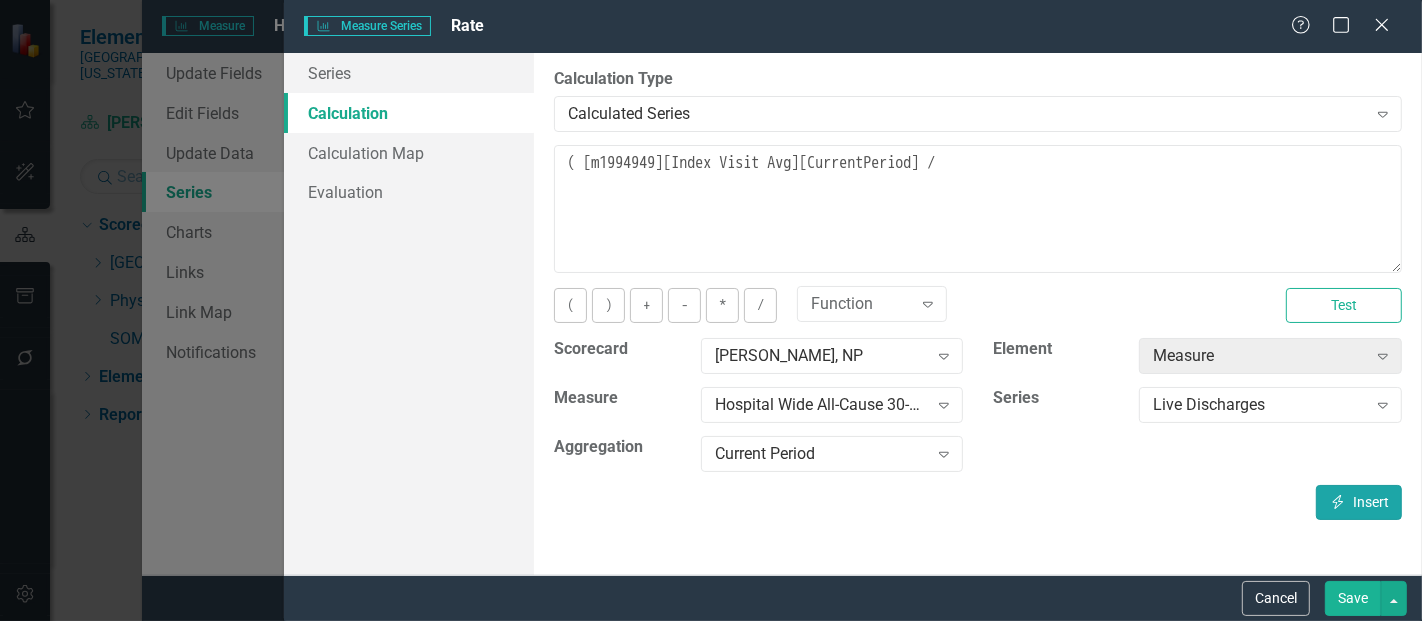 click on "Insert" 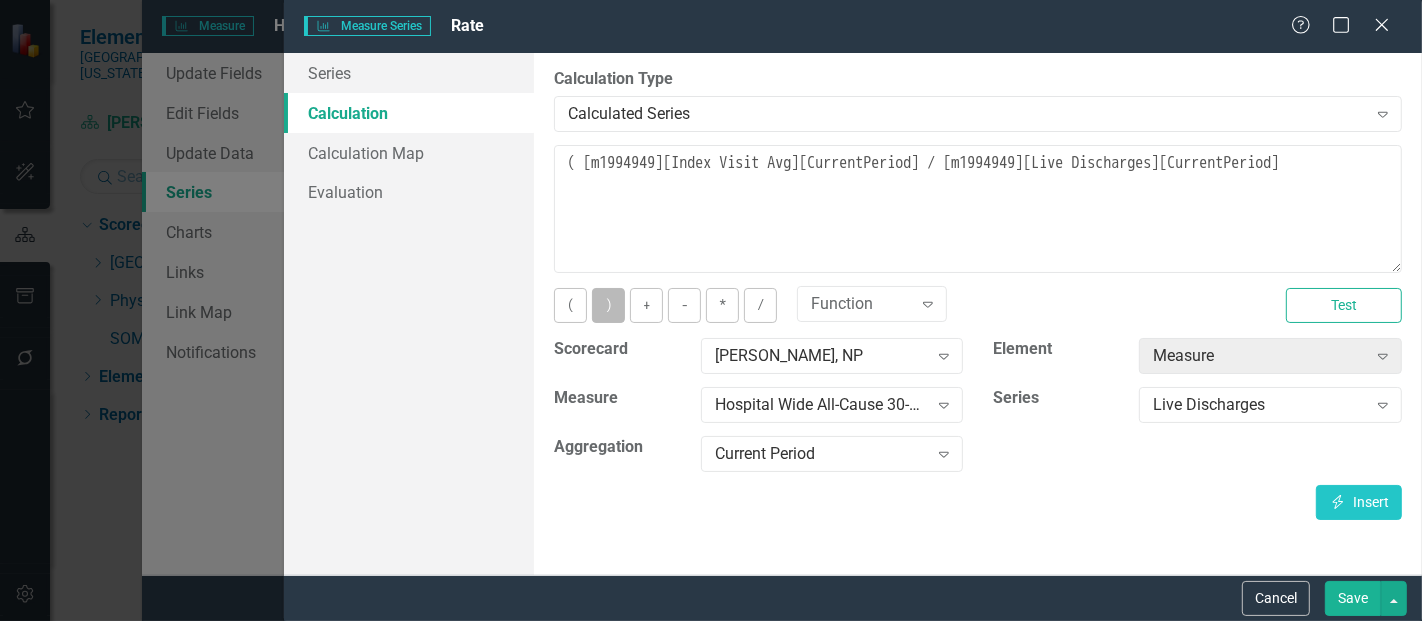 click on ")" at bounding box center (608, 305) 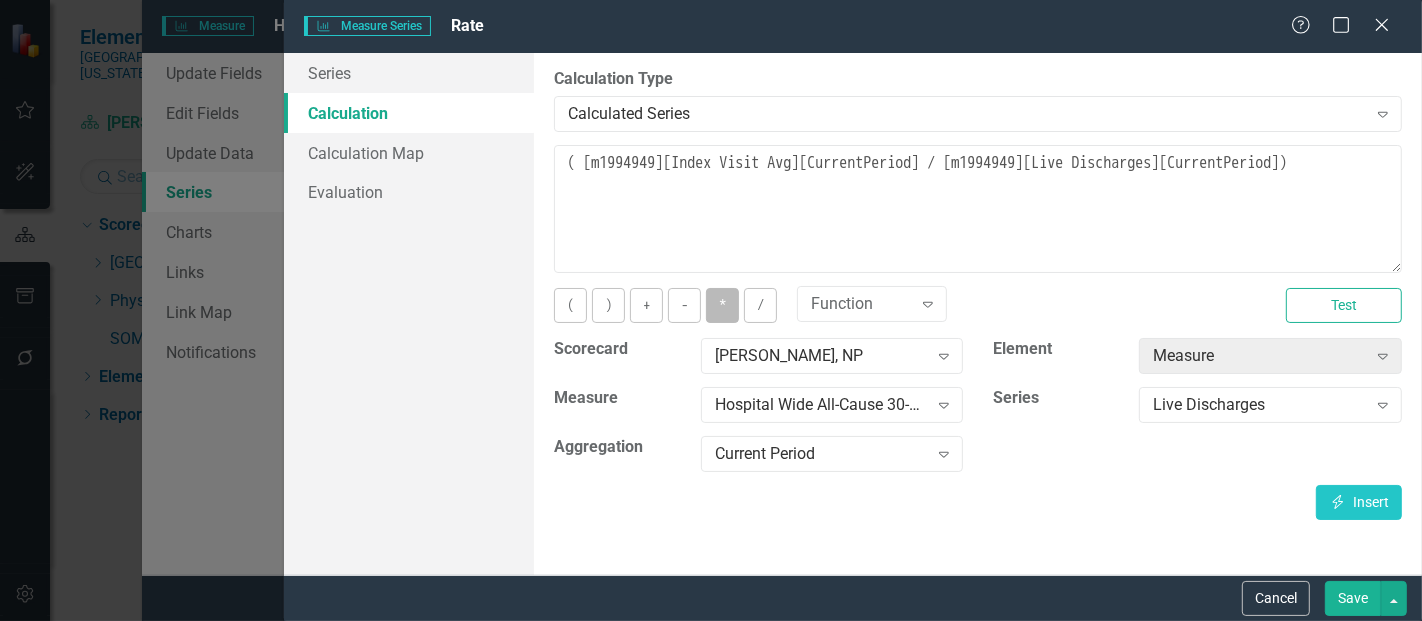 click on "*" at bounding box center (722, 305) 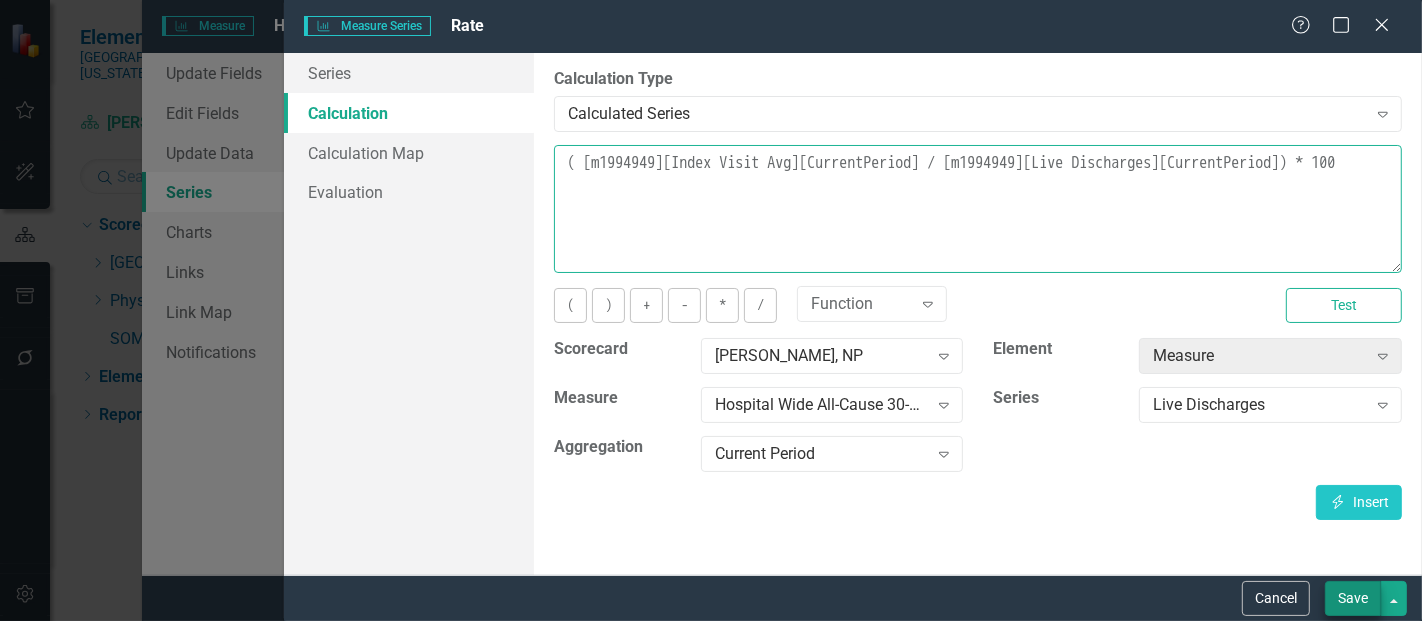 type on "( [m1994949][Index Visit Avg][CurrentPeriod] / [m1994949][Live Discharges][CurrentPeriod]) * 100" 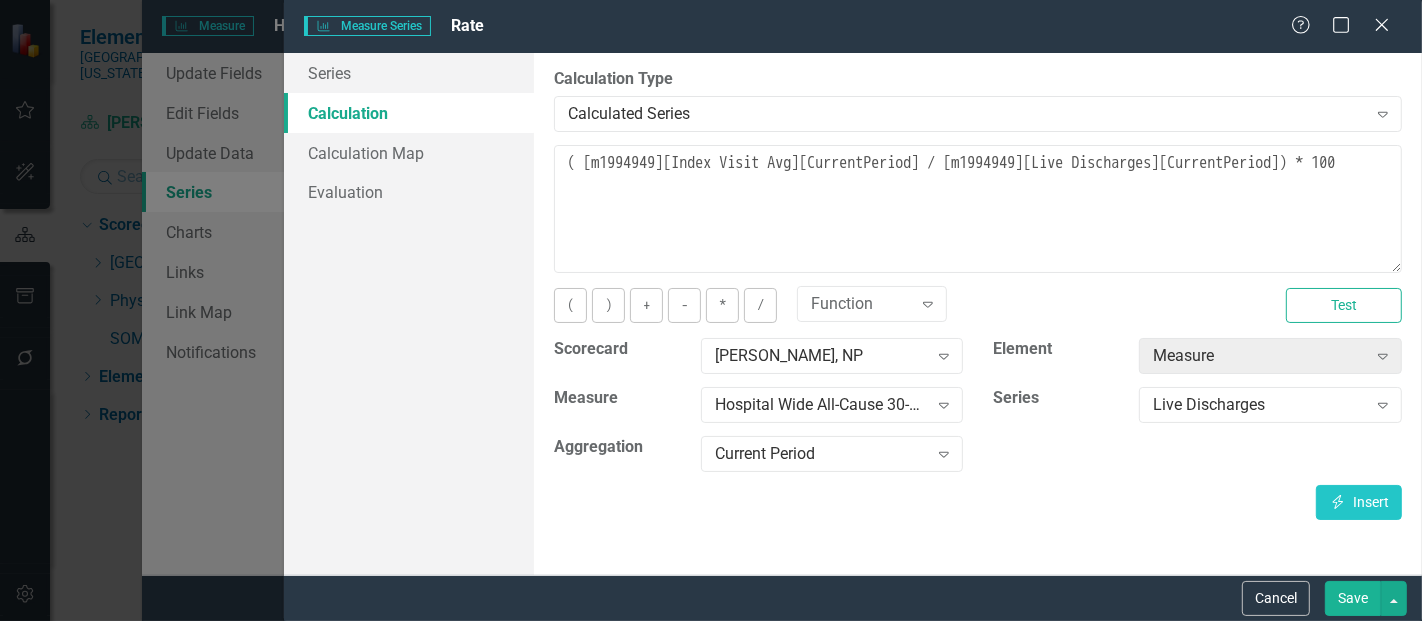 click on "Save" at bounding box center [1353, 598] 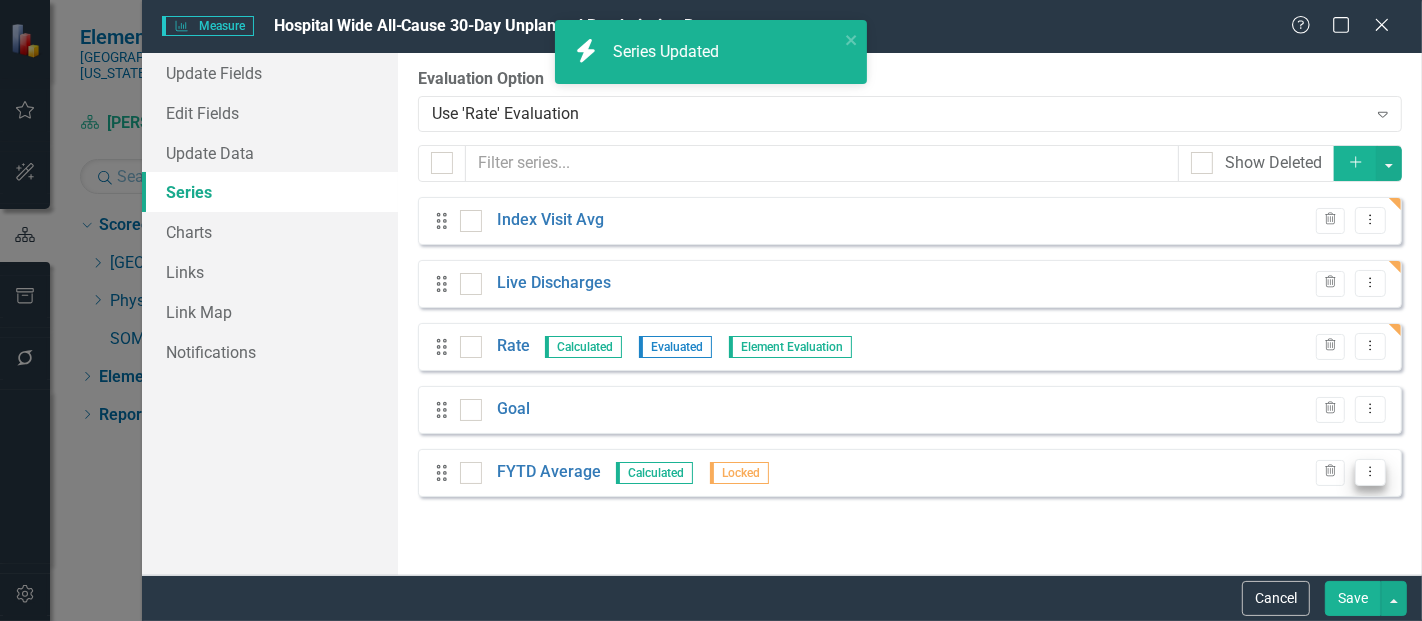 click on "Dropdown Menu" 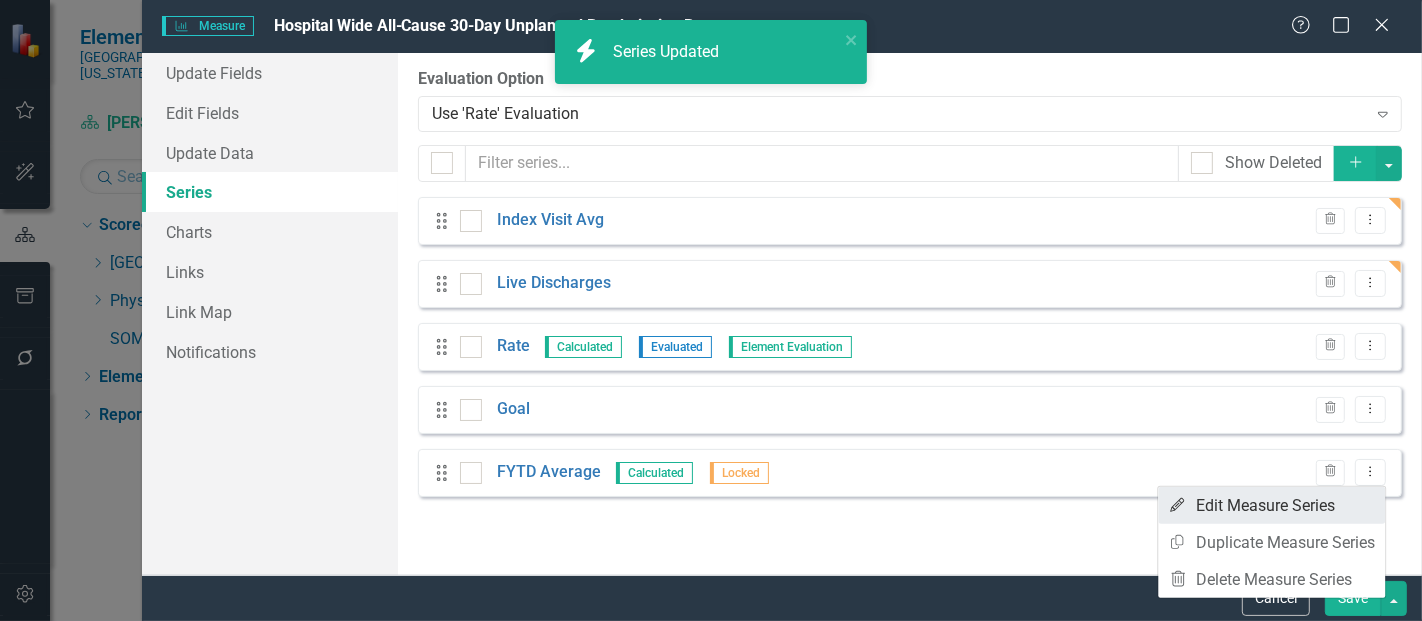 click on "Edit Edit Measure Series" at bounding box center [1271, 505] 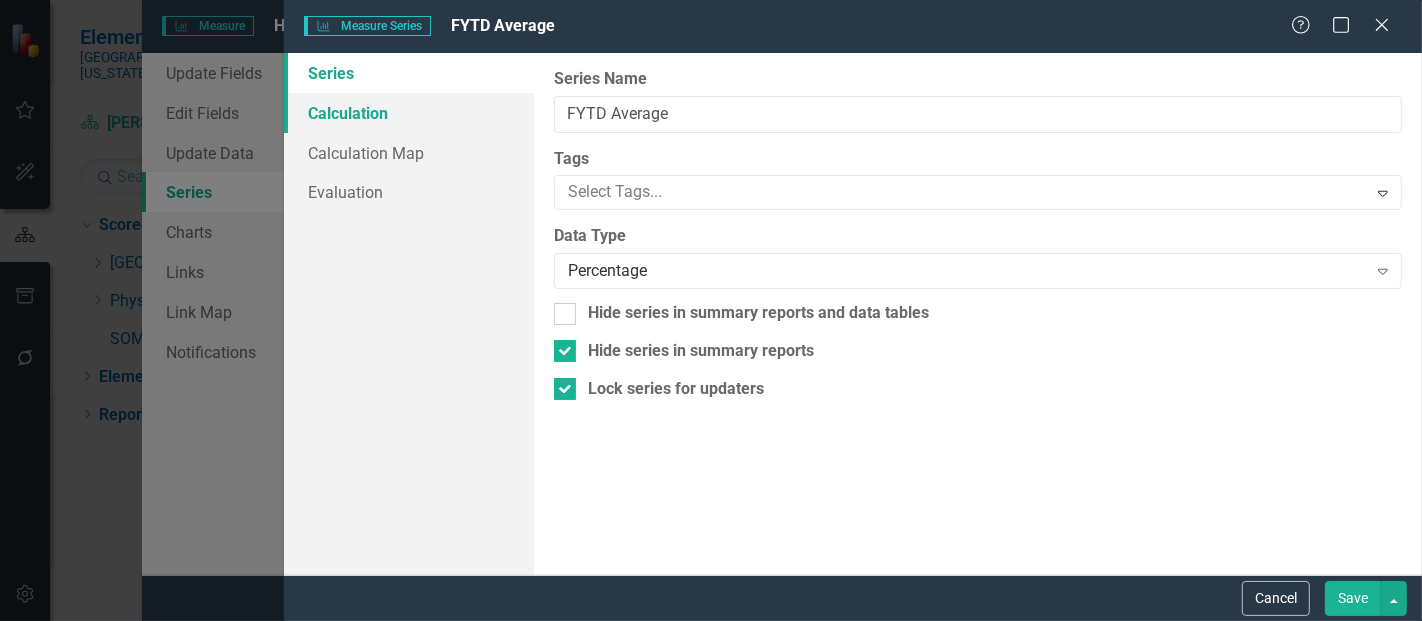 click on "Calculation" at bounding box center (409, 113) 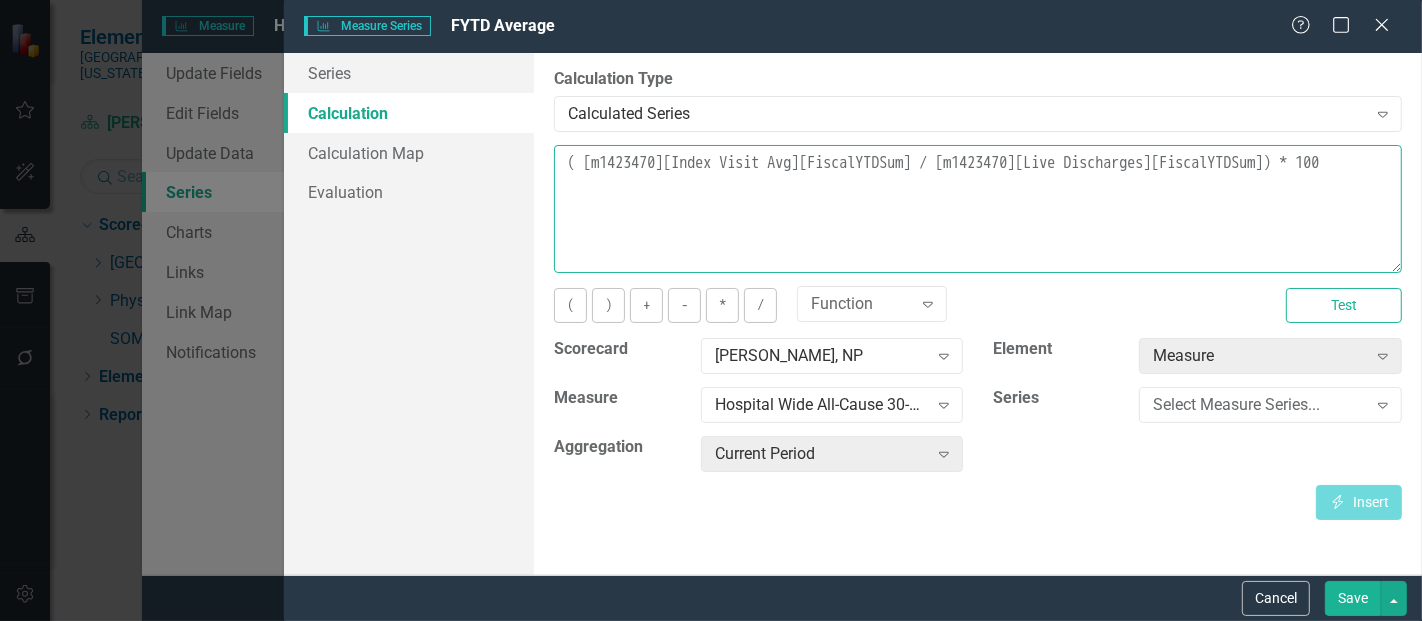 drag, startPoint x: 665, startPoint y: 195, endPoint x: 537, endPoint y: 125, distance: 145.89037 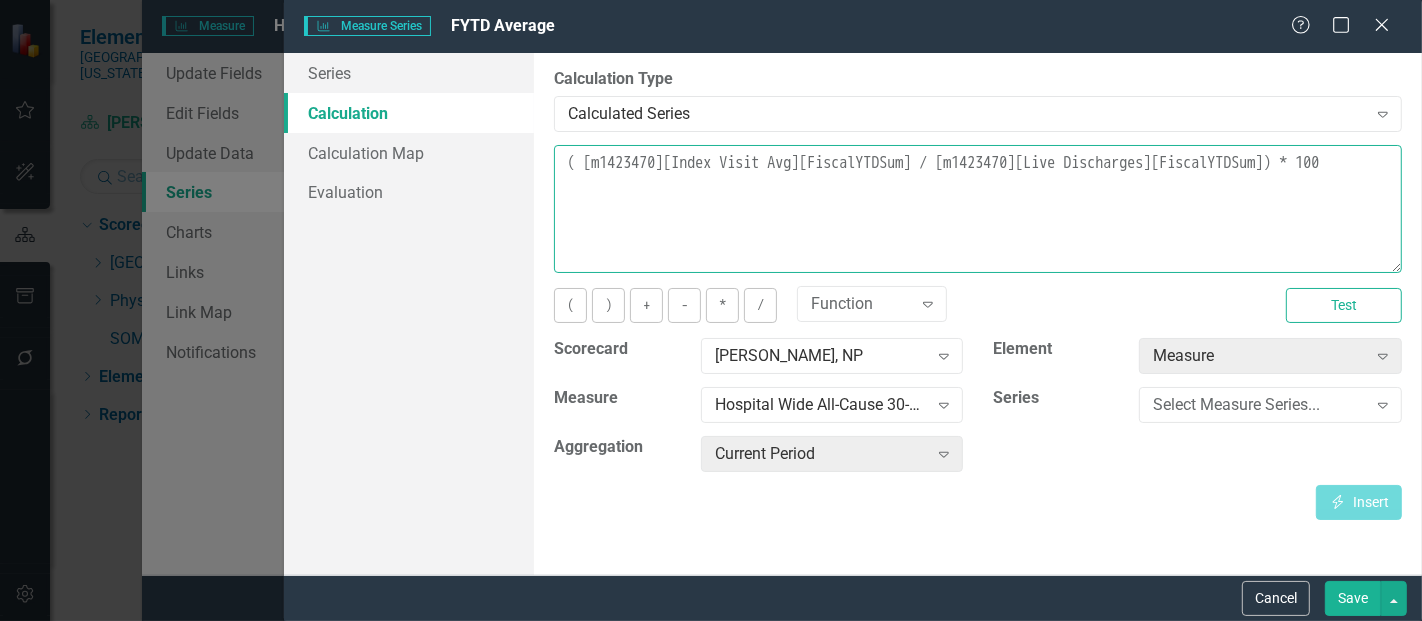 click on "By default, series in ClearPoint are not calculated. So, if you leave the form below blank, you can manually enter (or upload) data into this series. However, if you want to calculate the series, you can use the drop-downs below to reference any other series value in ClearPoint, and (optionally) add aggregations. Standard mathematical operators and logical functions are also supported.    Learn more in the ClearPoint Support Center. Close Help Calculation Type Calculated Series Expand You can define a default calculation for this series by referencing other series in this measure like so: [m][Actual]. You can also reference existing measure series by using the standard [m123][Actual] notation. All series must exist or the calculation will be invalid.    Learn more in the ClearPoint Support Center. Close Help ( [m1423470][Index Visit Avg][FiscalYTDSum] / [m1423470][Live Discharges][FiscalYTDSum]) * 100 ( ) + - * / Function Expand Test Scorecard Jessica Sarajlic, NP Expand Element Measure Expand Measure" at bounding box center (978, 314) 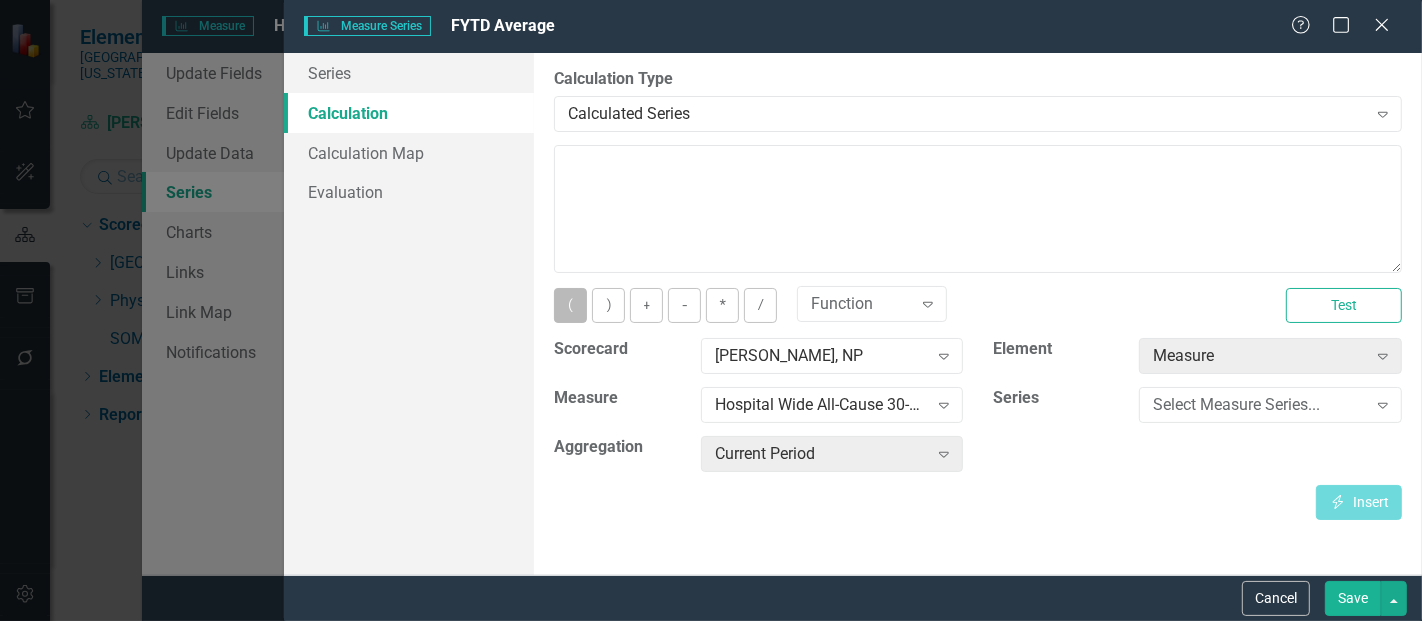 click on "(" at bounding box center (570, 305) 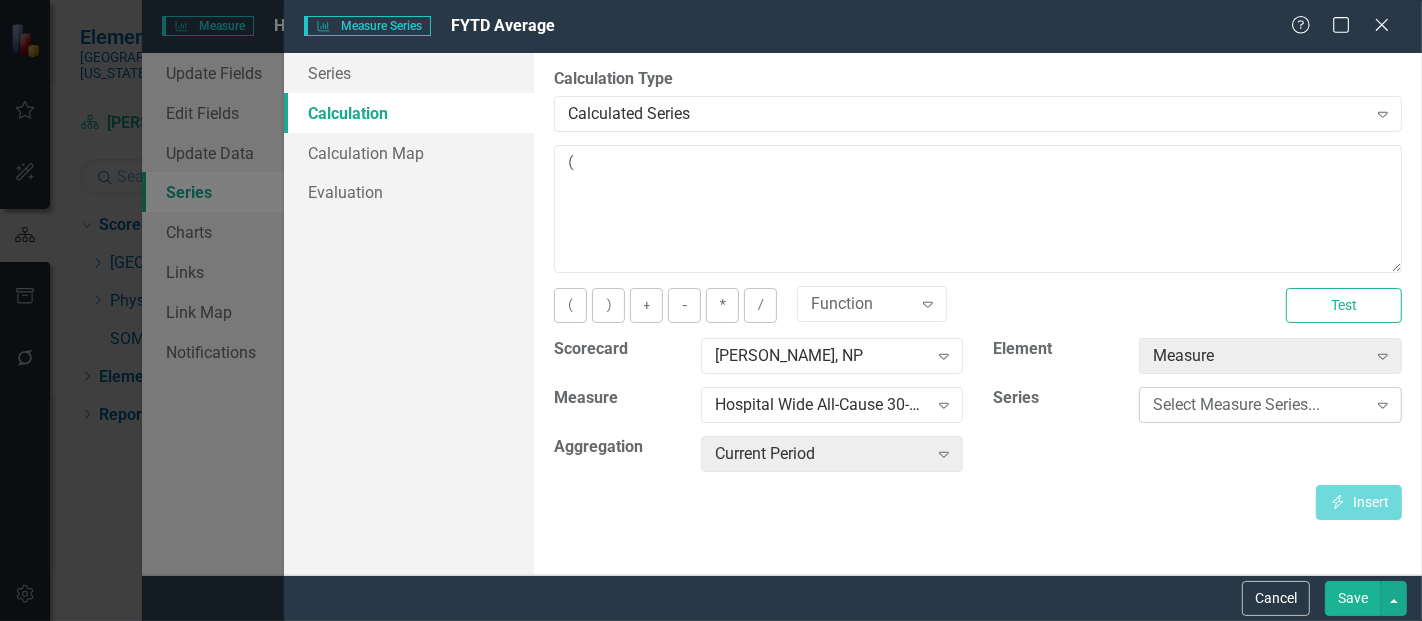 click on "Select Measure Series..." at bounding box center (1259, 405) 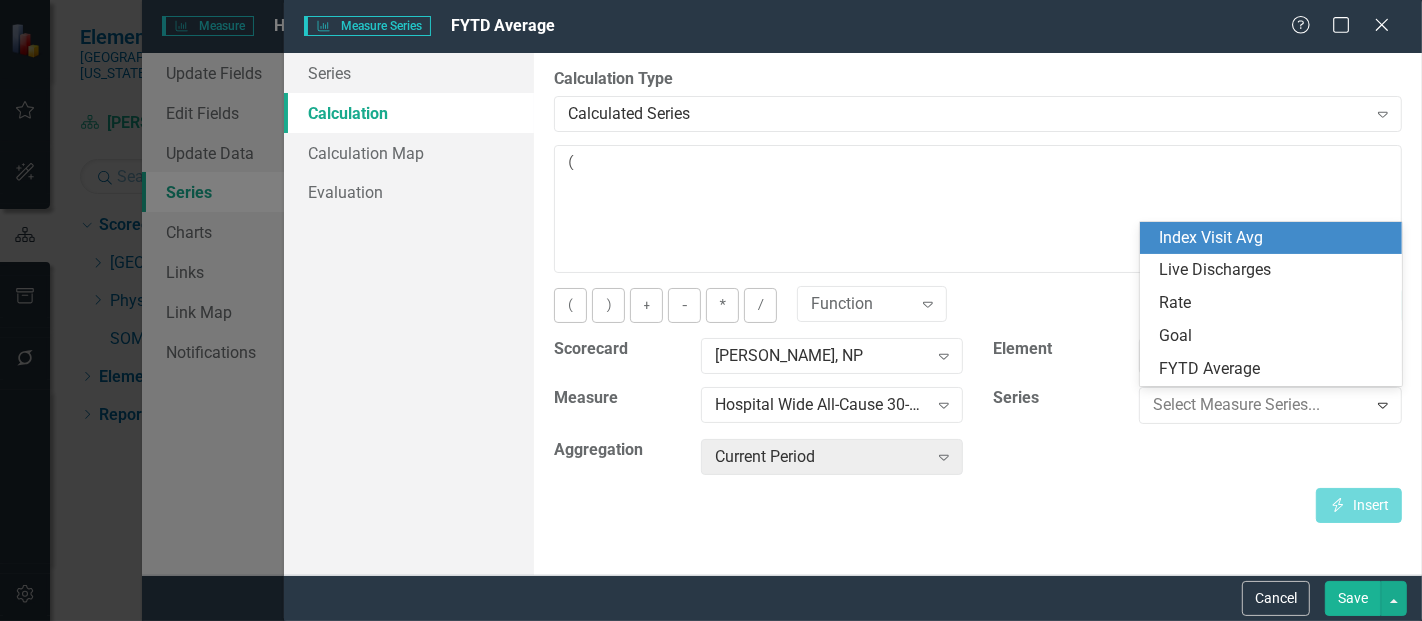 click on "Index Visit Avg" at bounding box center [1275, 238] 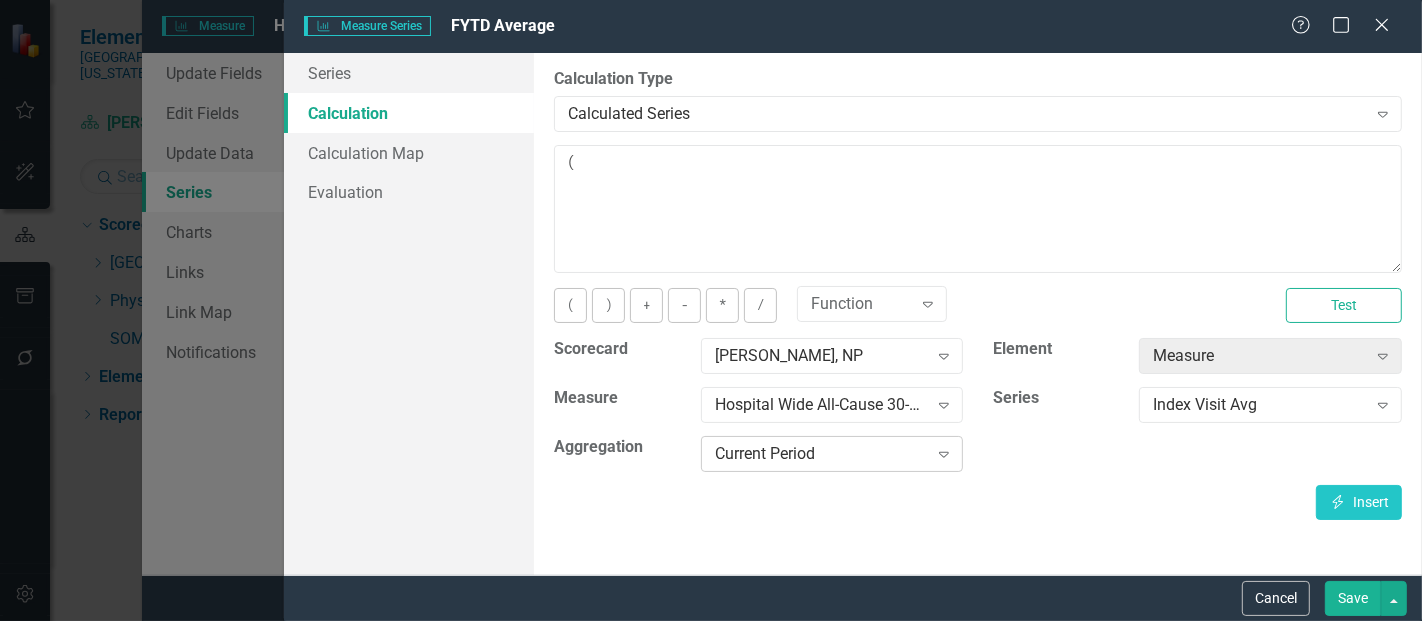 click on "Current Period" at bounding box center (821, 454) 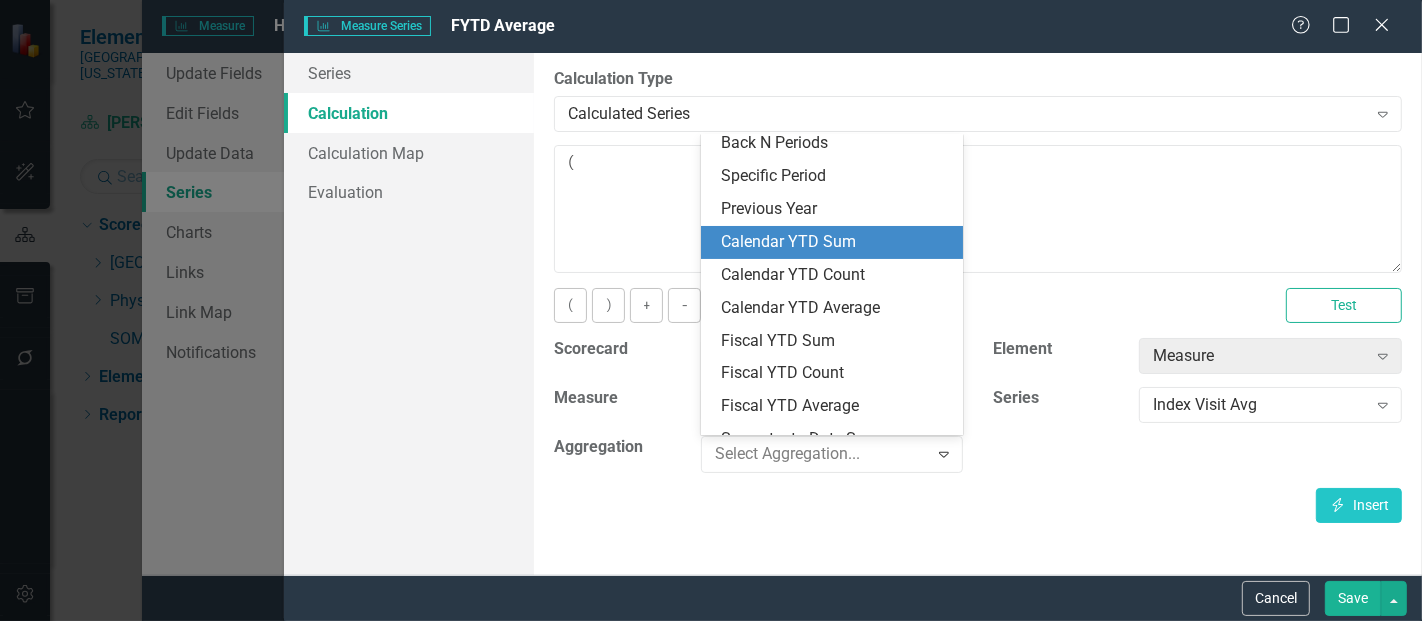 scroll, scrollTop: 102, scrollLeft: 0, axis: vertical 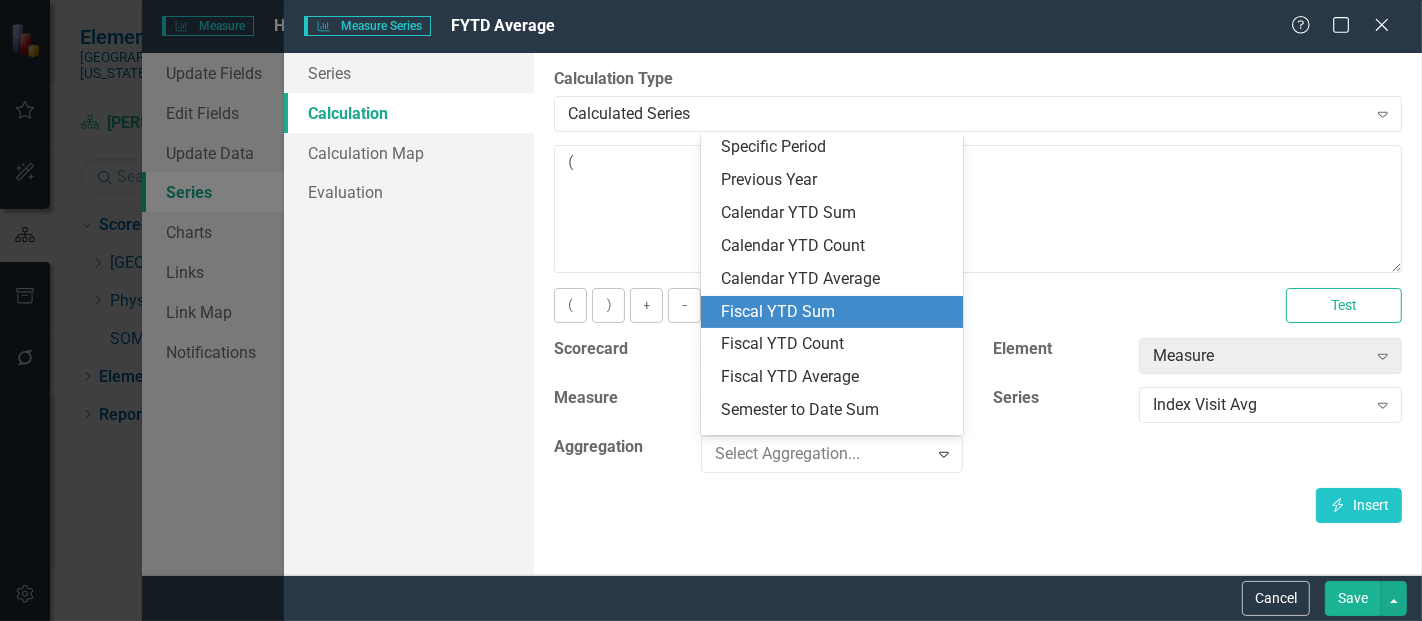 click on "Fiscal YTD Sum" at bounding box center [836, 312] 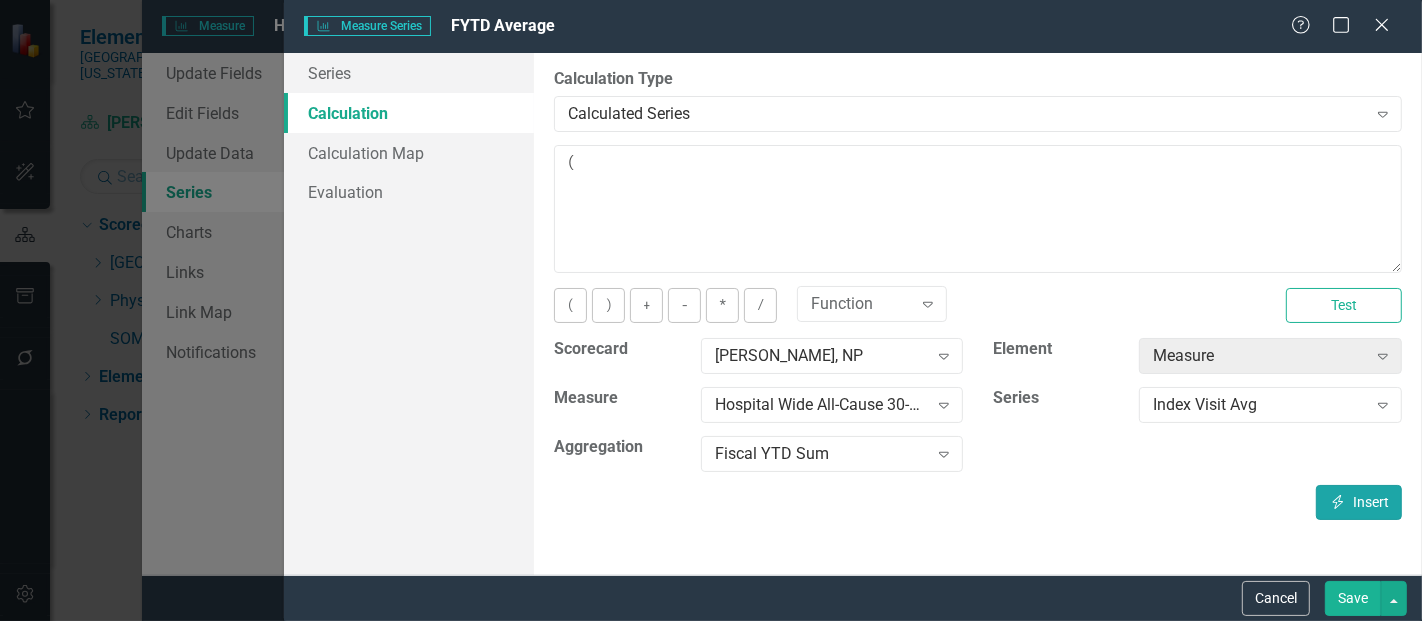 click on "Insert" 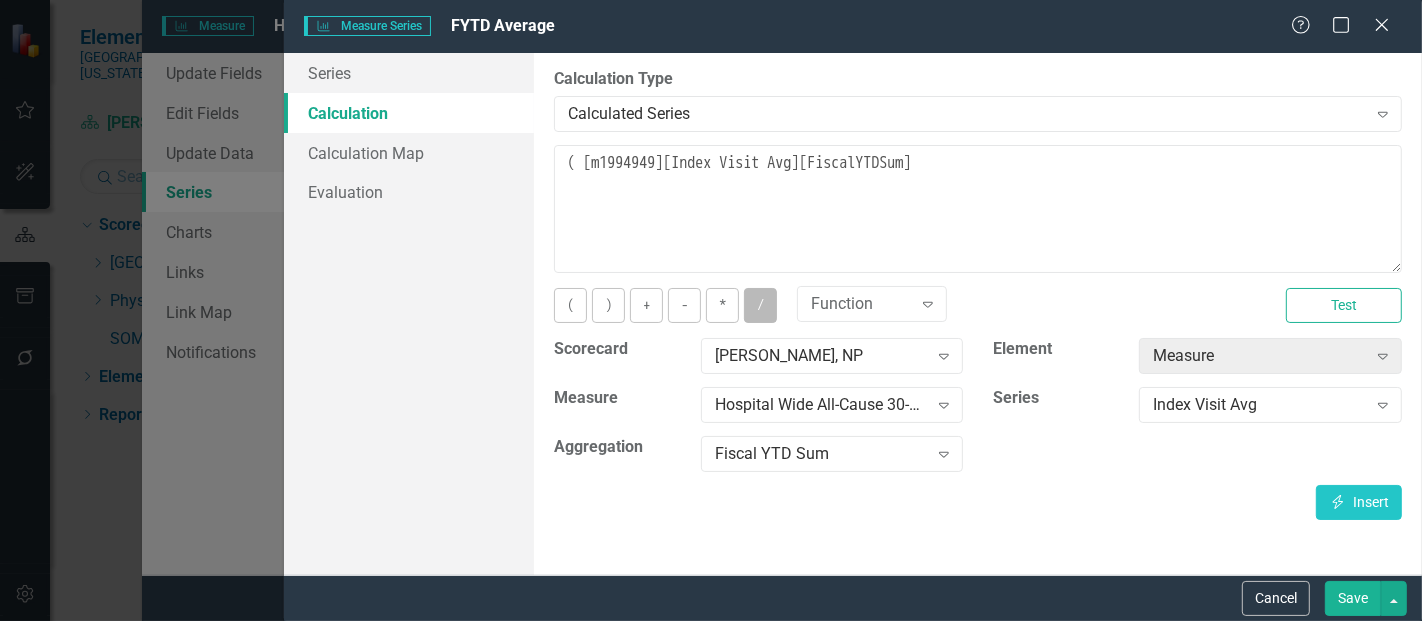 click on "/" at bounding box center (760, 305) 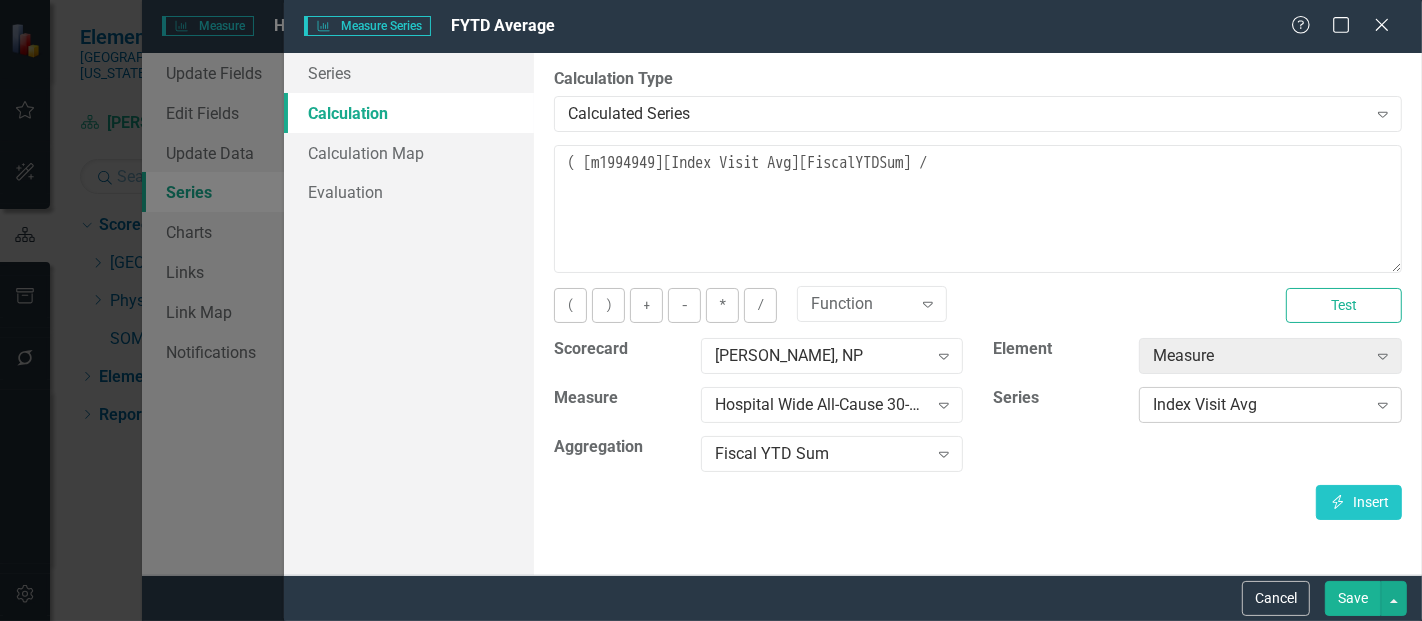 click on "Index Visit Avg Expand" at bounding box center [1270, 405] 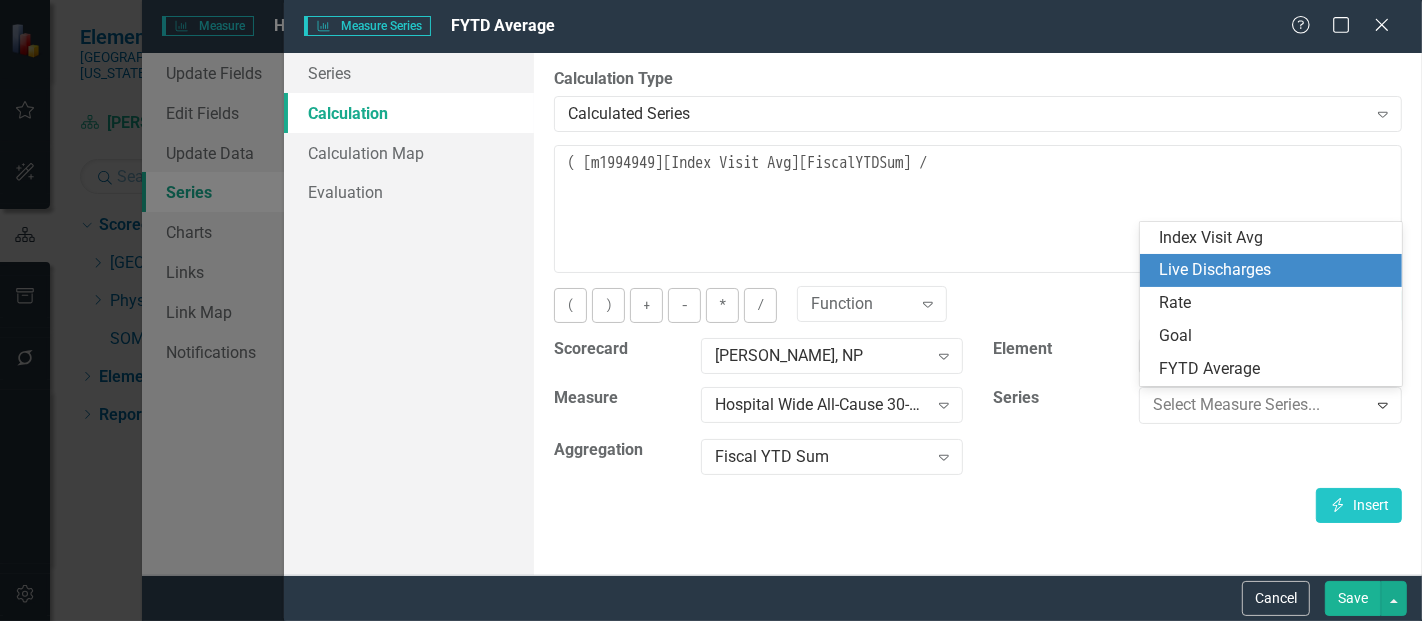click on "Live Discharges" at bounding box center (1275, 270) 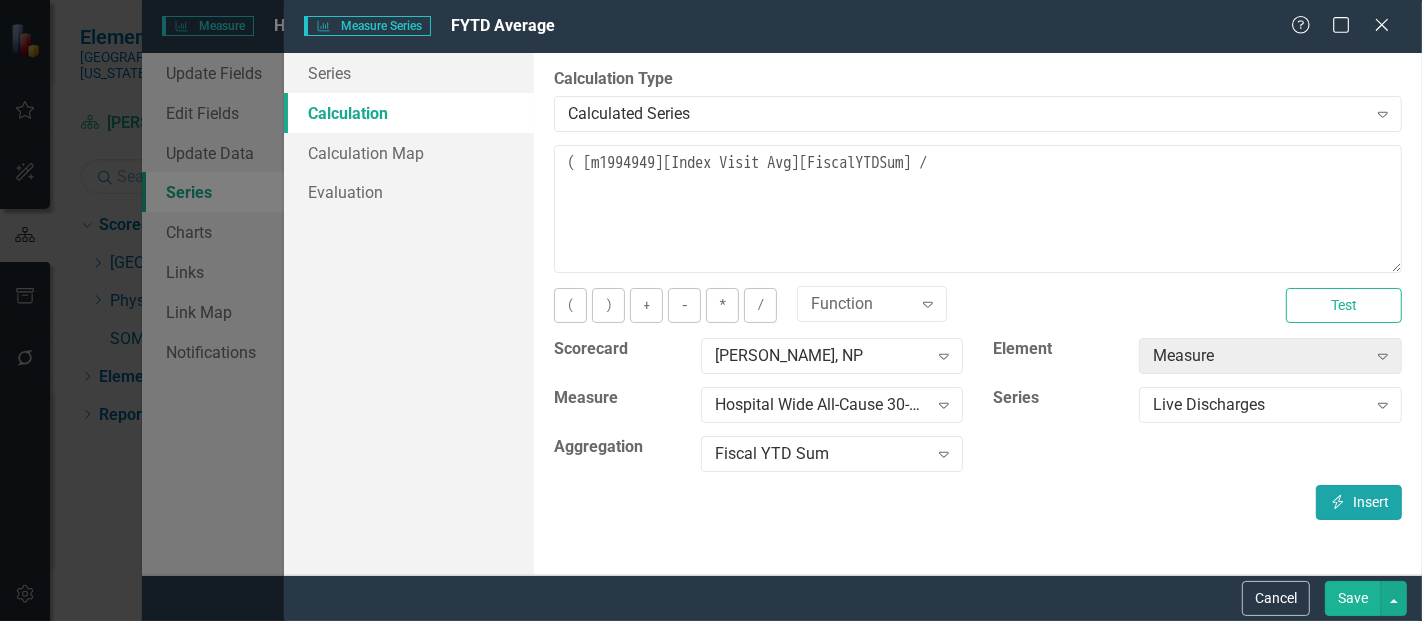 click on "Insert    Insert" at bounding box center [1359, 502] 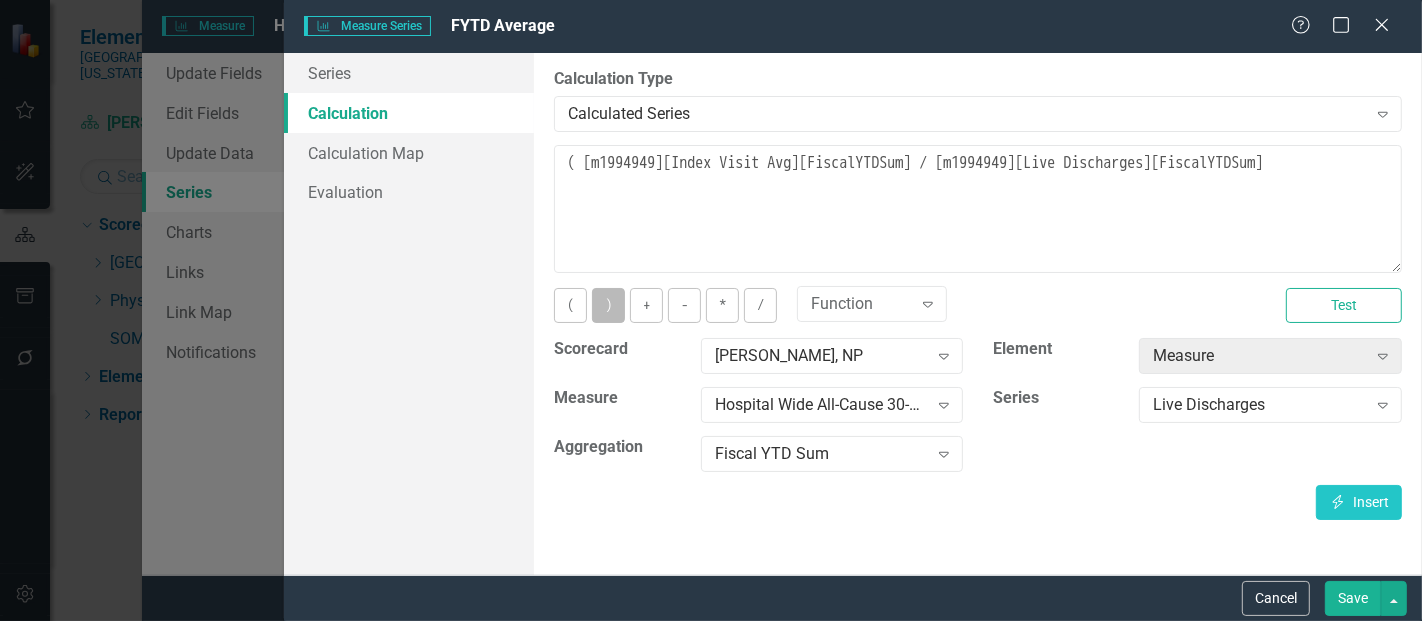 click on ")" at bounding box center [608, 305] 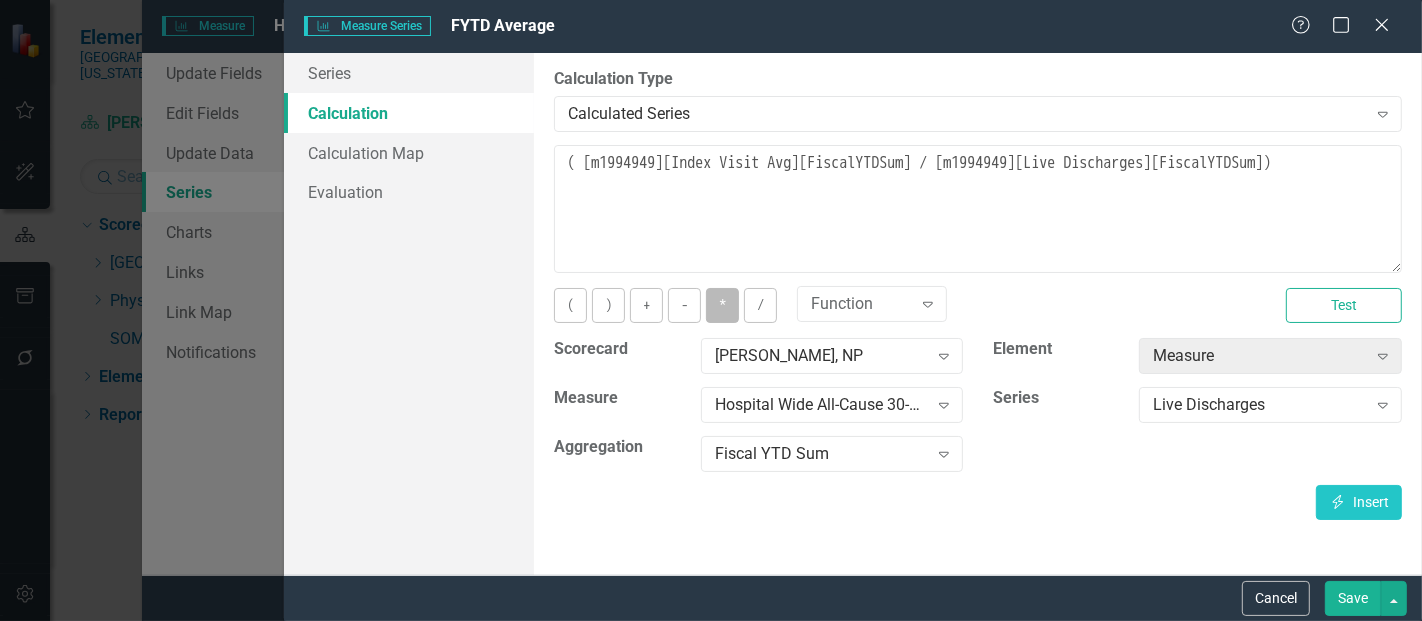 click on "*" at bounding box center [722, 305] 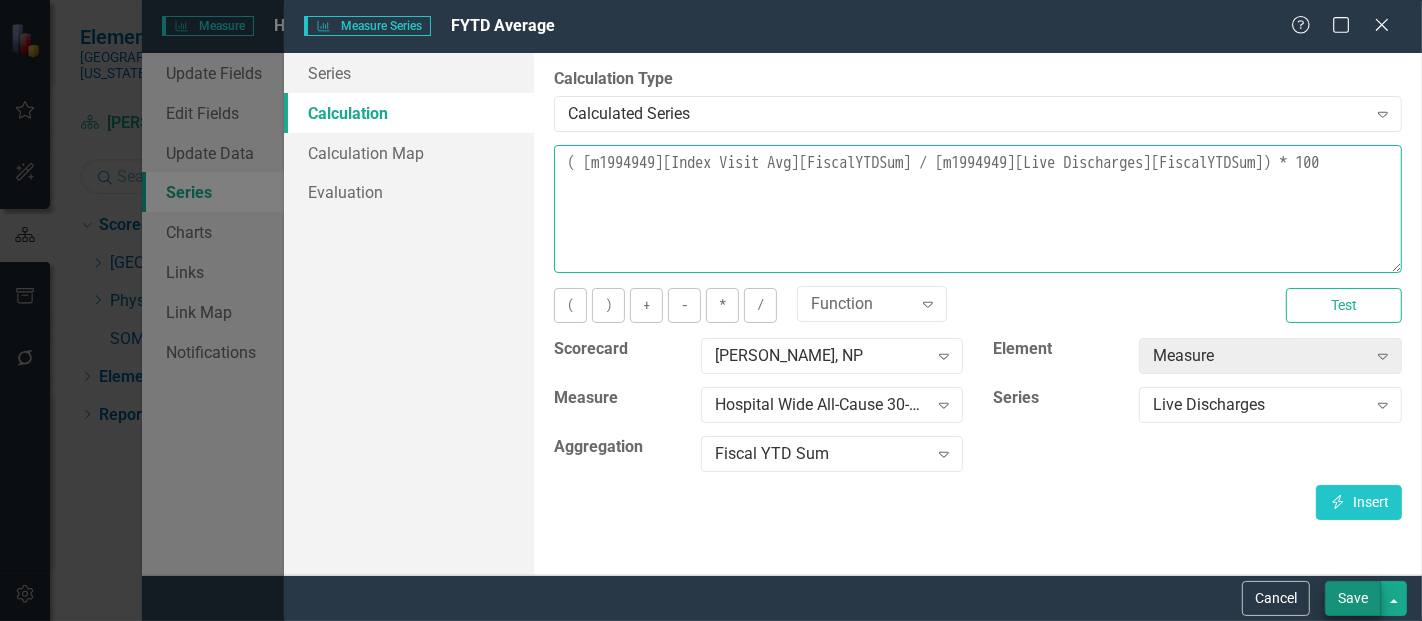 type on "( [m1994949][Index Visit Avg][FiscalYTDSum] / [m1994949][Live Discharges][FiscalYTDSum]) * 100" 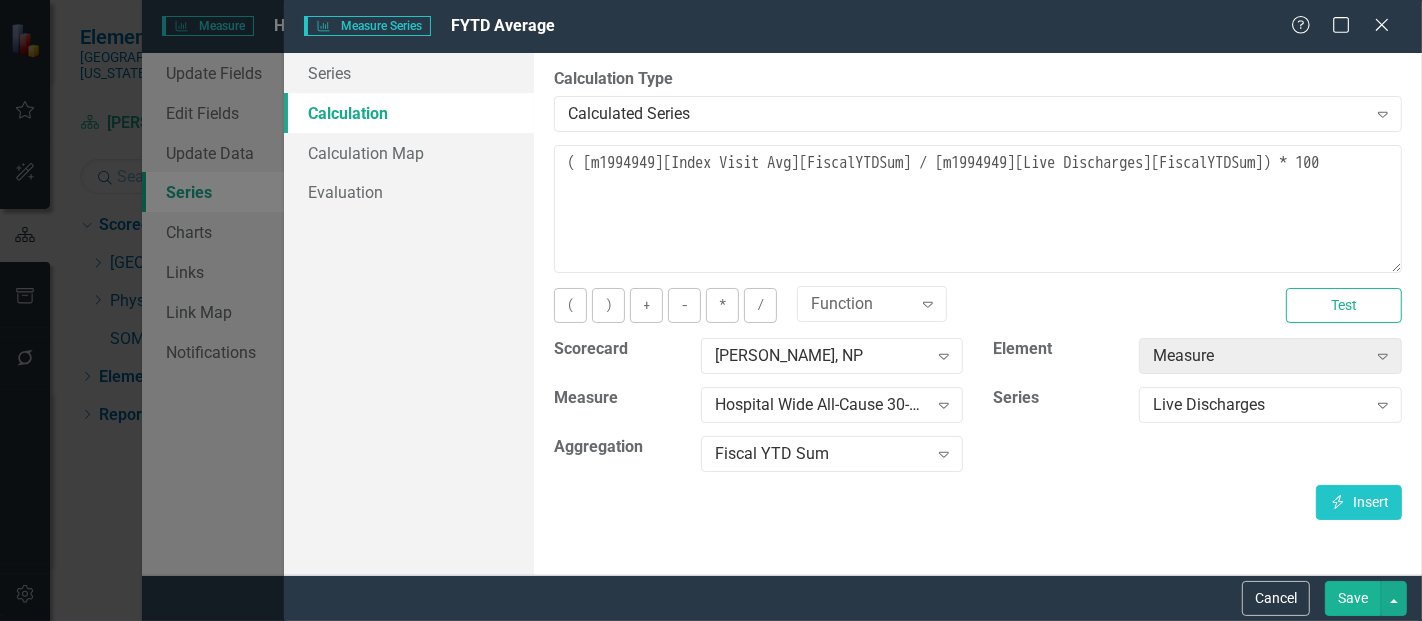 click on "Save" at bounding box center [1353, 598] 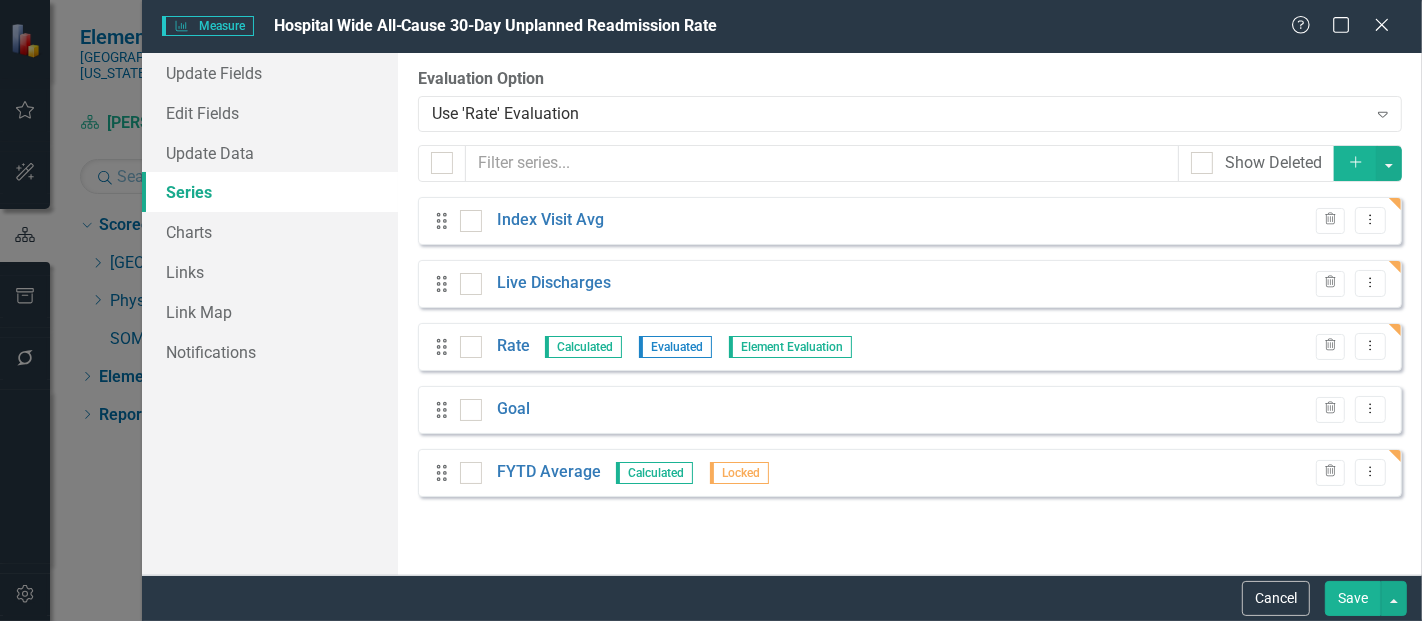 click on "Save" at bounding box center (1353, 598) 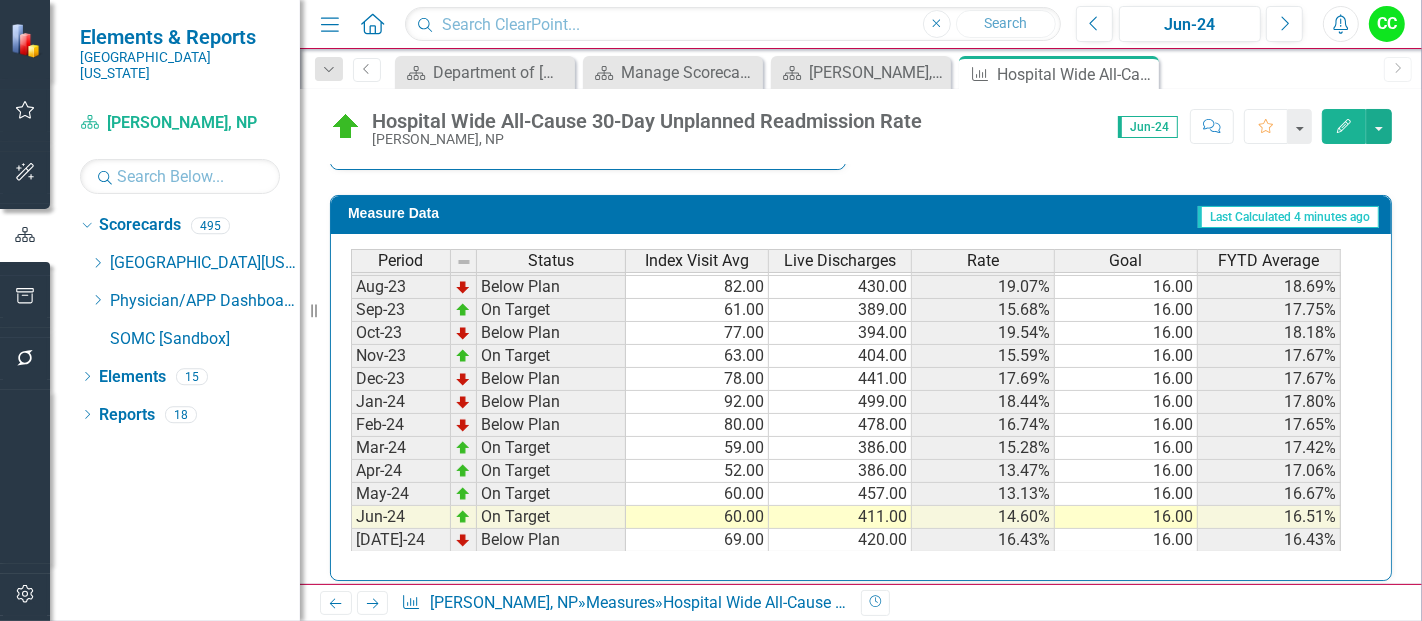 scroll, scrollTop: 257, scrollLeft: 0, axis: vertical 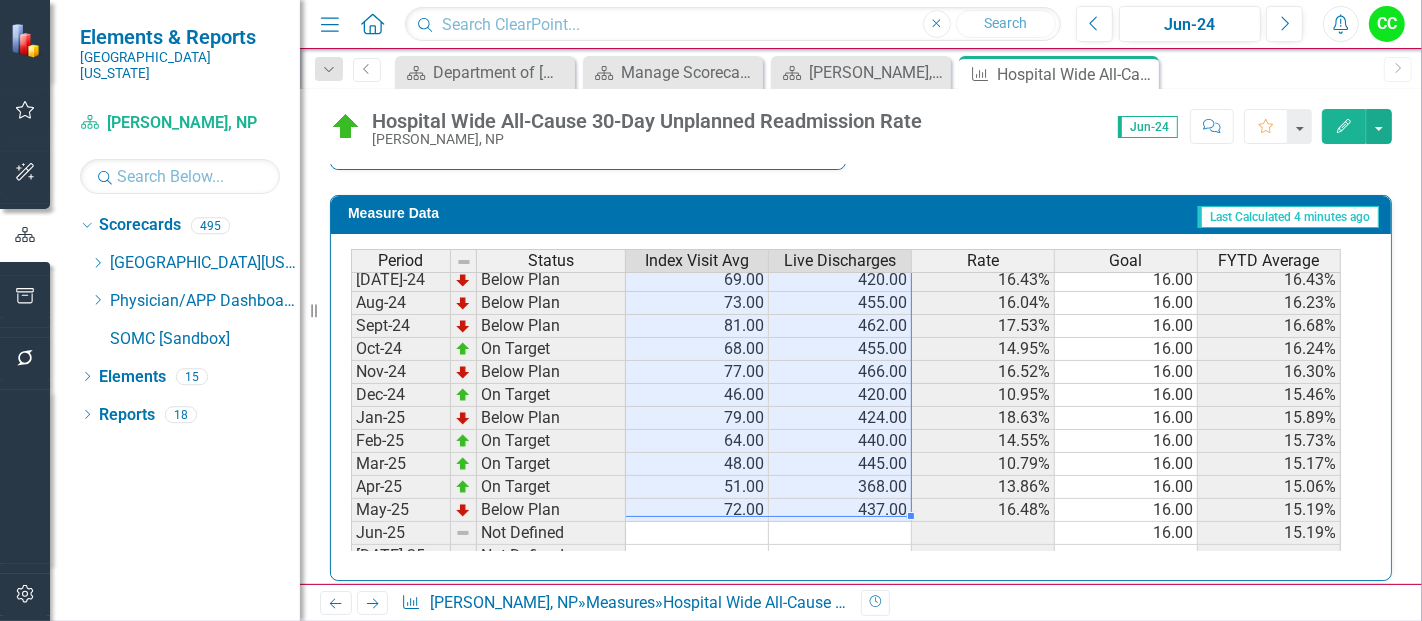 drag, startPoint x: 714, startPoint y: 422, endPoint x: 846, endPoint y: 504, distance: 155.39627 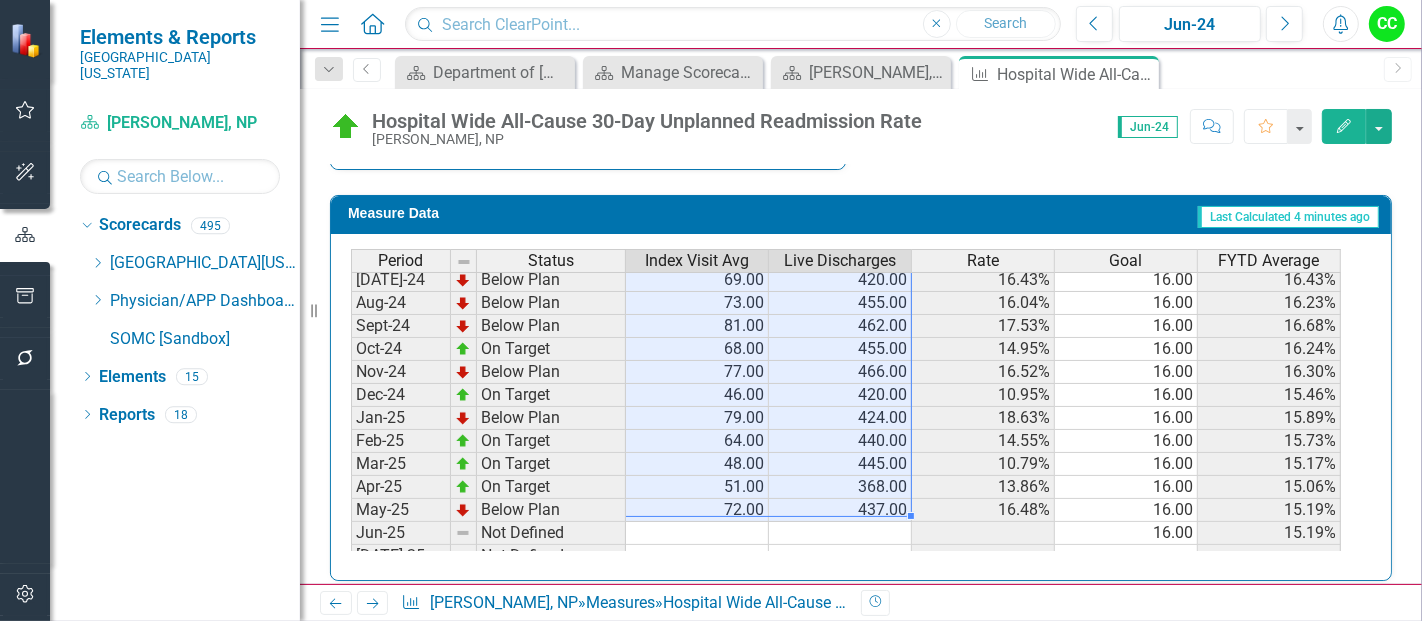 click on "May-23 Not Defined Jun-23 Not Defined Jul-23 Below Plan 78.00 426.00 18.31% 16.00 18.31% Aug-23 Below Plan 82.00 430.00 19.07% 16.00 18.69% Sep-23 On Target 61.00 389.00 15.68% 16.00 17.75% Oct-23 Below Plan 77.00 394.00 19.54% 16.00 18.18% Nov-23 On Target 63.00 404.00 15.59% 16.00 17.67% Dec-23 Below Plan 78.00 441.00 17.69% 16.00 17.67% Jan-24 Below Plan 92.00 499.00 18.44% 16.00 17.80% Feb-24 Below Plan 80.00 478.00 16.74% 16.00 17.65% Mar-24 On Target 59.00 386.00 15.28% 16.00 17.42% Apr-24 On Target 52.00 386.00 13.47% 16.00 17.06% May-24 On Target 60.00 457.00 13.13% 16.00 16.67% Jun-24 On Target 60.00 411.00 14.60% 16.00 16.51% Jul-24 Below Plan 69.00 420.00 16.43% 16.00 16.43% Aug-24 Below Plan 73.00 455.00 16.04% 16.00 16.23% Sept-24 Below Plan 81.00 462.00 17.53% 16.00 16.68% Oct-24 On Target 68.00 455.00 14.95% 16.00 16.24% Nov-24 Below Plan 77.00 466.00 16.52% 16.00 16.30% Dec-24 On Target 46.00 420.00 10.95% 16.00 15.46% Jan-25 Below Plan 79.00 424.00 18.63% 16.00 15.89% Feb-25 On Target 64.00" at bounding box center [846, 280] 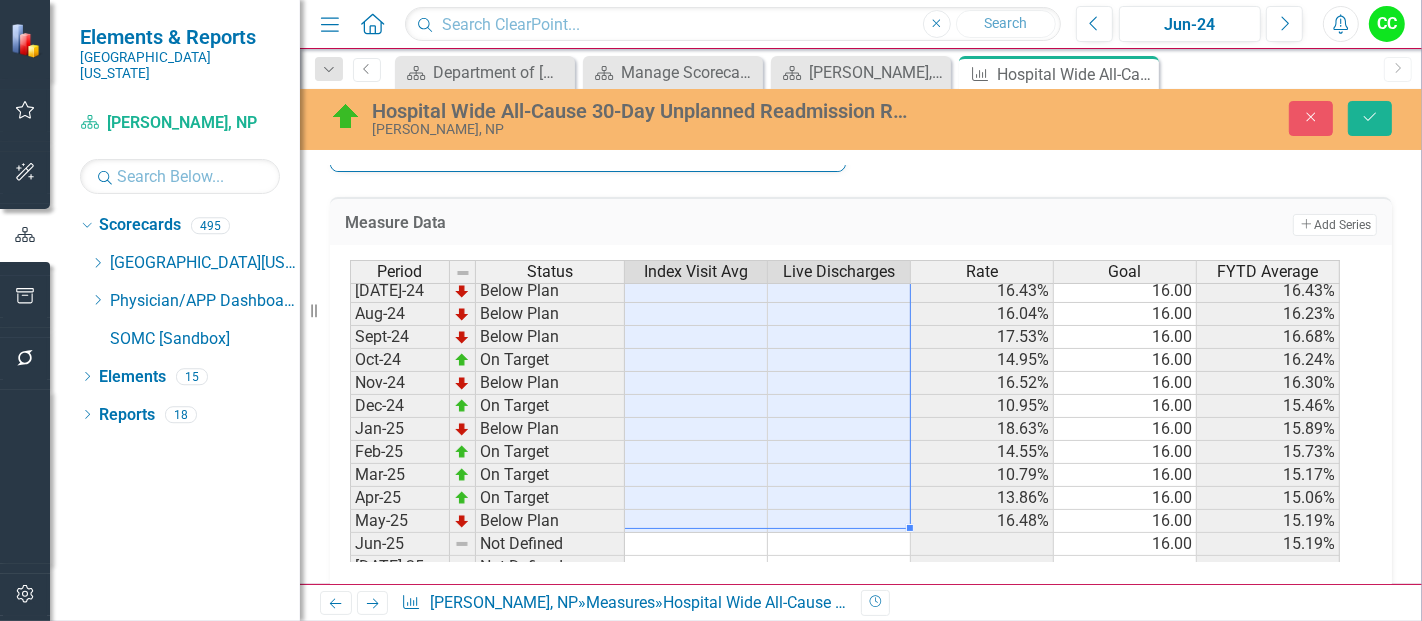 scroll, scrollTop: 451, scrollLeft: 0, axis: vertical 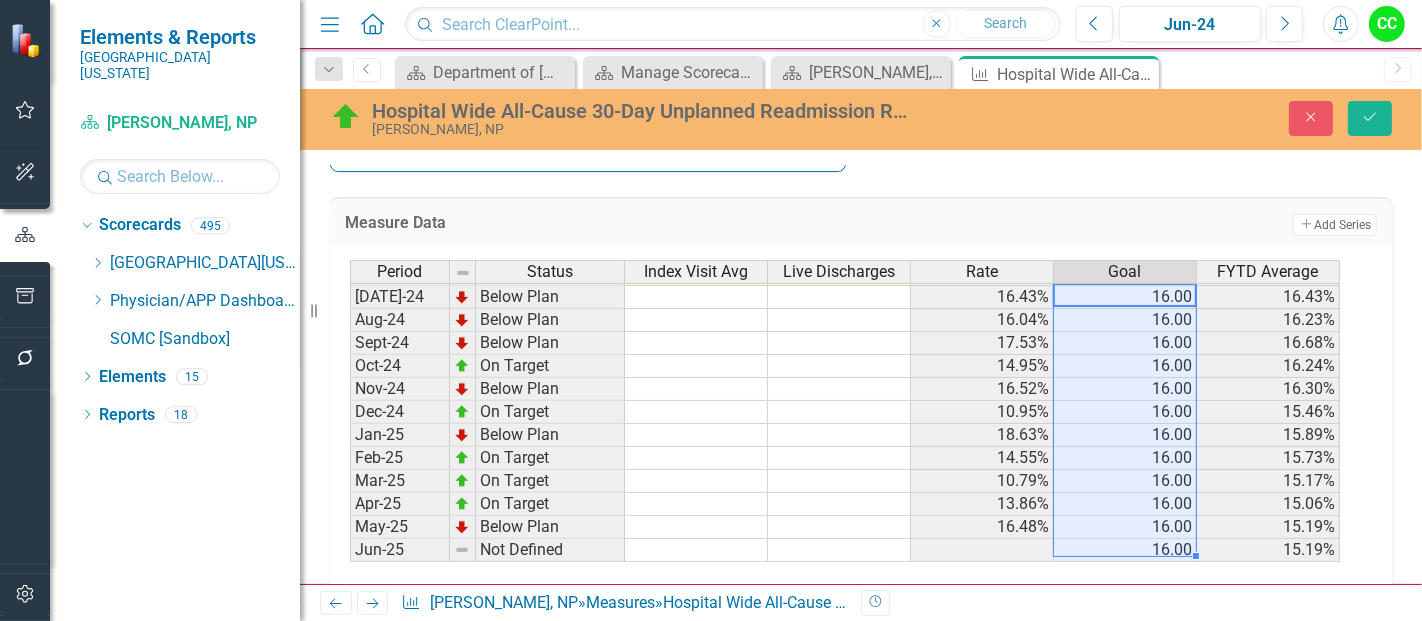 drag, startPoint x: 1162, startPoint y: 290, endPoint x: 1154, endPoint y: 541, distance: 251.12746 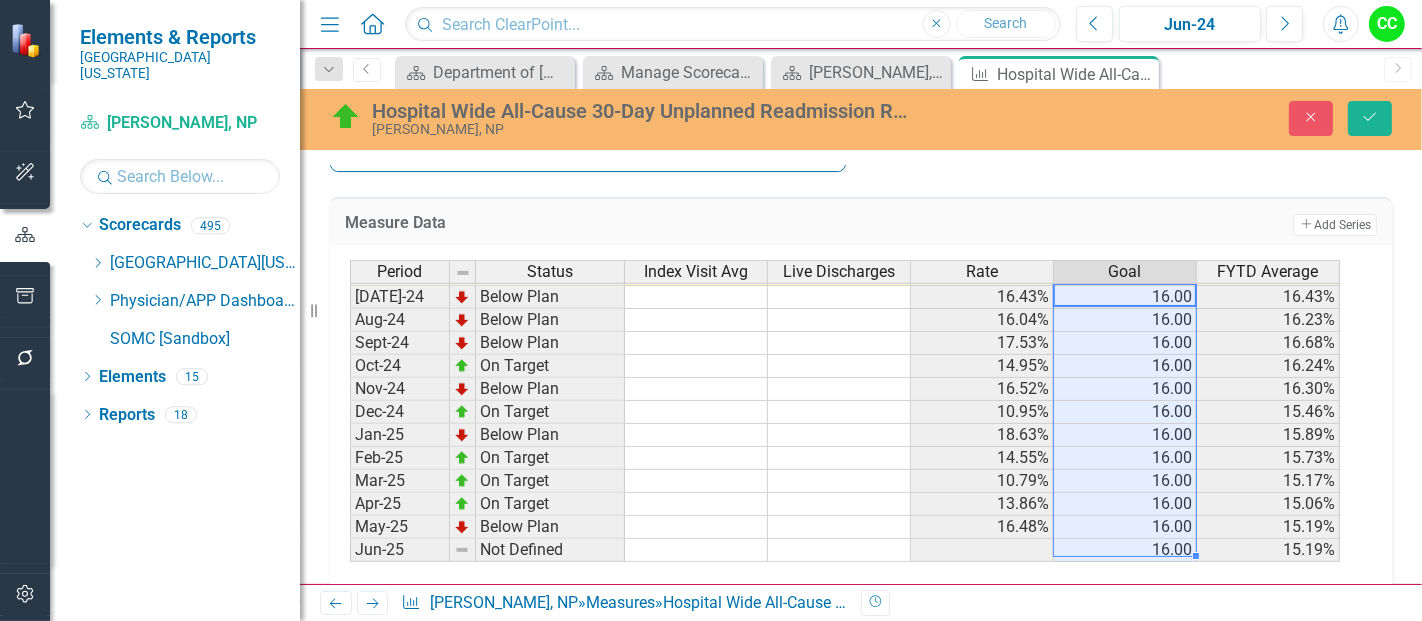 click on "Sep-23 On Target 15.68% 16.00 17.75% Oct-23 Below Plan 19.54% 16.00 18.18% Nov-23 On Target 15.59% 16.00 17.67% Dec-23 Below Plan 17.69% 16.00 17.67% Jan-24 Below Plan 18.44% 16.00 17.80% Feb-24 Below Plan 16.74% 16.00 17.65% Mar-24 On Target 15.28% 16.00 17.42% Apr-24 On Target 13.47% 16.00 17.06% May-24 On Target 13.13% 16.00 16.67% Jun-24 On Target 14.60% 16.00 16.51% Jul-24 Below Plan 16.43% 16.00 16.43% Aug-24 Below Plan 16.04% 16.00 16.23% Sept-24 Below Plan 17.53% 16.00 16.68% Oct-24 On Target 14.95% 16.00 16.24% Nov-24 Below Plan 16.52% 16.00 16.30% Dec-24 On Target 10.95% 16.00 15.46% Jan-25 Below Plan 18.63% 16.00 15.89% Feb-25 On Target 14.55% 16.00 15.73% Mar-25 On Target 10.79% 16.00 15.17% Apr-25 On Target 13.86% 16.00 15.06% May-25 Below Plan 16.48% 16.00 15.19% Jun-25 Not Defined 16.00 15.19% Jul-25 Not Defined Aug-25 Not Defined Sept-25 Not Defined Oct-25 Not Defined Nov-25 Not Defined Dec-25 Not Defined Jan-26 Not Defined Feb-26 Not Defined Mar-26 Not Defined" at bounding box center [845, 412] 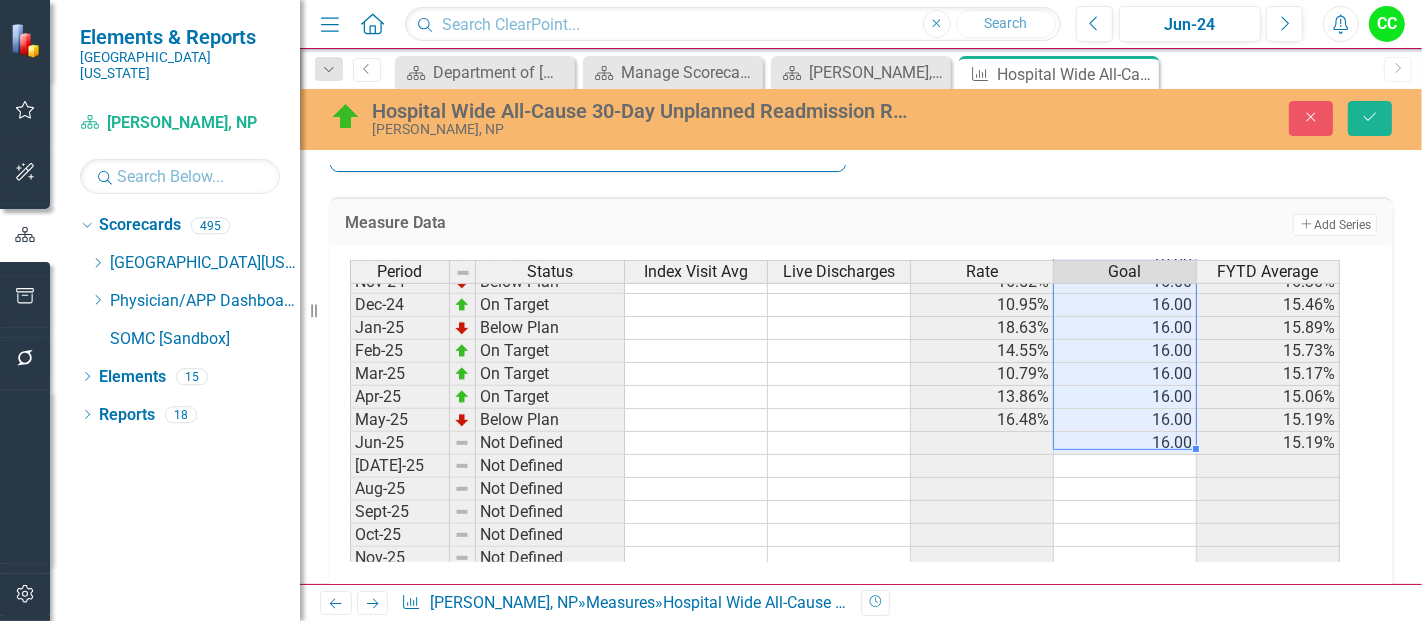 click at bounding box center [1125, 466] 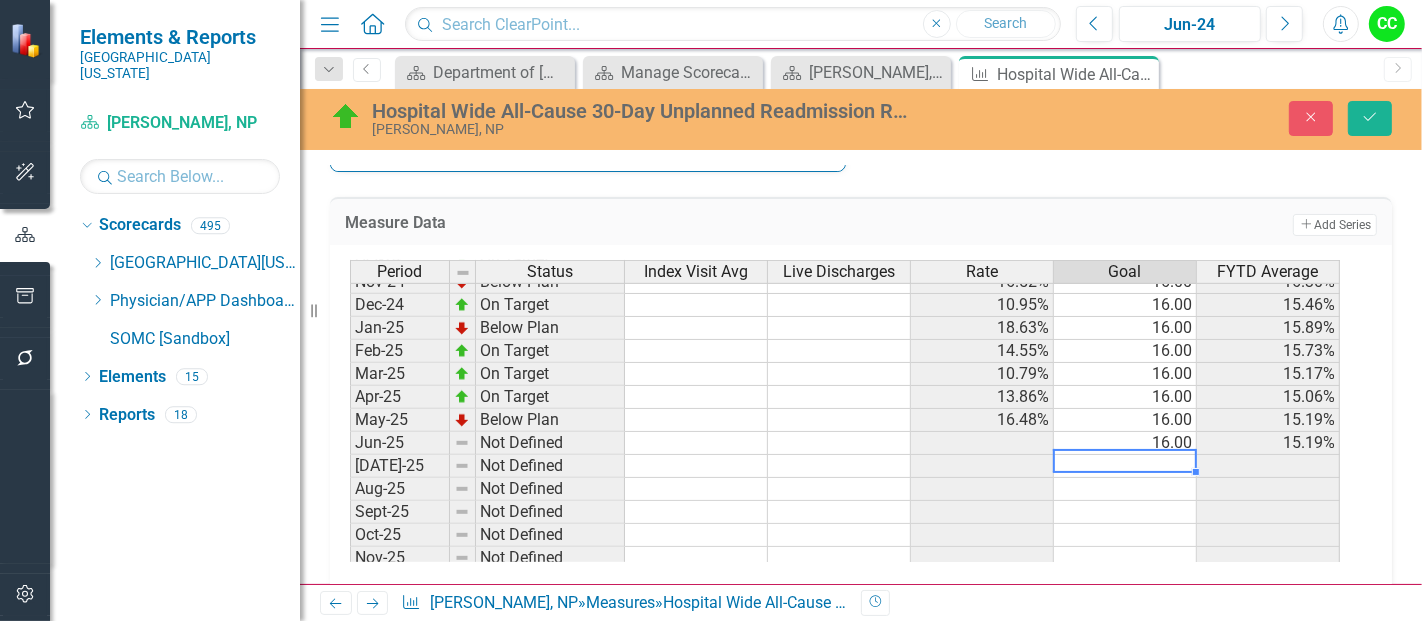type on "16" 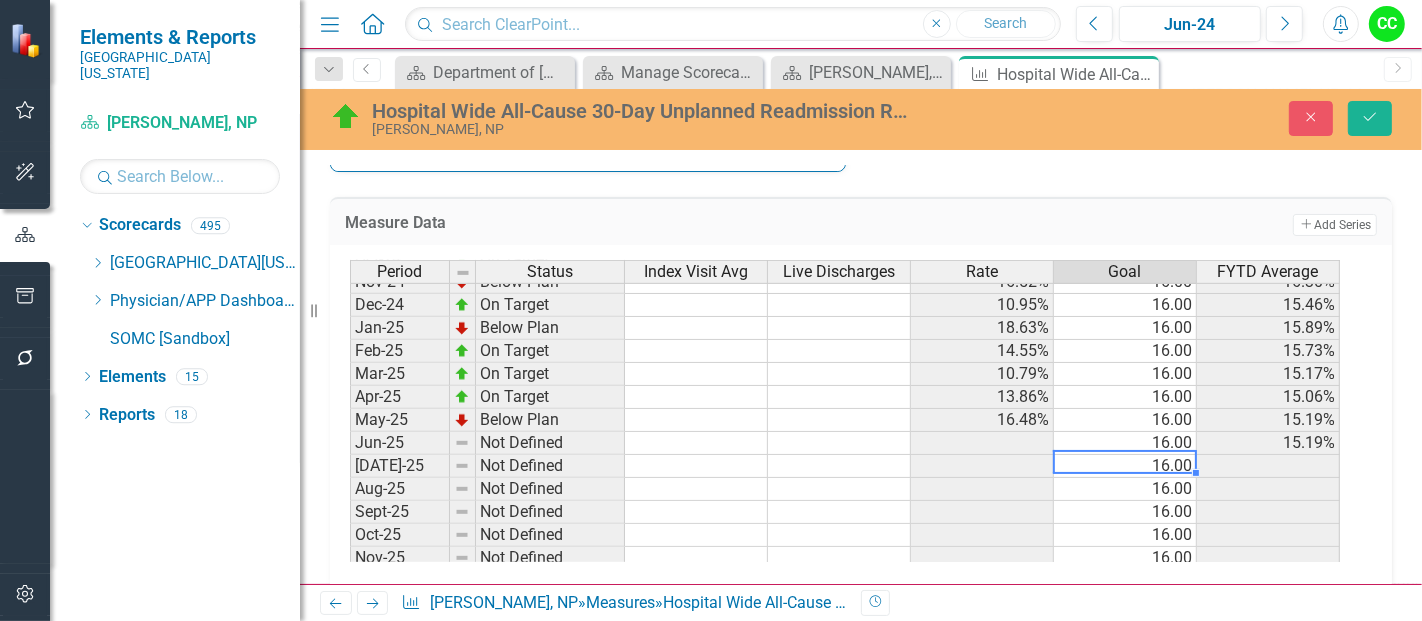 click on "16.00" at bounding box center [1125, 466] 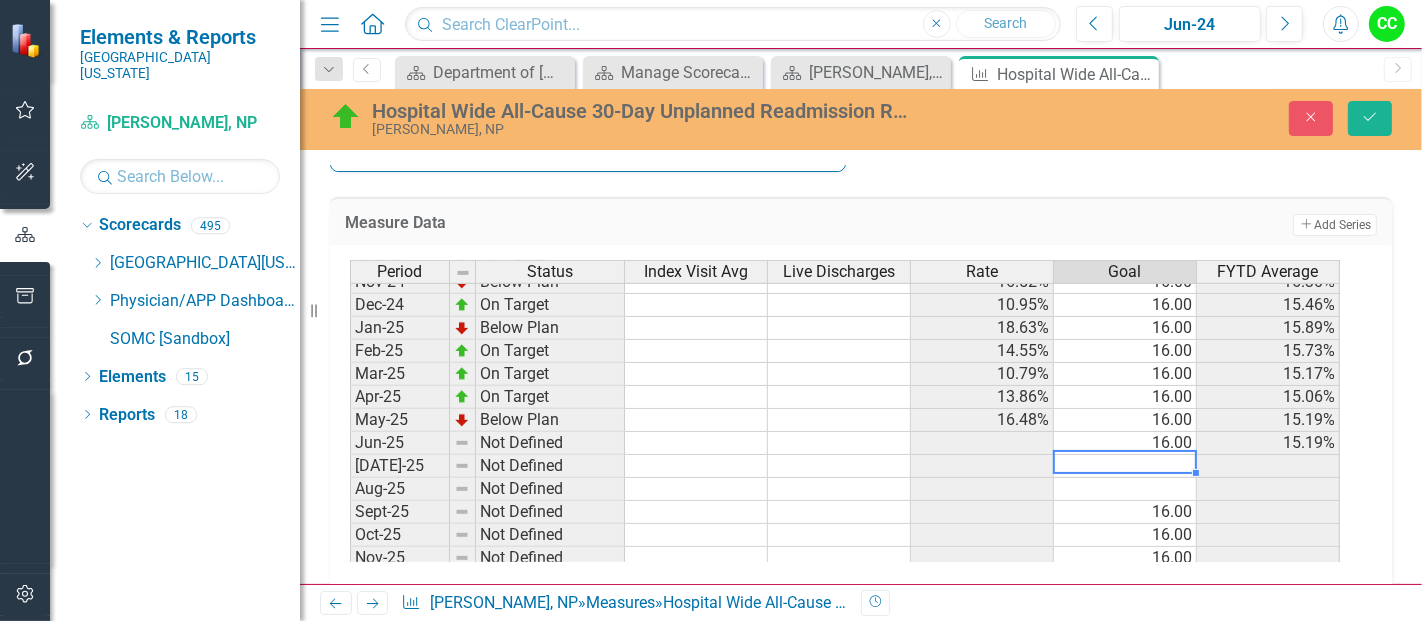 click at bounding box center (1125, 466) 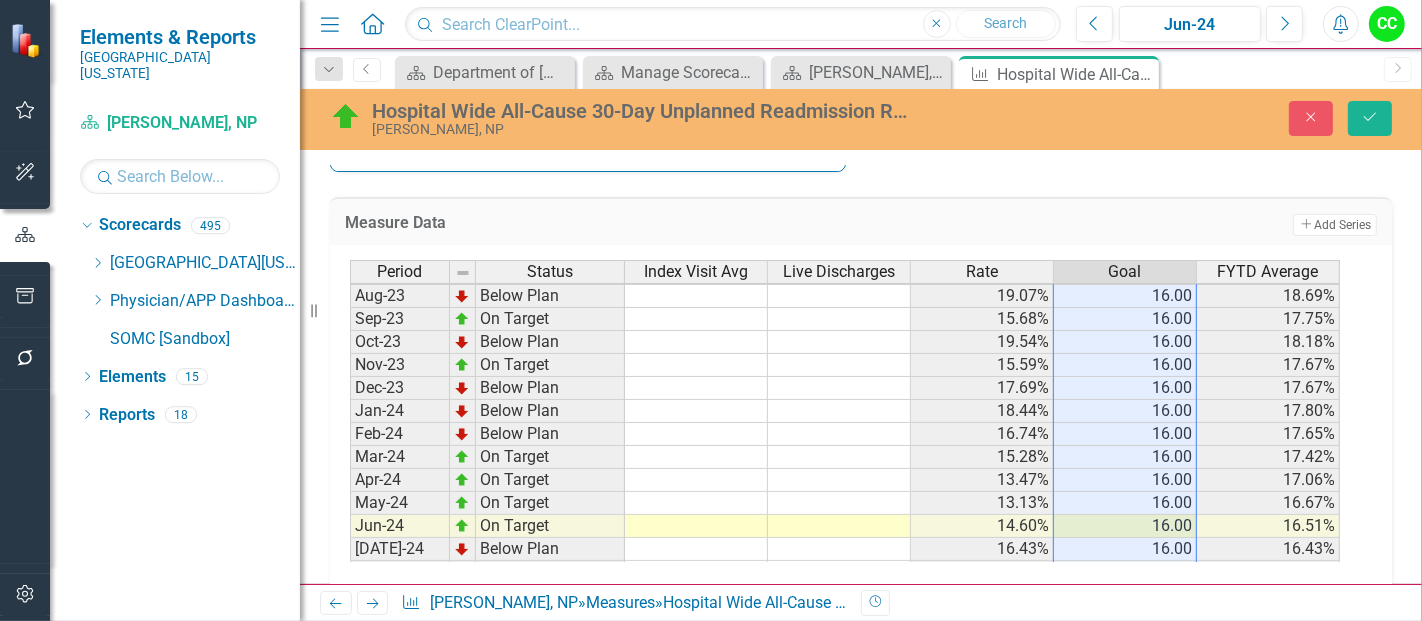drag, startPoint x: 1161, startPoint y: 464, endPoint x: 1152, endPoint y: 289, distance: 175.23128 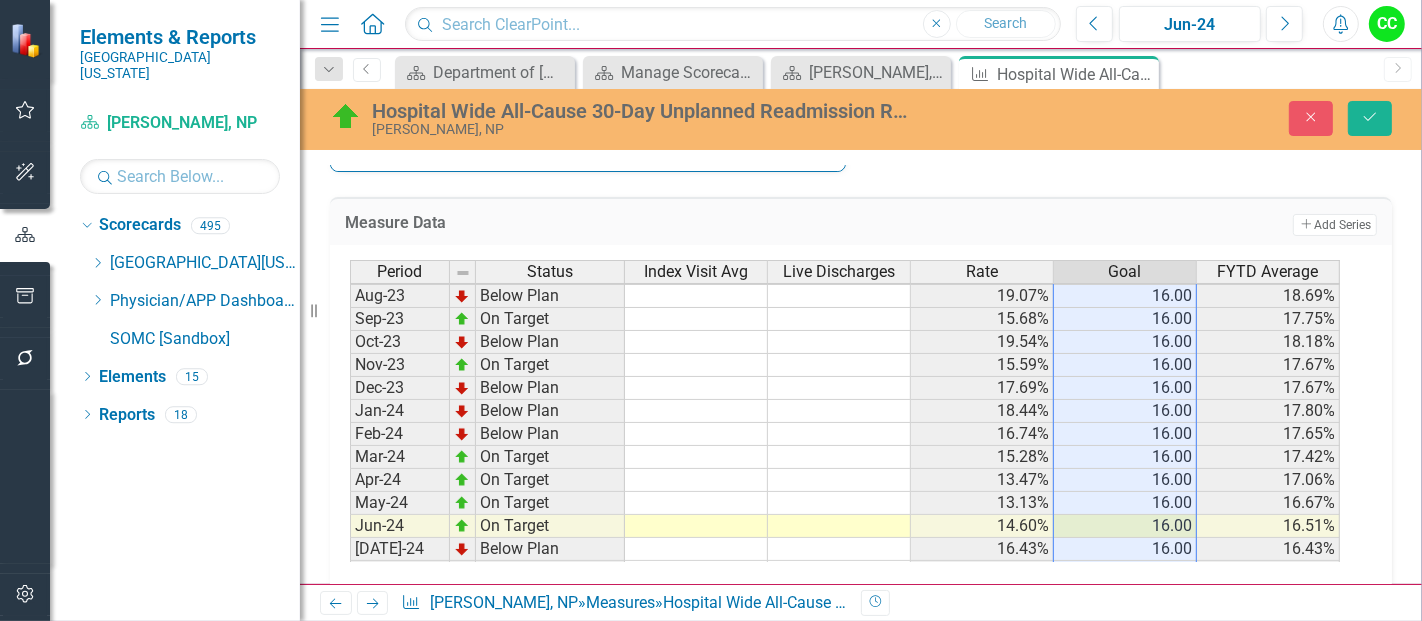 click on "Apr-23 Not Defined May-23 Not Defined Jun-23 Not Defined Jul-23 Below Plan 18.31% 16.00 18.31% Aug-23 Below Plan 19.07% 16.00 18.69% Sep-23 On Target 15.68% 16.00 17.75% Oct-23 Below Plan 19.54% 16.00 18.18% Nov-23 On Target 15.59% 16.00 17.67% Dec-23 Below Plan 17.69% 16.00 17.67% Jan-24 Below Plan 18.44% 16.00 17.80% Feb-24 Below Plan 16.74% 16.00 17.65% Mar-24 On Target 15.28% 16.00 17.42% Apr-24 On Target 13.47% 16.00 17.06% May-24 On Target 13.13% 16.00 16.67% Jun-24 On Target 14.60% 16.00 16.51% Jul-24 Below Plan 16.43% 16.00 16.43% Aug-24 Below Plan 16.04% 16.00 16.23% Sept-24 Below Plan 17.53% 16.00 16.68% Oct-24 On Target 14.95% 16.00 16.24% Nov-24 Below Plan 16.52% 16.00 16.30% Dec-24 On Target 10.95% 16.00 15.46% Jan-25 Below Plan 18.63% 16.00 15.89% Feb-25 On Target 14.55% 16.00 15.73% Mar-25 On Target 10.79% 16.00 15.17% Apr-25 On Target 13.86% 16.00 15.06% May-25 Below Plan 16.48% 16.00 15.19% Jun-25 Not Defined 16.00 15.19% Jul-25 Not Defined Aug-25 Not Defined" at bounding box center [845, 526] 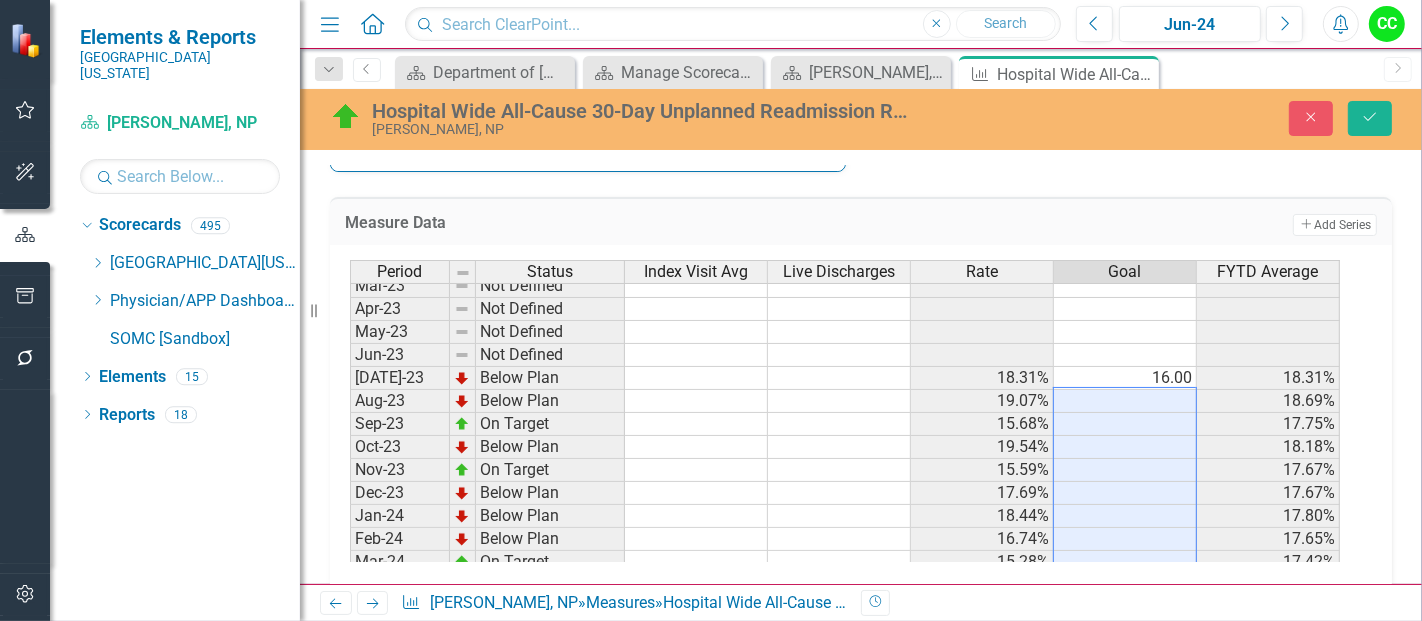 click on "Jan-23 Not Defined Feb-23 Not Defined Mar-23 Not Defined Apr-23 Not Defined May-23 Not Defined Jun-23 Not Defined Jul-23 Below Plan 18.31% 16.00 18.31% Aug-23 Below Plan 19.07% 18.69% Sep-23 On Target 15.68% 17.75% Oct-23 Below Plan 19.54% 18.18% Nov-23 On Target 15.59% 17.67% Dec-23 Below Plan 17.69% 17.67% Jan-24 Below Plan 18.44% 17.80% Feb-24 Below Plan 16.74% 17.65% Mar-24 On Target 15.28% 17.42% Apr-24 On Target 13.47% 17.06% May-24 On Target 13.13% 16.67% Jun-24 On Target 14.60% 16.51% Jul-24 Below Plan 16.43% 16.43% Aug-24 Below Plan 16.04% 16.23% Sept-24 Below Plan 17.53% 16.68% Oct-24 On Target 14.95% 16.24% Nov-24 Below Plan 16.52% 16.30% Dec-24 On Target 10.95% 15.46% Jan-25 Below Plan 18.63% 15.89% Feb-25 On Target 14.55% 15.73% Mar-25 On Target 10.79% 15.17%" at bounding box center [845, 539] 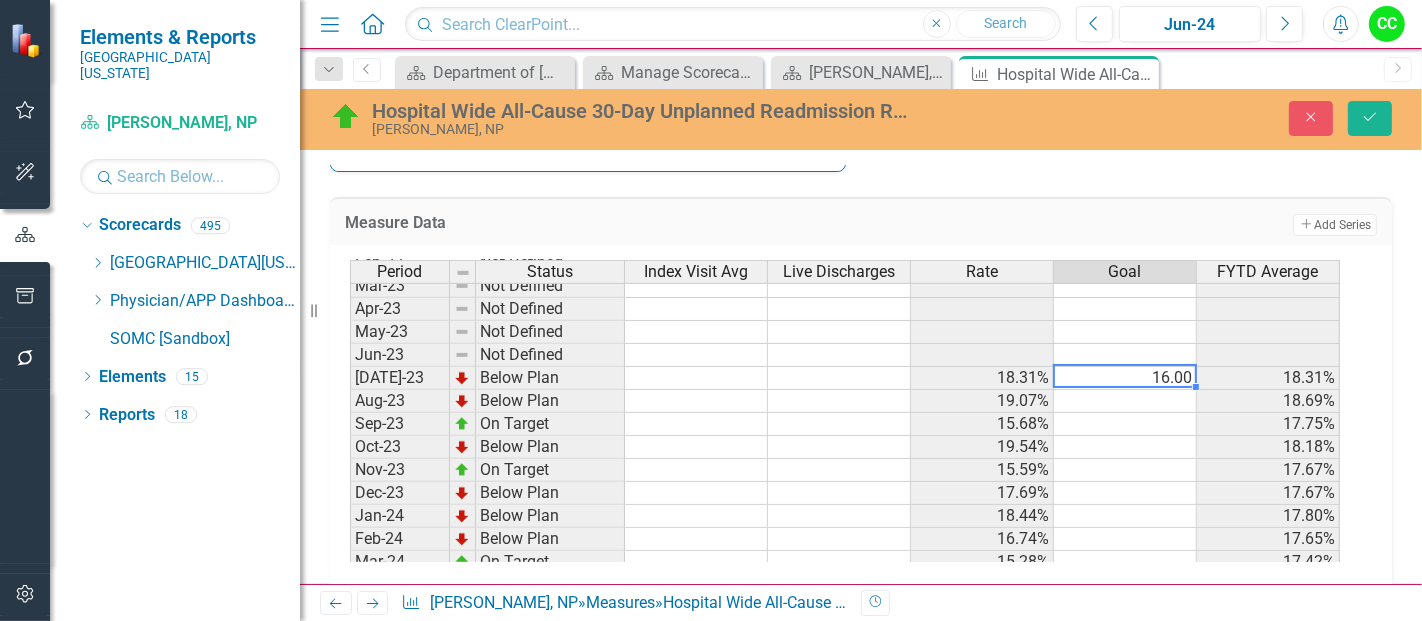 type 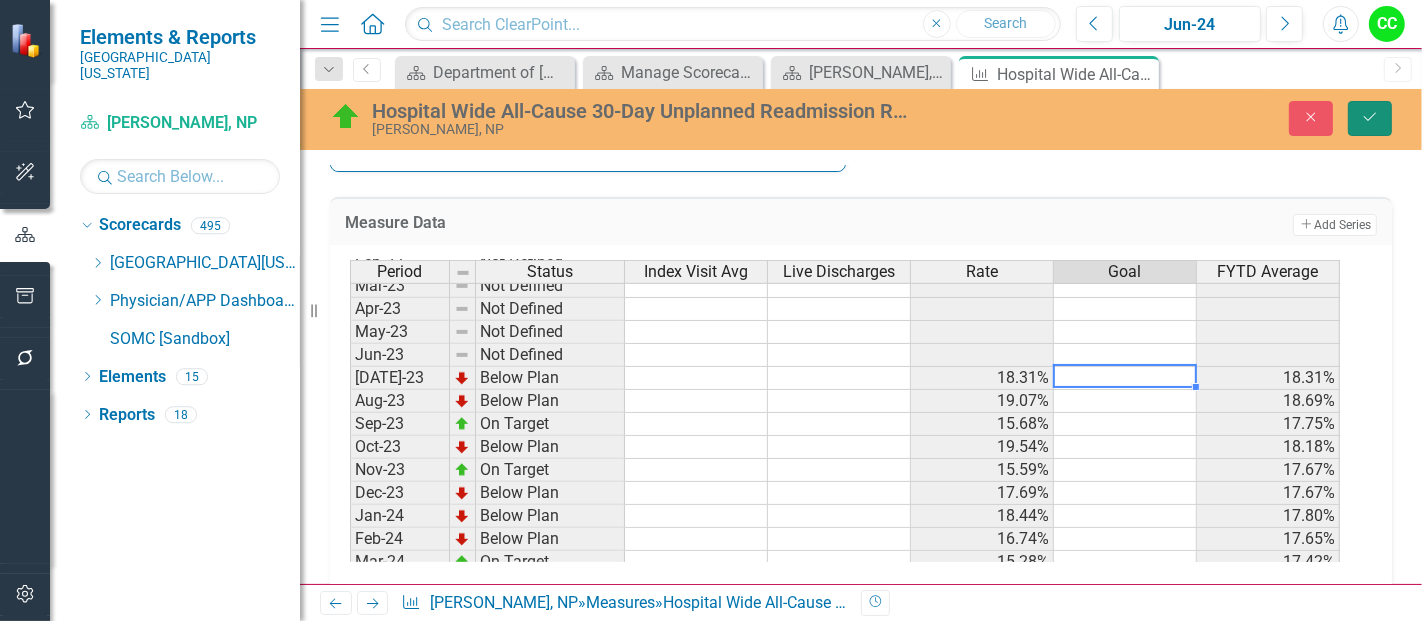 click on "Save" 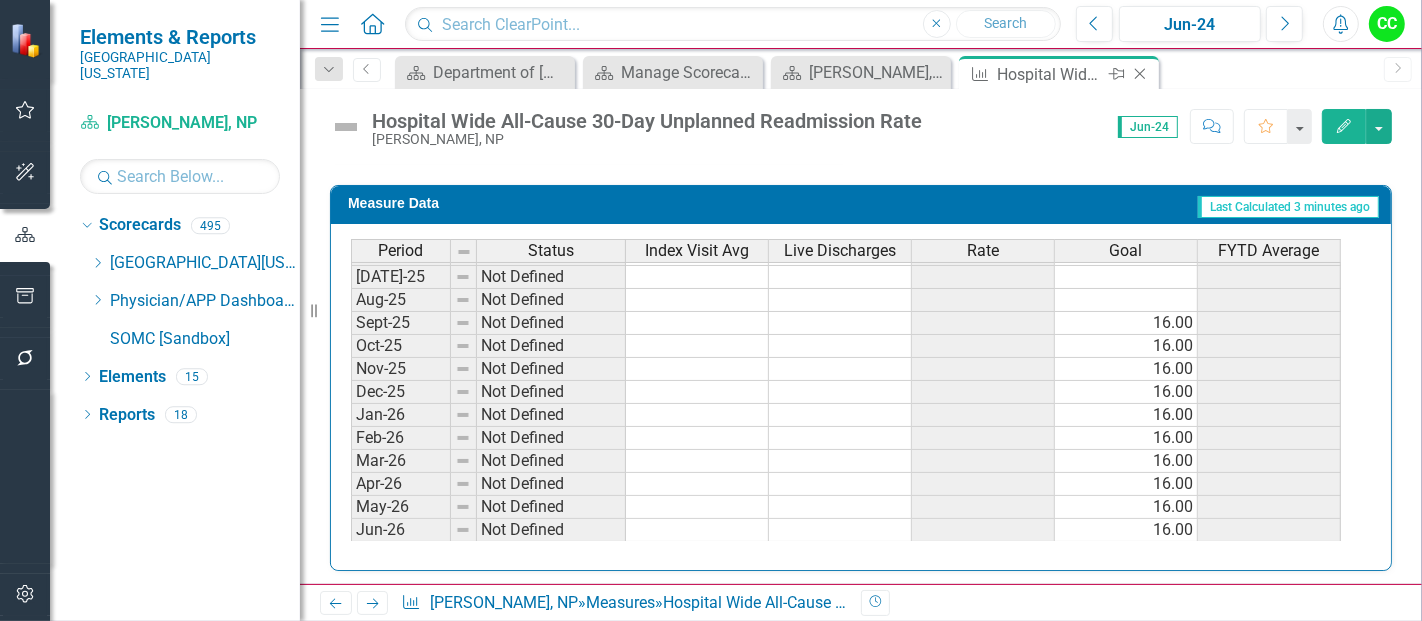 click 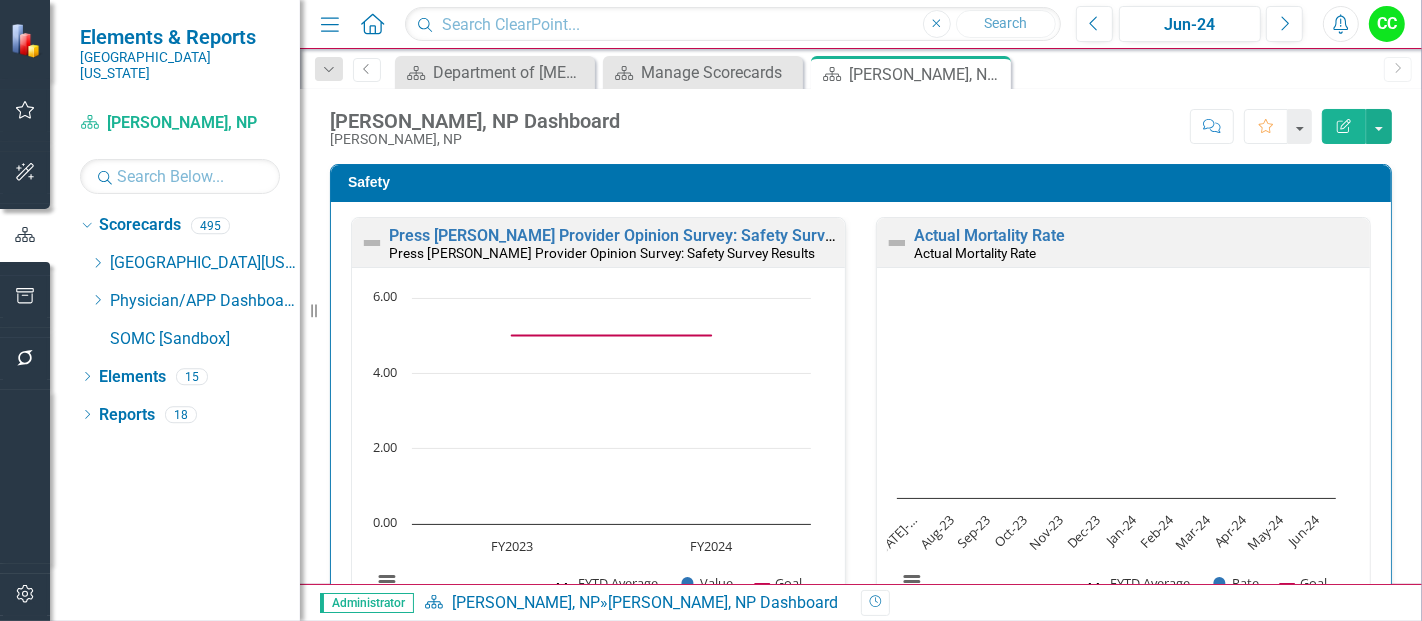click on "[MEDICAL_DATA] 30-Day Readmission Rate" at bounding box center [1070, 810] 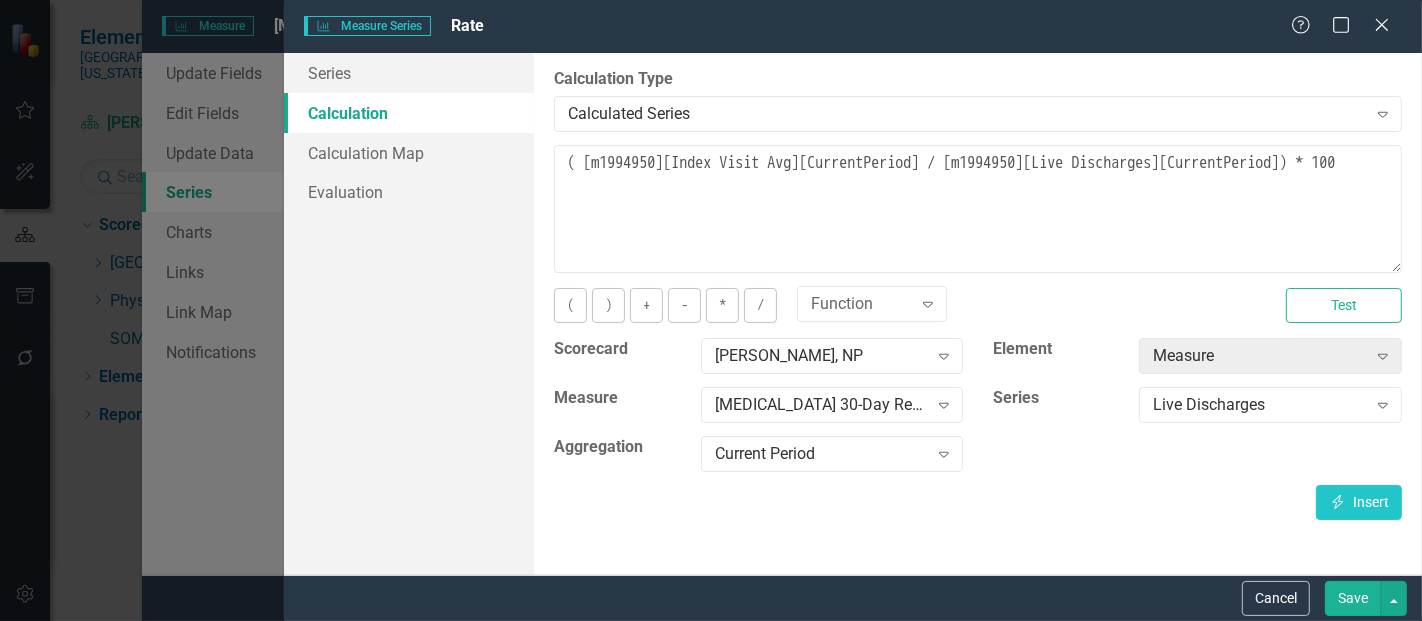 scroll, scrollTop: 0, scrollLeft: 0, axis: both 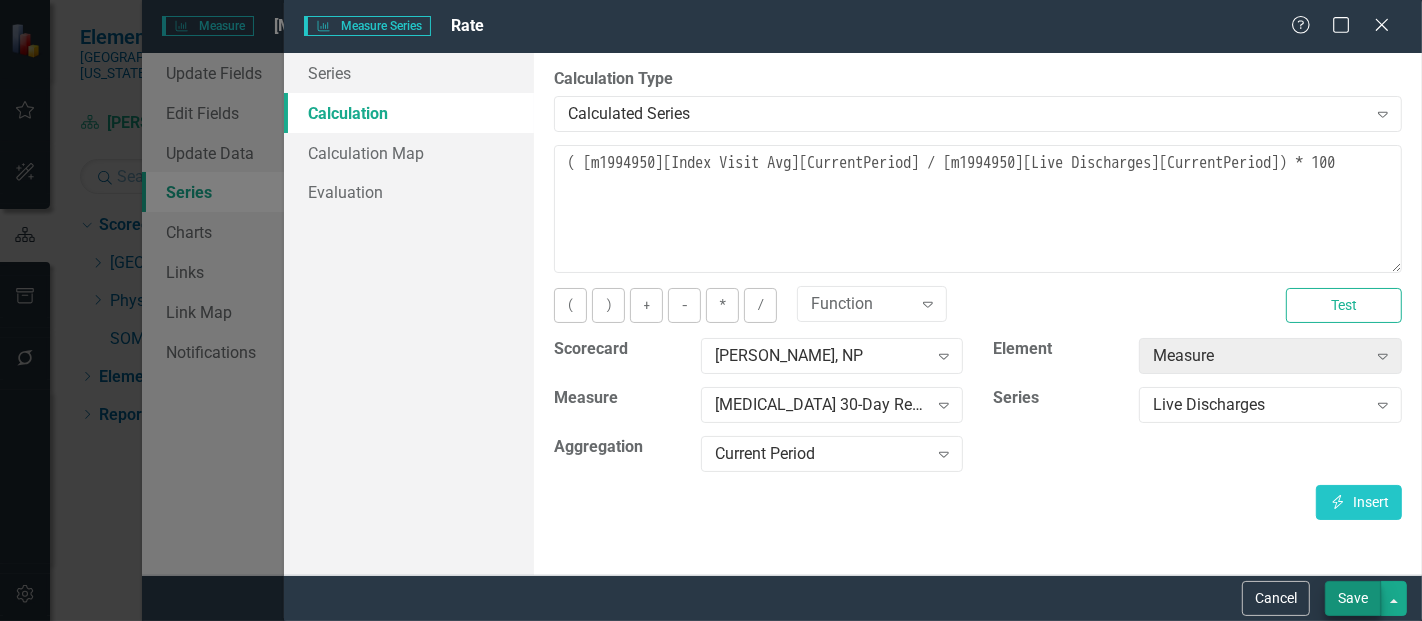 type on "( [m1994950][Index Visit Avg][CurrentPeriod] / [m1994950][Live Discharges][CurrentPeriod]) * 100" 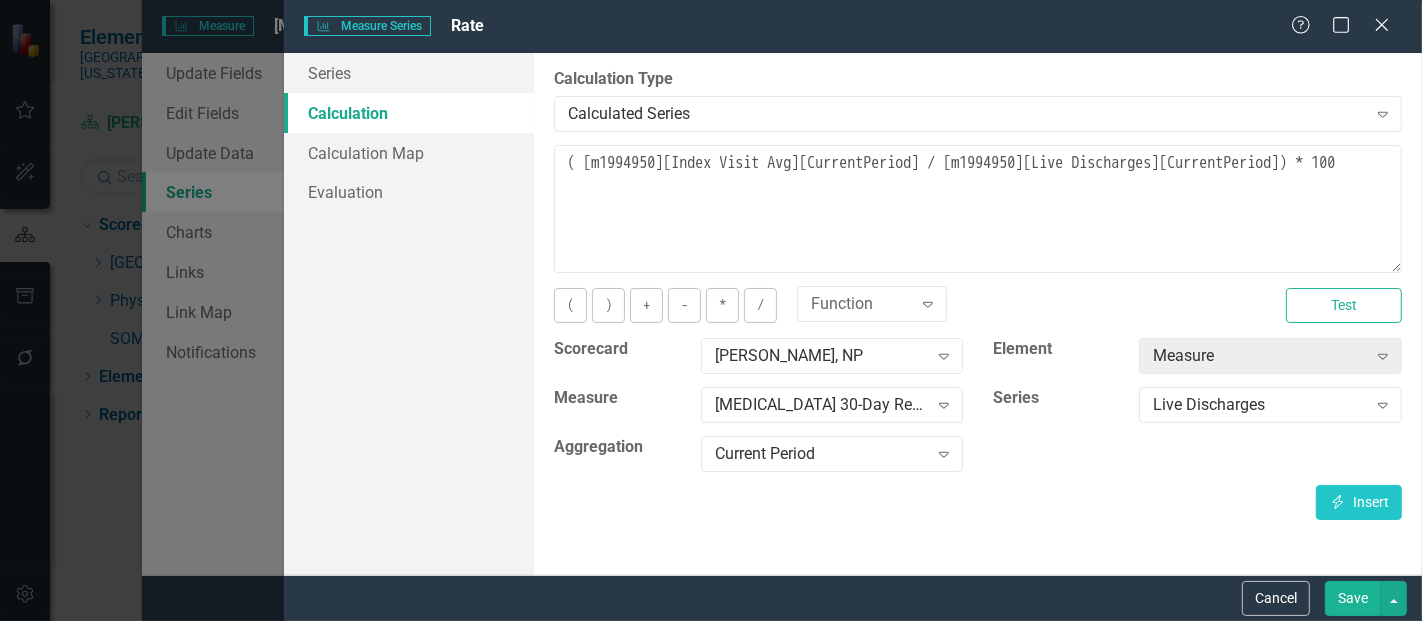 click on "Save" at bounding box center [1353, 598] 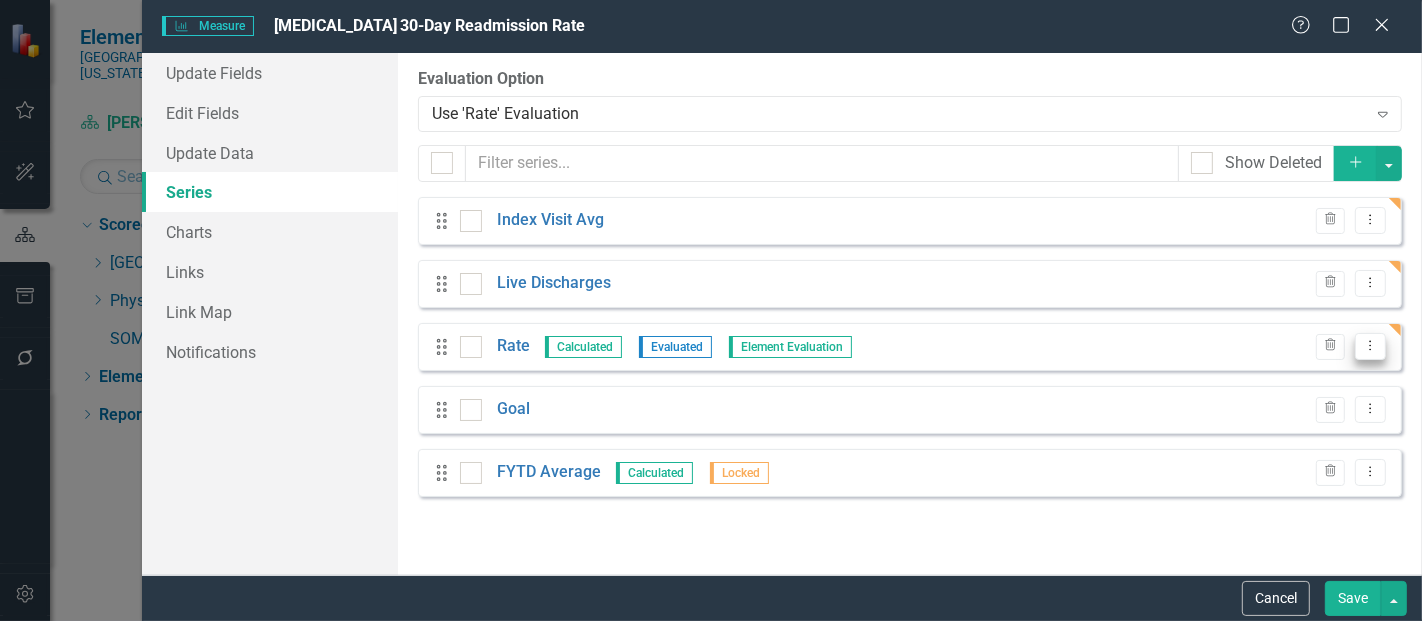 click on "Dropdown Menu" 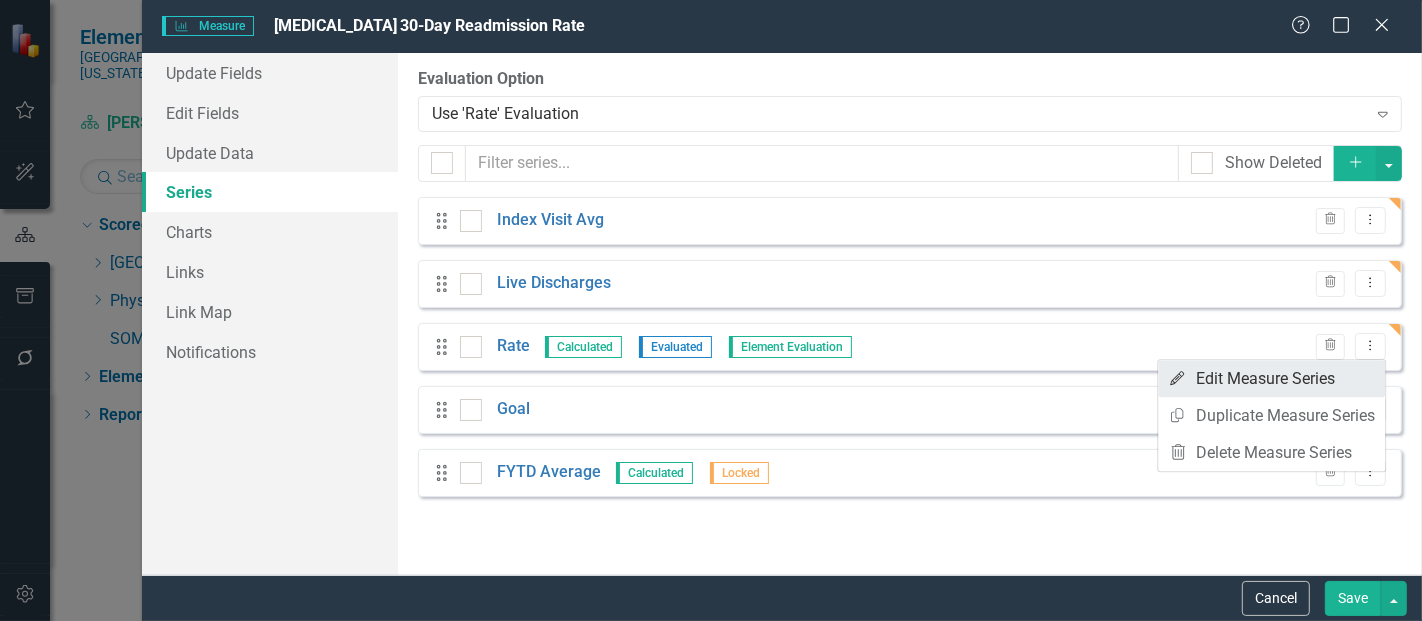 click on "Edit Edit Measure Series" at bounding box center (1271, 378) 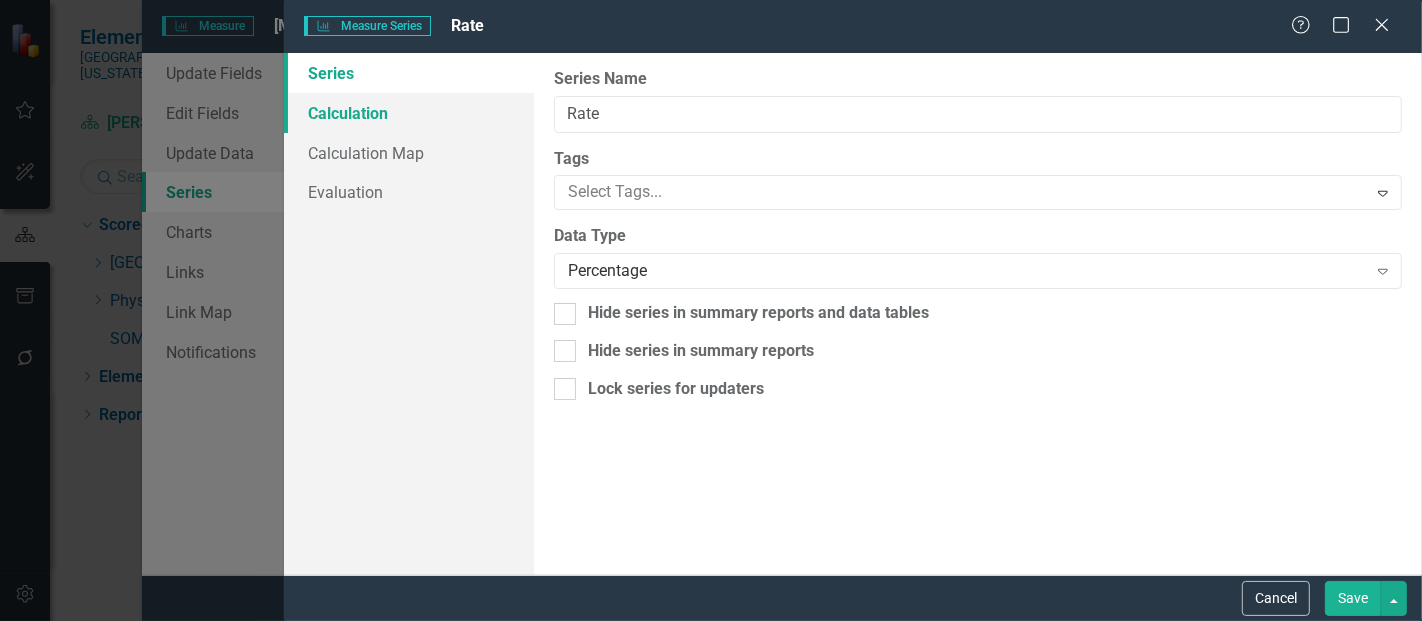 click on "Calculation" at bounding box center (409, 113) 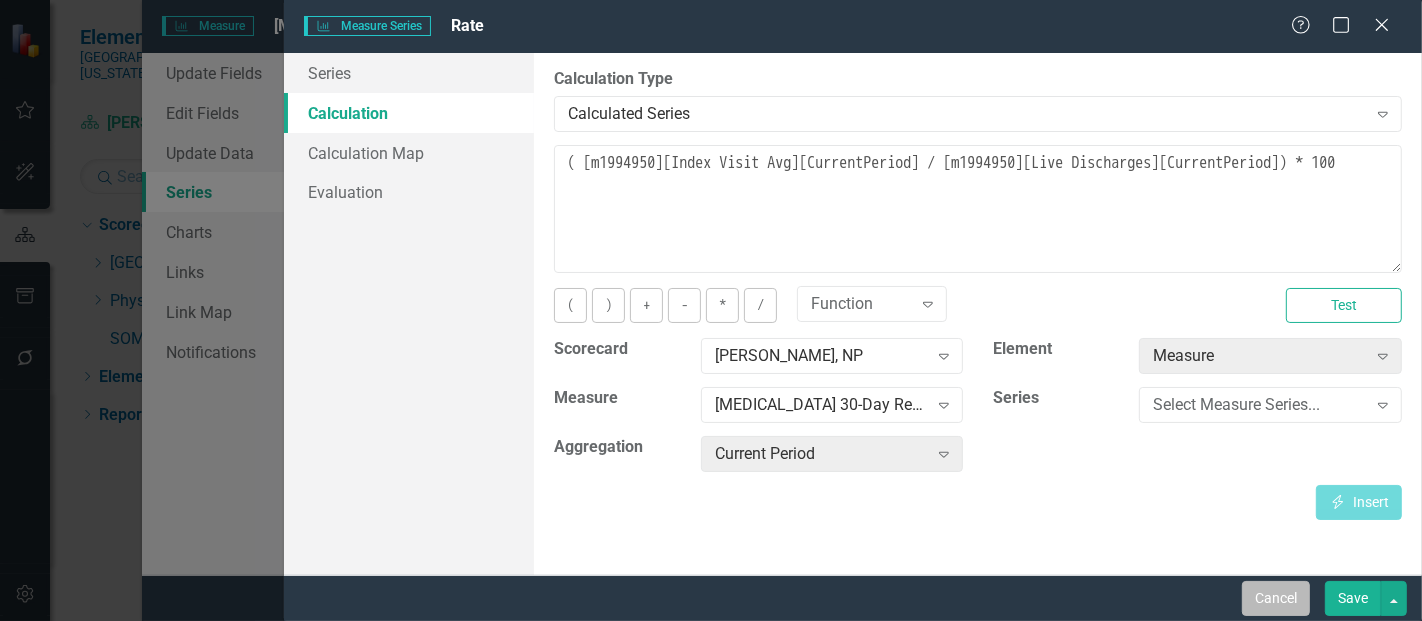 click on "Cancel" at bounding box center [1276, 598] 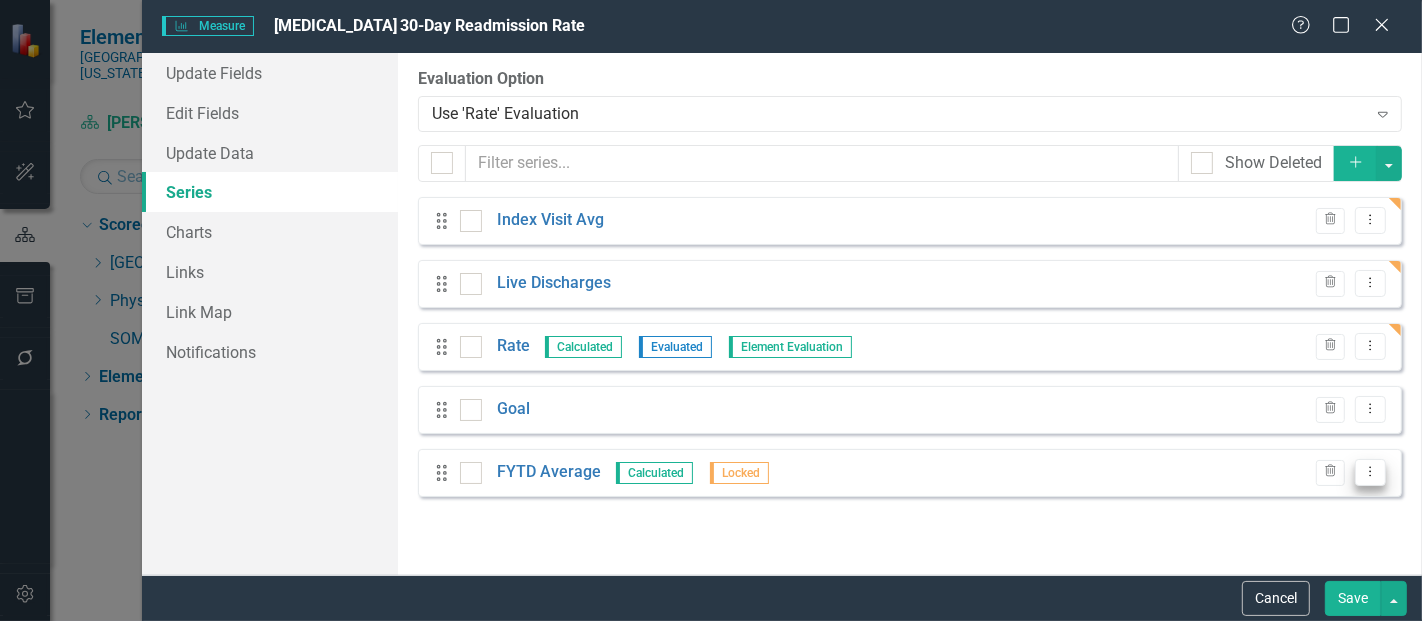 click on "Dropdown Menu" 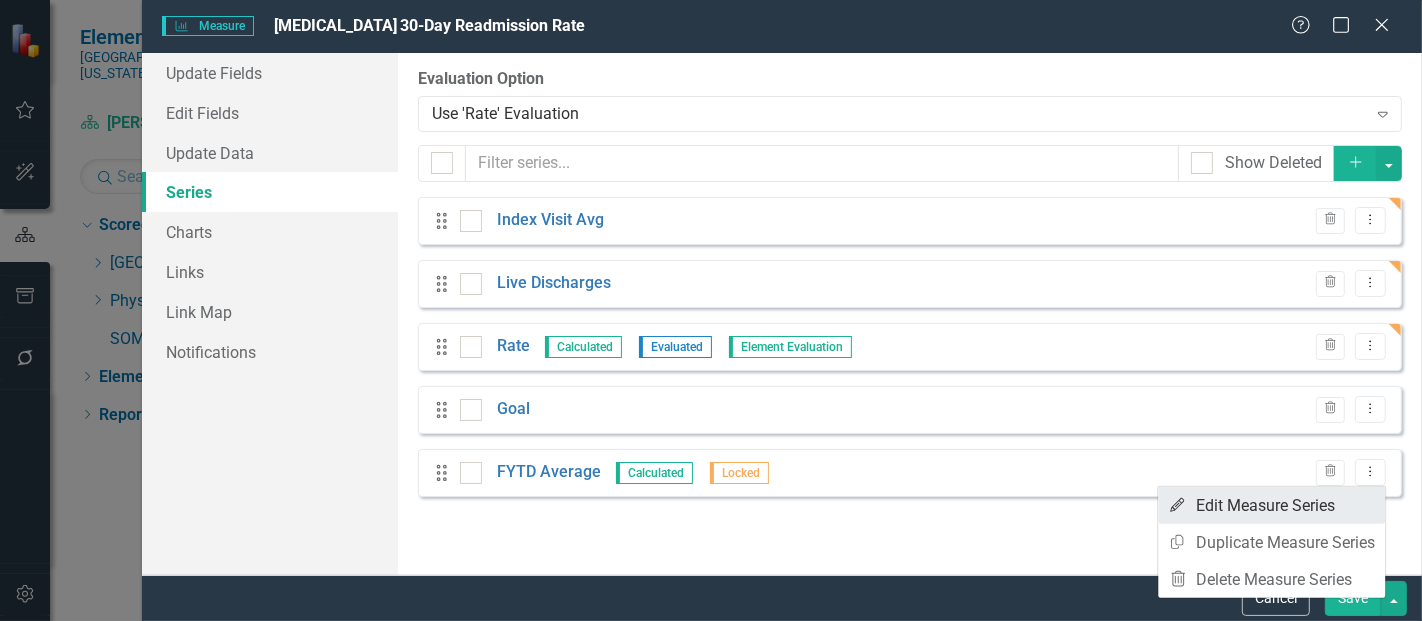 click on "Edit Edit Measure Series" at bounding box center (1271, 505) 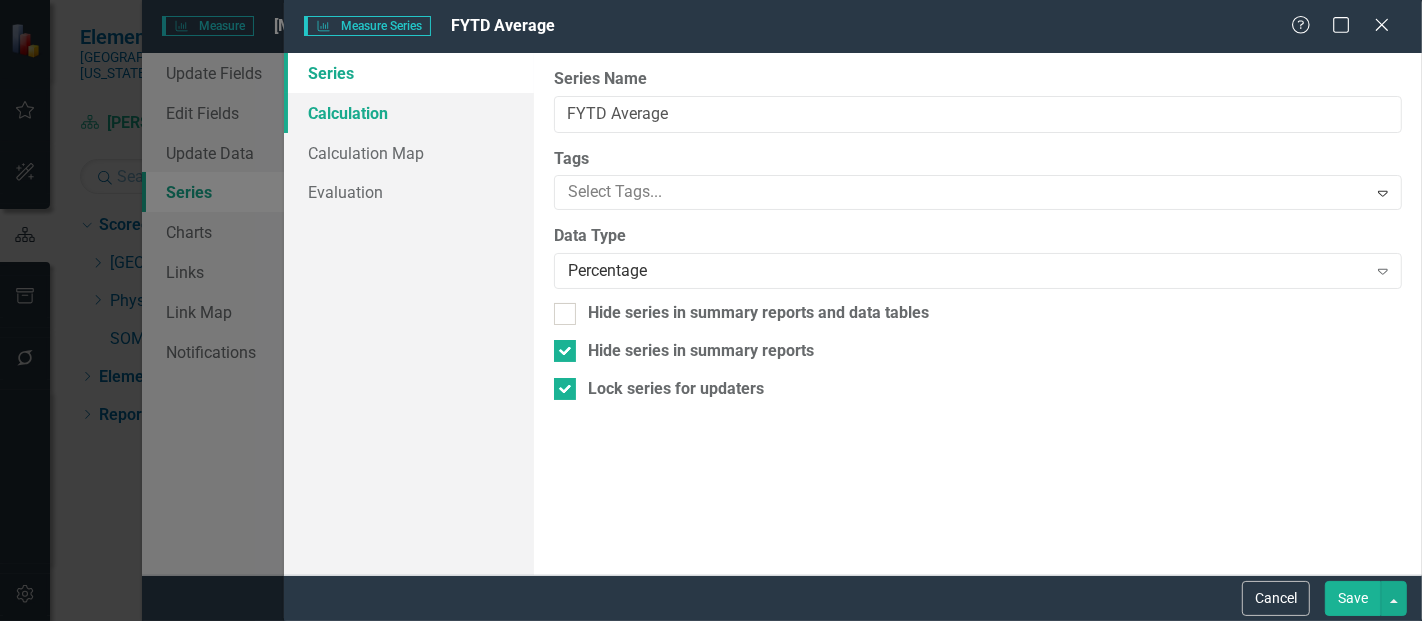 click on "Calculation" at bounding box center [409, 113] 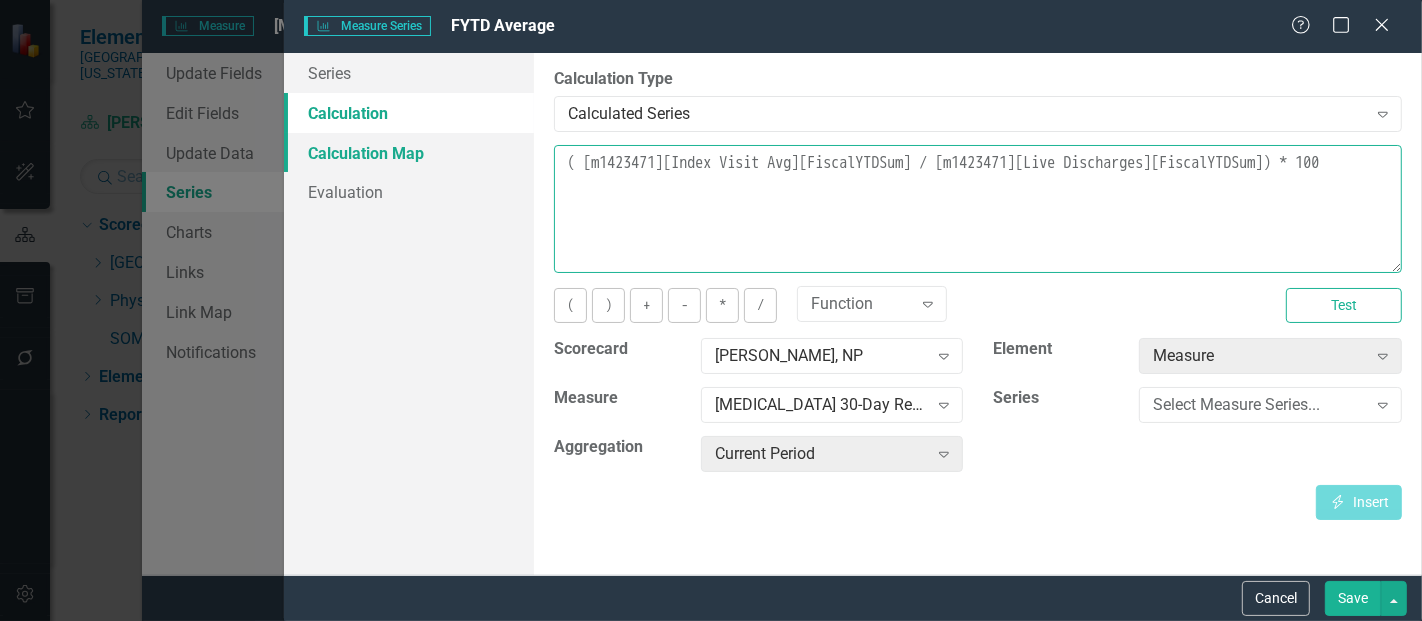 drag, startPoint x: 656, startPoint y: 205, endPoint x: 531, endPoint y: 150, distance: 136.565 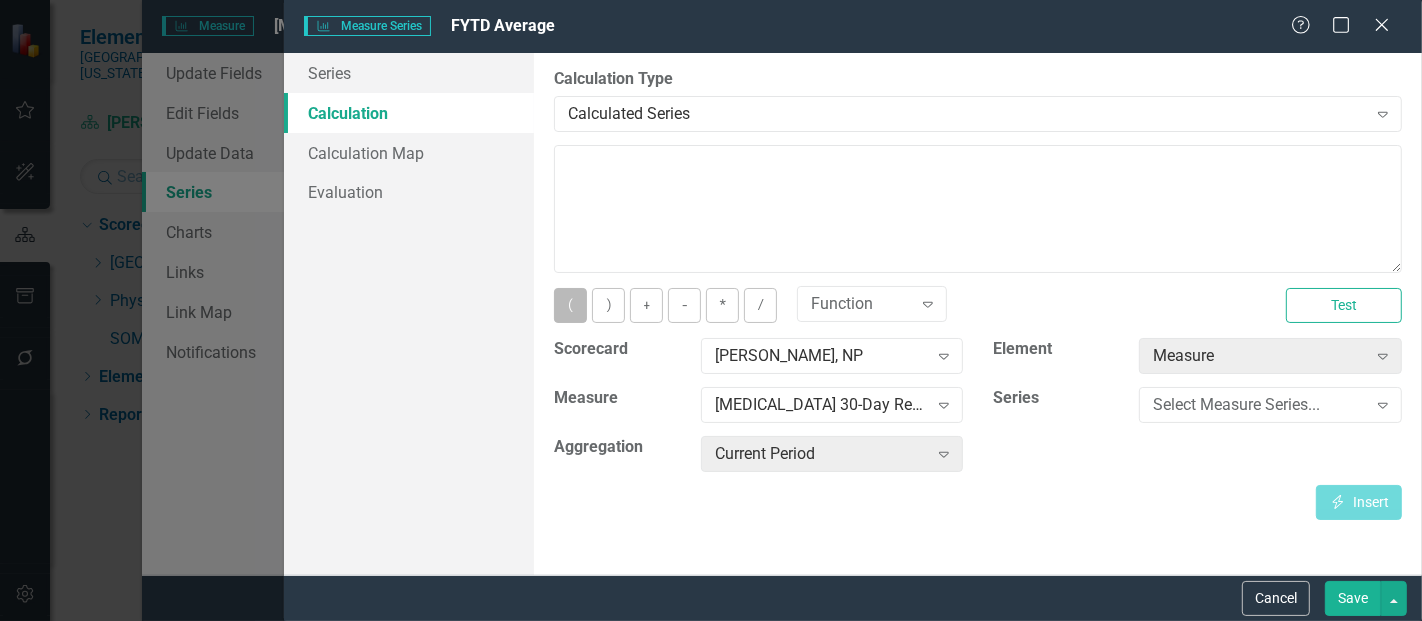 click on "(" at bounding box center [570, 305] 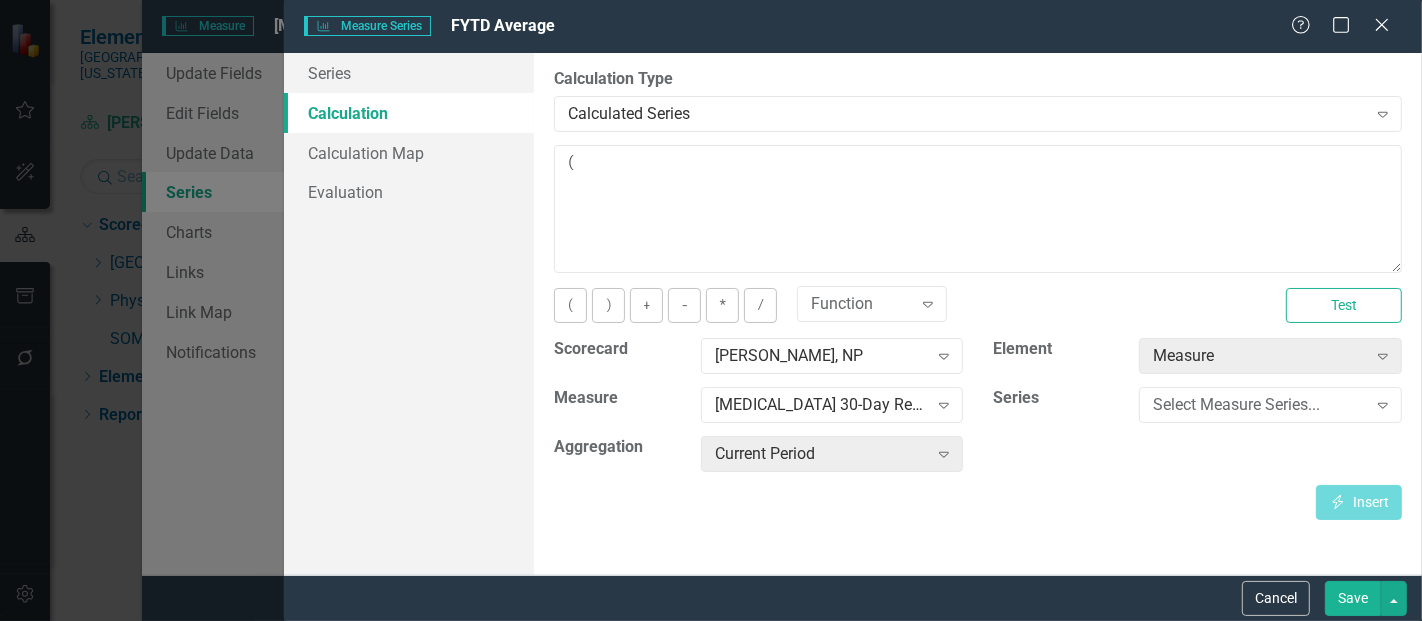 click on "Select Measure Series... Expand" at bounding box center (1270, 405) 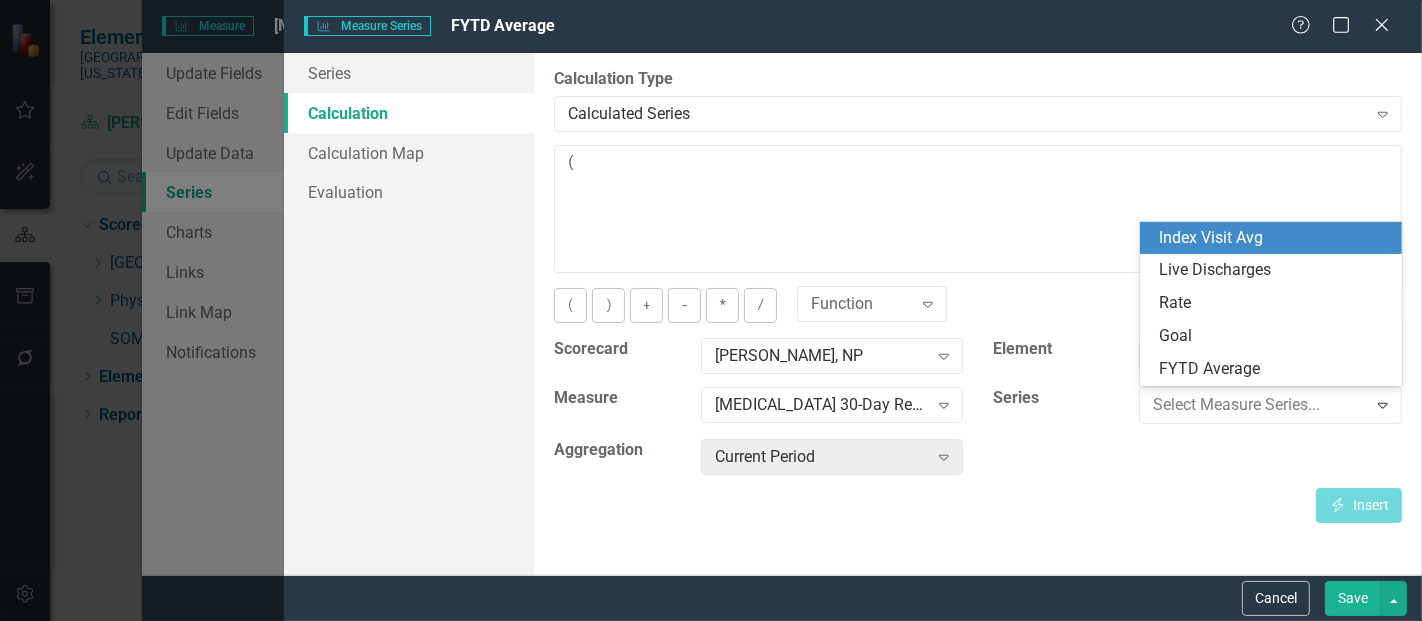 click on "Index Visit Avg" at bounding box center (1275, 238) 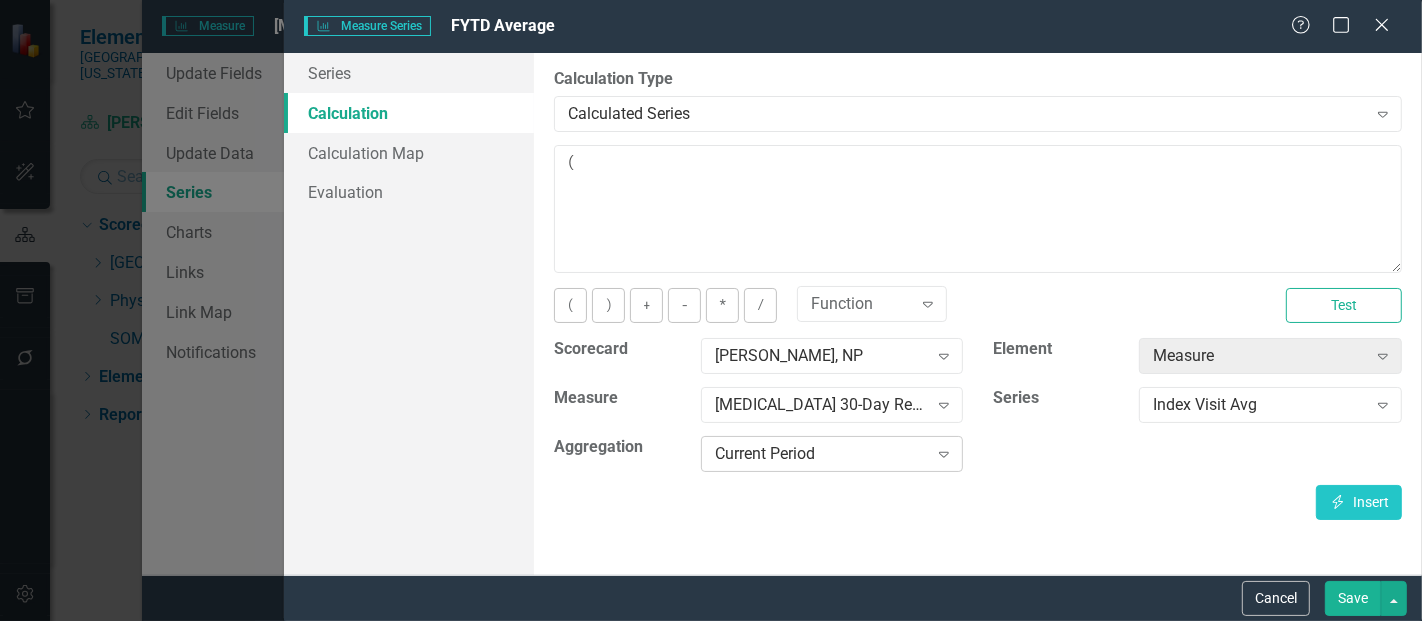 click on "Current Period" at bounding box center [821, 454] 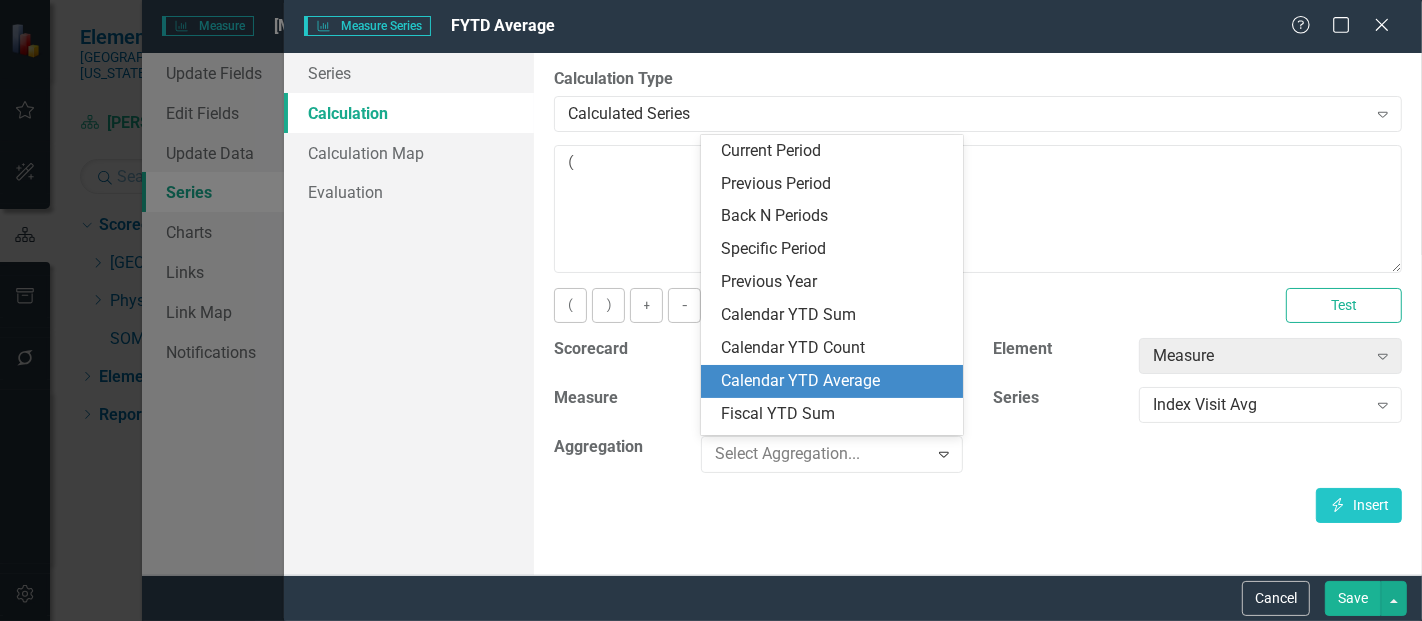 scroll, scrollTop: 48, scrollLeft: 0, axis: vertical 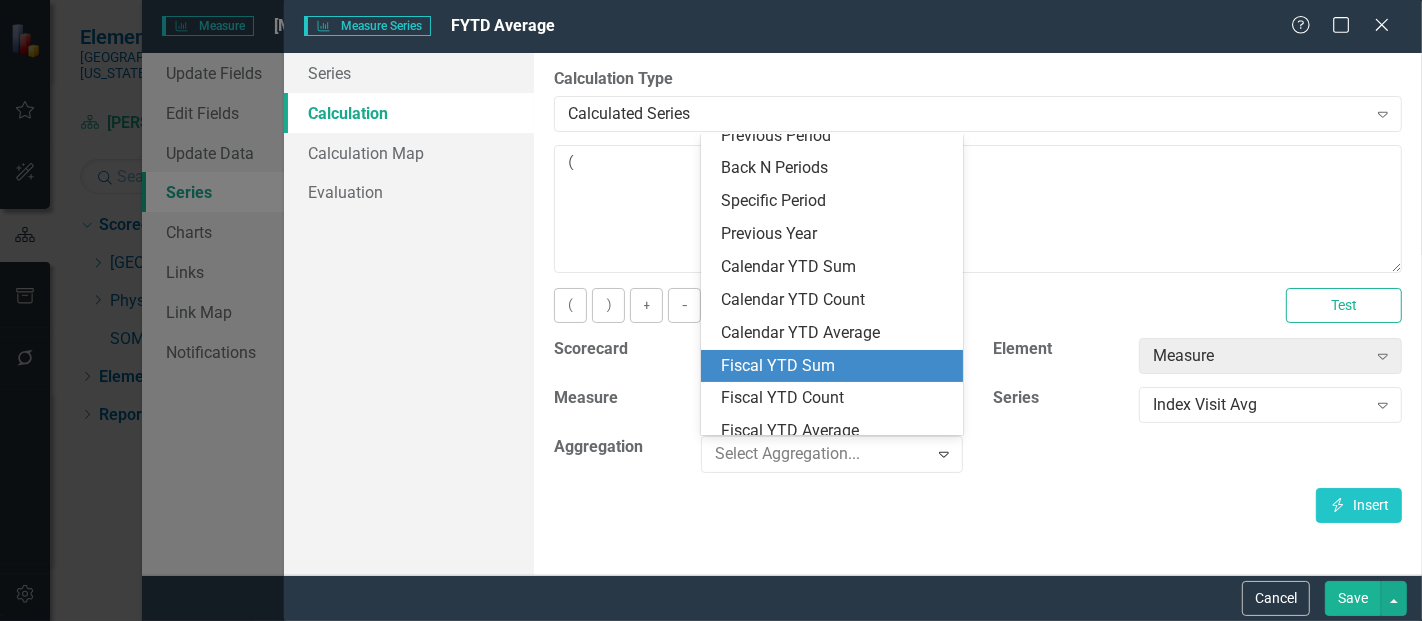 click on "Fiscal YTD Sum" at bounding box center [836, 366] 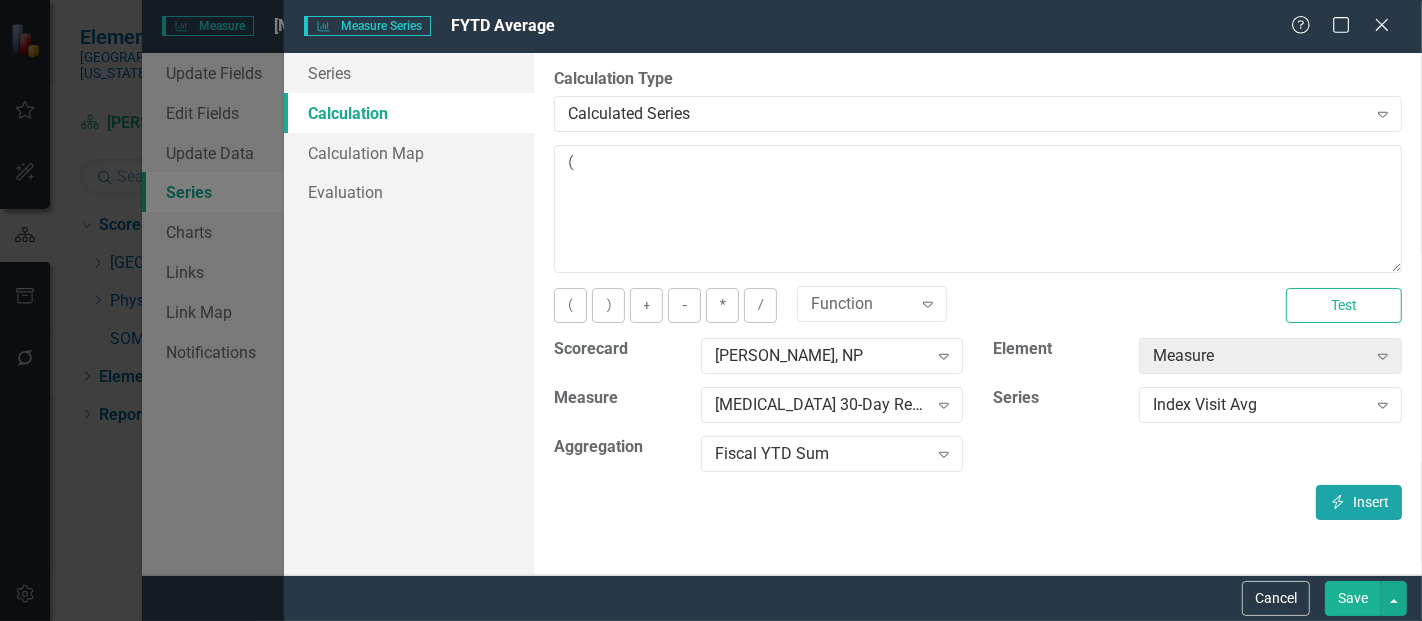 click on "Insert    Insert" at bounding box center [1359, 502] 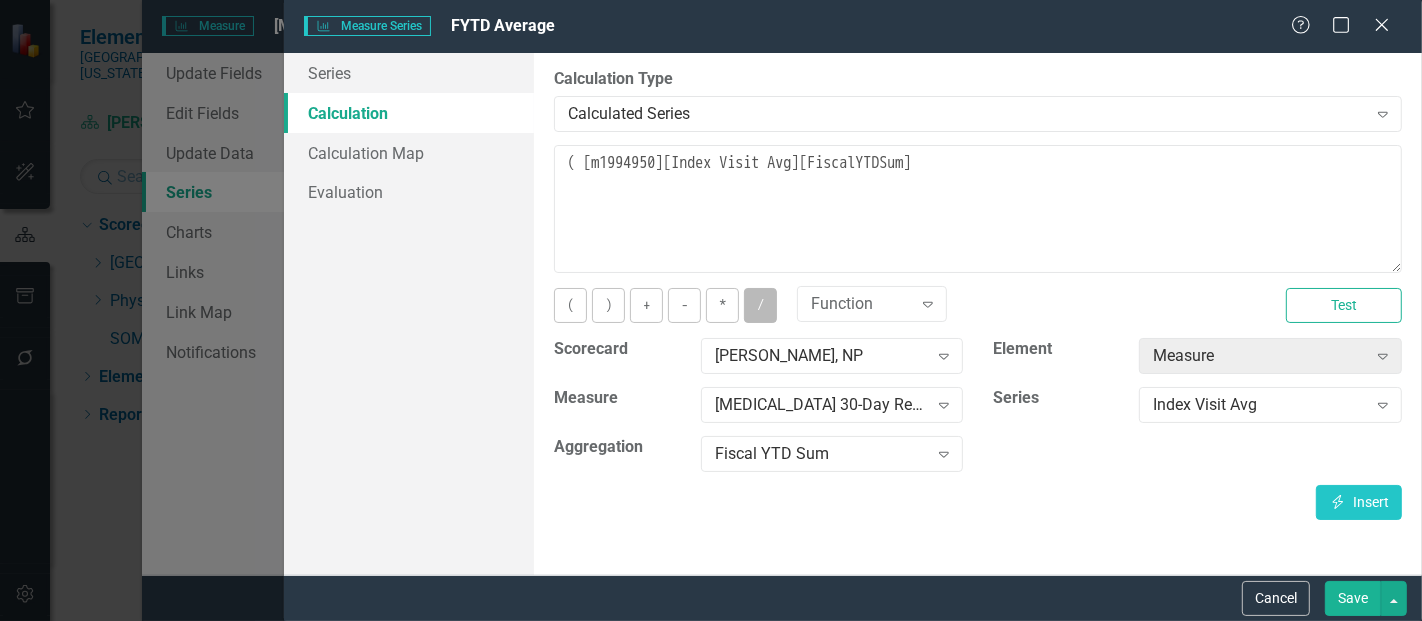 click on "/" at bounding box center [760, 305] 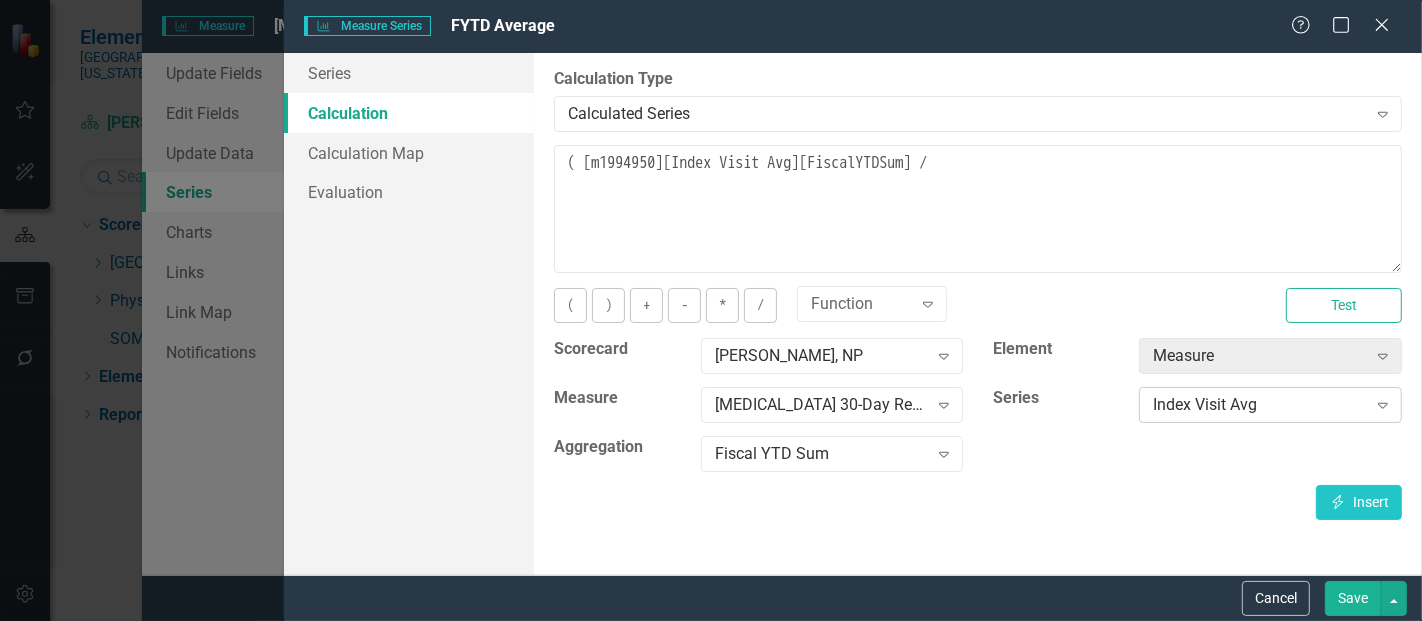 click on "Index Visit Avg" at bounding box center [1259, 405] 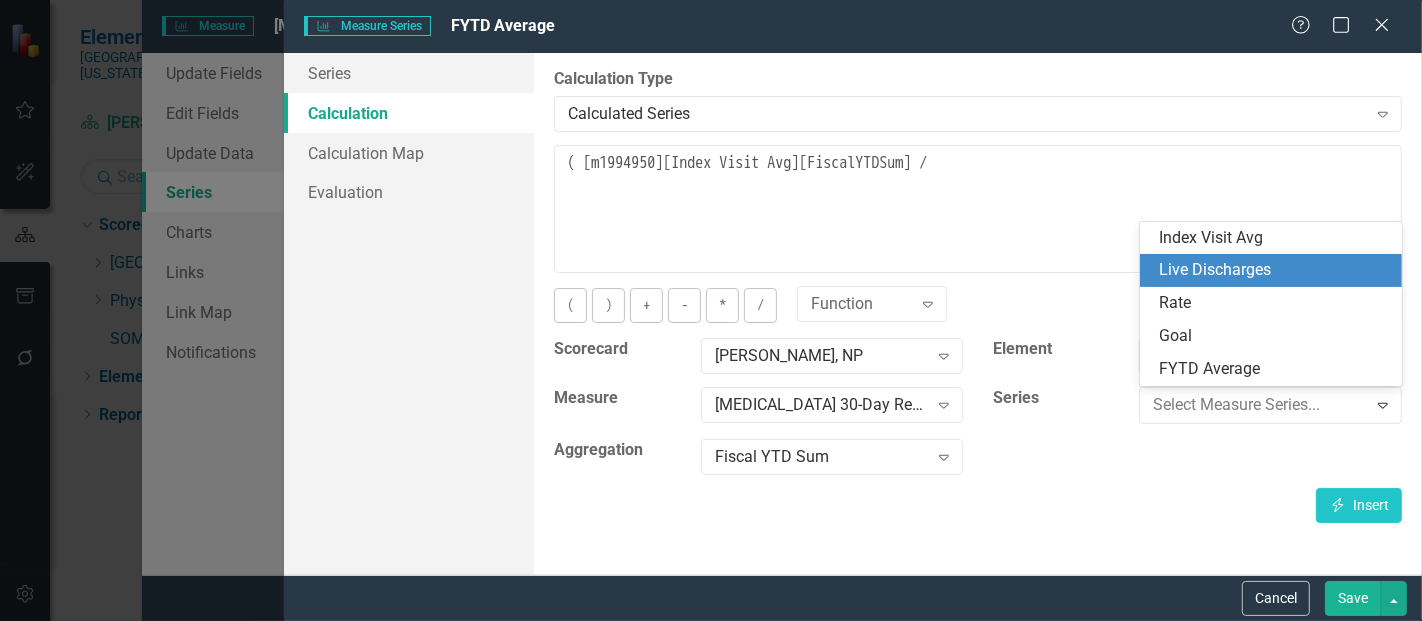 click on "Live Discharges" at bounding box center (1275, 270) 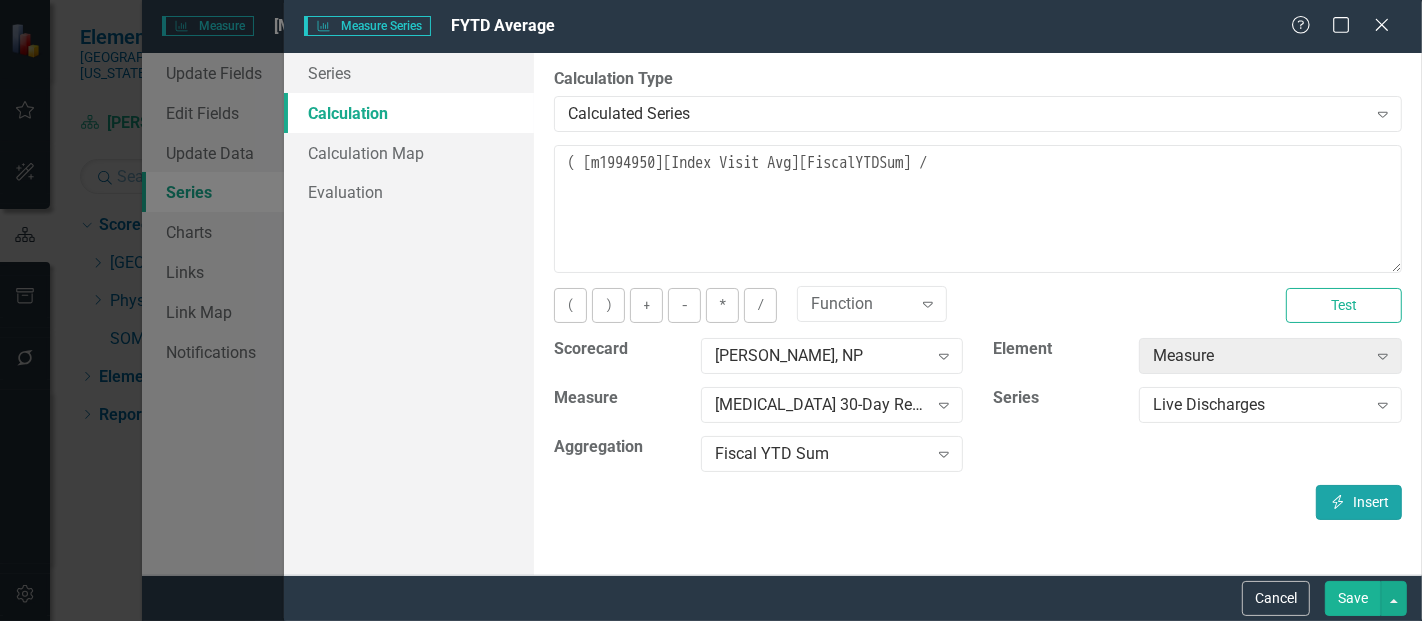 click on "Insert" 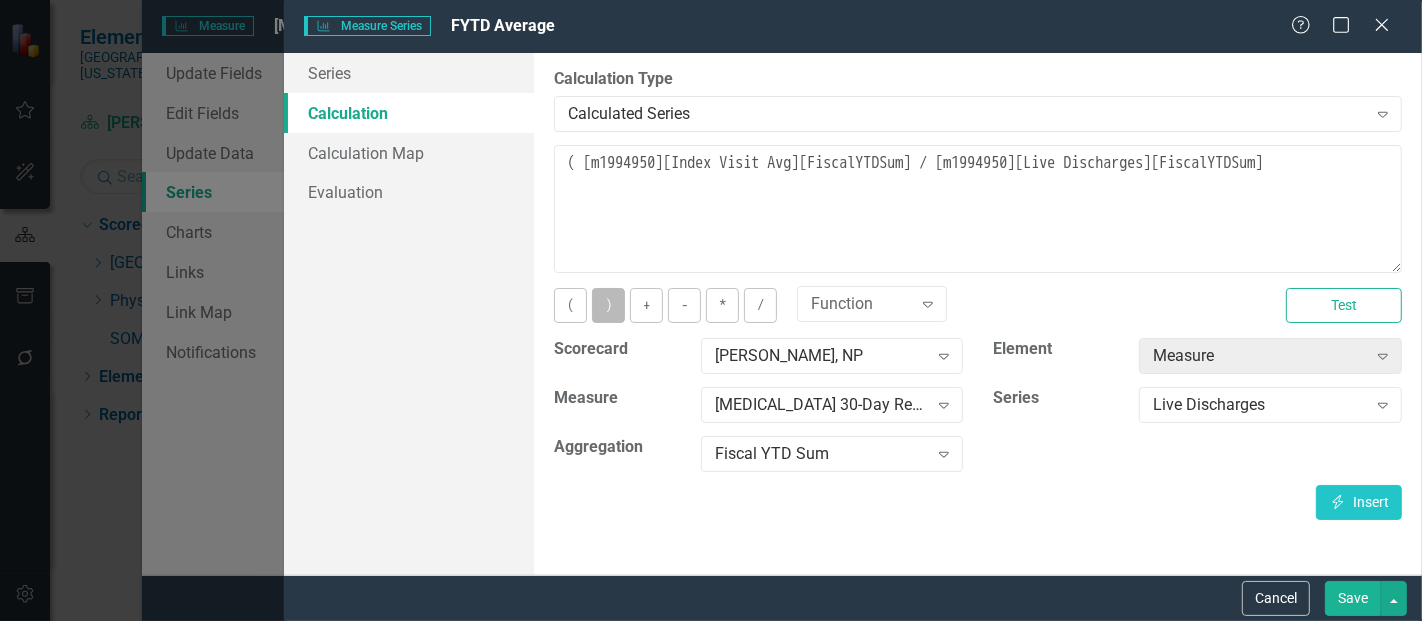 click on ")" at bounding box center [608, 305] 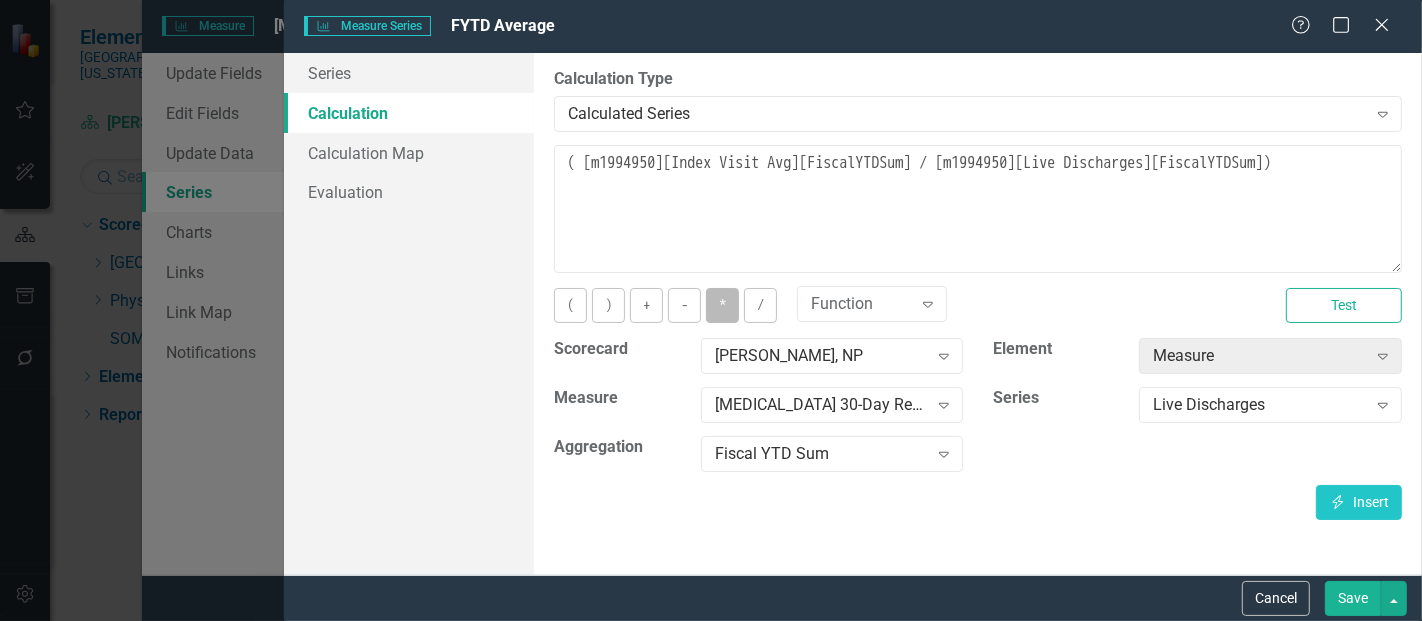 click on "*" at bounding box center (722, 305) 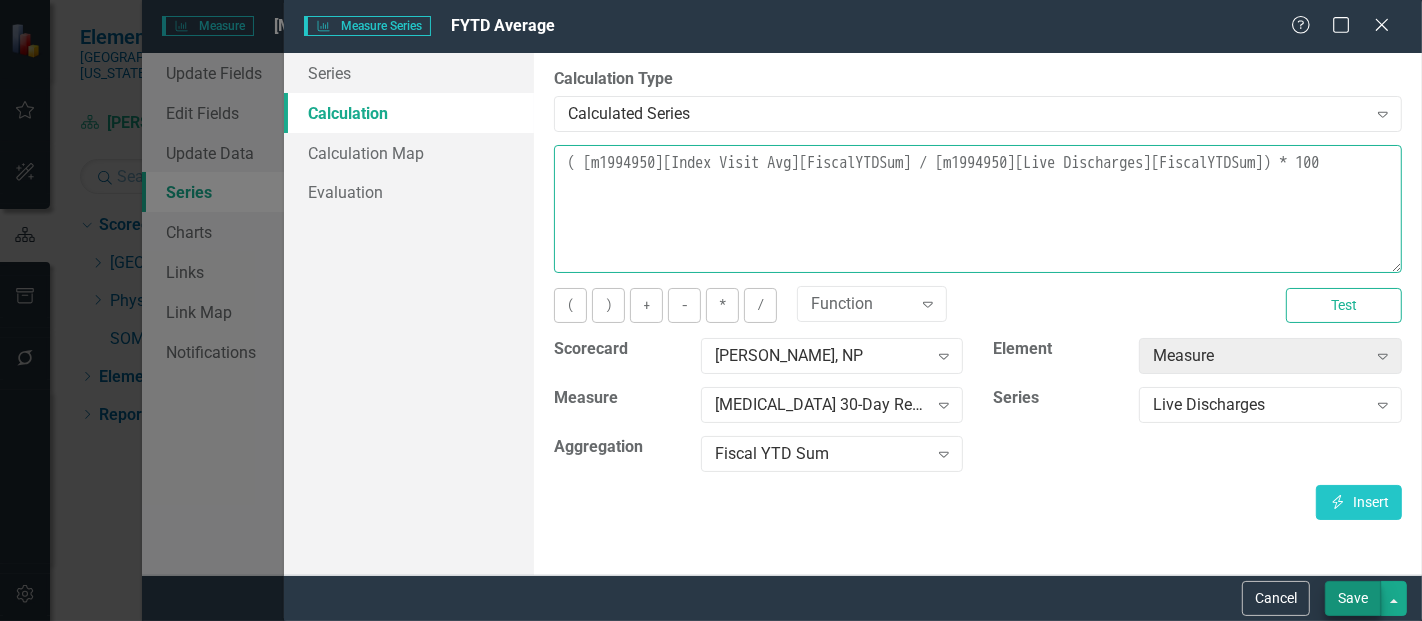 type on "( [m1994950][Index Visit Avg][FiscalYTDSum] / [m1994950][Live Discharges][FiscalYTDSum]) * 100" 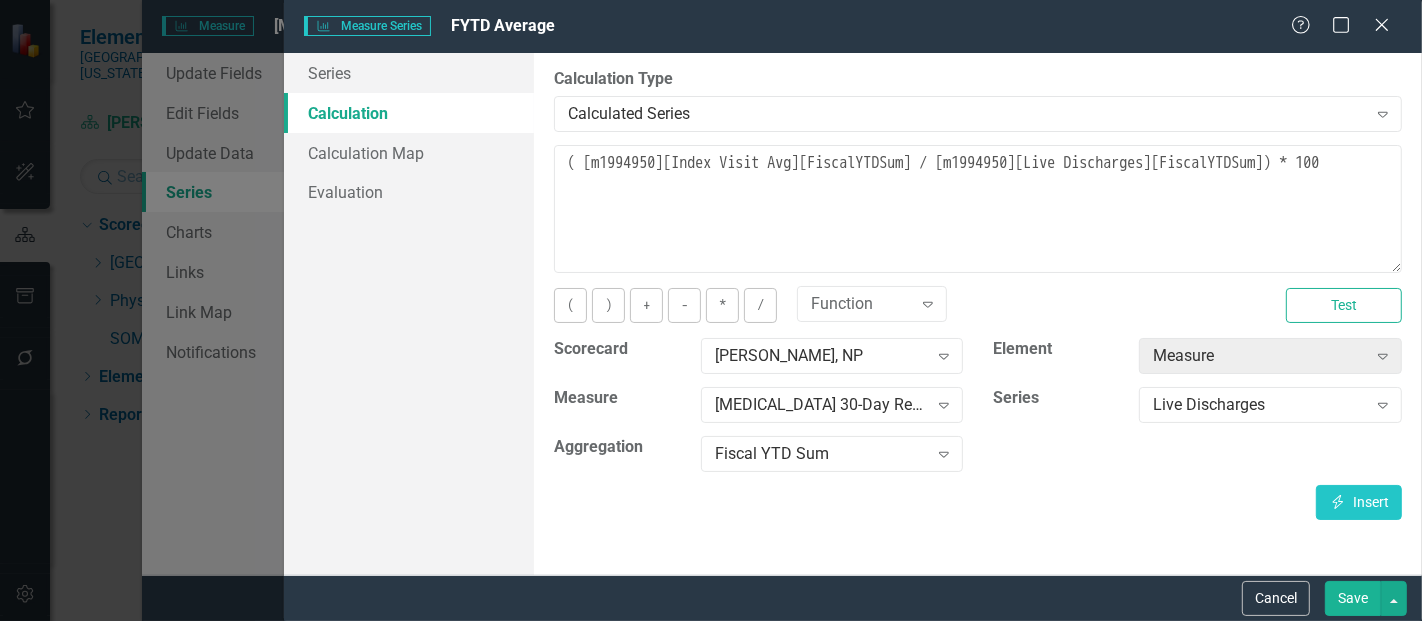 click on "Save" at bounding box center [1353, 598] 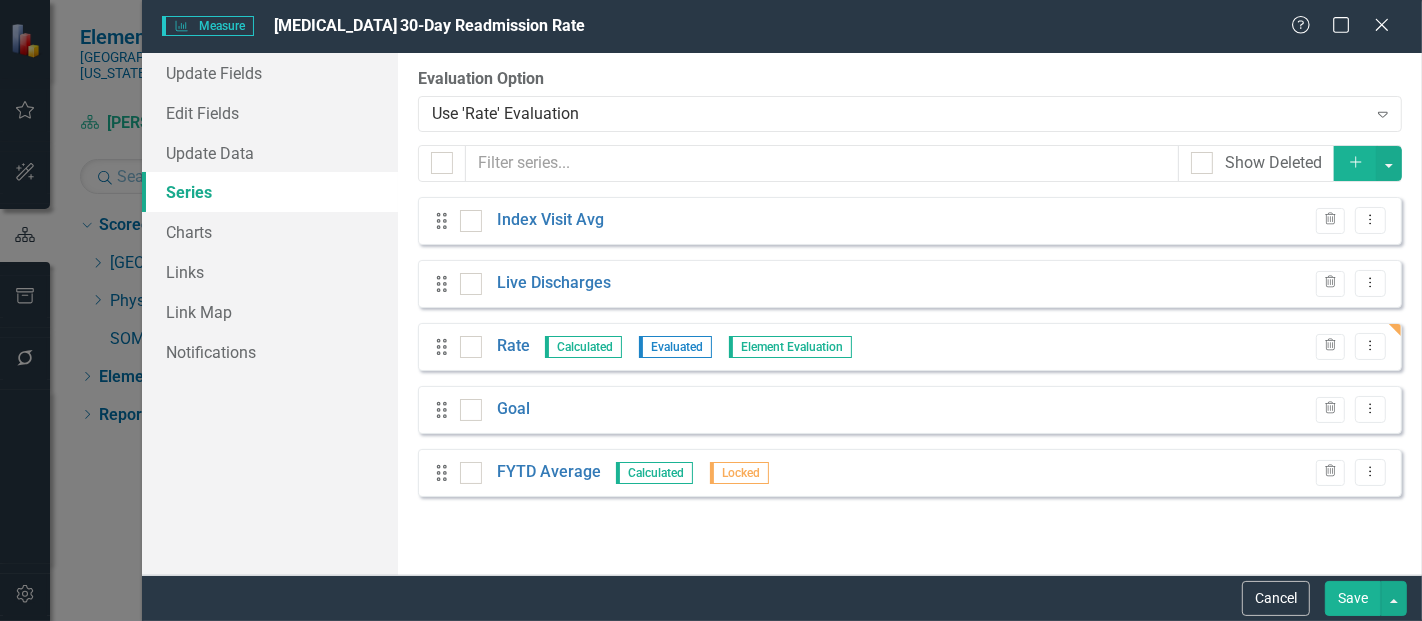 click on "Save" at bounding box center [1353, 598] 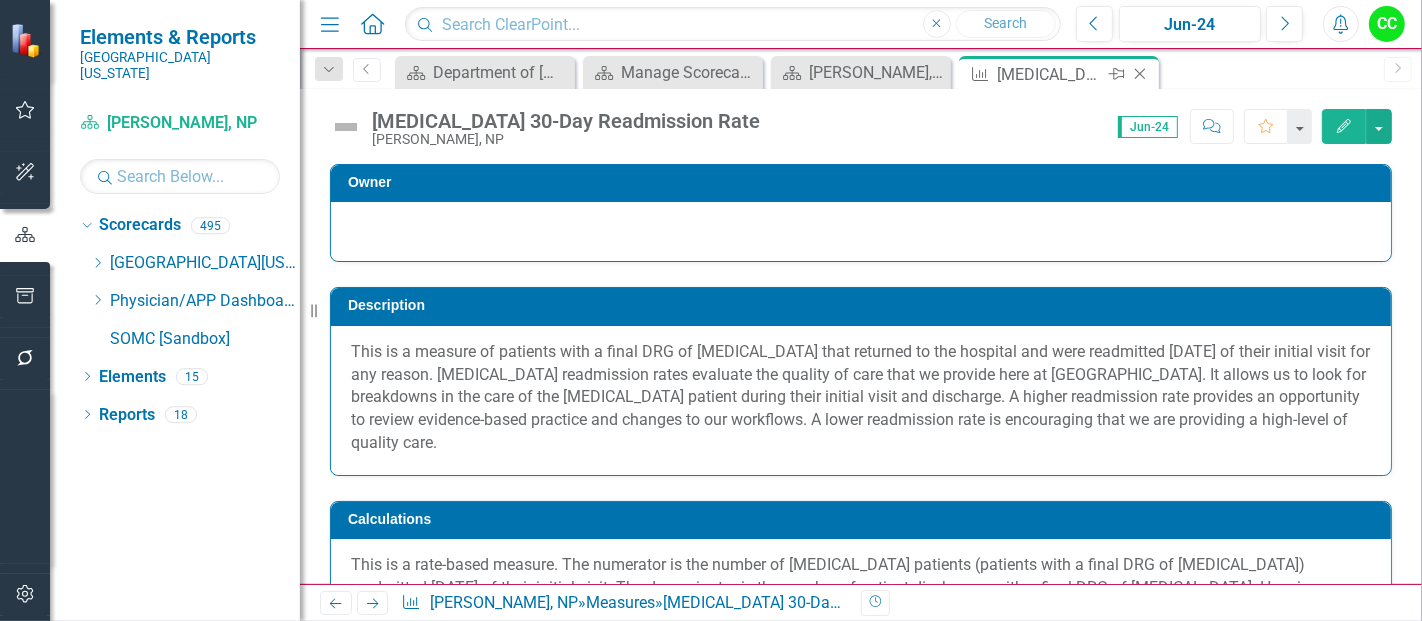 click 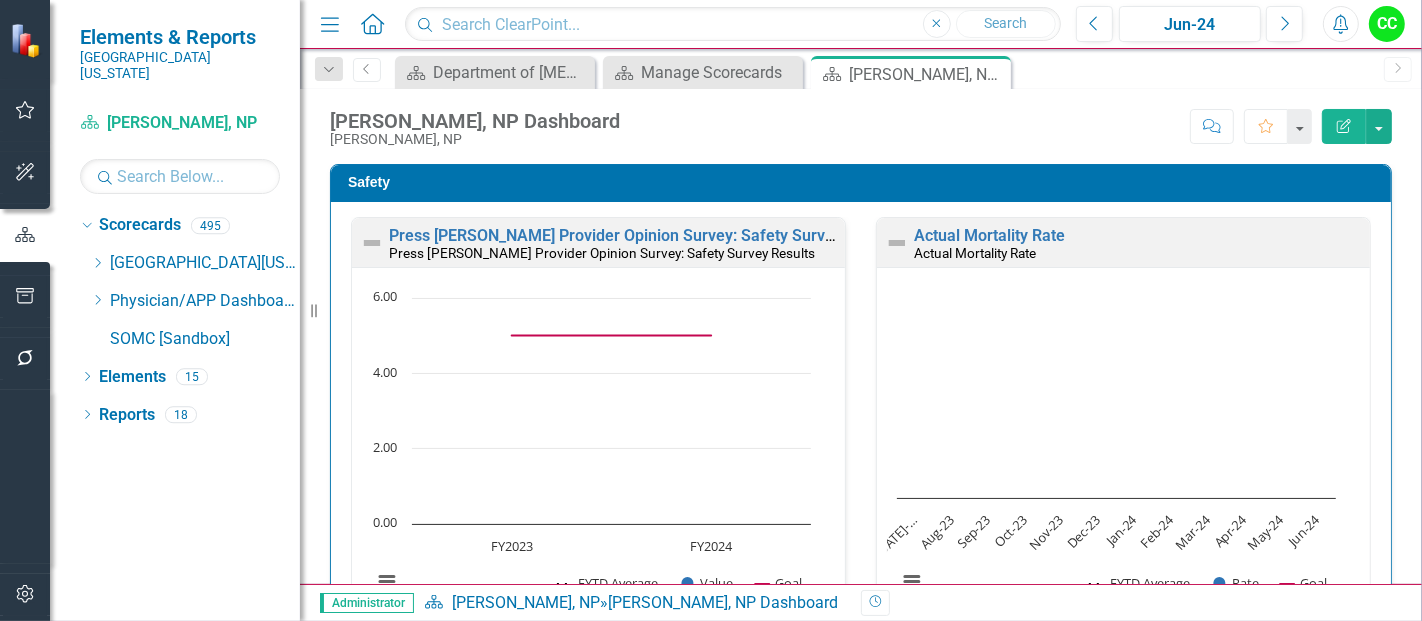 scroll, scrollTop: 524, scrollLeft: 0, axis: vertical 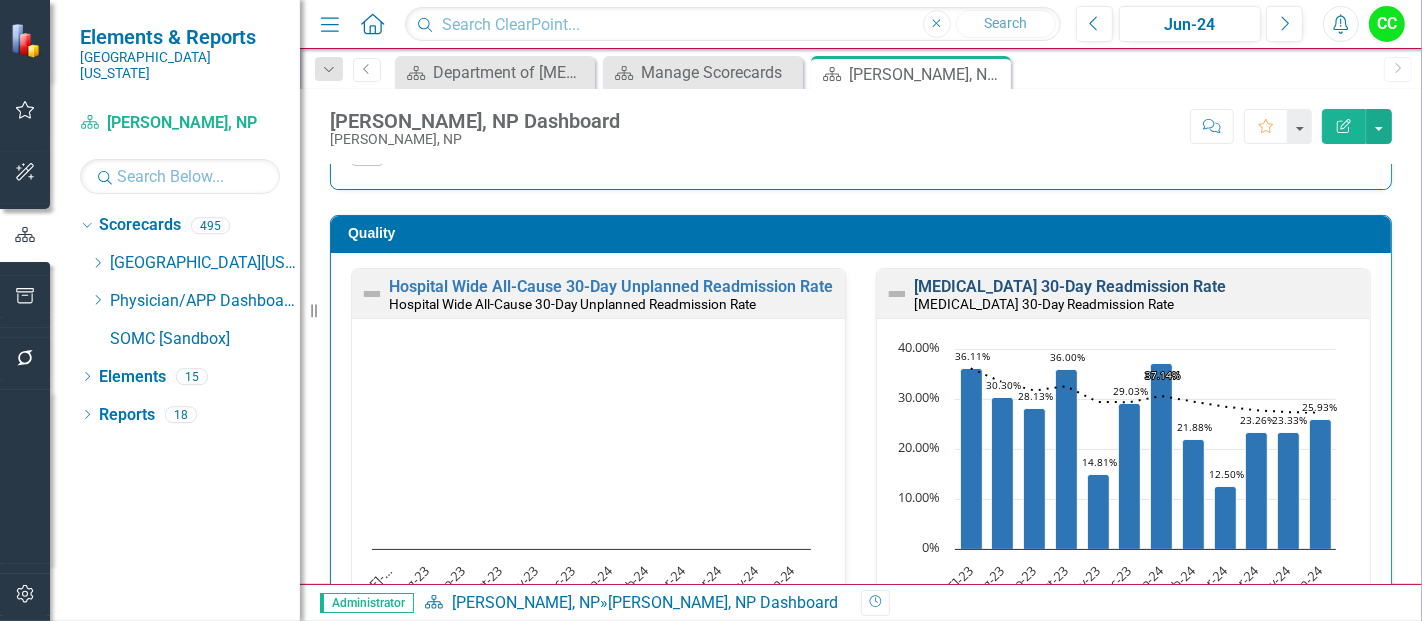 click on "[MEDICAL_DATA] 30-Day Readmission Rate" at bounding box center [1070, 286] 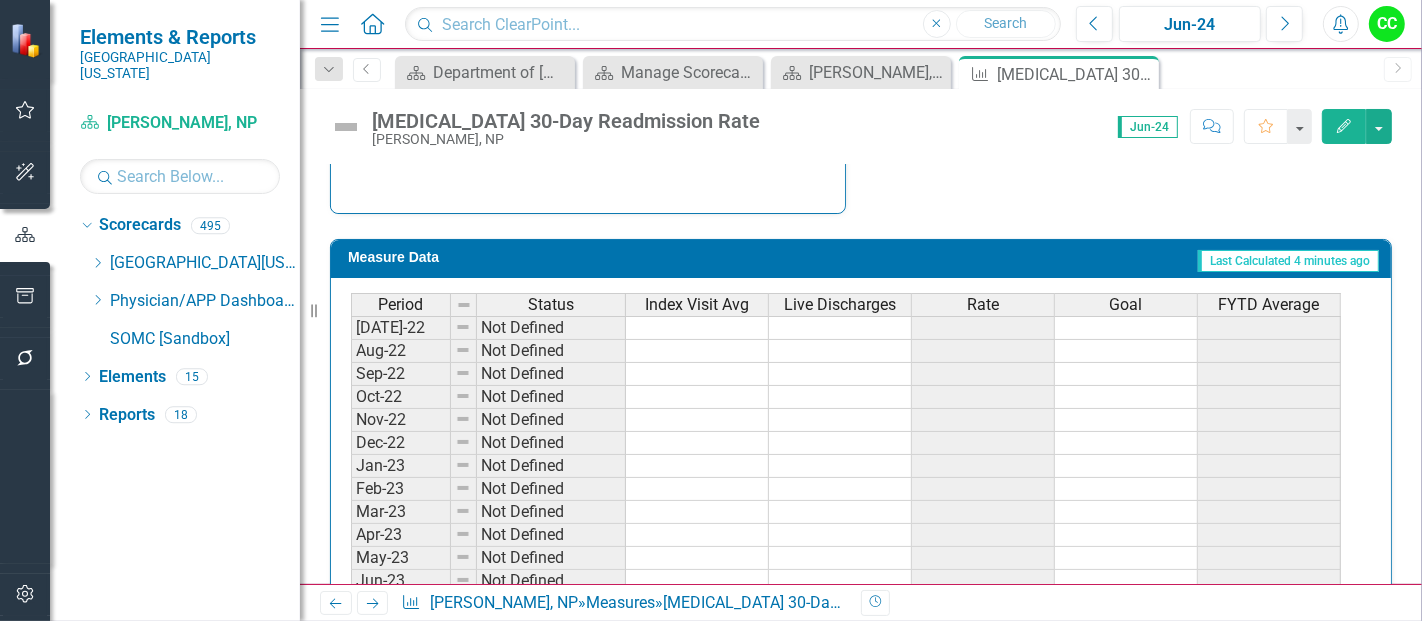 scroll, scrollTop: 1026, scrollLeft: 0, axis: vertical 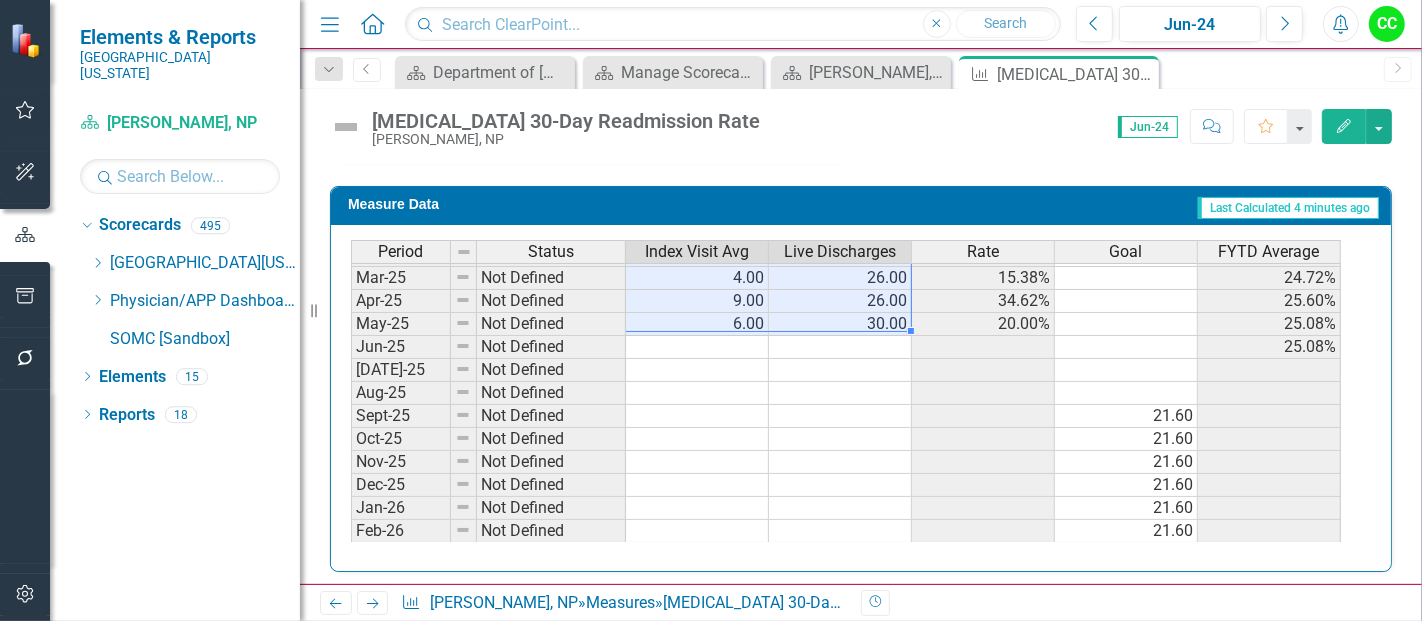 drag, startPoint x: 717, startPoint y: 289, endPoint x: 883, endPoint y: 311, distance: 167.45149 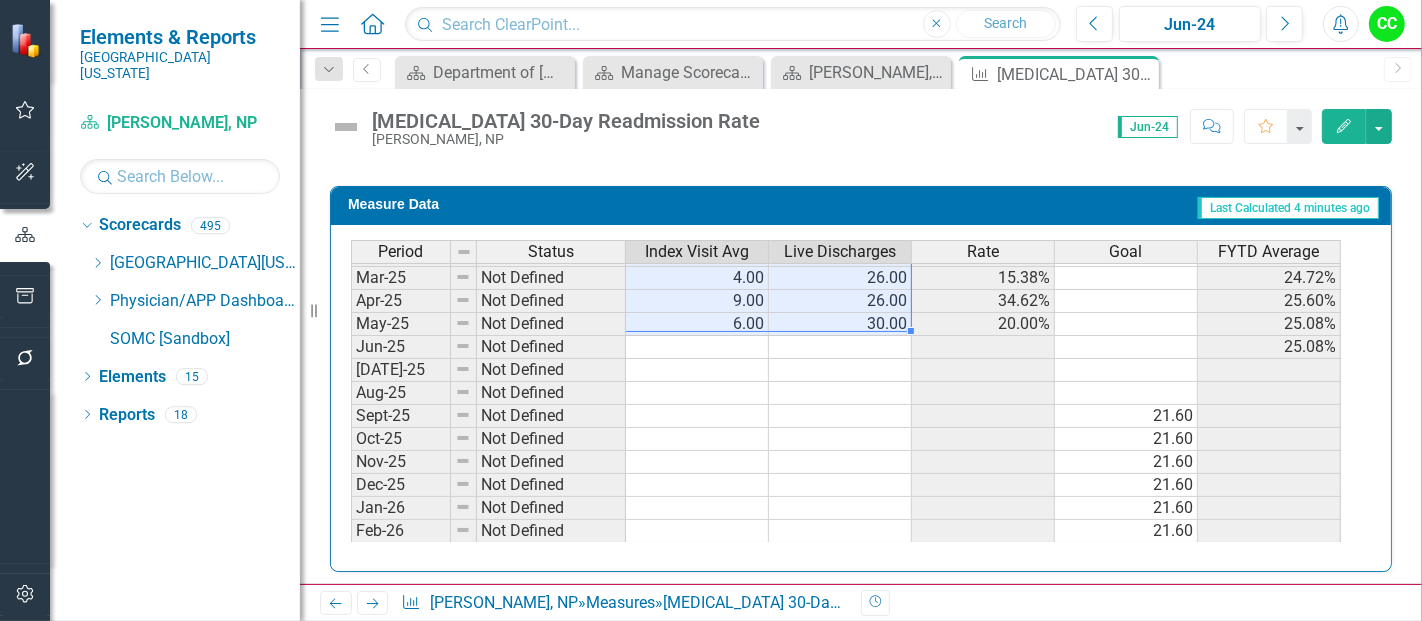 click on "Dec-23 Not Defined 9.00 31.00 29.03% 29.35% Jan-24 Not Defined 13.00 35.00 37.14% 30.59% Feb-24 Not Defined 7.00 32.00 21.88% 29.48% Mar-24 Not Defined 2.00 16.00 12.50% 28.46% Apr-24 Not Defined 10.00 43.00 23.26% 27.74% May-24 Not Defined 7.00 30.00 23.33% 27.35% Jun-24 Not Defined 7.00 27.00 25.93% 27.25% [DATE]-24 Not Defined 9.00 26.00 34.62% 34.62% Aug-24 Not Defined 7.00 32.00 21.88% 27.59% Sept-24 Not Defined 6.00 34.00 17.65% 23.91% Oct-24 Not Defined 11.00 25.00 44.00% 28.21% Nov-24 Not Defined 15.00 37.00 40.54% 31.17% Dec-24 Not Defined 1.00 29.00 3.45% 26.78% Jan-25 Not Defined 9.00 32.00 28.13% 26.98% Feb-25 Not Defined 4.00 26.00 15.38% 25.73% Mar-25 Not Defined 4.00 26.00 15.38% 24.72% Apr-25 Not Defined 9.00 26.00 34.62% 25.60% May-25 Not Defined 6.00 30.00 20.00% 25.08% Jun-25 Not Defined 25.08% [DATE]-25 Not Defined Aug-25 Not Defined Sept-25 Not Defined 21.60 Oct-25 Not Defined 21.60 Nov-25 Not Defined 21.60 Dec-25 Not Defined 21.60 Jan-26 Not Defined 21.60 Feb-26 Not Defined 21.60 Mar-26 21.60" at bounding box center (846, 278) 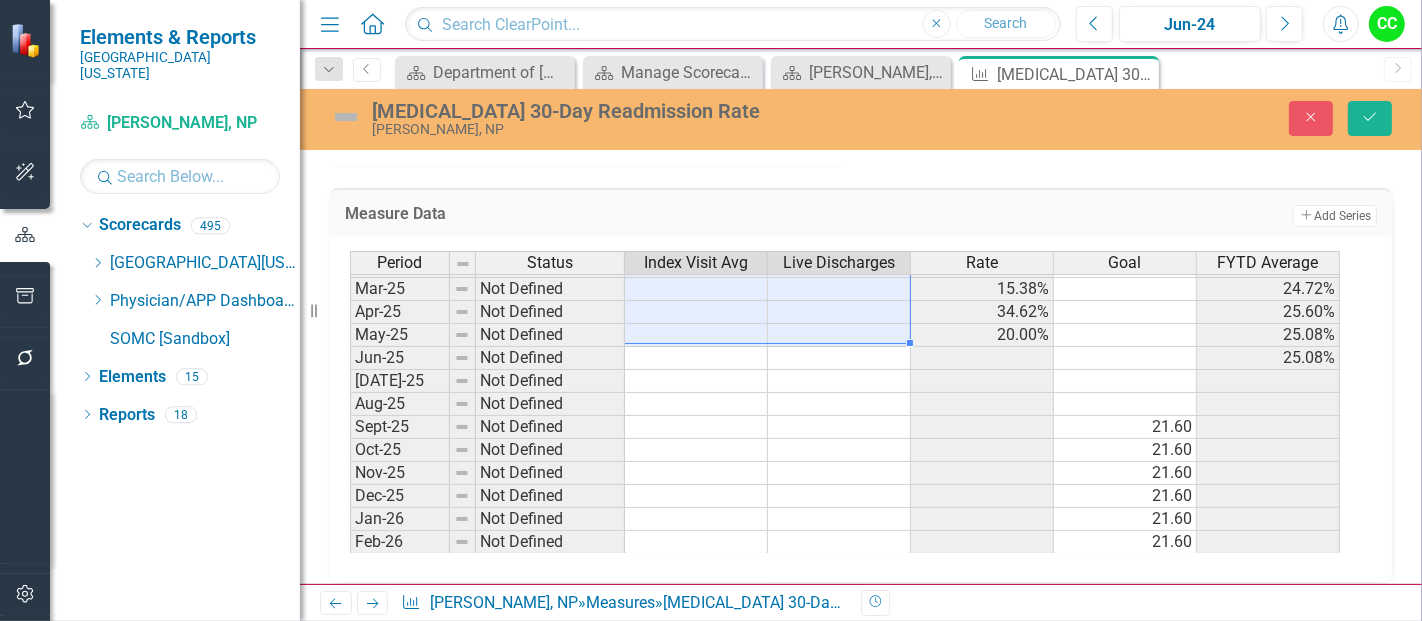 type 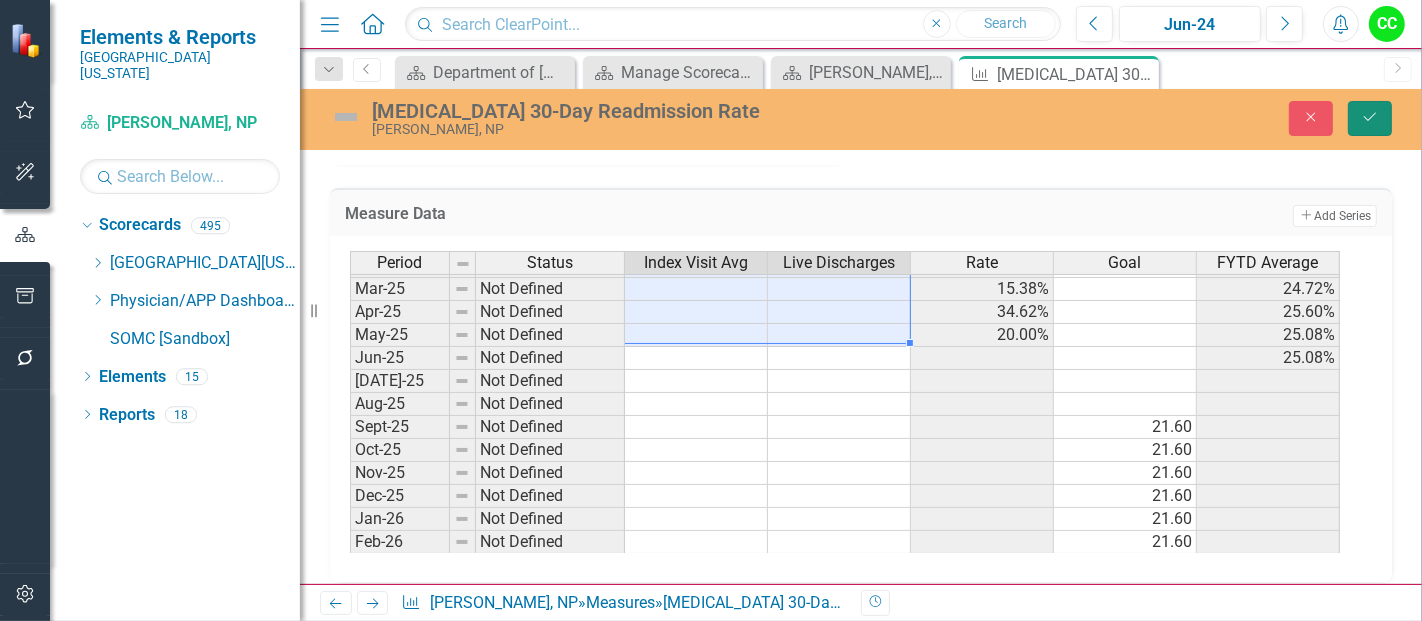 click on "Save" at bounding box center (1370, 118) 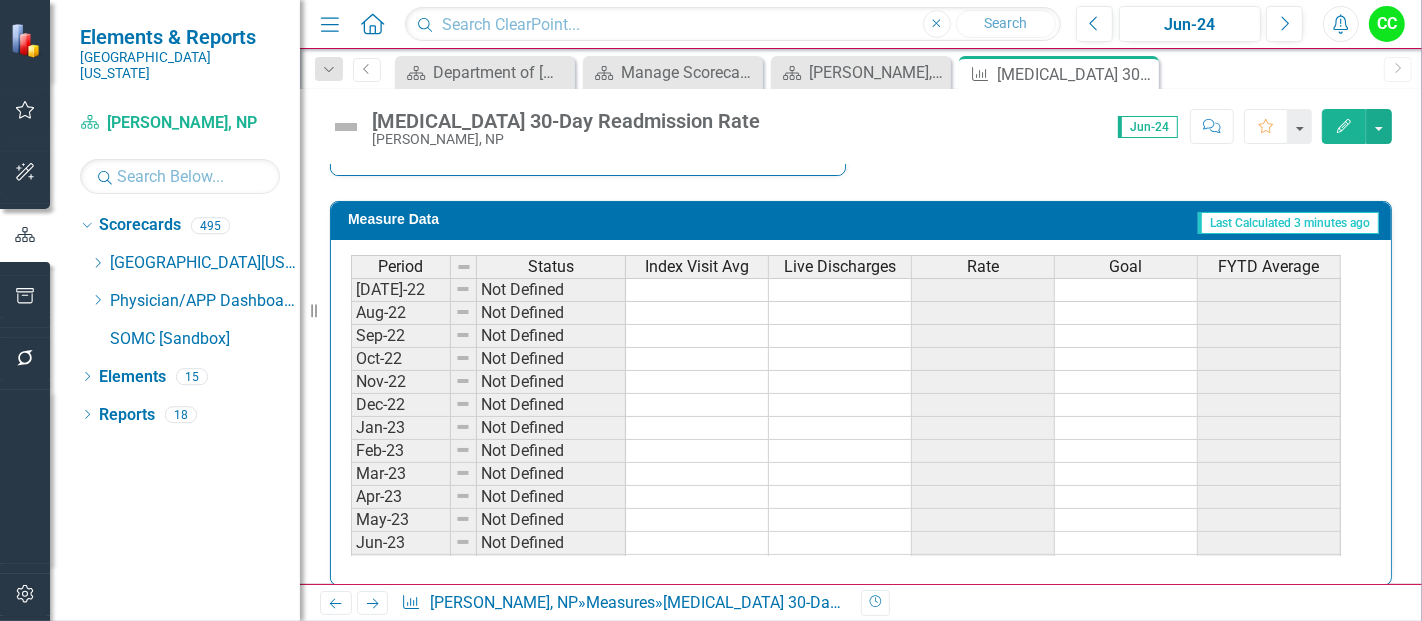 scroll, scrollTop: 1026, scrollLeft: 0, axis: vertical 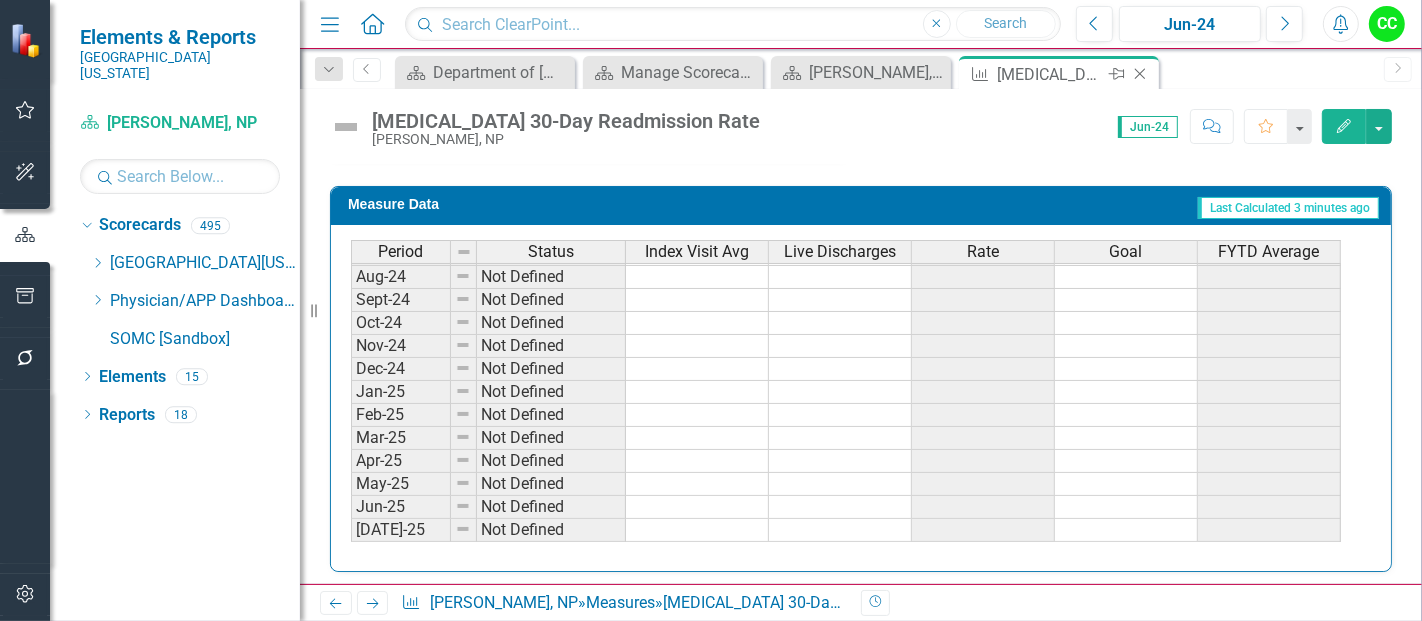click on "Close" 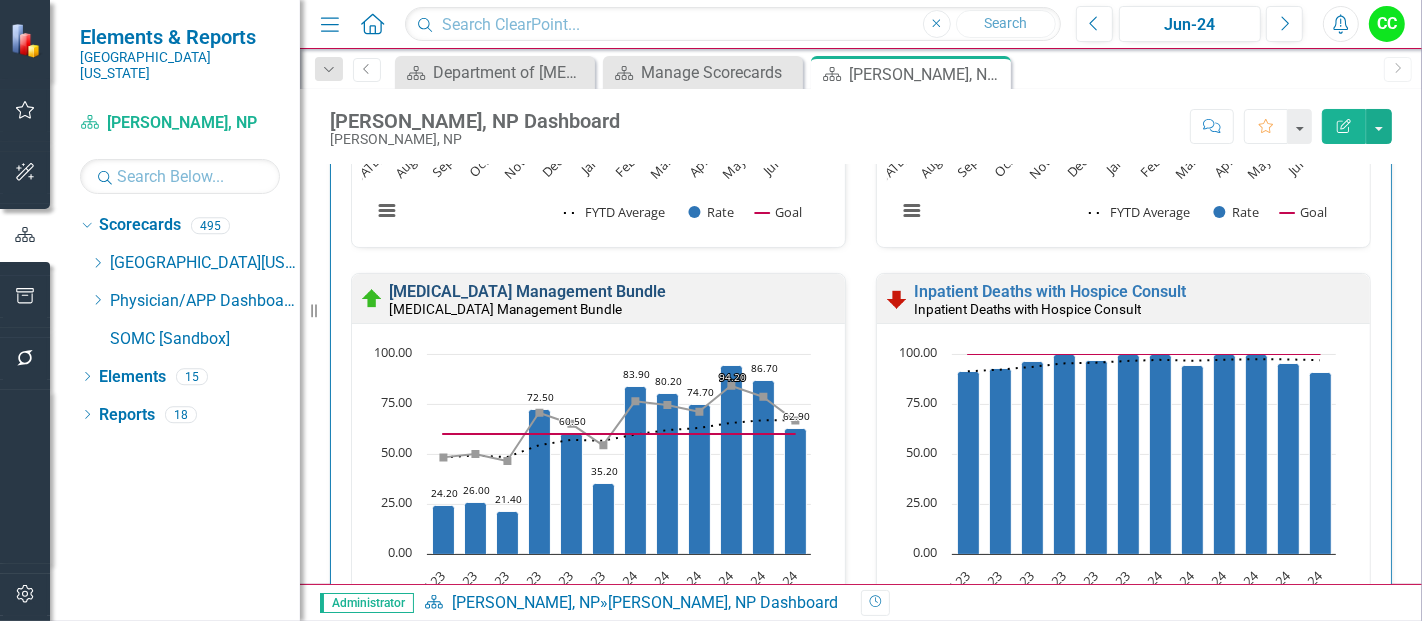 click on "[MEDICAL_DATA] Management Bundle" at bounding box center [527, 291] 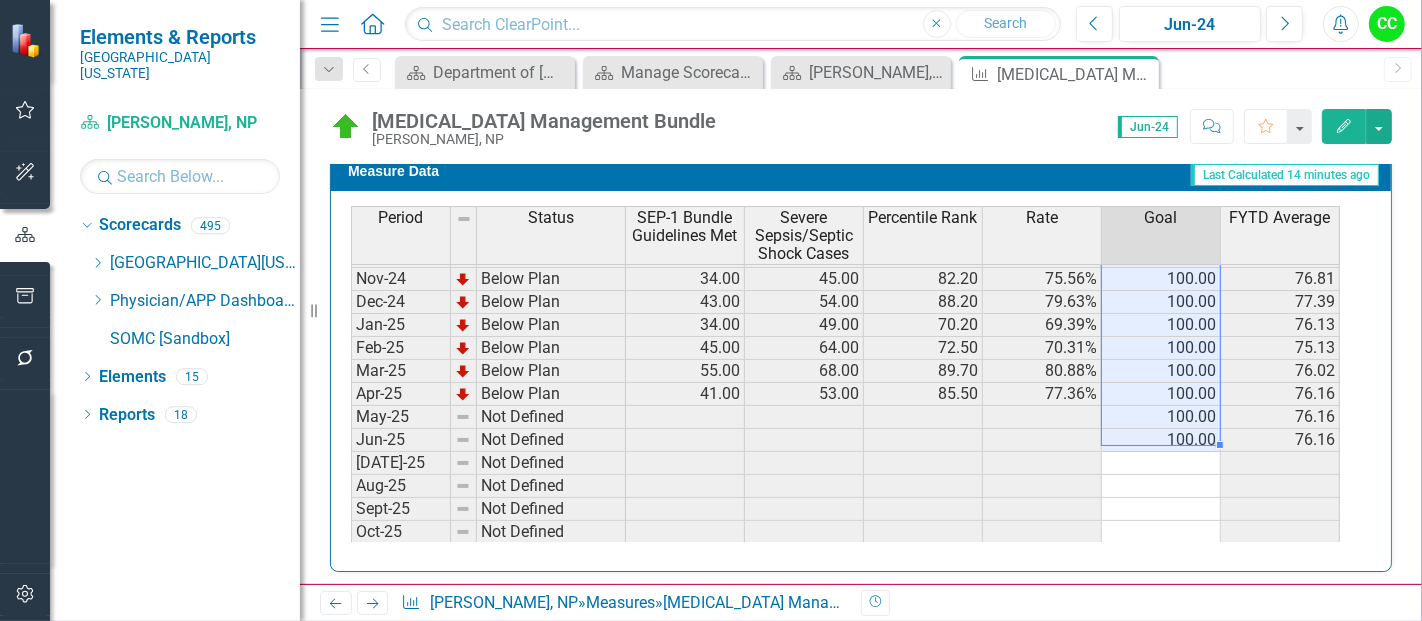 drag, startPoint x: 1177, startPoint y: 295, endPoint x: 1188, endPoint y: 424, distance: 129.46814 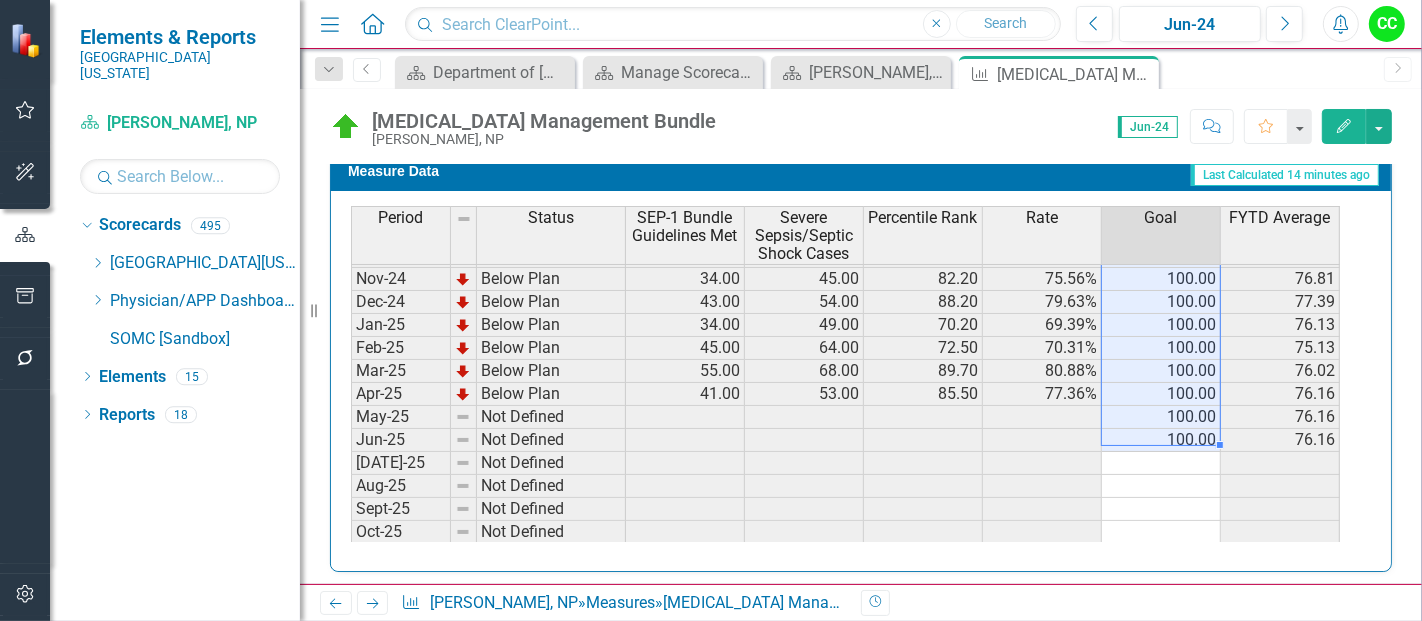 click on "Aug-23 Below Plan 18.00 36.00 26.00 50.00% 60.00 49.23 Sep-23 Below Plan 13.00 28.00 21.40 46.43% 60.00 48.39 Oct-23 On Target 24.00 34.00 72.50 70.59% 60.00 54.33 Nov-23 On Target 28.00 43.00 60.50 65.12% 60.00 57.06 Dec-23 Below Plan 19.00 35.00 35.20 54.29% 60.00 56.59 Jan-24 On Target 29.00 38.00 83.90 76.32% 60.00 59.67 Feb-24 On Target 32.00 43.00 80.20 74.42% 60.00 61.89 Mar-24 On Target 27.00 38.00 74.70 71.05% 60.00 62.96 Apr-24 On Target 37.00 44.00 94.20 84.09% 60.00 65.49 May-24 On Target 33.00 42.00 86.70 78.57% 60.00 66.83 Jun-24 On Target 30.00 45.00 62.90 66.67% 60.00 66.81 [DATE]-24 Below Plan 20.00 25.00 88.20 80.00% 100.00 80.00 Aug-24 Below Plan 28.00 40.00 70.20 70.00% 100.00 73.85 Sept-24 Below Plan 39.00 49.00 88.20 79.59% 100.00 76.32 Oct-24 Below Plan 38.00 48.00 88.20 79.17% 100.00 77.16 Nov-24 Below Plan 34.00 45.00 82.20 75.56% 100.00 76.81 Dec-24 Below Plan 43.00 54.00 88.20 79.63% 100.00 77.39 Jan-25 Below Plan 34.00 49.00 70.20 69.39% 100.00 76.13 Feb-25 Below Plan 45.00 64.00" at bounding box center [845, 279] 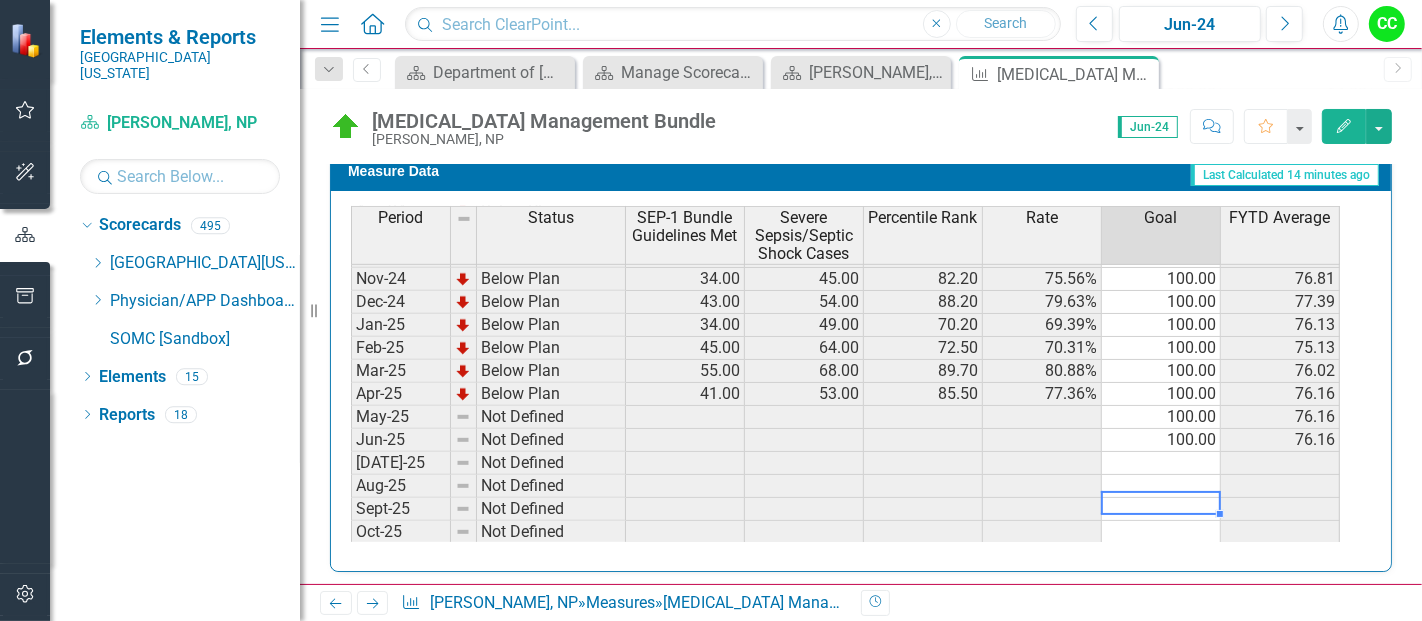 type on "100" 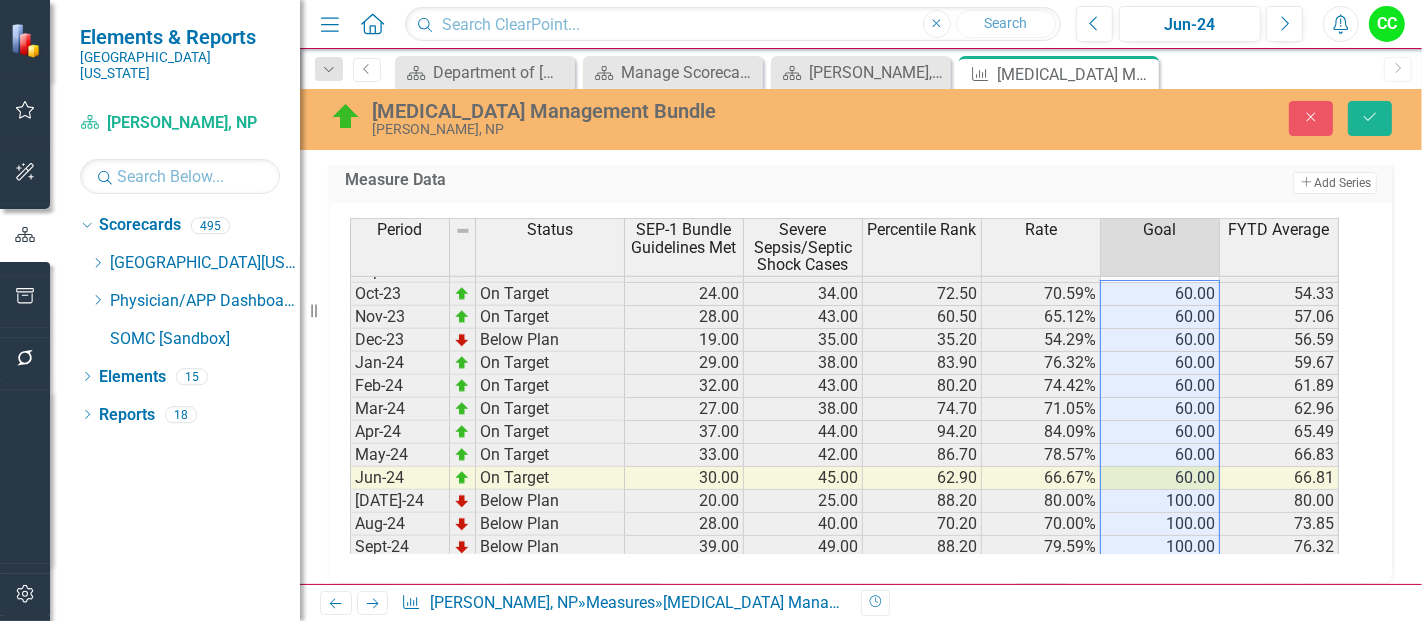 drag, startPoint x: 1164, startPoint y: 488, endPoint x: 1169, endPoint y: 278, distance: 210.05951 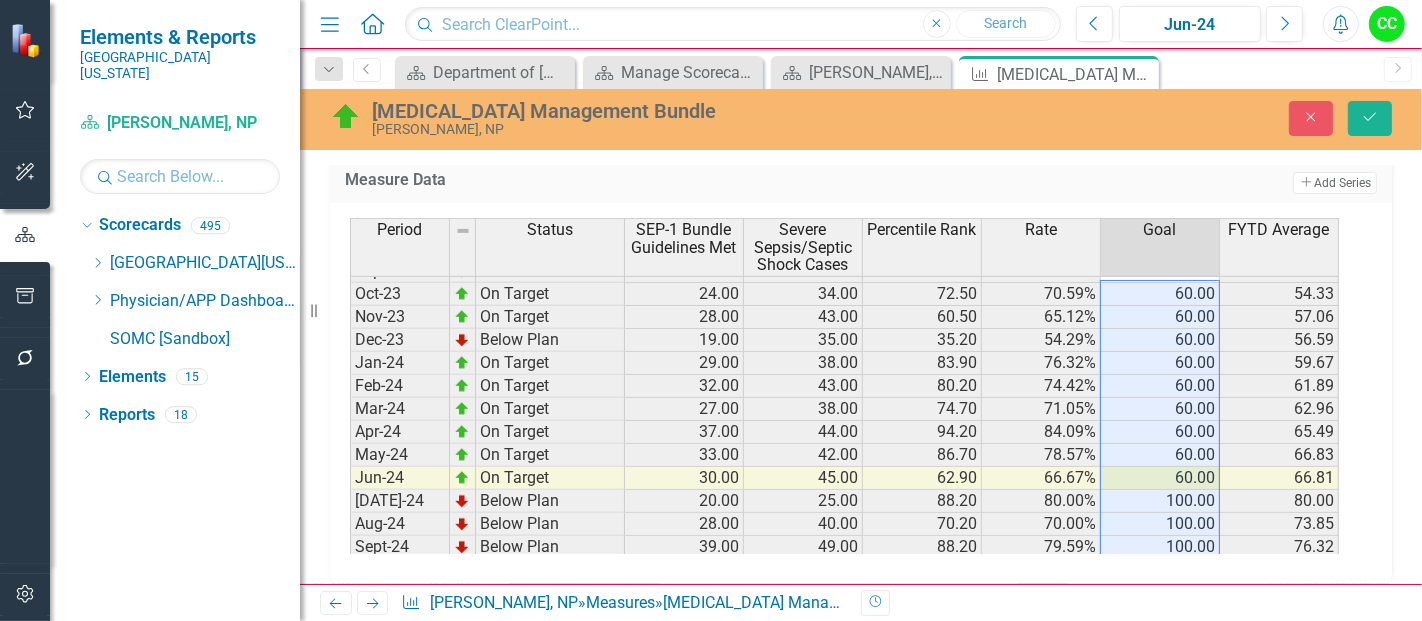 click on "Mar-23 Not Defined 18.00 27.00 66.67% 67.08 Apr-23 Not Defined 16.00 24.00 66.67% 67.05 May-23 Not Defined 17.00 25.00 68.00% 67.11 Jun-23 Not Defined 24.00 46.00 52.17% 65.48 [DATE]-23 Below Plan 14.00 29.00 24.20 48.28% 60.00 48.28 Aug-23 Below Plan 18.00 36.00 26.00 50.00% 60.00 49.23 Sep-23 Below Plan 13.00 28.00 21.40 46.43% 60.00 48.39 Oct-23 On Target 24.00 34.00 72.50 70.59% 60.00 54.33 Nov-23 On Target 28.00 43.00 60.50 65.12% 60.00 57.06 Dec-23 Below Plan 19.00 35.00 35.20 54.29% 60.00 56.59 Jan-24 On Target 29.00 38.00 83.90 76.32% 60.00 59.67 Feb-24 On Target 32.00 43.00 80.20 74.42% 60.00 61.89 Mar-24 On Target 27.00 38.00 74.70 71.05% 60.00 62.96 Apr-24 On Target 37.00 44.00 94.20 84.09% 60.00 65.49 May-24 On Target 33.00 42.00 86.70 78.57% 60.00 66.83 Jun-24 On Target 30.00 45.00 62.90 66.67% 60.00 66.81 [DATE]-24 Below Plan 20.00 25.00 88.20 80.00% 100.00 80.00 Aug-24 Below Plan 28.00 40.00 70.20 70.00% 100.00 73.85 Sept-24 Below Plan 39.00 49.00 88.20 79.59% 100.00 76.32 Oct-24 Below Plan 38.00" at bounding box center [844, 432] 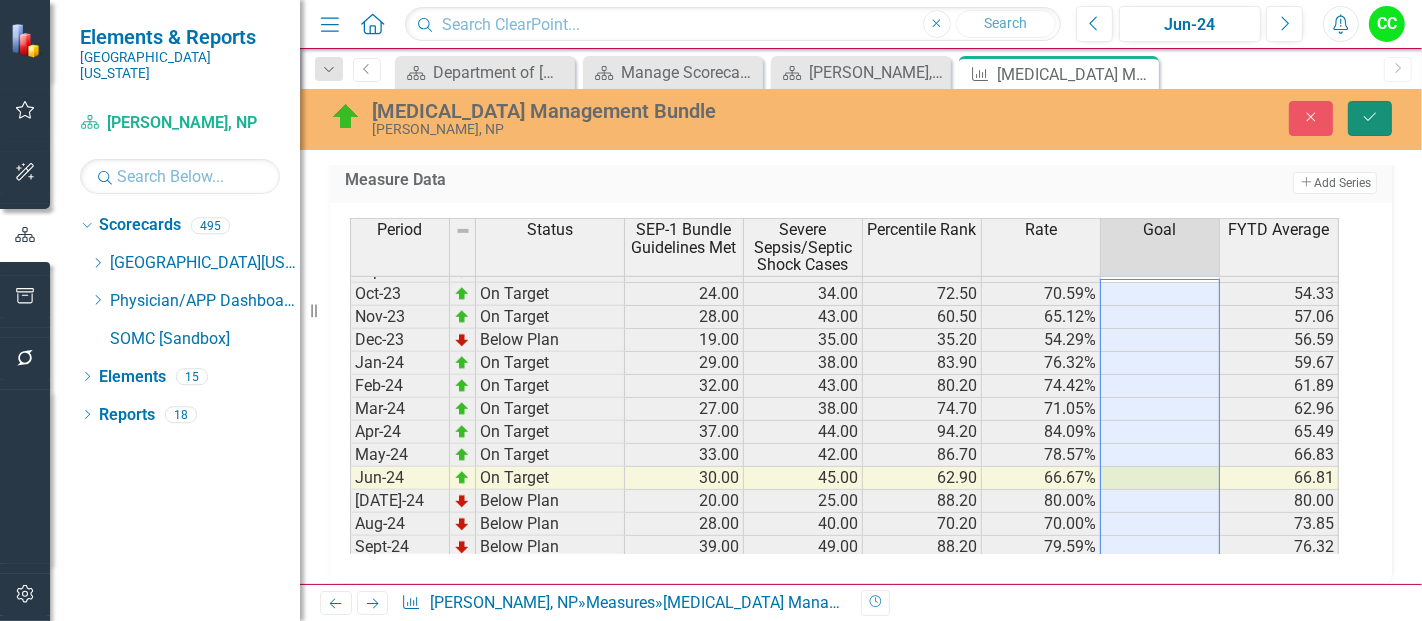 click on "Save" at bounding box center (1370, 118) 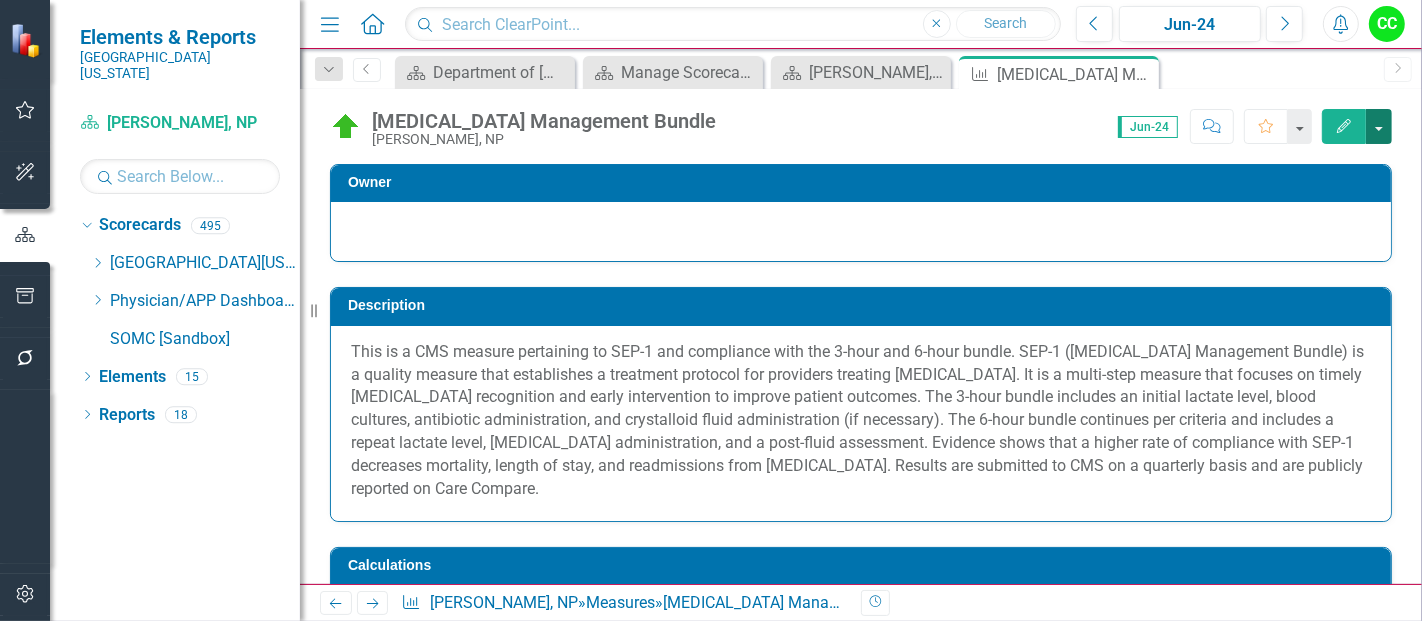 click at bounding box center [1379, 126] 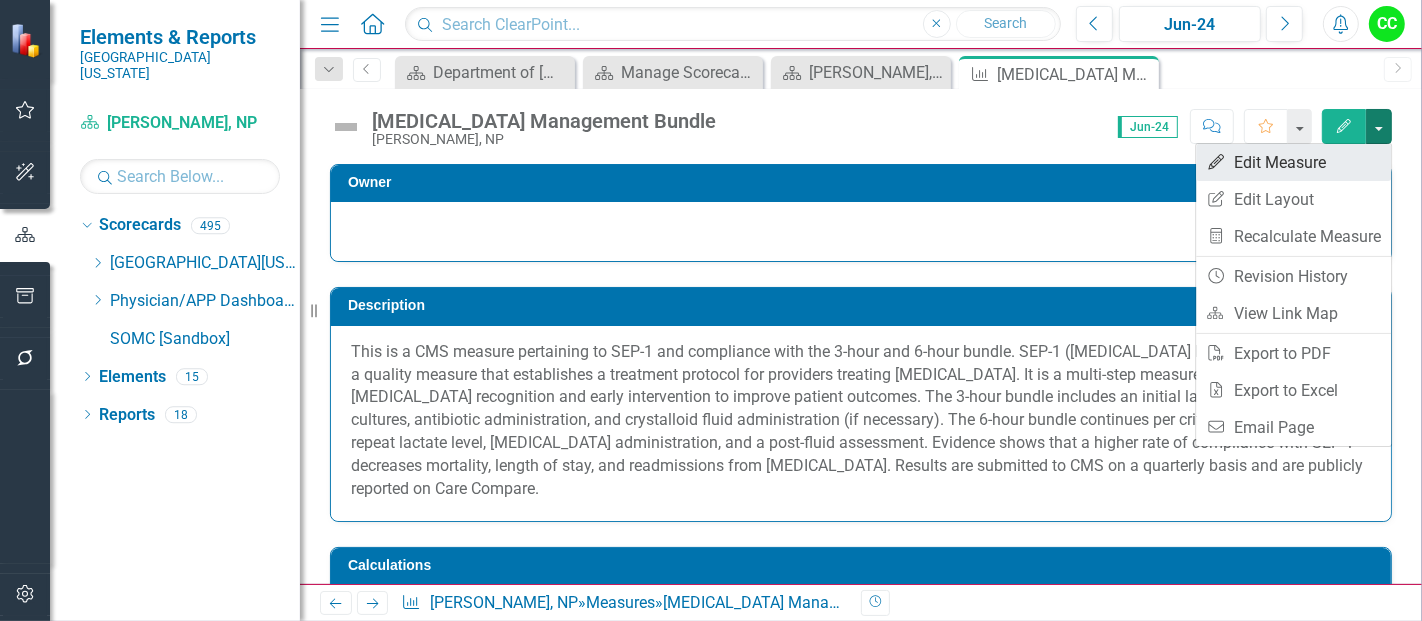 click on "Edit Edit Measure" at bounding box center (1293, 162) 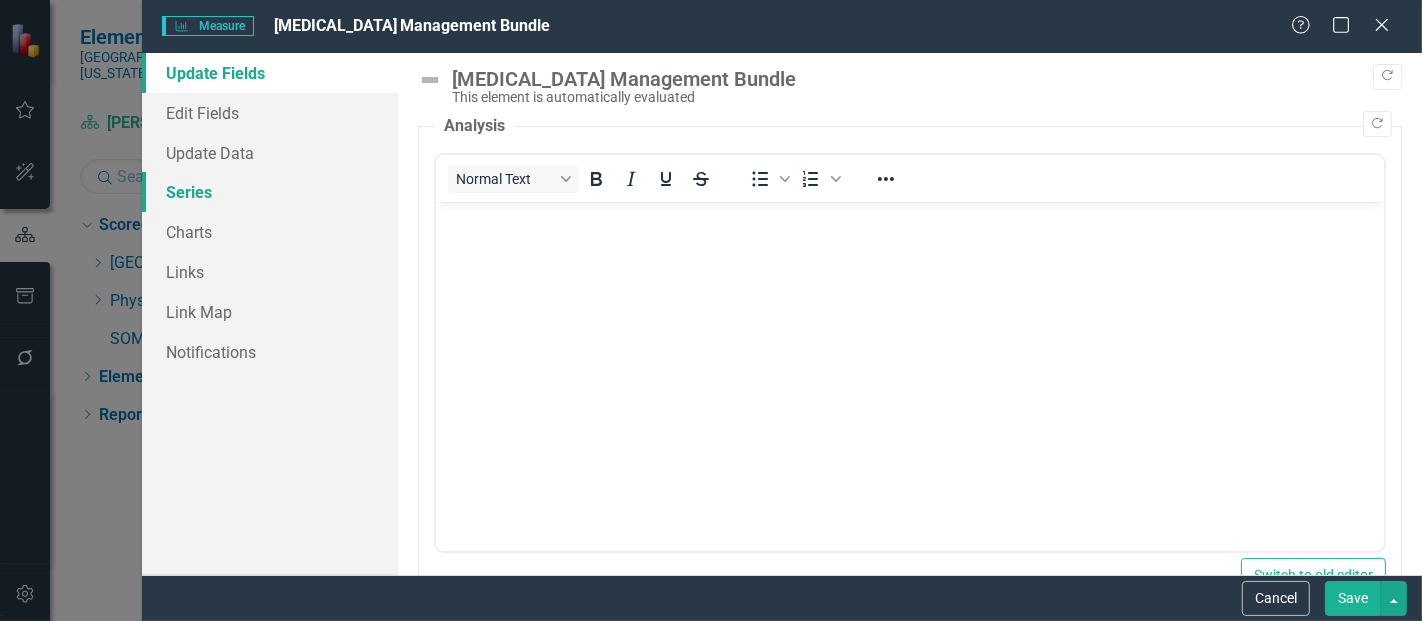 click on "Series" at bounding box center [270, 192] 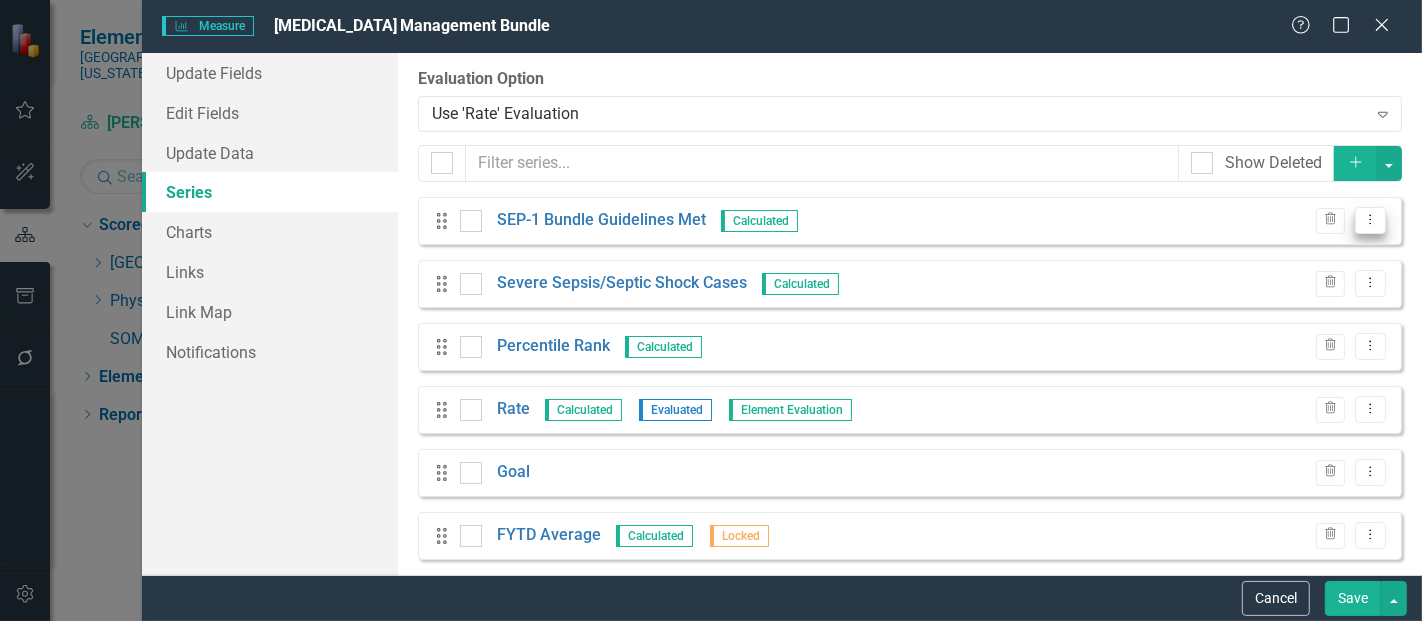 click on "Dropdown Menu" at bounding box center [1370, 220] 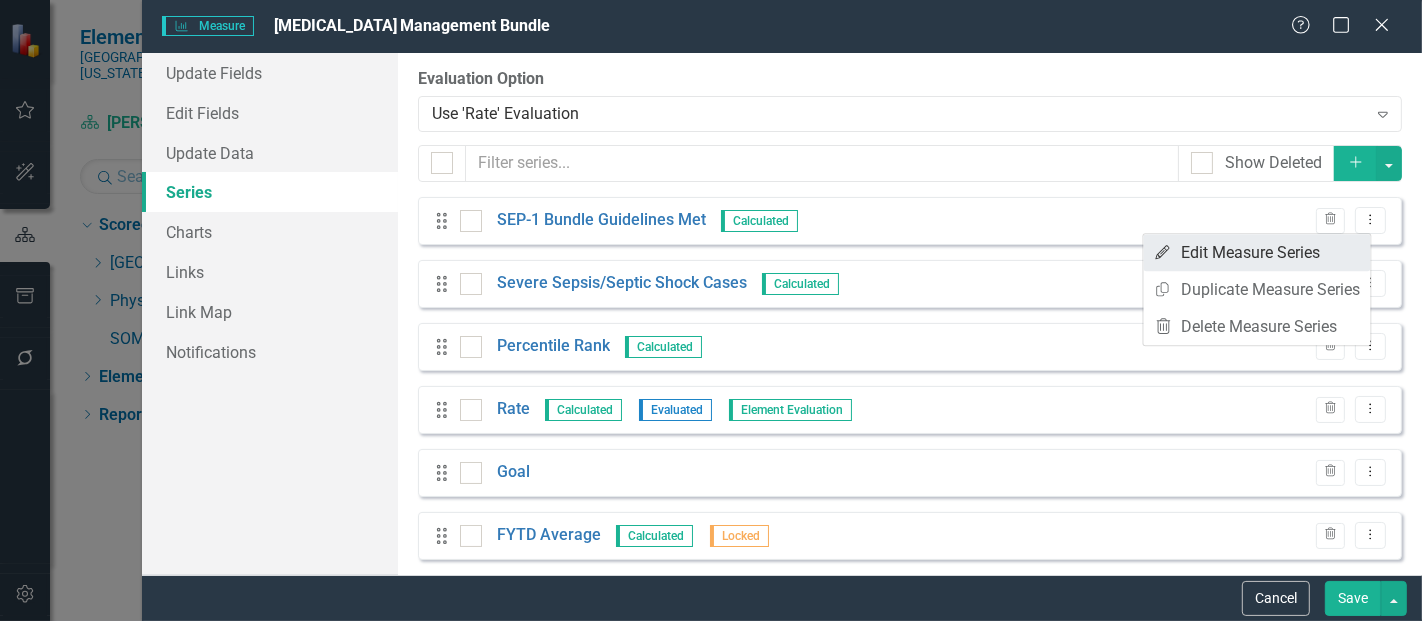 click on "Edit Edit Measure Series" at bounding box center [1257, 252] 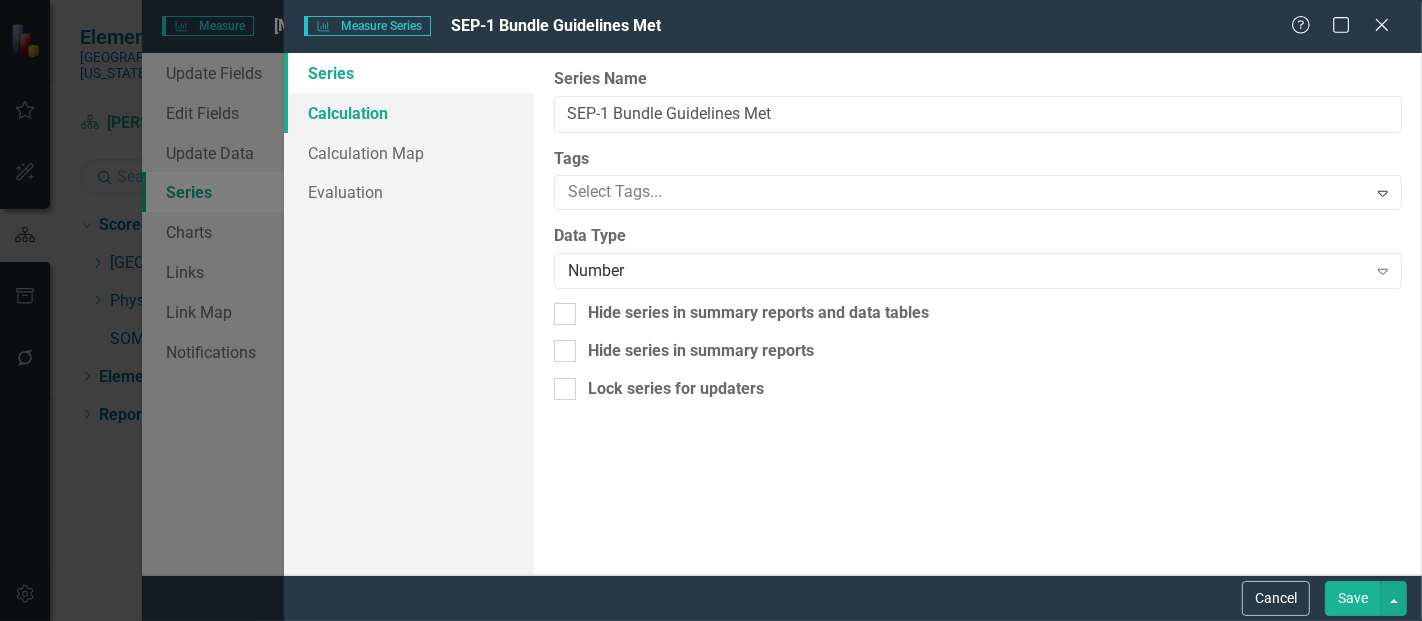 click on "Calculation" at bounding box center (409, 113) 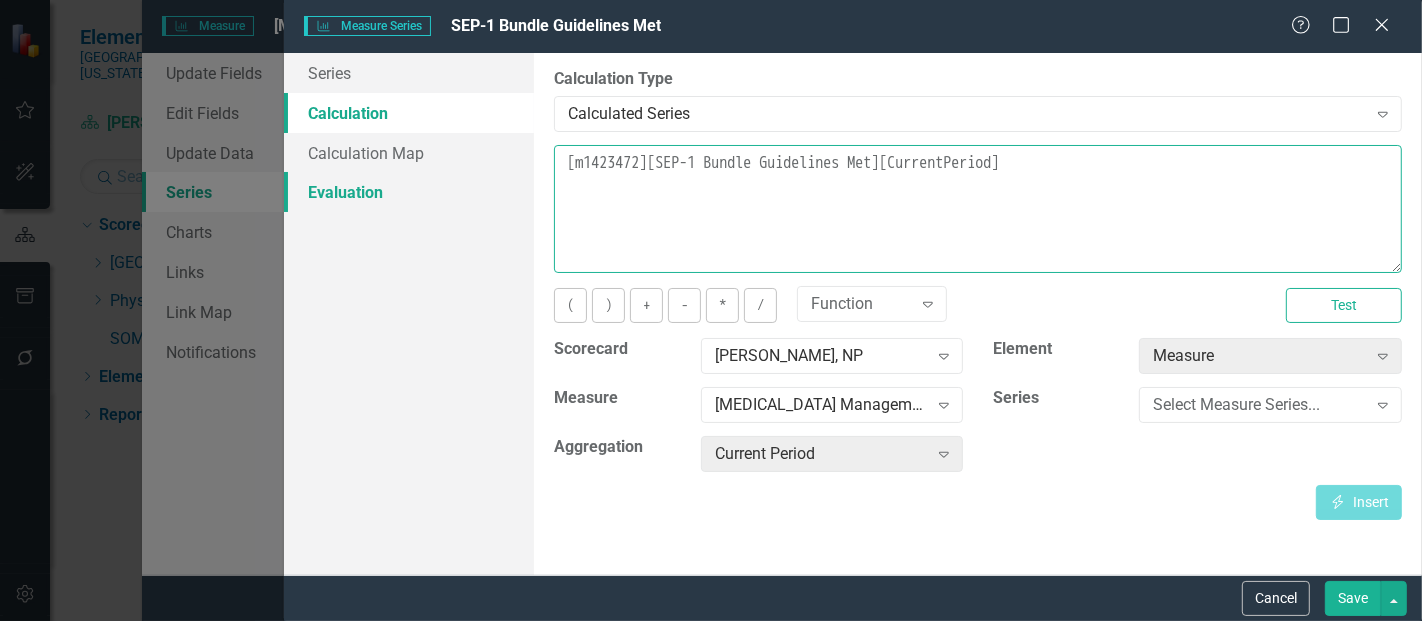 drag, startPoint x: 1088, startPoint y: 178, endPoint x: 479, endPoint y: 184, distance: 609.02954 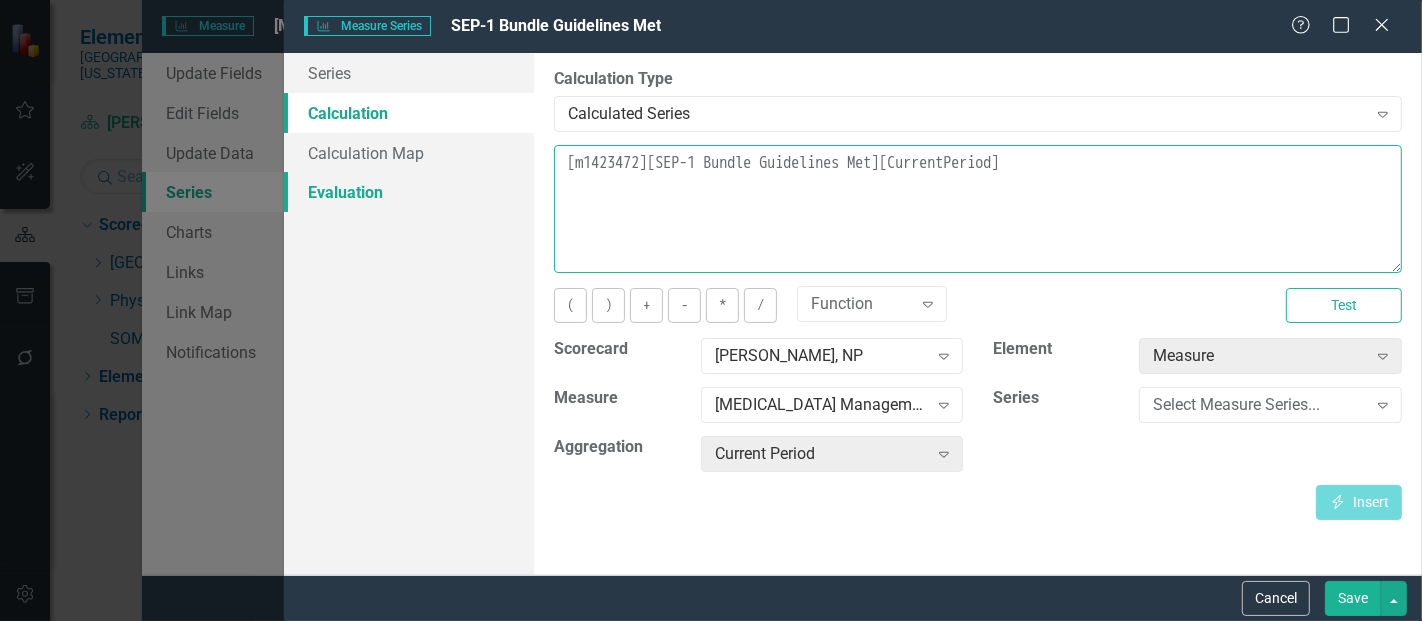 click on "Series Calculation Calculation Map Evaluation From this page, you can edit the name, type, and visibility options of your series.   Learn more in the ClearPoint Support Center. Close Help Series Name SEP-1 Bundle Guidelines Met Tags Select Tags... Expand Data Type Number Expand Hide series in summary reports and data tables Hide series in summary reports Lock series for updaters By default, series in ClearPoint are not calculated. So, if you leave the form below blank, you can manually enter (or upload) data into this series. However, if you want to calculate the series, you can use the drop-downs below to reference any other series value in ClearPoint, and (optionally) add aggregations. Standard mathematical operators and logical functions are also supported.    Learn more in the ClearPoint Support Center. Close Help Calculation Type Calculated Series Expand   Learn more in the ClearPoint Support Center. Close Help [m1423472][SEP-1 Bundle Guidelines Met][CurrentPeriod] ( ) + - * / Function Expand Test" at bounding box center [853, 314] 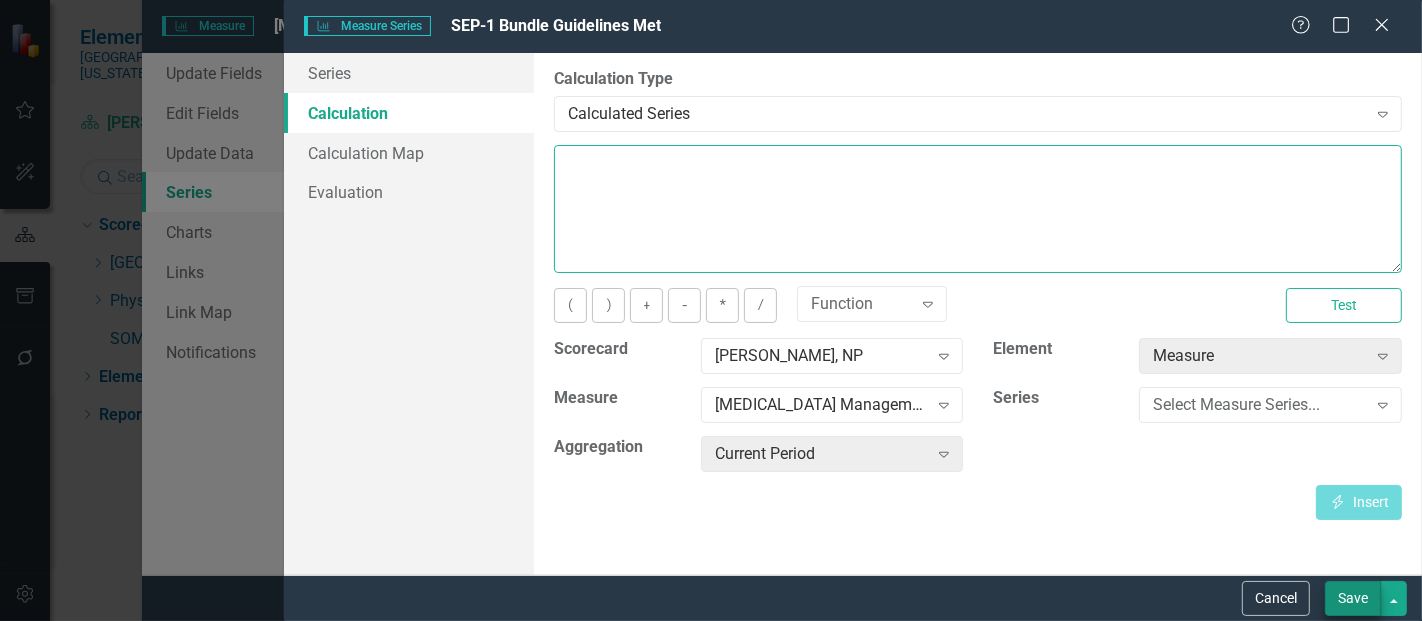 type 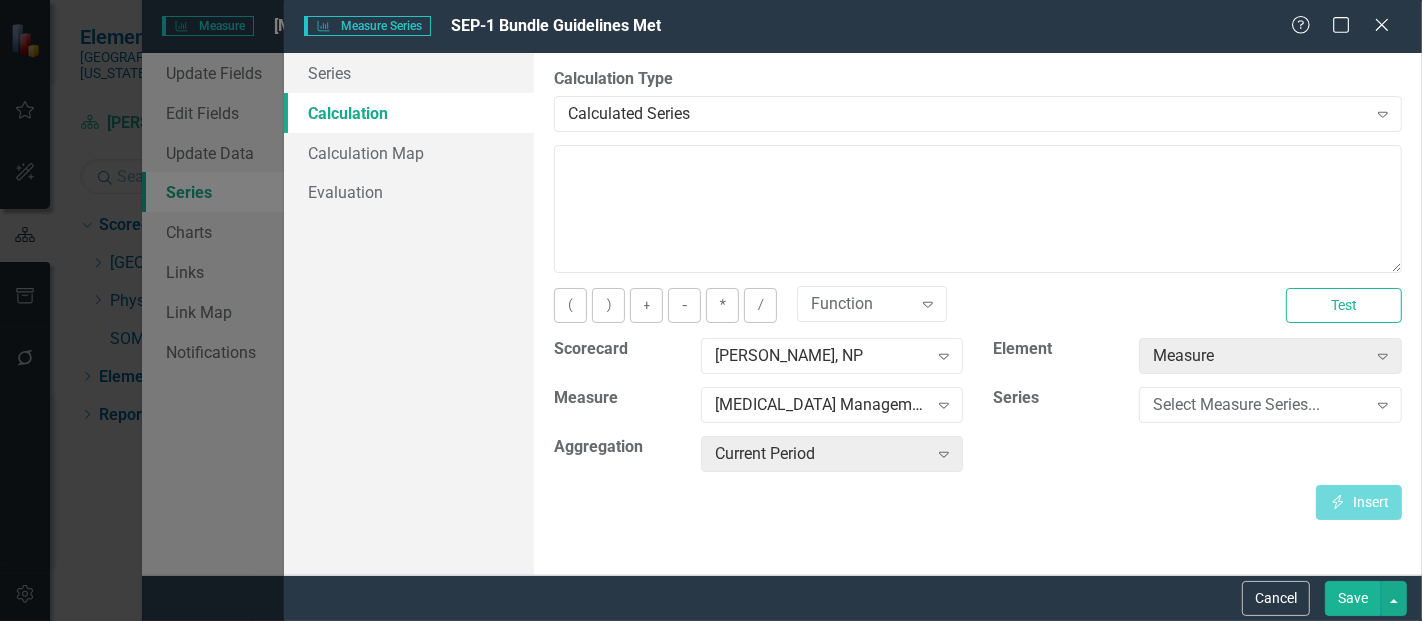 click on "Save" at bounding box center [1353, 598] 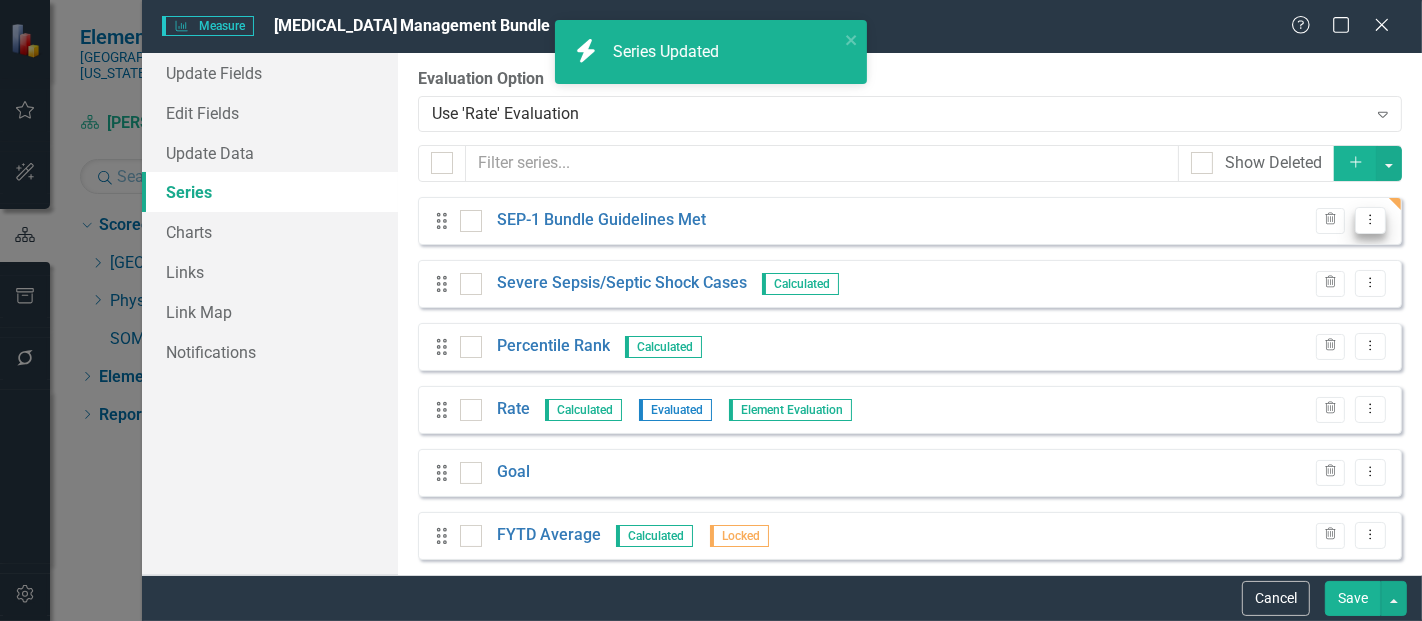 click on "Dropdown Menu" at bounding box center [1370, 220] 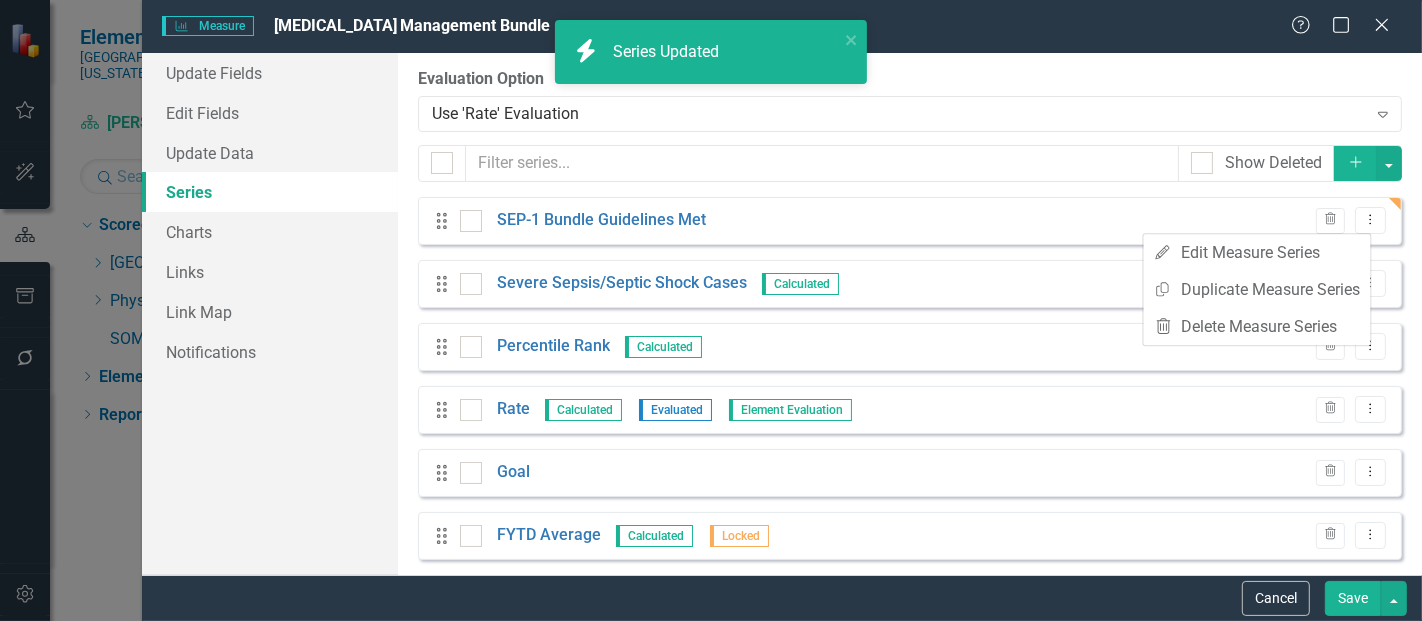 click on "Drag SEP-1 Bundle Guidelines Met Trash Dropdown Menu Drag Severe Sepsis/Septic Shock Cases Calculated Trash Dropdown Menu Drag Percentile Rank Calculated Trash Dropdown Menu Drag Rate Calculated Evaluated Element Evaluation Trash Dropdown Menu Drag Goal Trash Dropdown Menu Drag FYTD Average Calculated Locked Trash Dropdown Menu" at bounding box center (910, 378) 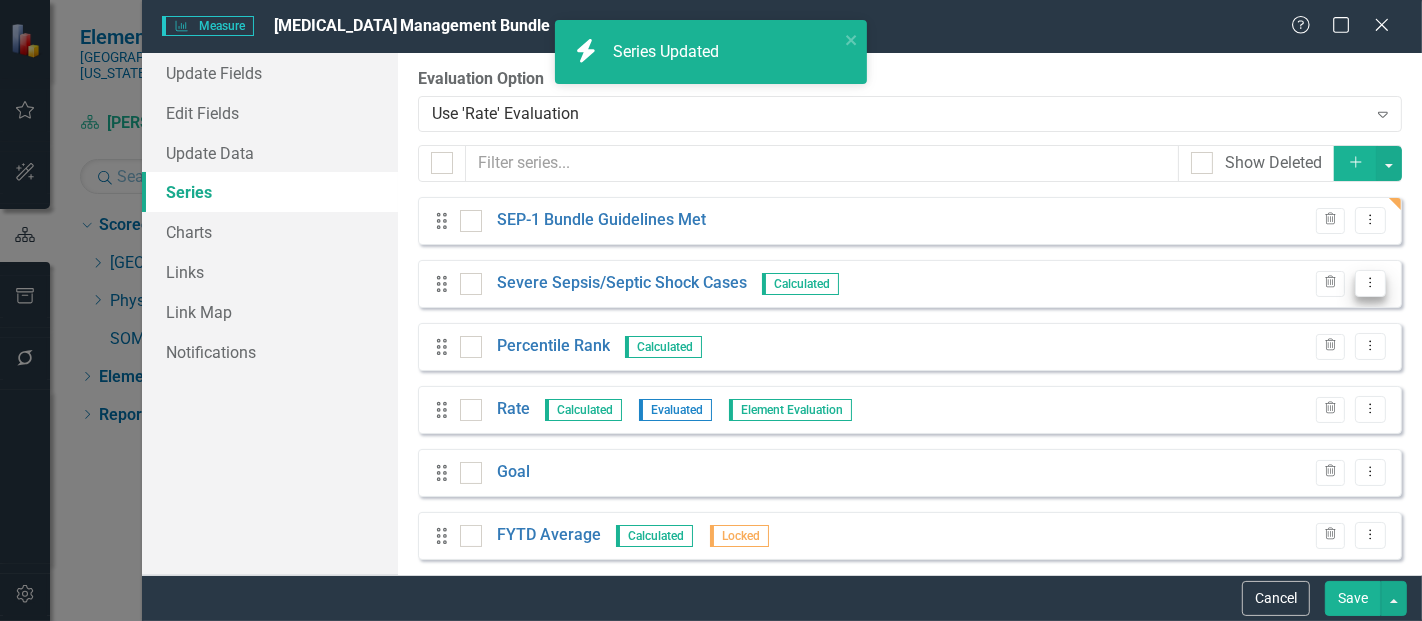 click on "Dropdown Menu" 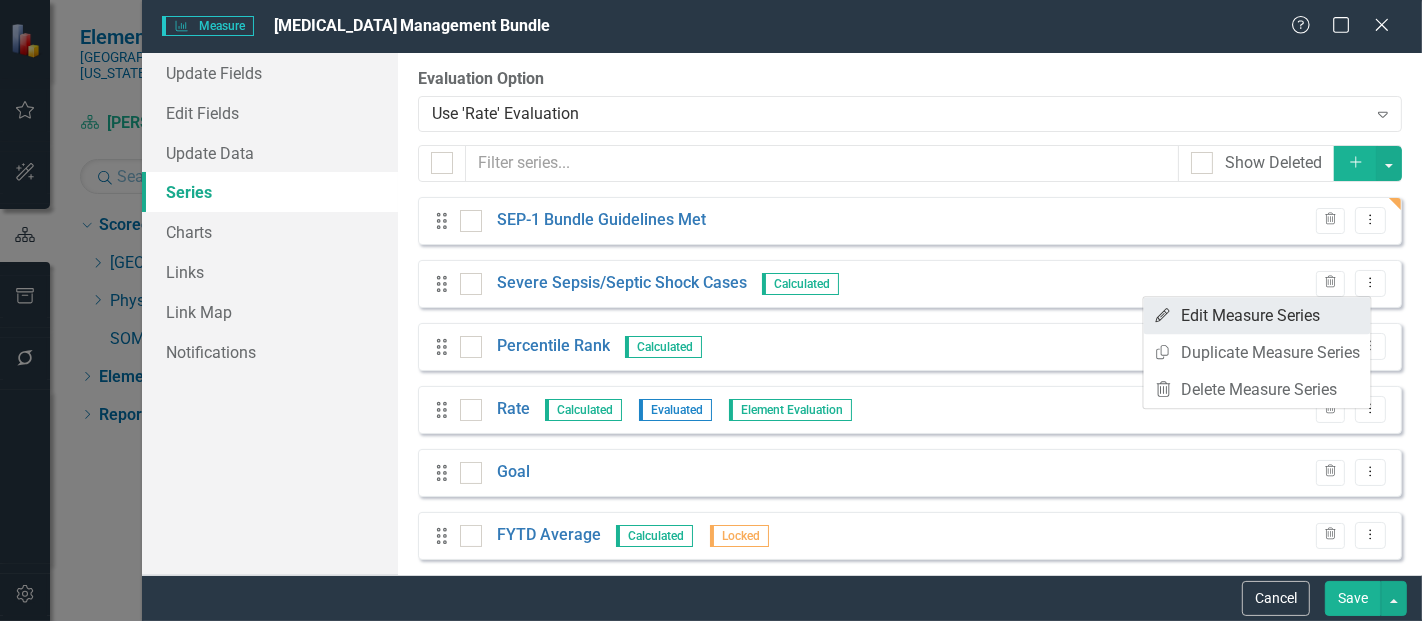 click on "Edit Edit Measure Series" at bounding box center [1257, 315] 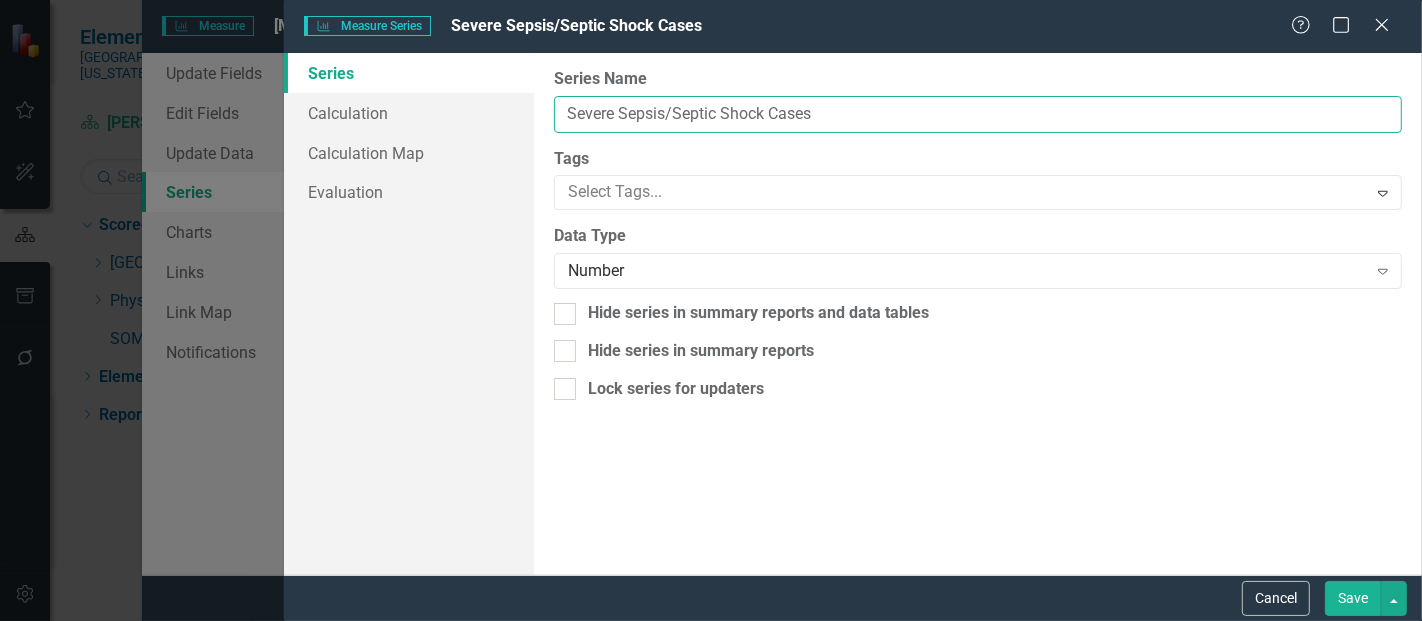 click on "Severe Sepsis/Septic Shock Cases" at bounding box center [978, 114] 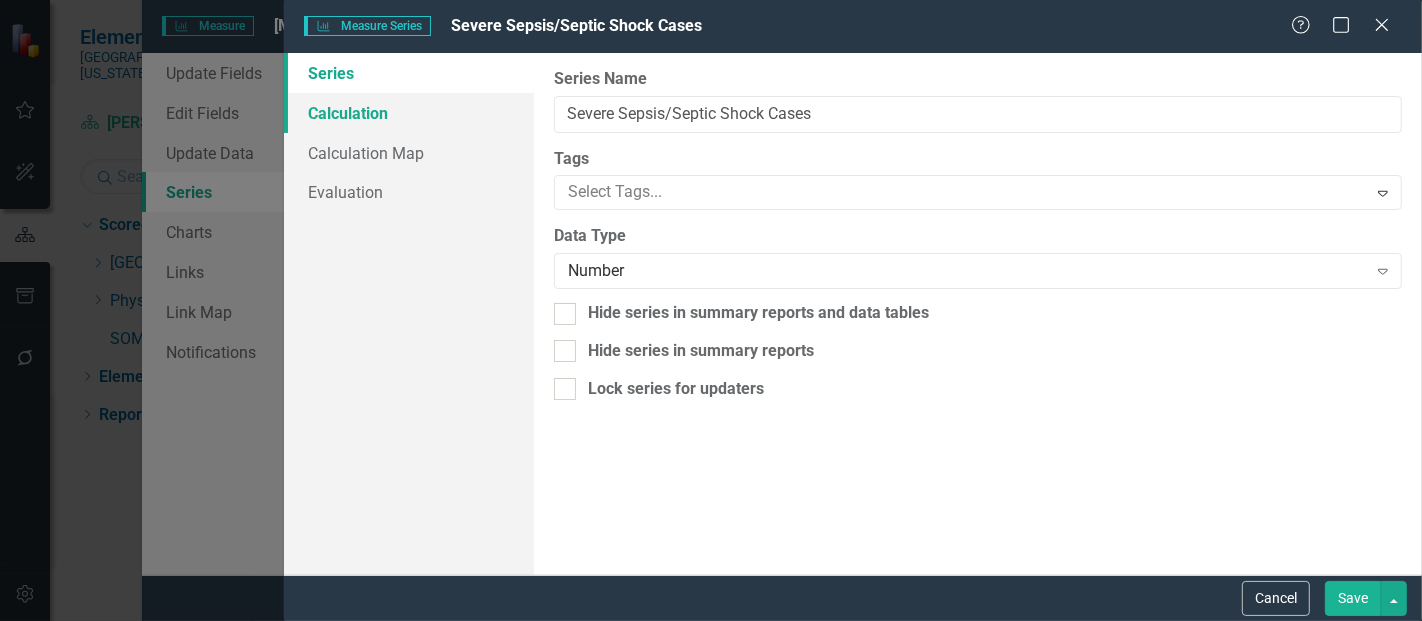 click on "Calculation" at bounding box center [409, 113] 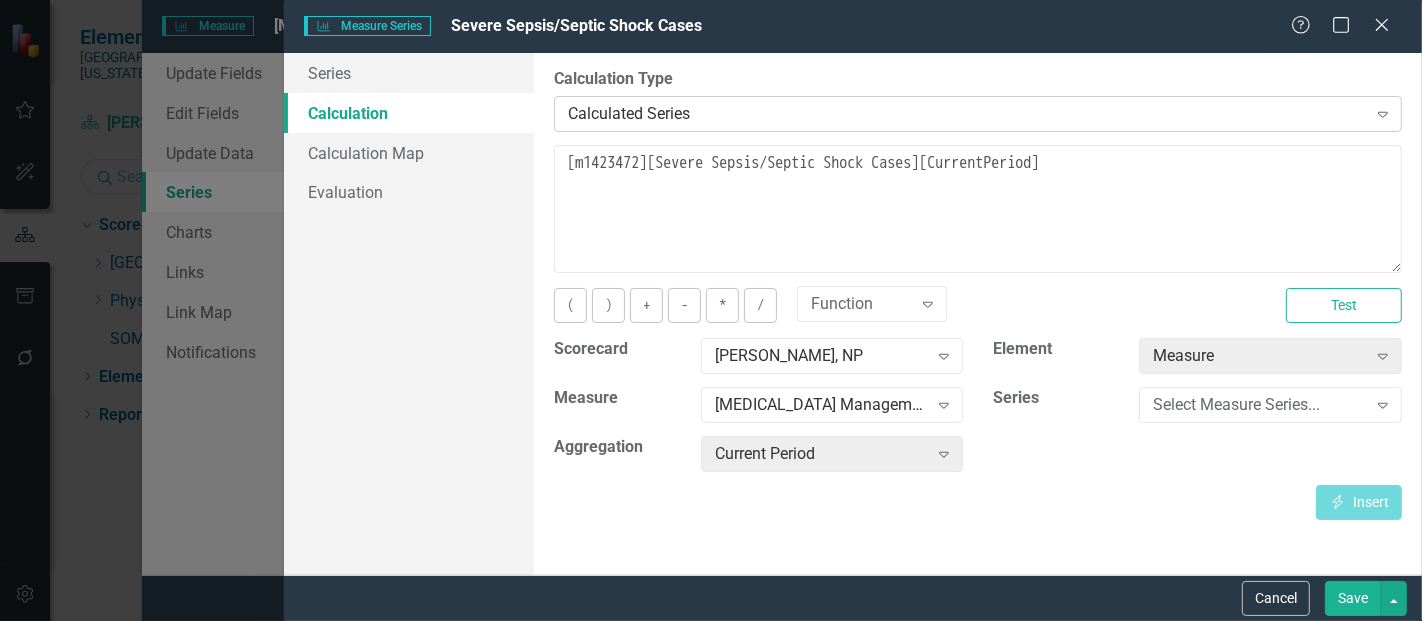 click on "Calculated Series" at bounding box center [967, 113] 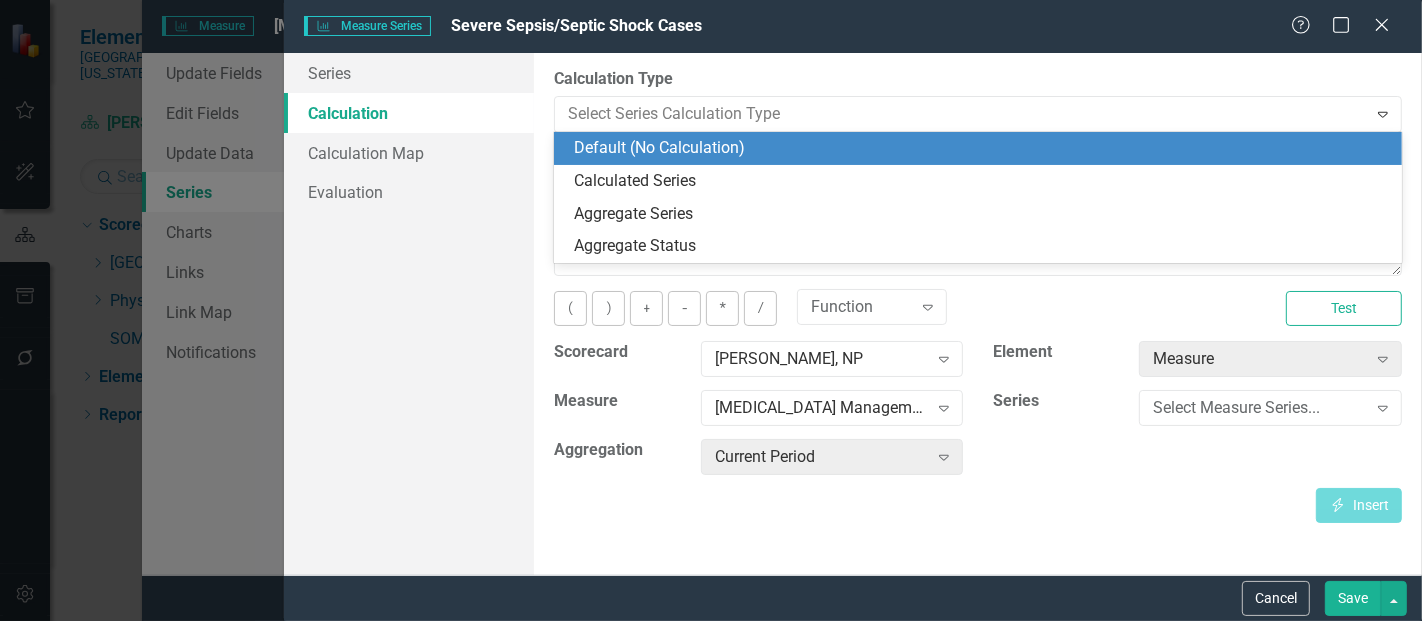 click on "Default (No Calculation)" at bounding box center [982, 148] 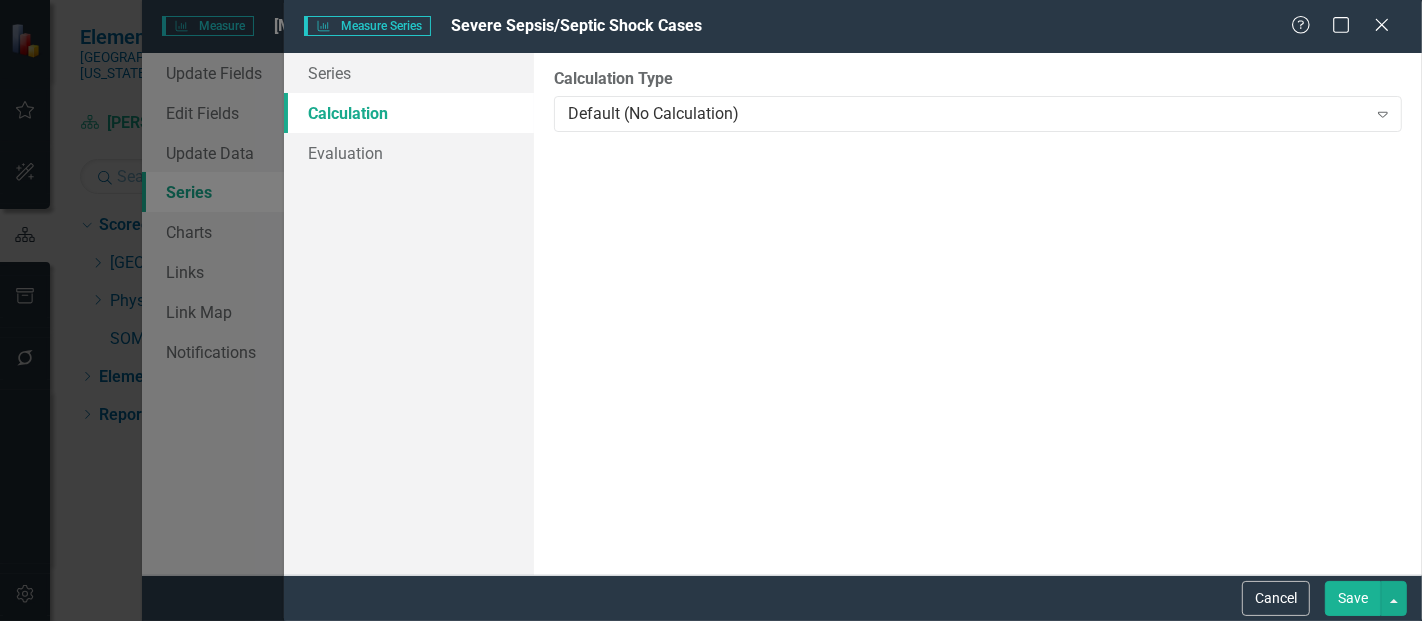 click on "Save" at bounding box center (1353, 598) 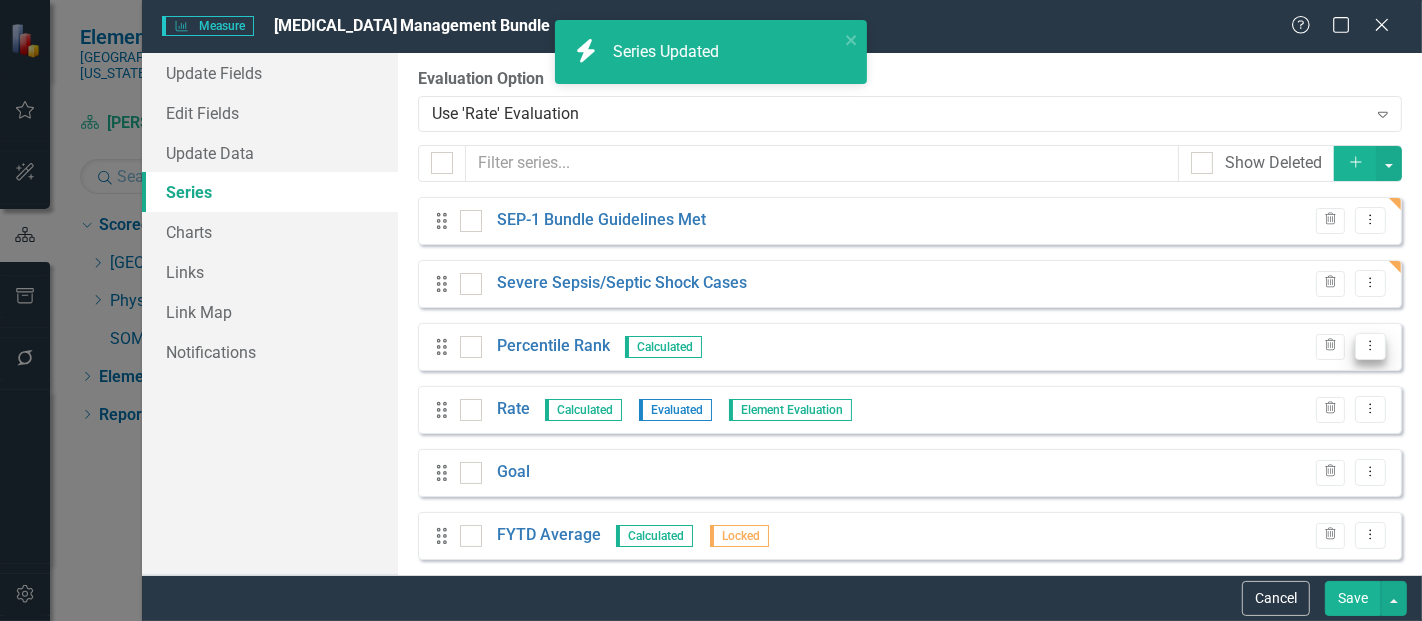 click on "Dropdown Menu" 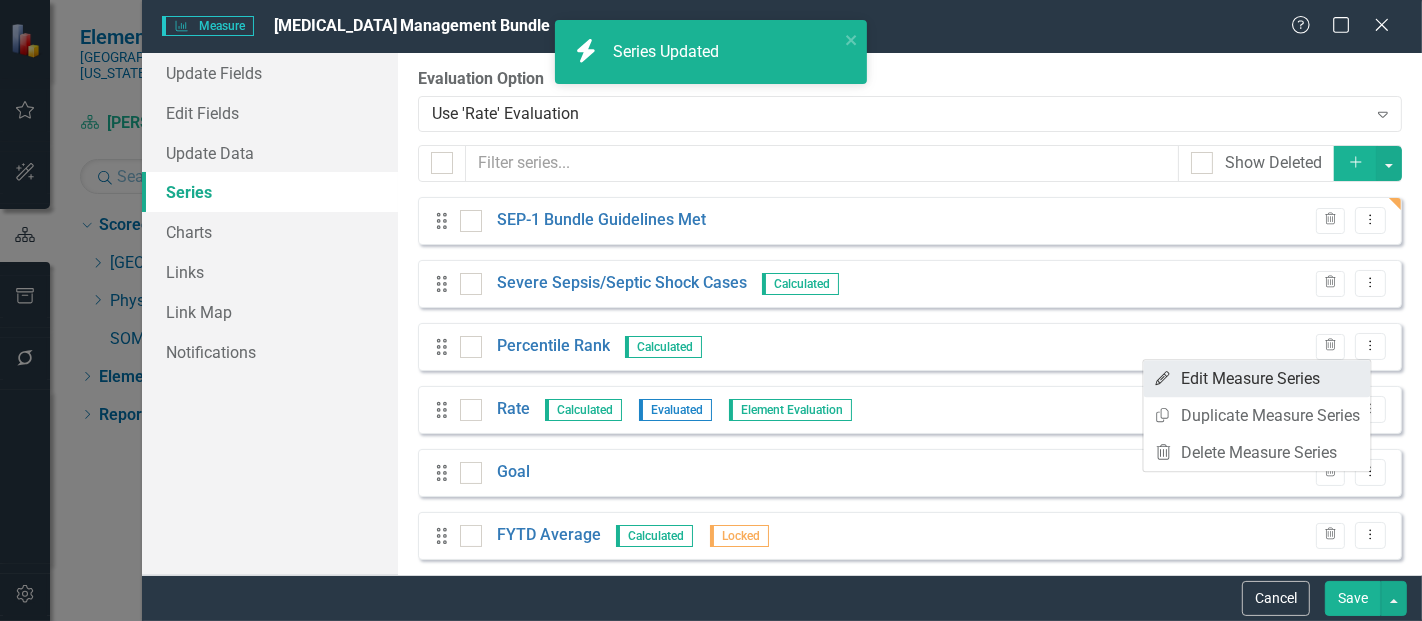 click on "Edit Edit Measure Series" at bounding box center (1257, 378) 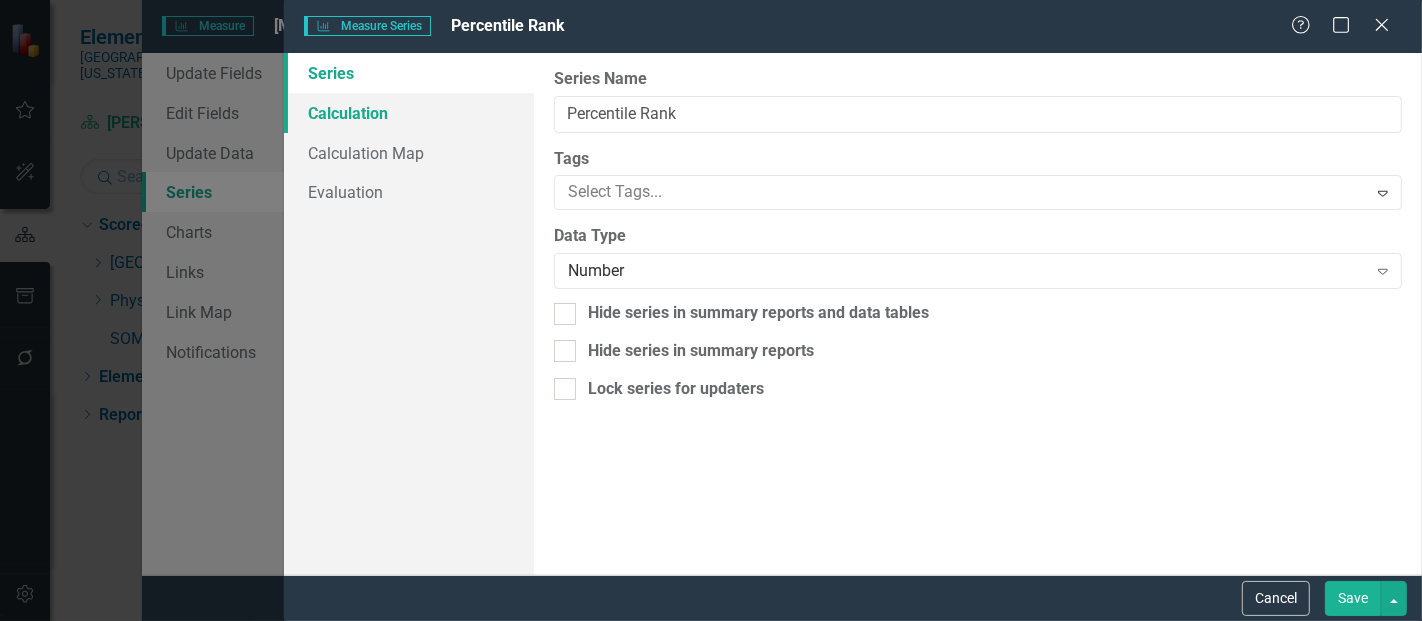 click on "Calculation" at bounding box center (409, 113) 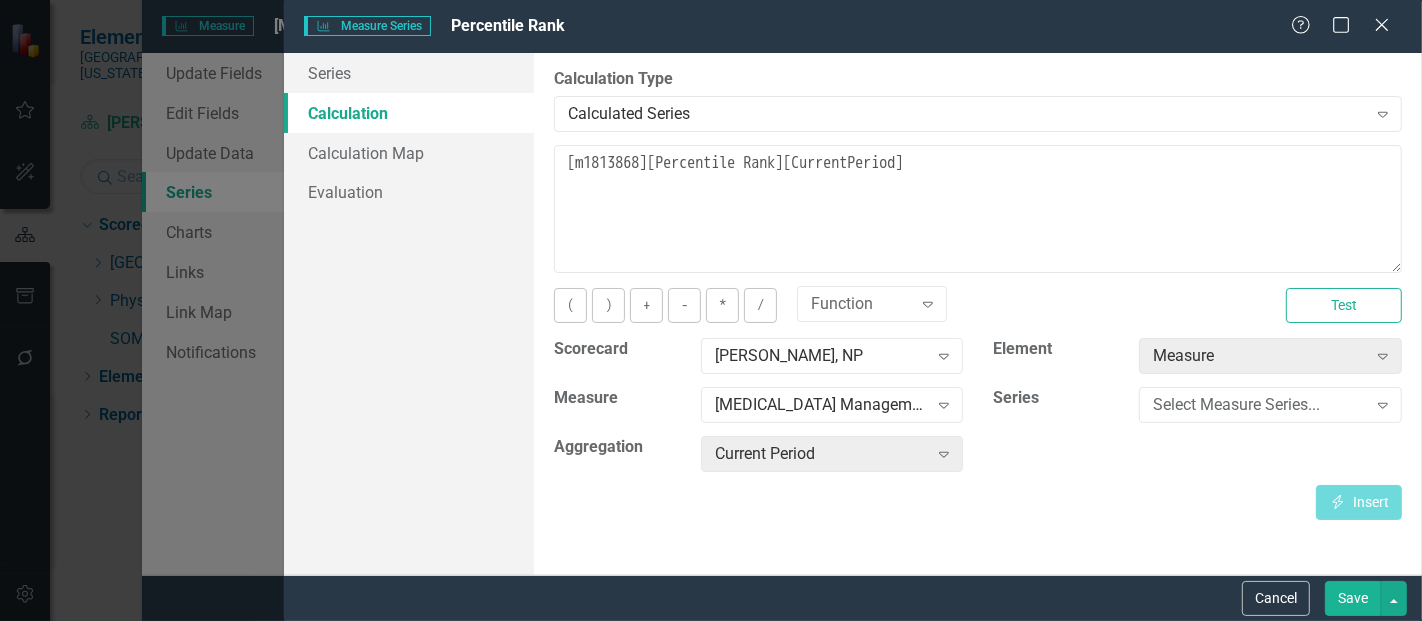click on "By default, series in ClearPoint are not calculated. So, if you leave the form below blank, you can manually enter (or upload) data into this series. However, if you want to calculate the series, you can use the drop-downs below to reference any other series value in ClearPoint, and (optionally) add aggregations. Standard mathematical operators and logical functions are also supported.    Learn more in the ClearPoint Support Center. Close Help Calculation Type Calculated Series Expand You can define a default calculation for this series by referencing other series in this measure like so: [m][Actual]. You can also reference existing measure series by using the standard [m123][Actual] notation. All series must exist or the calculation will be invalid.    Learn more in the ClearPoint Support Center. Close Help [m1813868][Percentile Rank][CurrentPeriod] ( ) + - * / Function Expand Test Scorecard Jessica Sarajlic, NP Expand Element Measure Expand Measure Severe Sepsis and Septic Shock Management Bundle Expand" at bounding box center [978, 314] 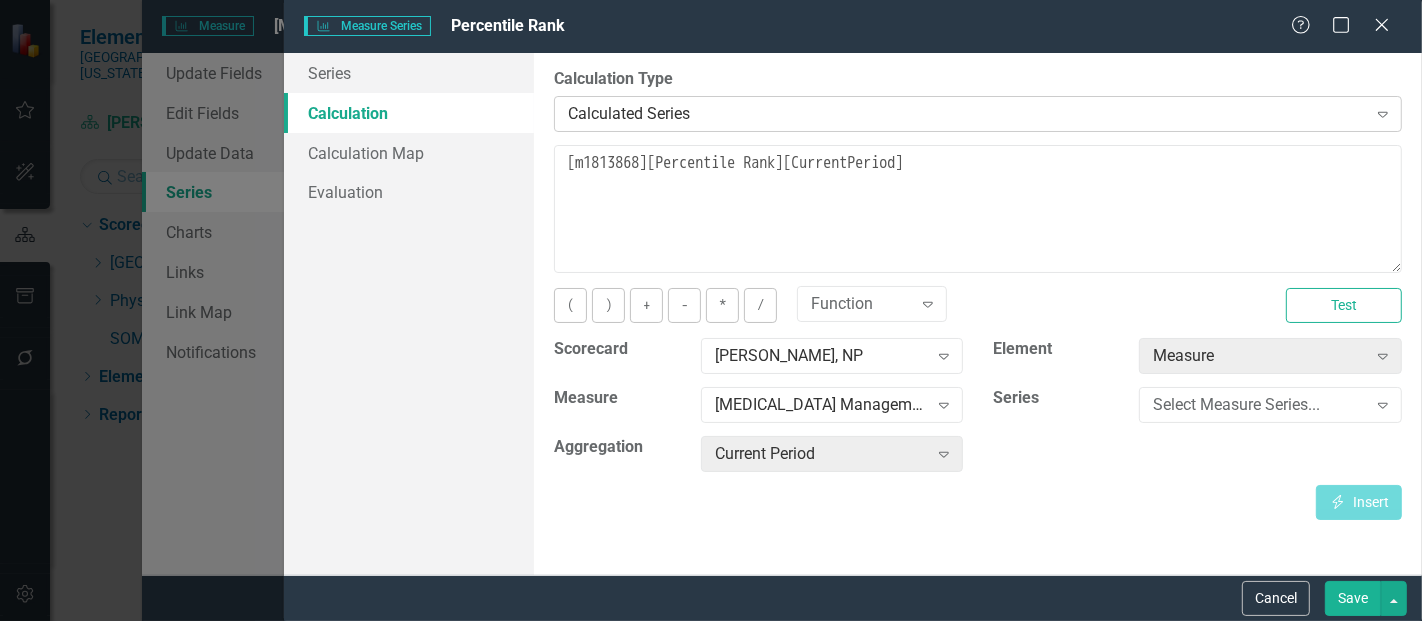 click on "Calculated Series" at bounding box center [967, 113] 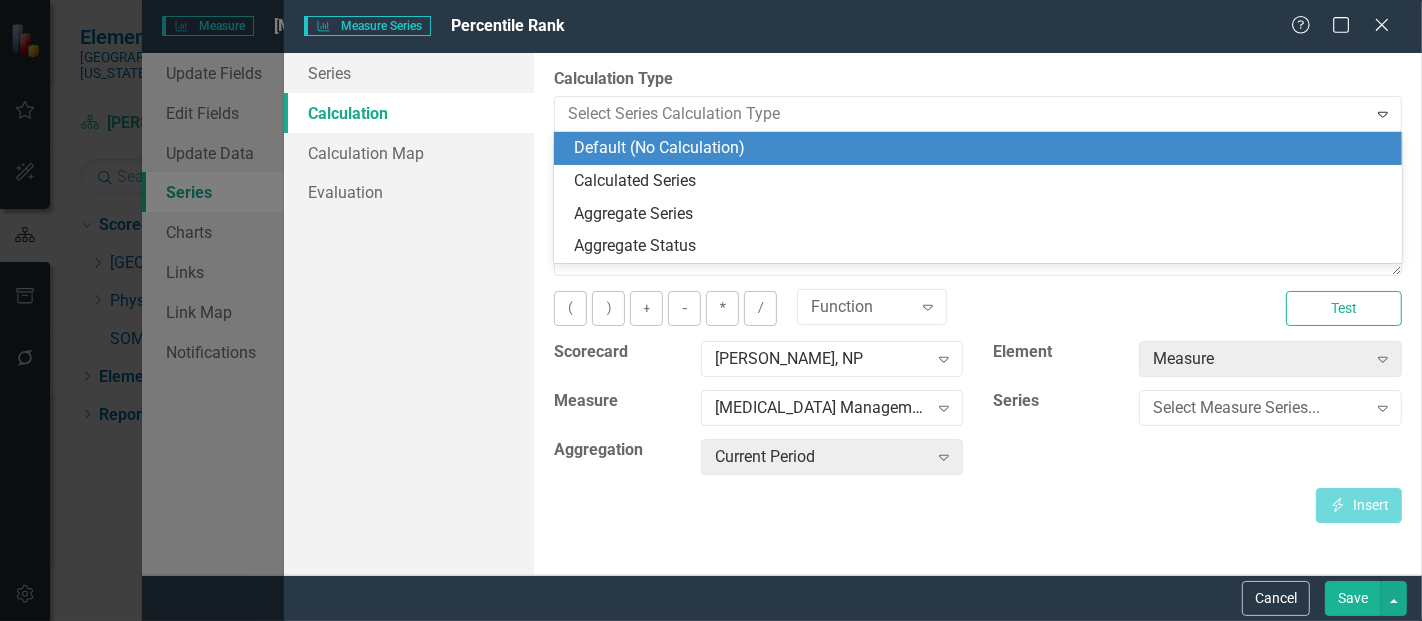 click on "Default (No Calculation)" at bounding box center (982, 148) 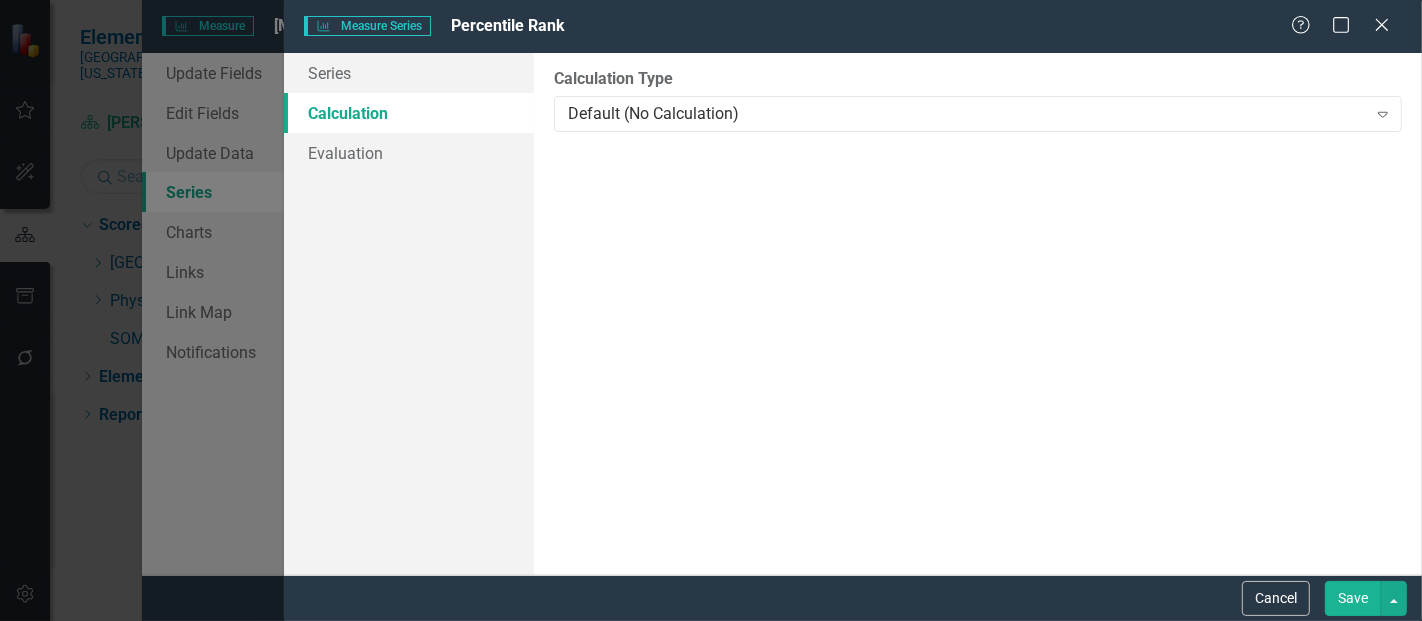 click on "Save" at bounding box center [1353, 598] 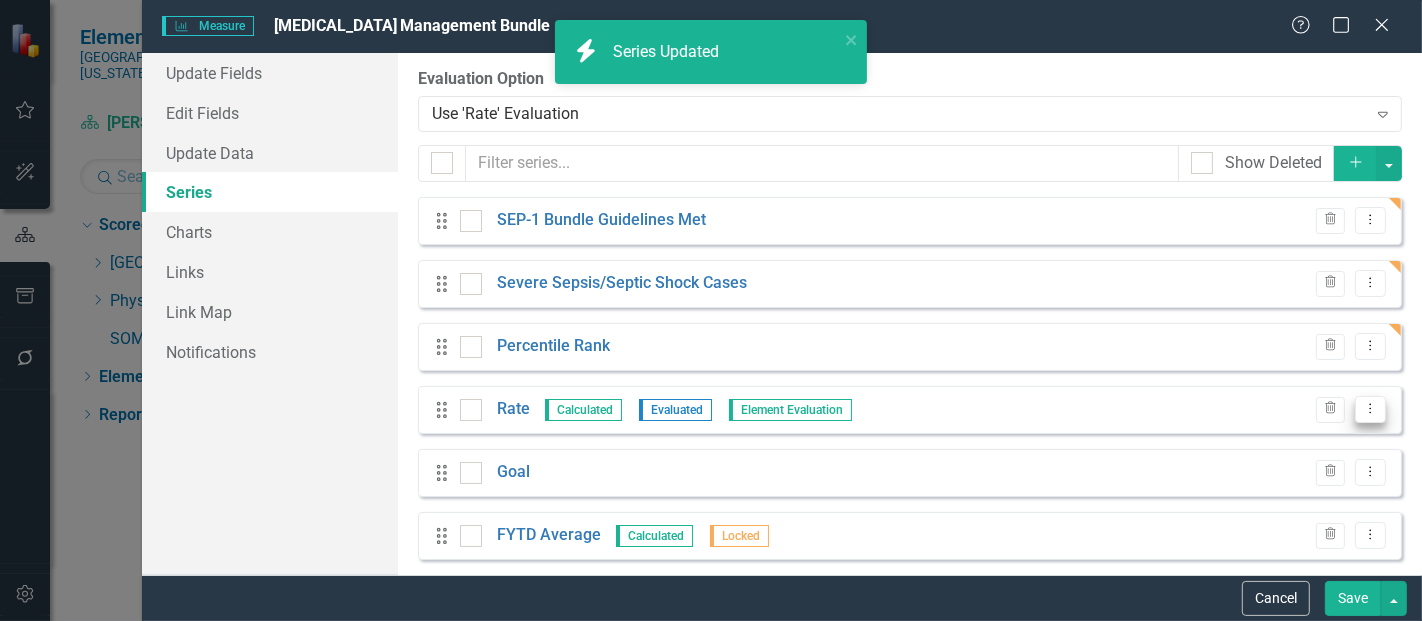 click on "Dropdown Menu" at bounding box center (1370, 409) 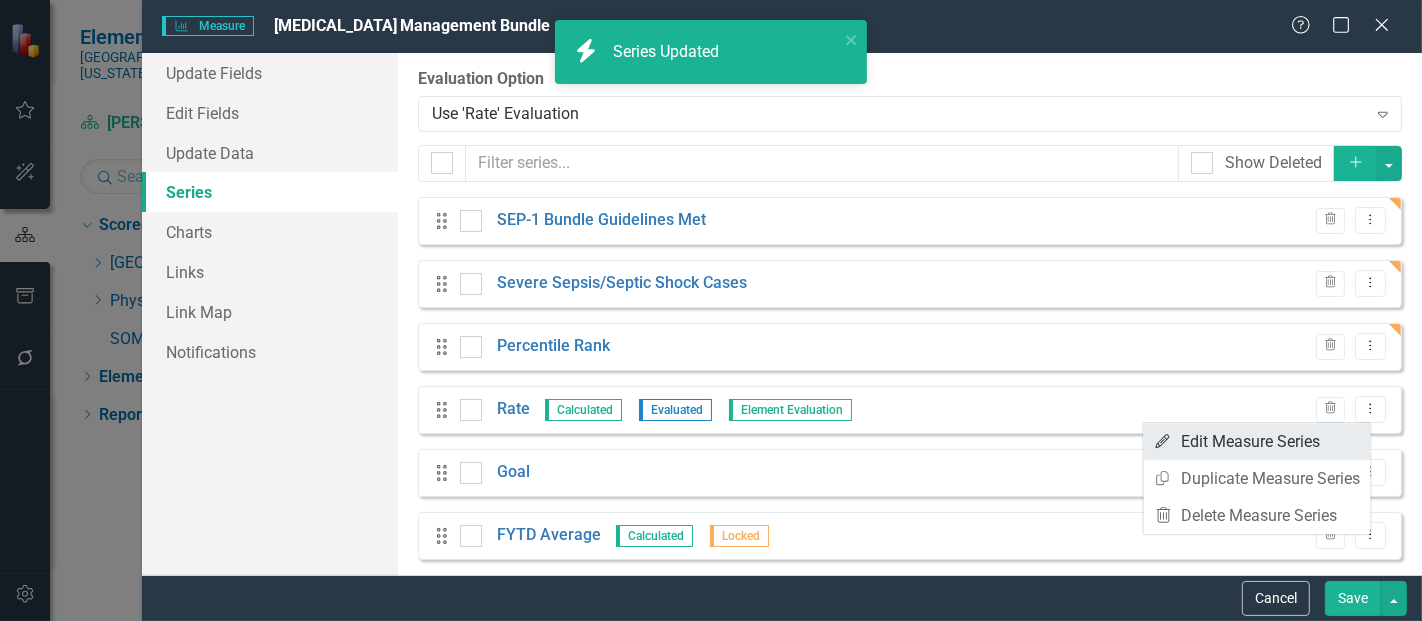 click on "Edit Edit Measure Series" at bounding box center [1257, 441] 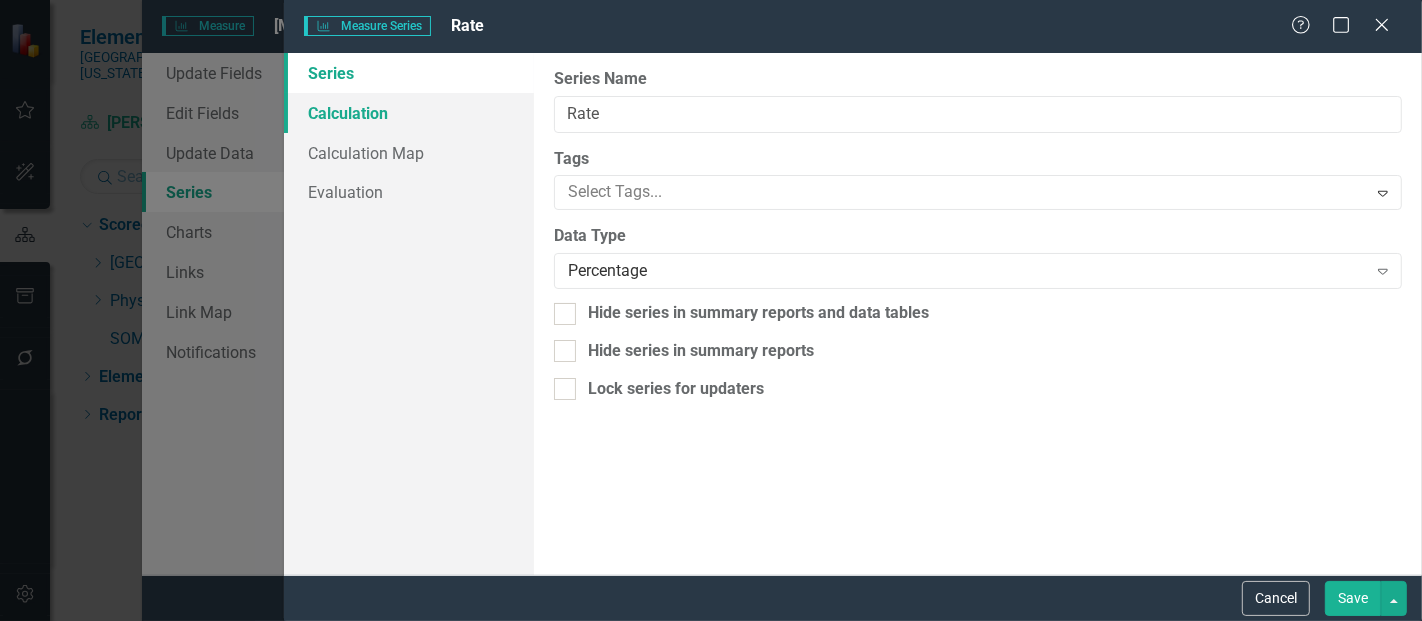click on "Calculation" at bounding box center [409, 113] 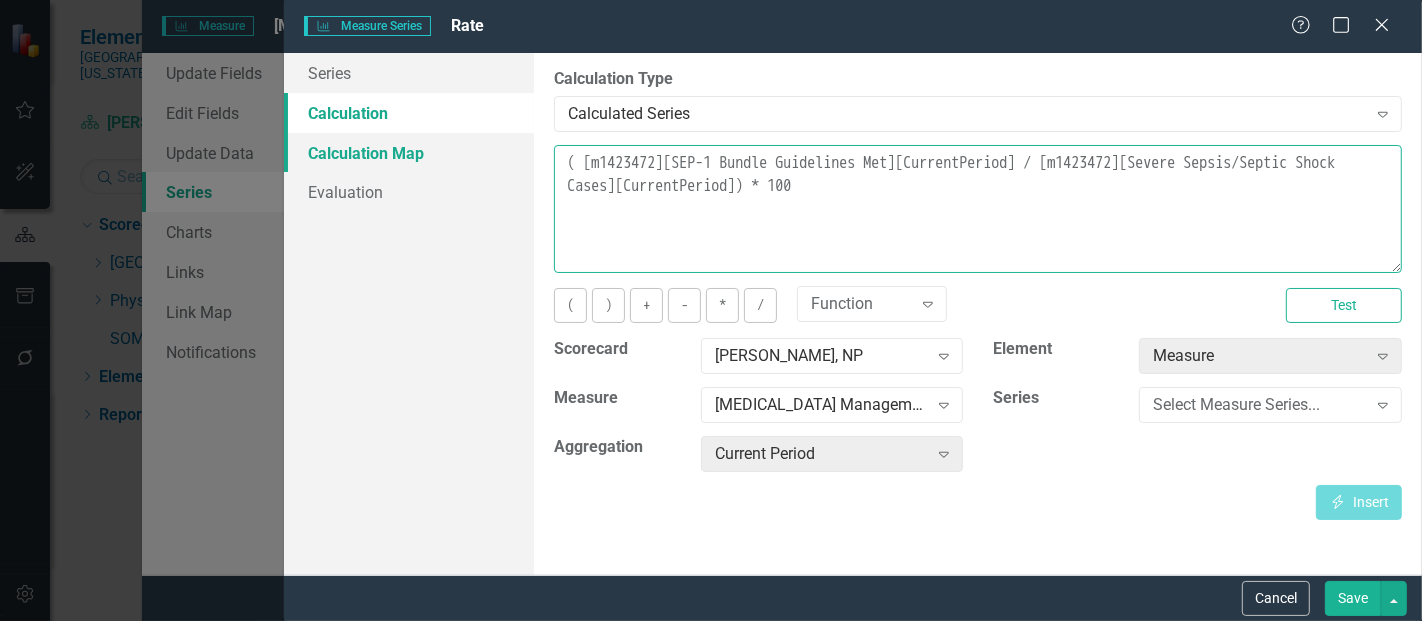 drag, startPoint x: 897, startPoint y: 187, endPoint x: 414, endPoint y: 153, distance: 484.19522 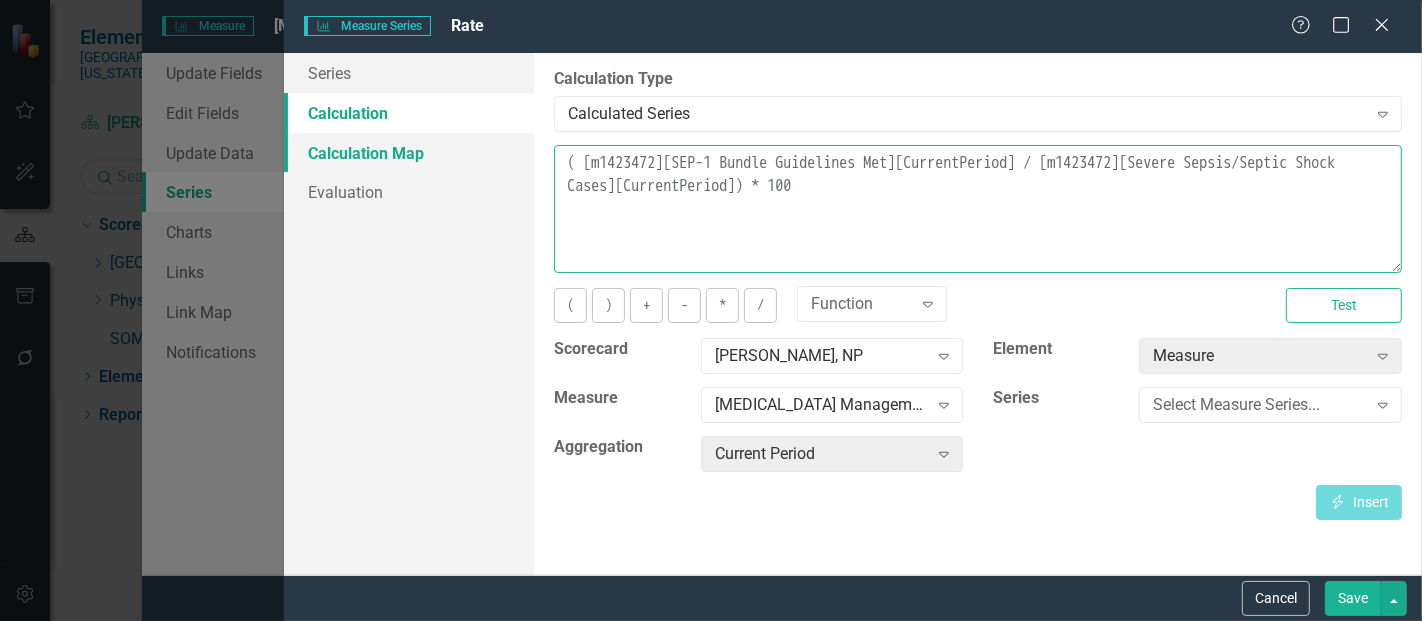 click on "Series Calculation Calculation Map Evaluation From this page, you can edit the name, type, and visibility options of your series.   Learn more in the ClearPoint Support Center. Close Help Series Name Rate Tags Select Tags... Expand Data Type Percentage Expand Hide series in summary reports and data tables Hide series in summary reports Lock series for updaters By default, series in ClearPoint are not calculated. So, if you leave the form below blank, you can manually enter (or upload) data into this series. However, if you want to calculate the series, you can use the drop-downs below to reference any other series value in ClearPoint, and (optionally) add aggregations. Standard mathematical operators and logical functions are also supported.    Learn more in the ClearPoint Support Center. Close Help Calculation Type Calculated Series Expand   Learn more in the ClearPoint Support Center. Close Help ( ) + - * / Function Expand Test Scorecard Jessica Sarajlic, NP Expand Element Measure Expand Measure Expand" at bounding box center [853, 314] 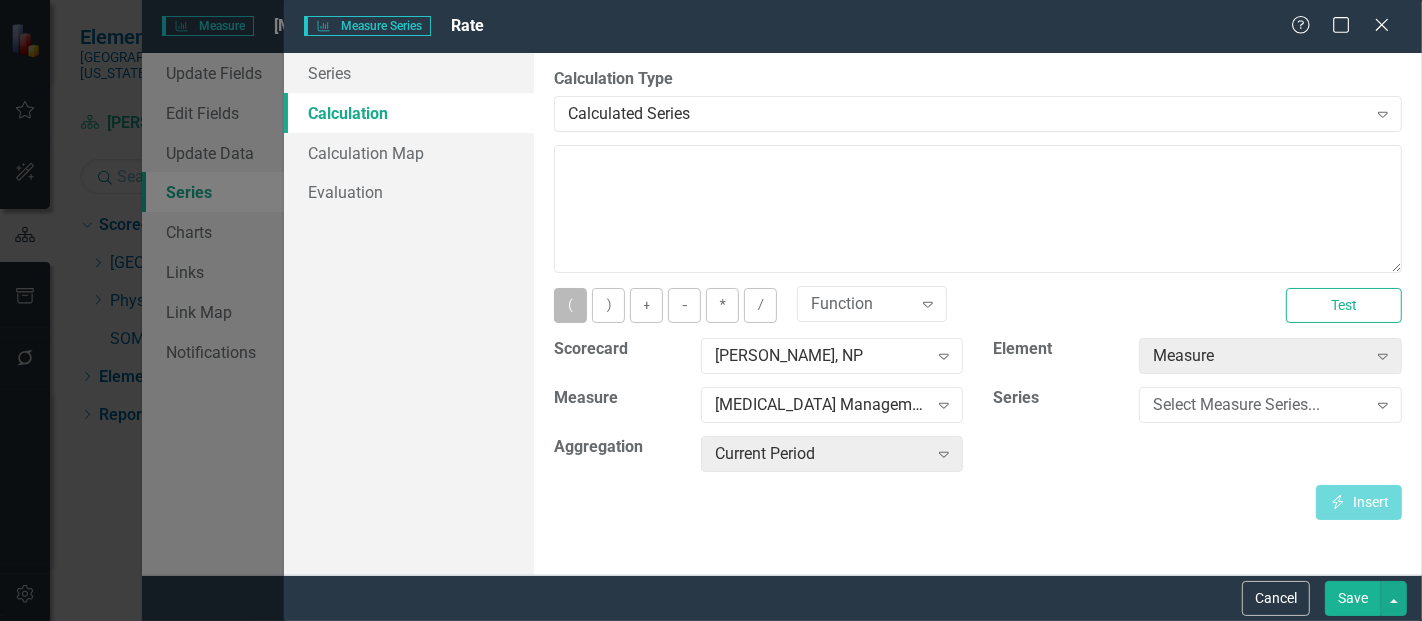 click on "(" at bounding box center (570, 305) 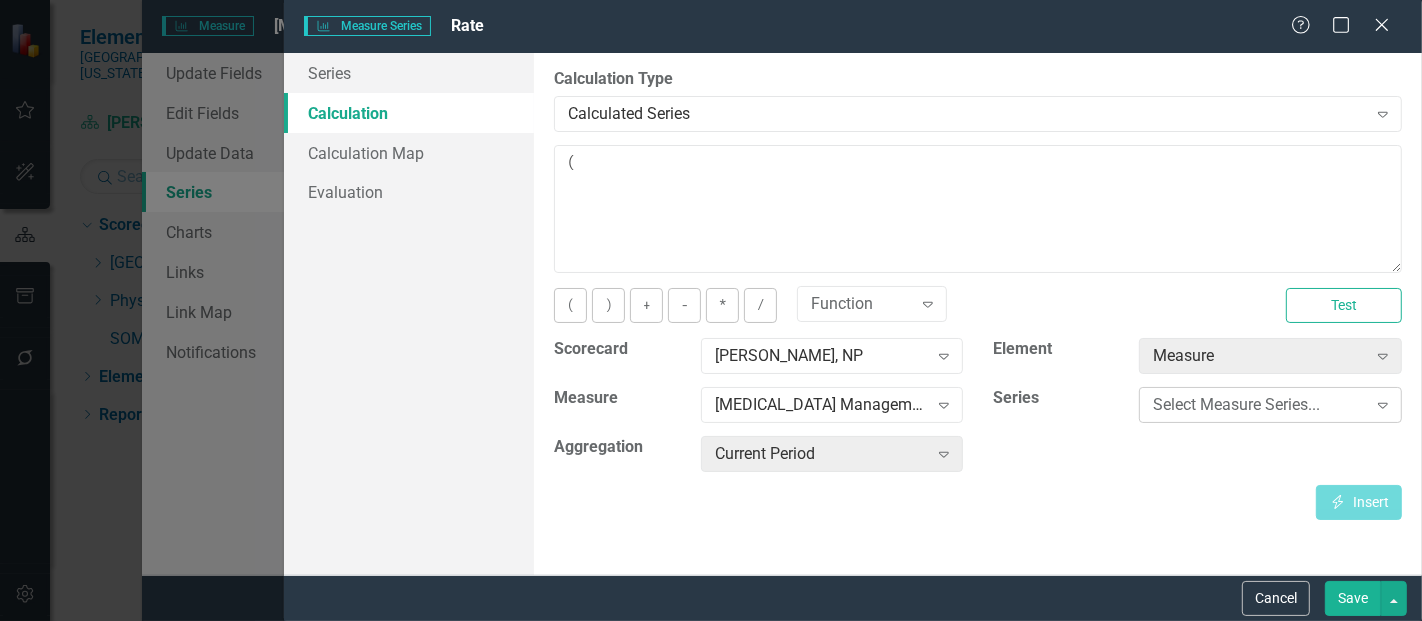 click on "Select Measure Series..." at bounding box center (1259, 405) 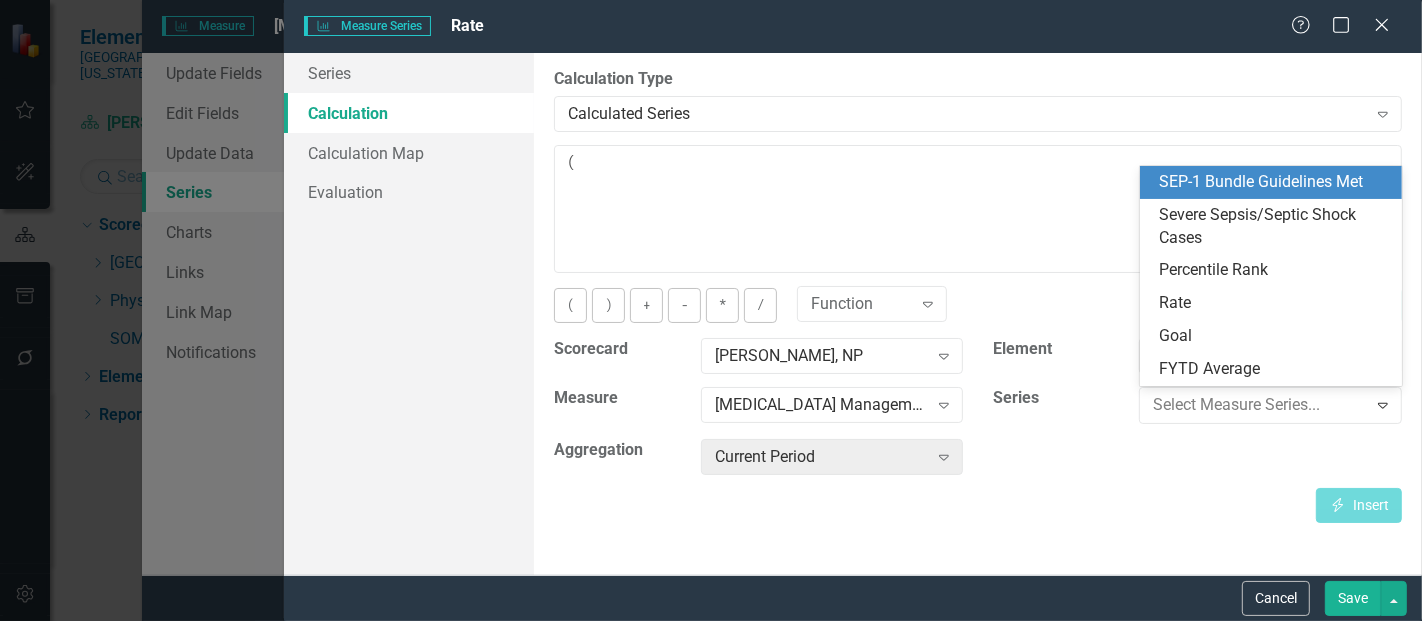 click on "SEP-1 Bundle Guidelines Met" at bounding box center (1275, 182) 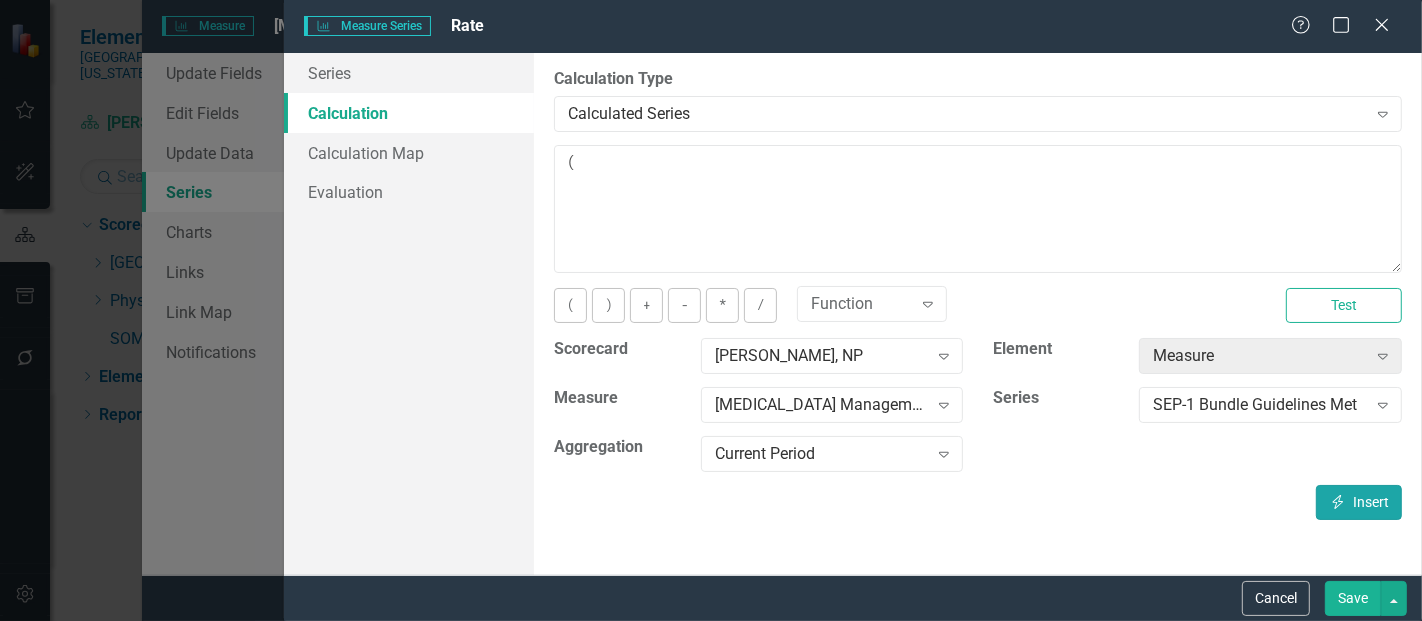 click on "Insert    Insert" at bounding box center [1359, 502] 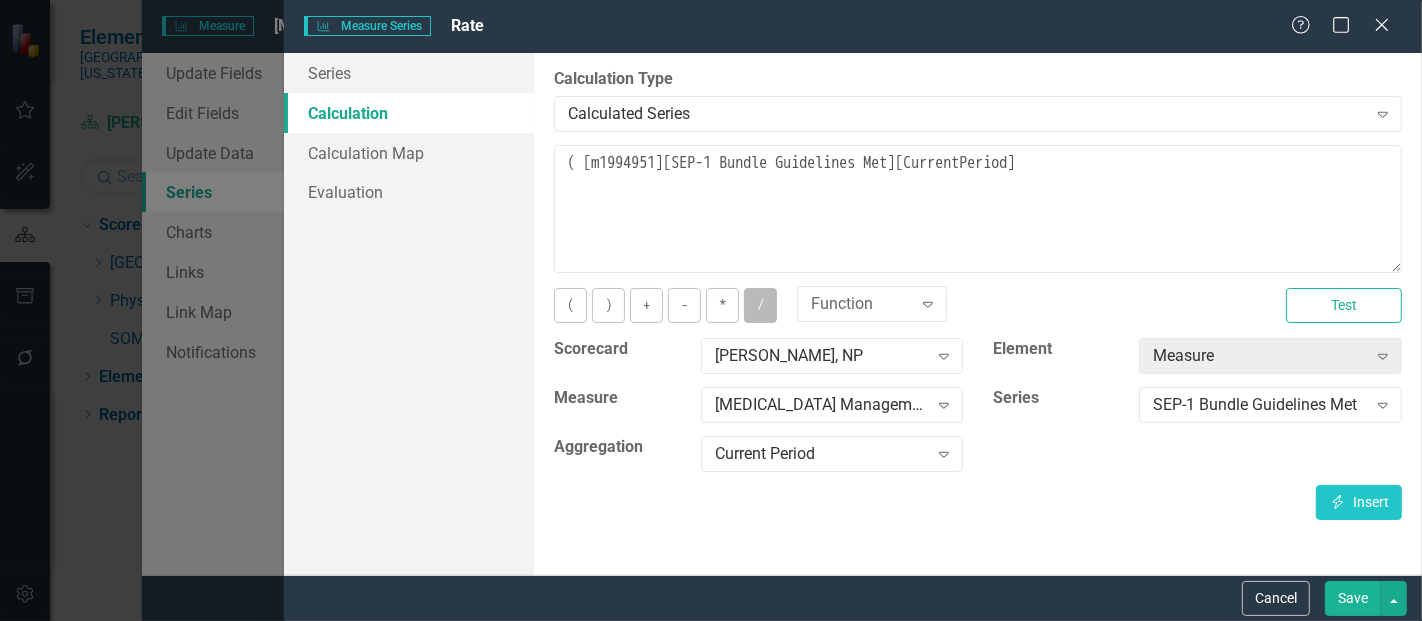 click on "/" at bounding box center [760, 305] 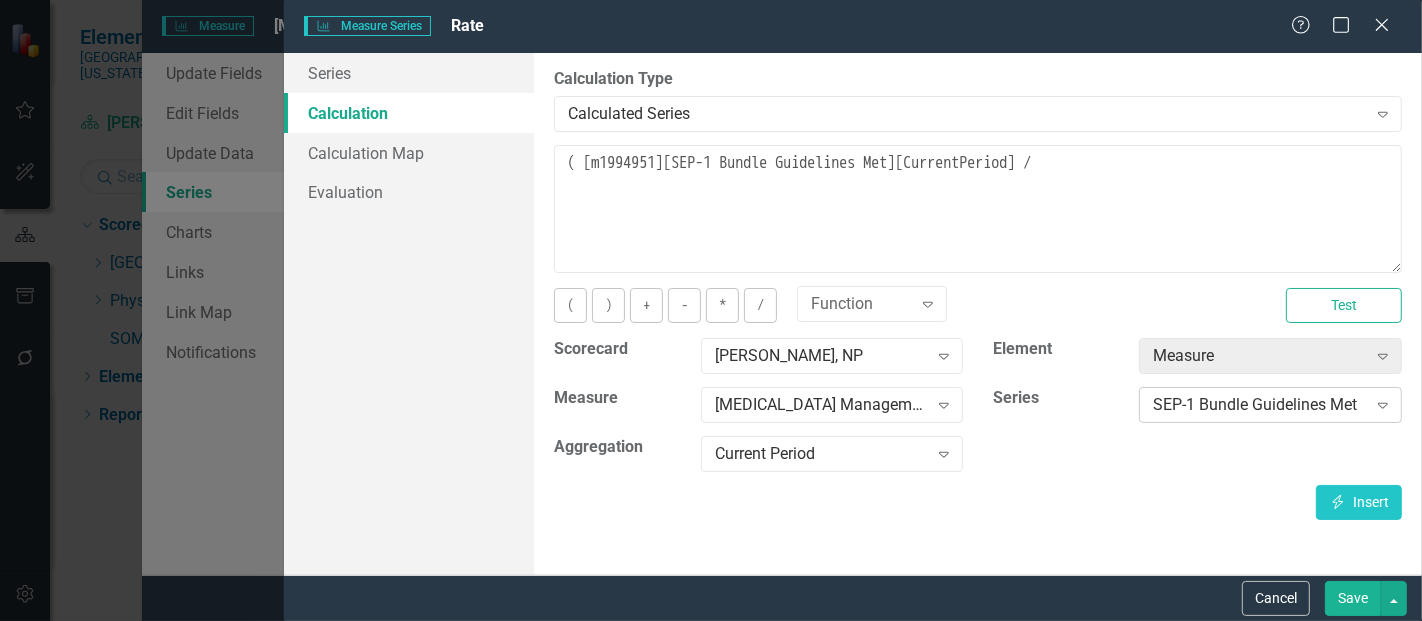 click on "SEP-1 Bundle Guidelines Met" at bounding box center [1259, 405] 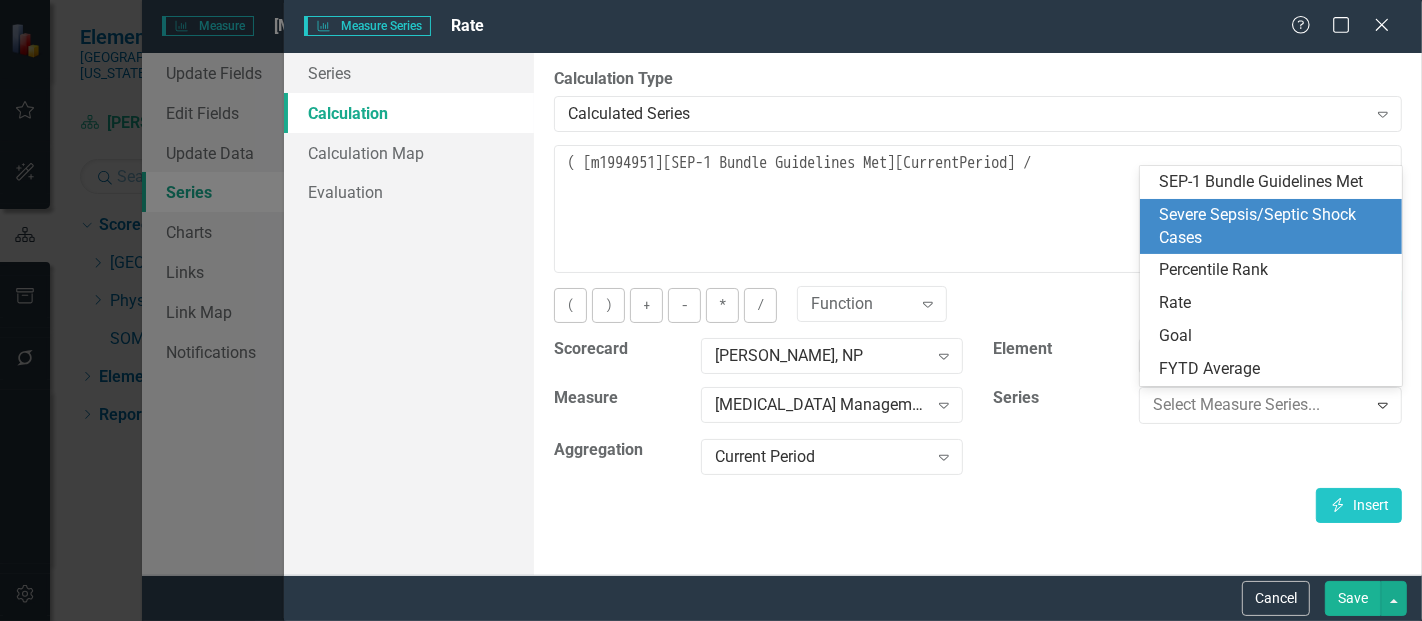 click on "Severe Sepsis/Septic Shock Cases" at bounding box center [1271, 227] 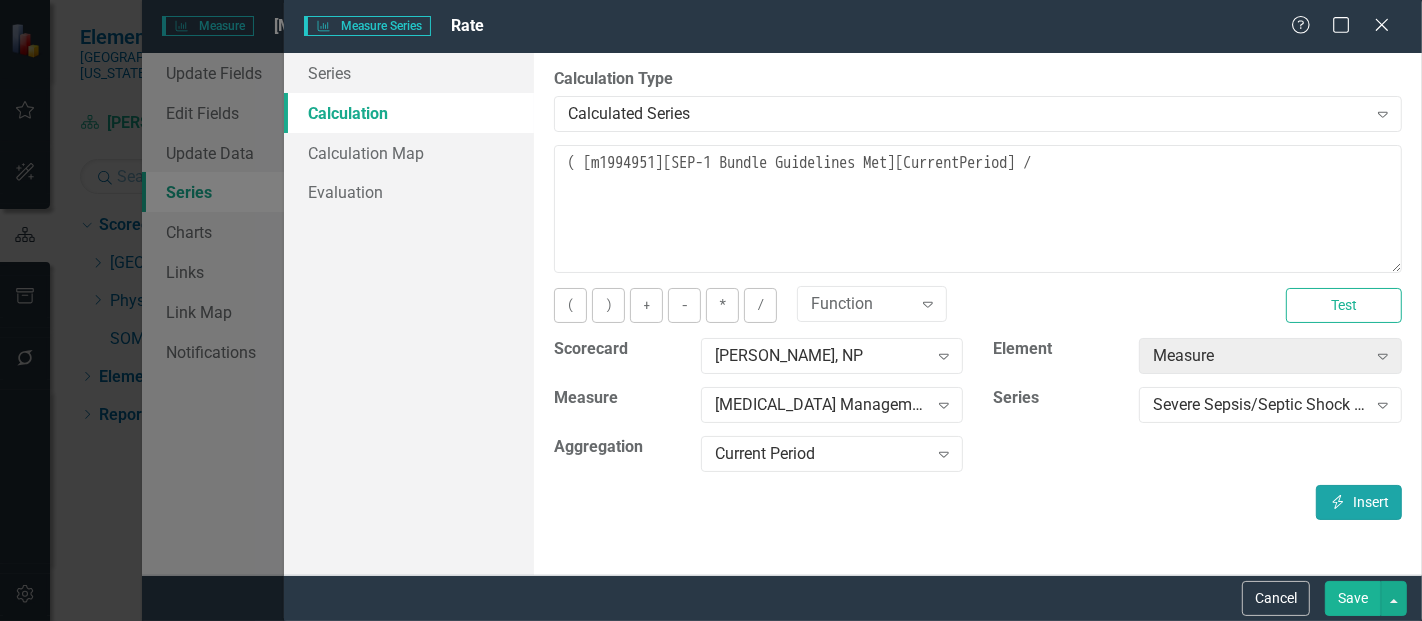 click on "Insert    Insert" at bounding box center [1359, 502] 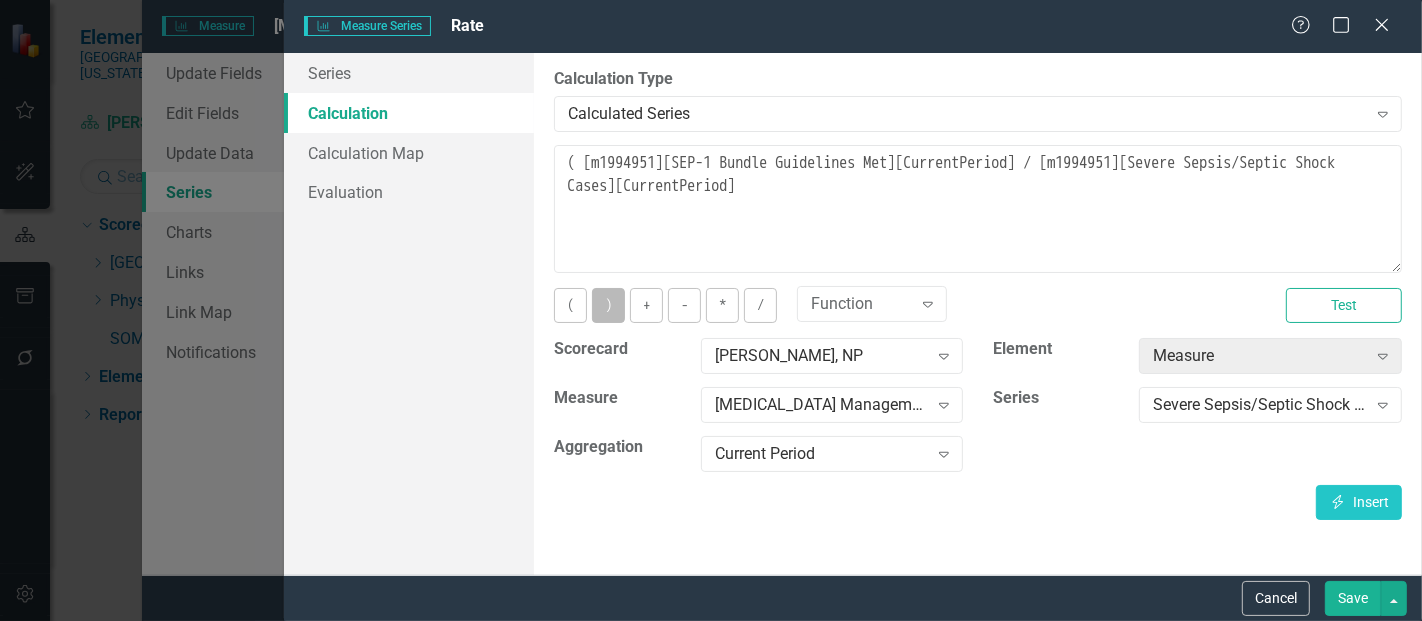 click on ")" at bounding box center [608, 305] 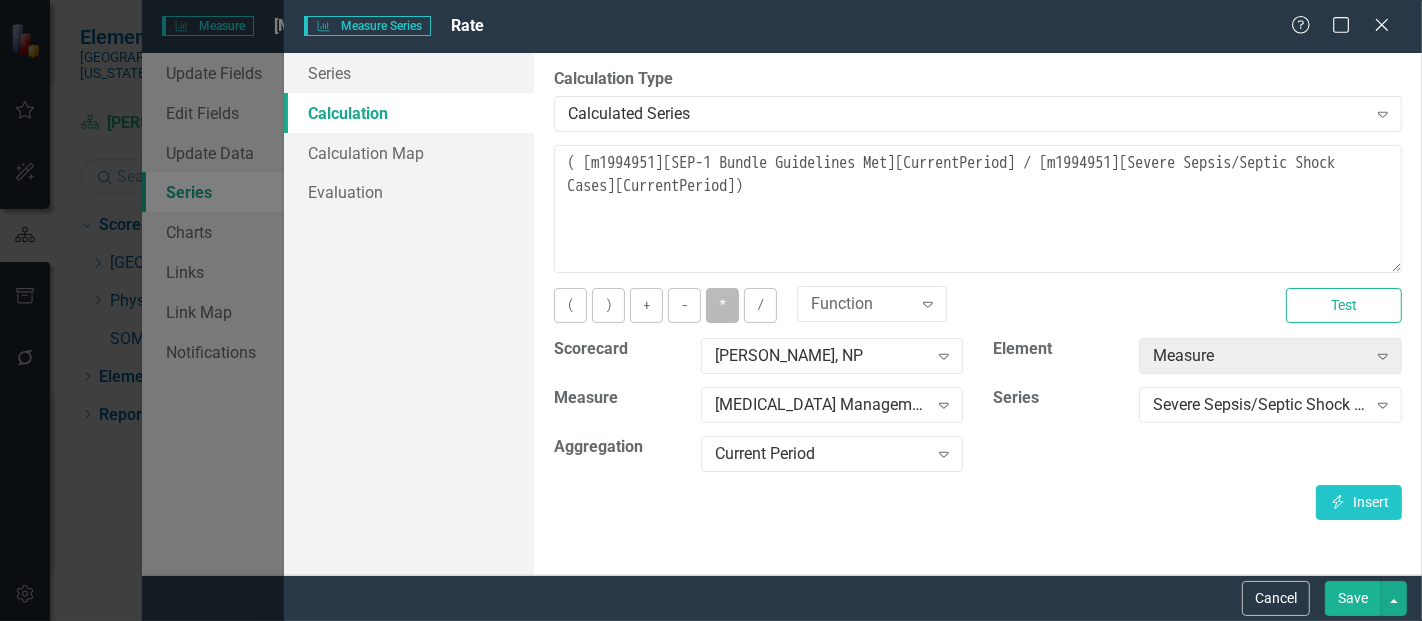 click on "*" at bounding box center [722, 305] 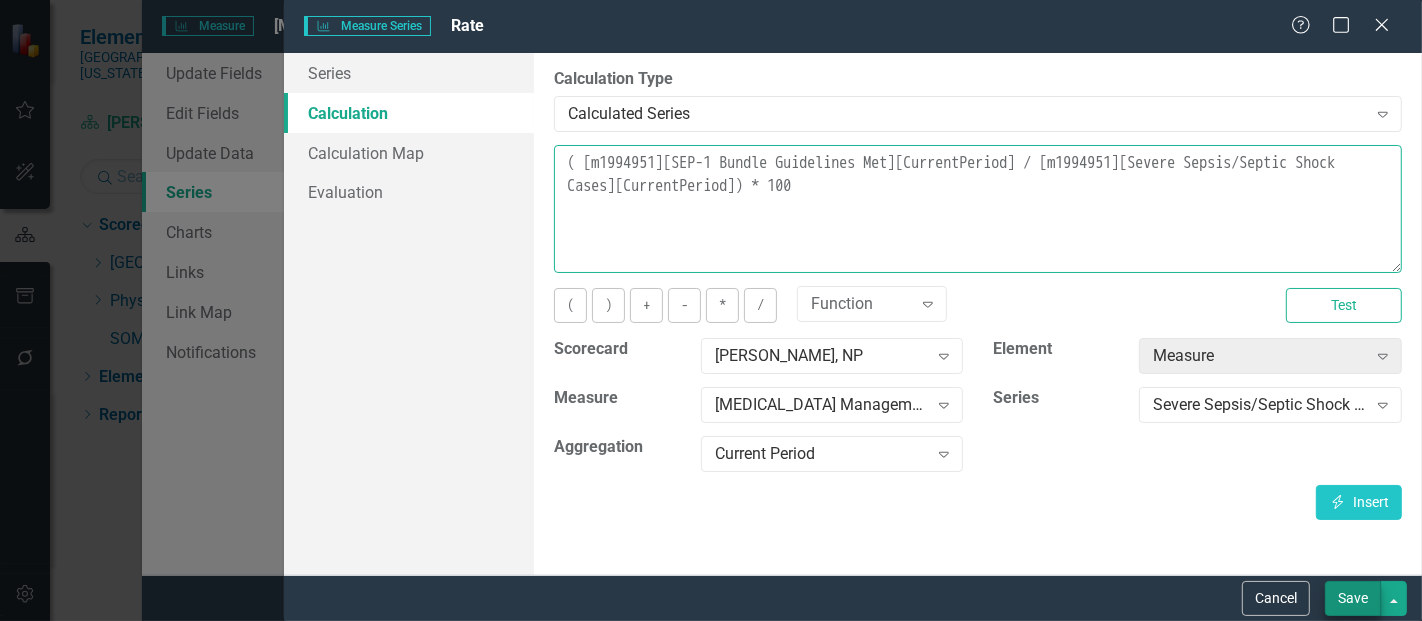 type on "( [m1994951][SEP-1 Bundle Guidelines Met][CurrentPeriod] / [m1994951][Severe Sepsis/Septic Shock Cases][CurrentPeriod]) * 100" 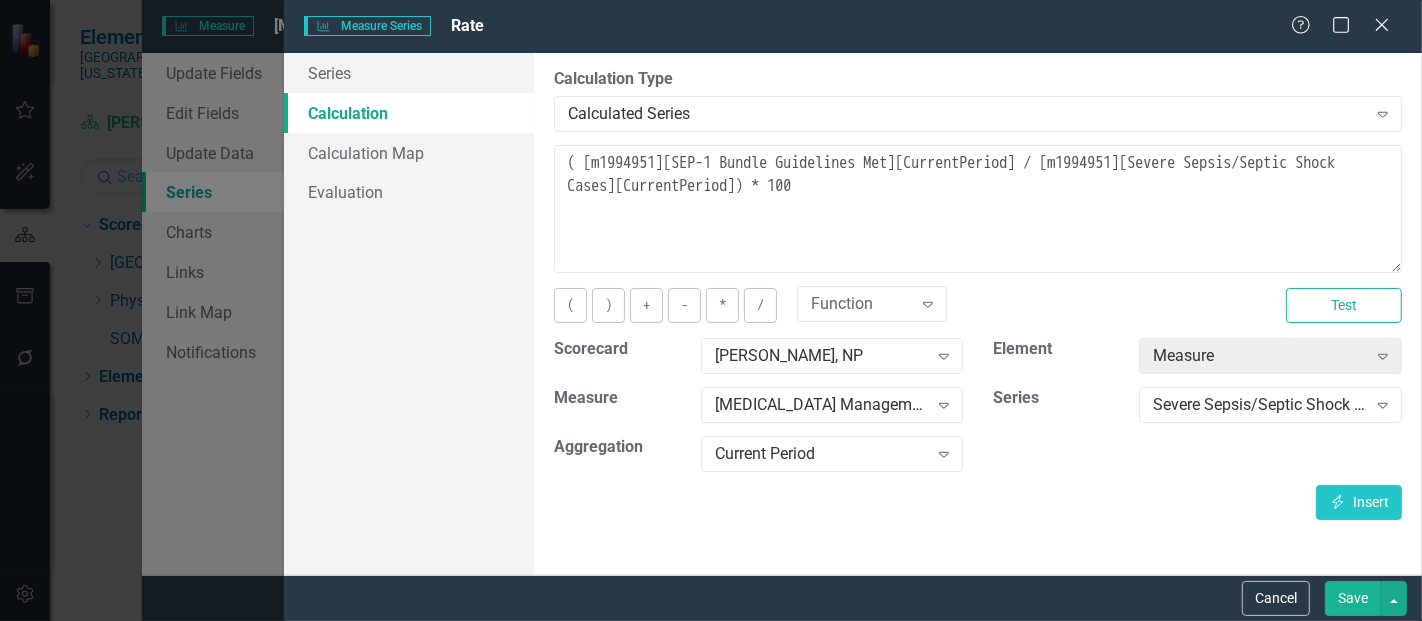 click on "Save" at bounding box center (1353, 598) 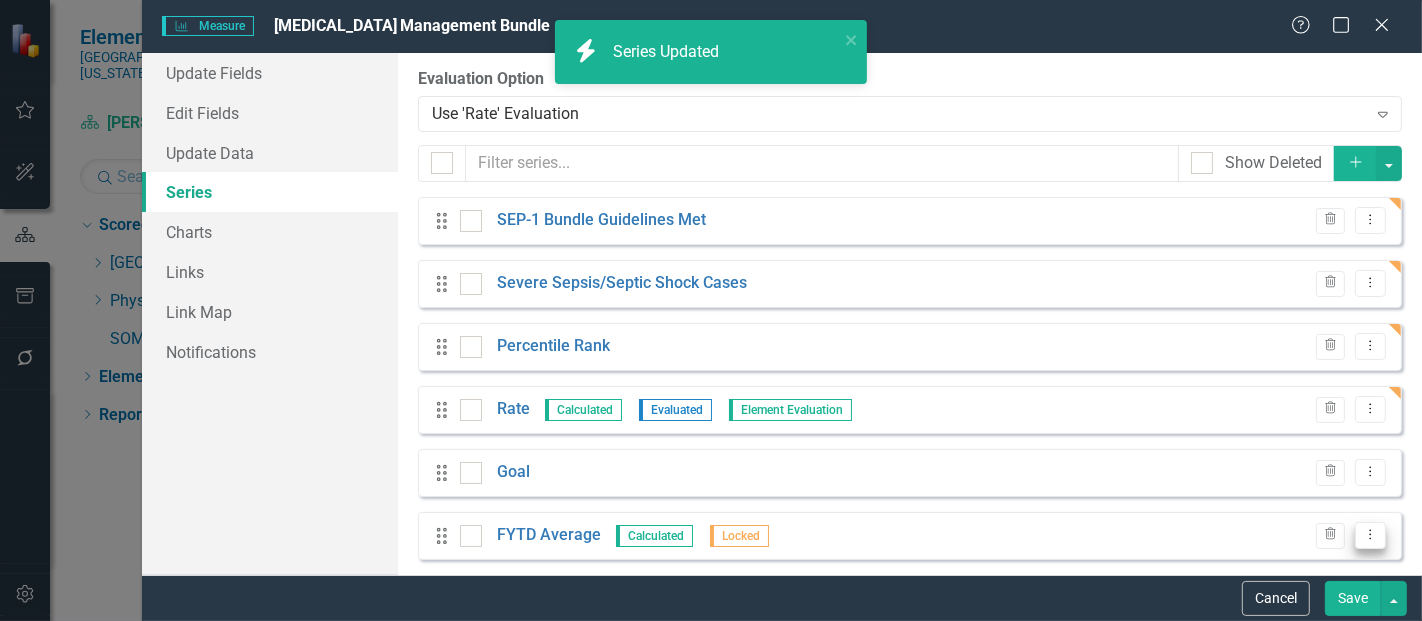 click on "Dropdown Menu" 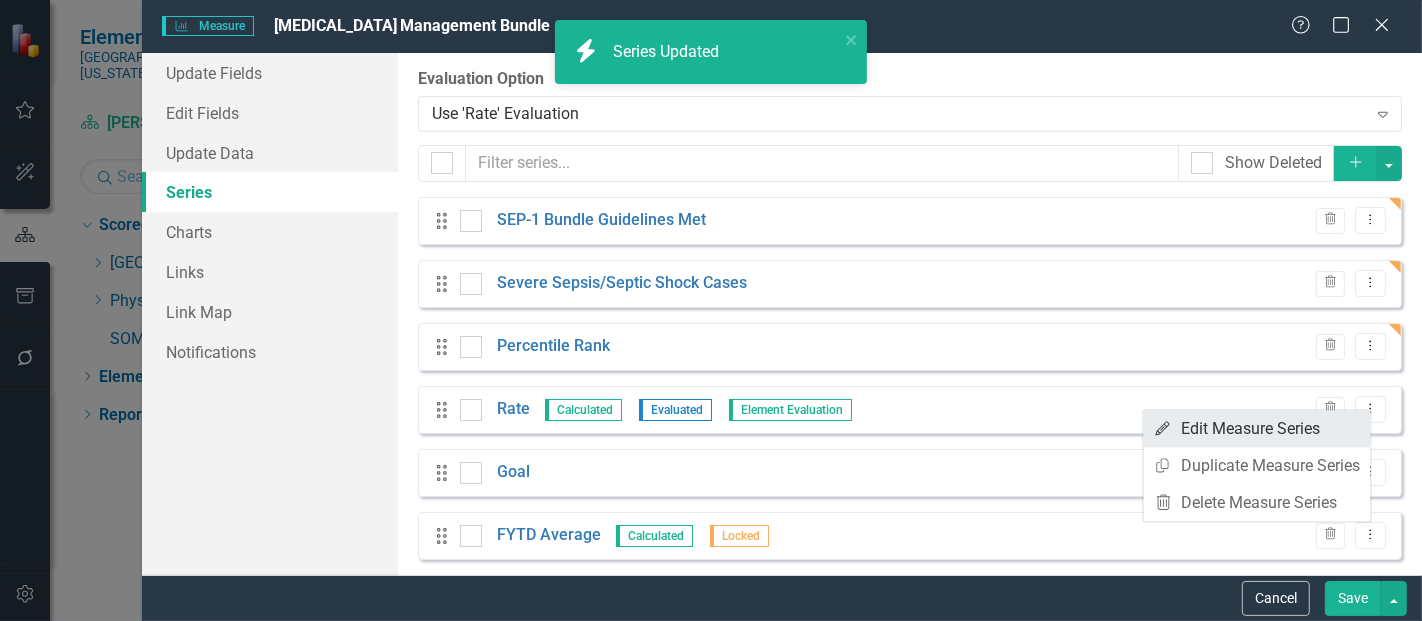 click on "Edit Edit Measure Series" at bounding box center (1257, 428) 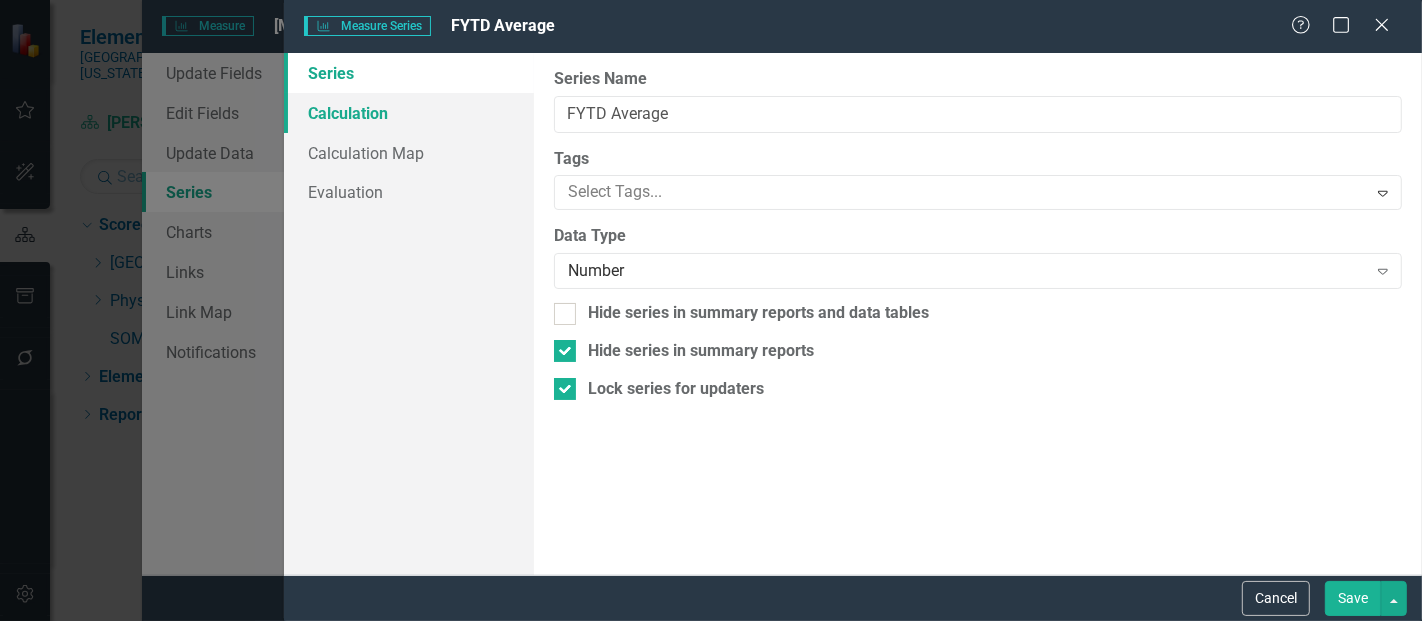 click on "Calculation" at bounding box center (409, 113) 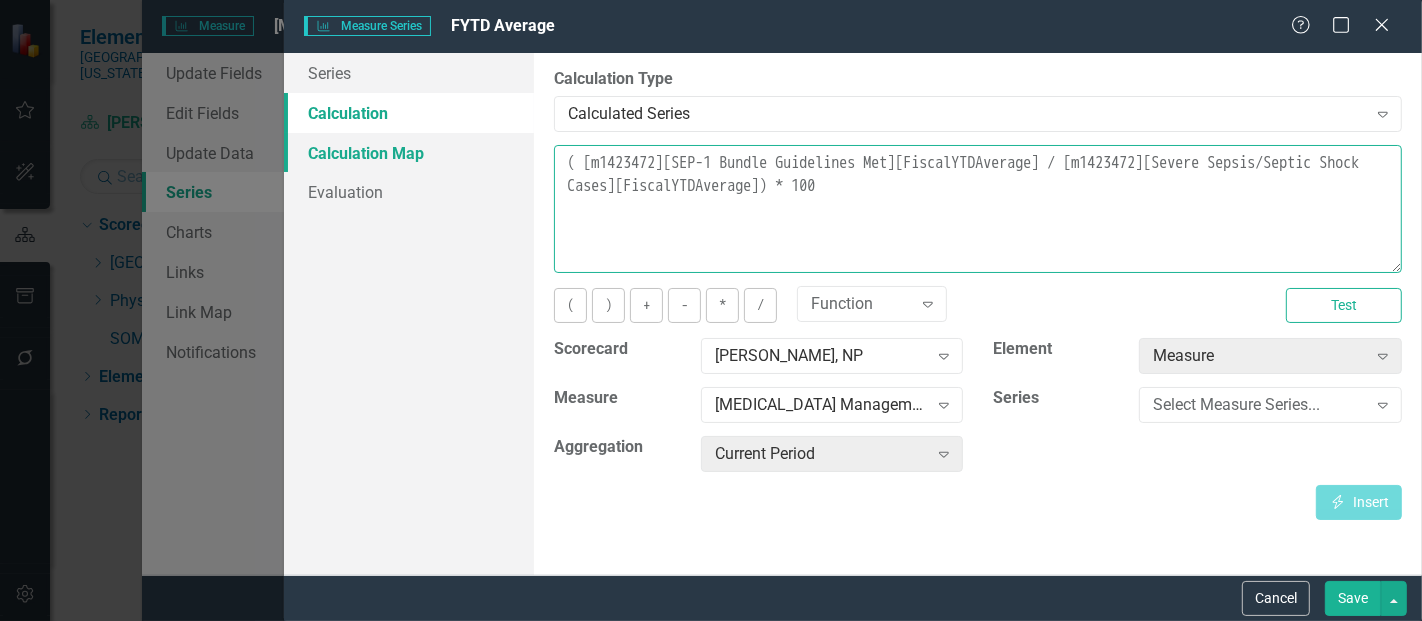 drag, startPoint x: 936, startPoint y: 198, endPoint x: 491, endPoint y: 153, distance: 447.2695 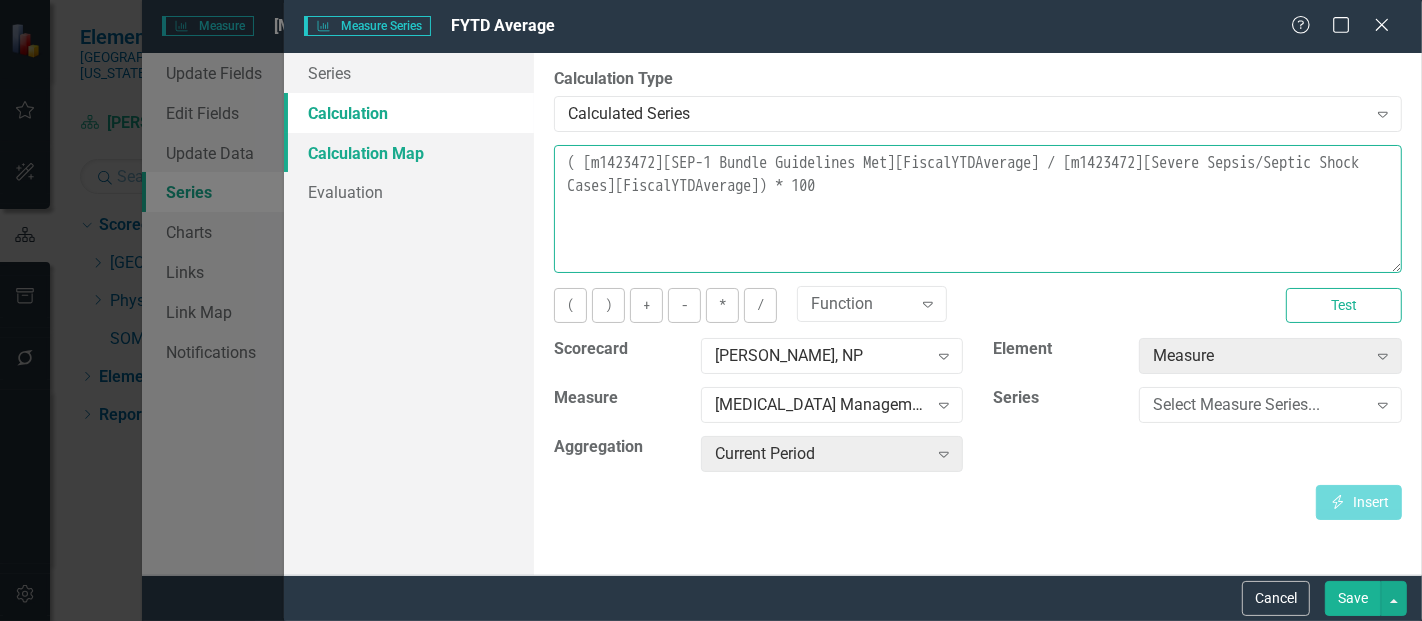 click on "Series Calculation Calculation Map Evaluation From this page, you can edit the name, type, and visibility options of your series.   Learn more in the ClearPoint Support Center. Close Help Series Name FYTD Average Tags Select Tags... Expand Data Type Number Expand Hide series in summary reports and data tables Hide series in summary reports Lock series for updaters By default, series in ClearPoint are not calculated. So, if you leave the form below blank, you can manually enter (or upload) data into this series. However, if you want to calculate the series, you can use the drop-downs below to reference any other series value in ClearPoint, and (optionally) add aggregations. Standard mathematical operators and logical functions are also supported.    Learn more in the ClearPoint Support Center. Close Help Calculation Type Calculated Series Expand   Learn more in the ClearPoint Support Center. Close Help ( ) + - * / Function Expand Test Scorecard Jessica Sarajlic, NP Expand Element Measure Expand Measure" at bounding box center [853, 314] 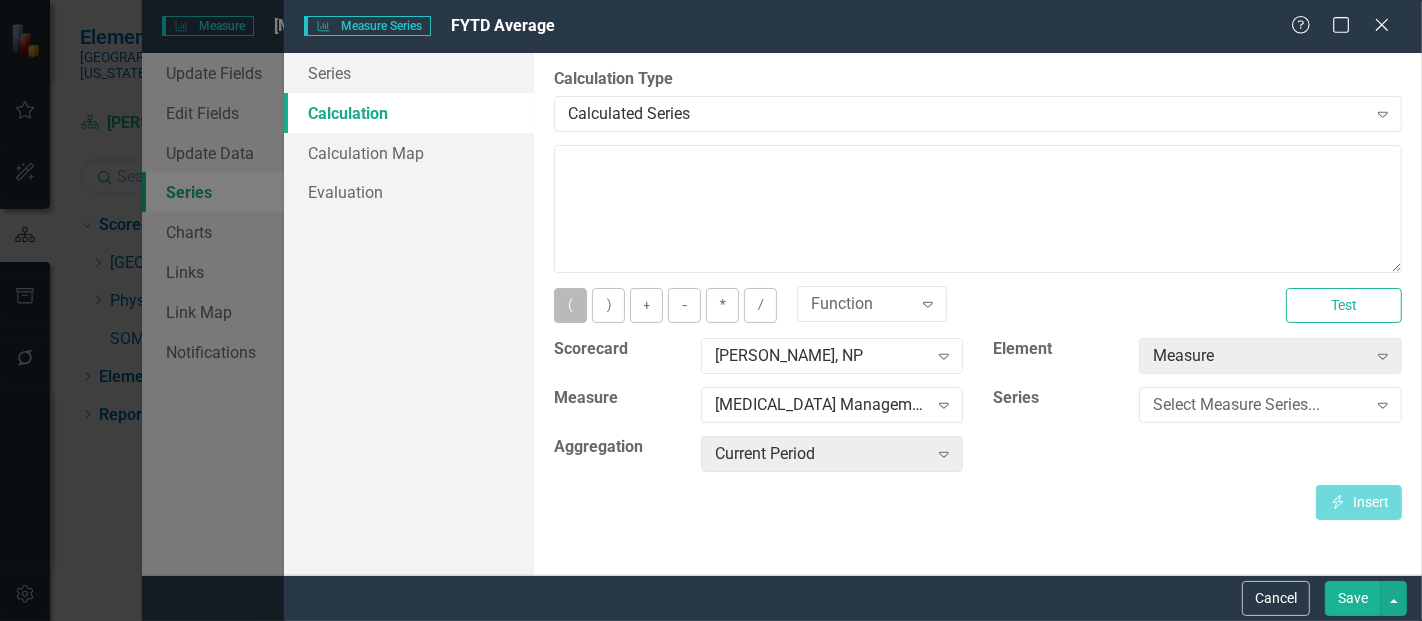 click on "(" at bounding box center [570, 305] 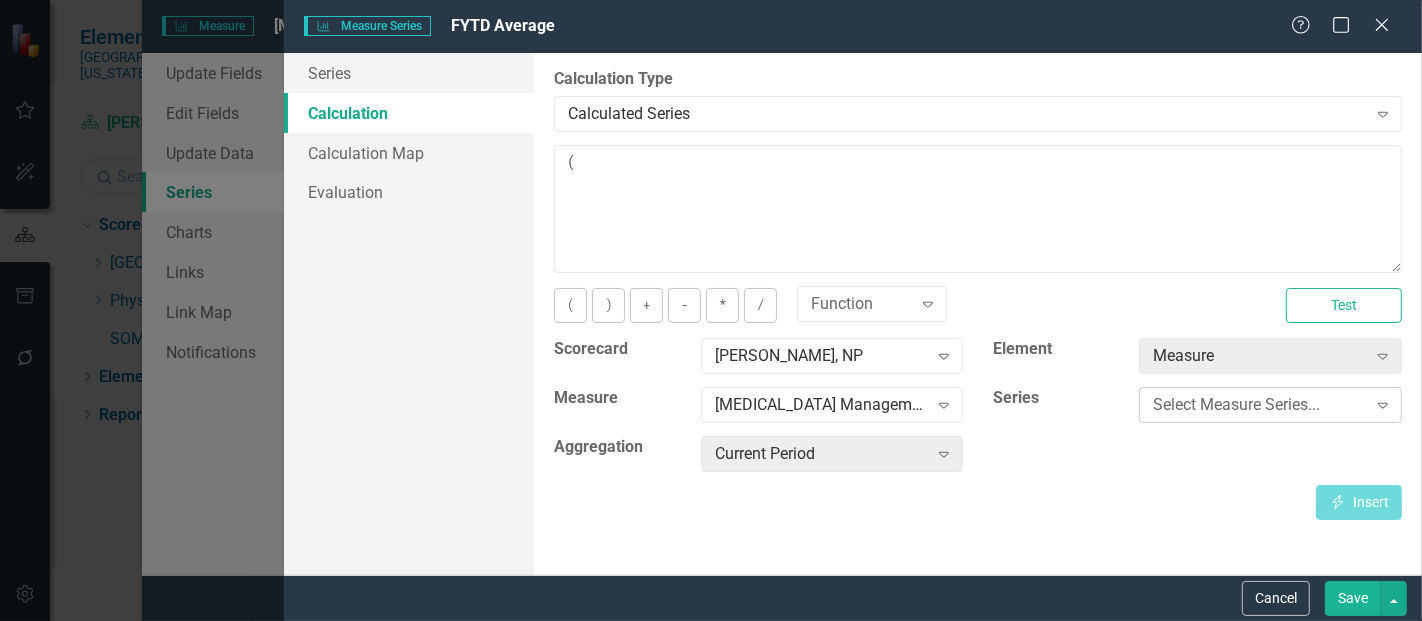 click on "Select Measure Series..." at bounding box center (1259, 405) 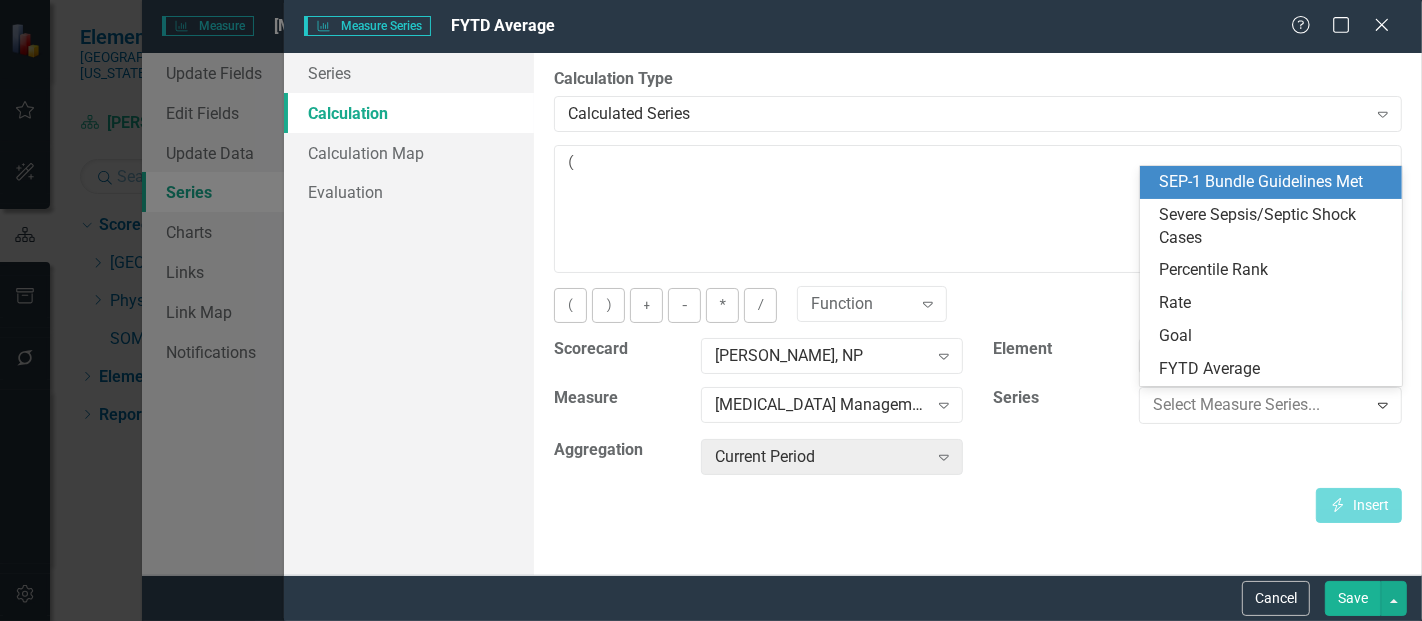 click on "SEP-1 Bundle Guidelines Met" at bounding box center (1275, 182) 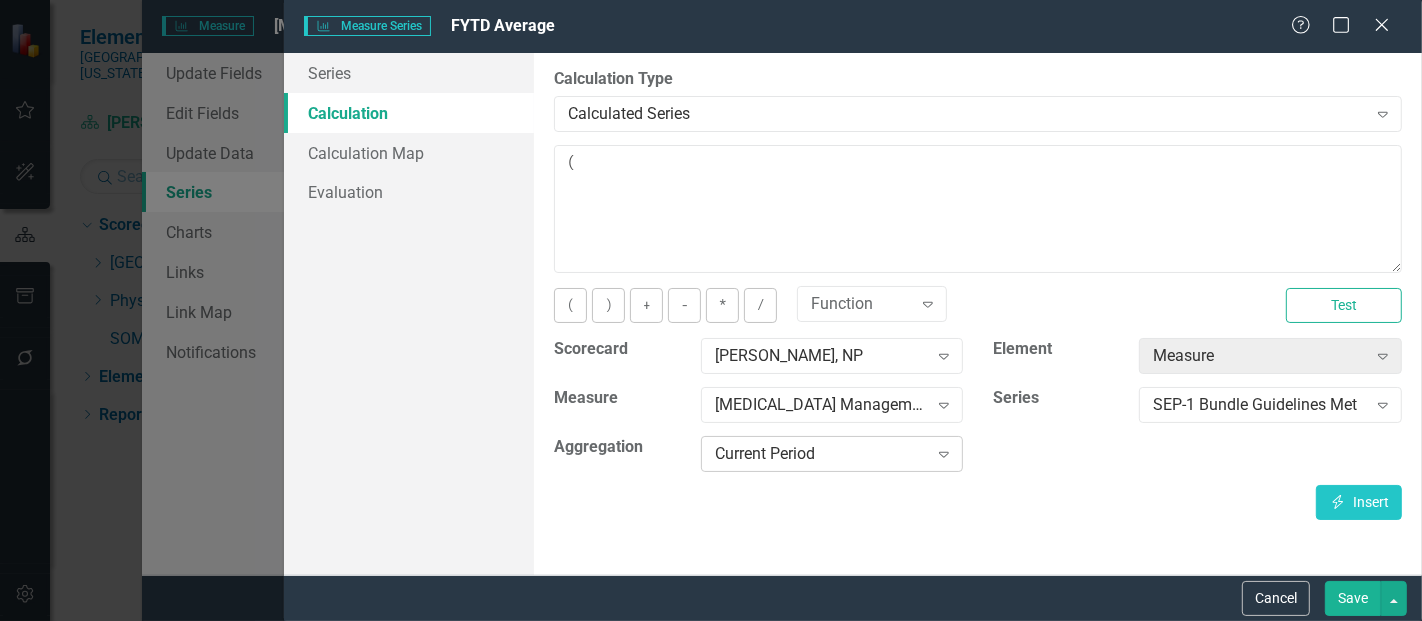 click on "Current Period Expand" at bounding box center (832, 454) 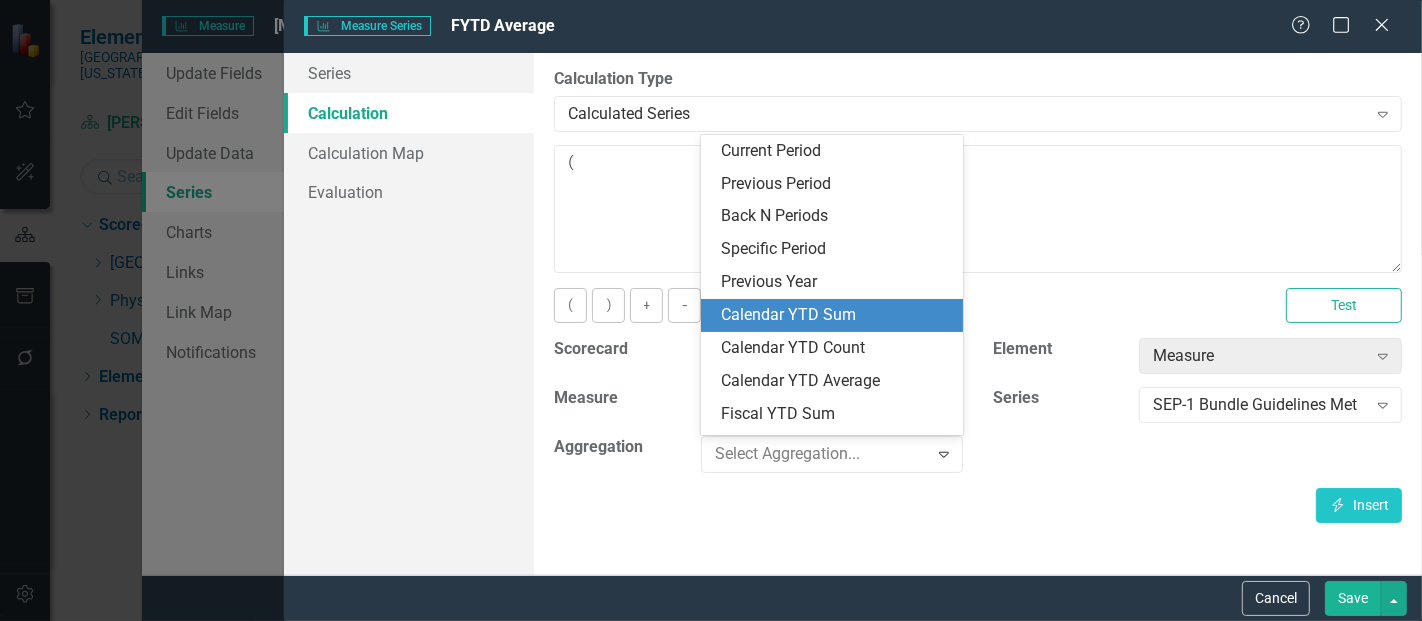 scroll, scrollTop: 51, scrollLeft: 0, axis: vertical 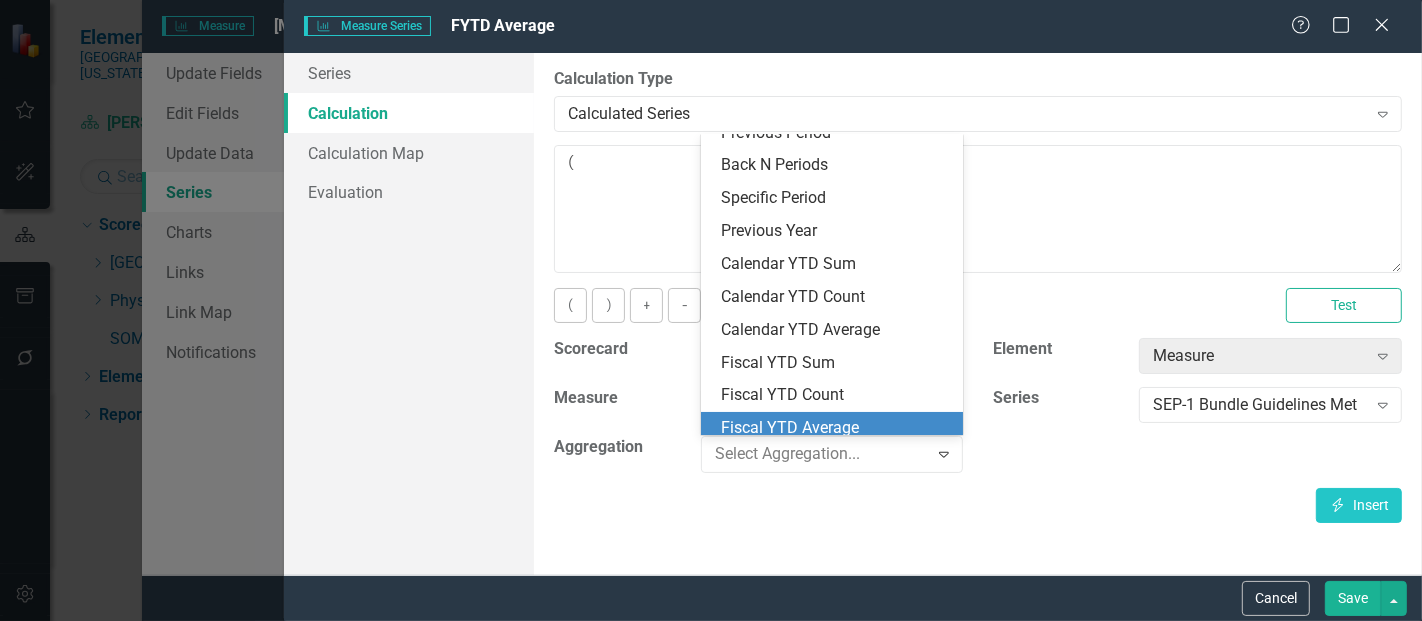 click on "Fiscal YTD Average" at bounding box center [836, 428] 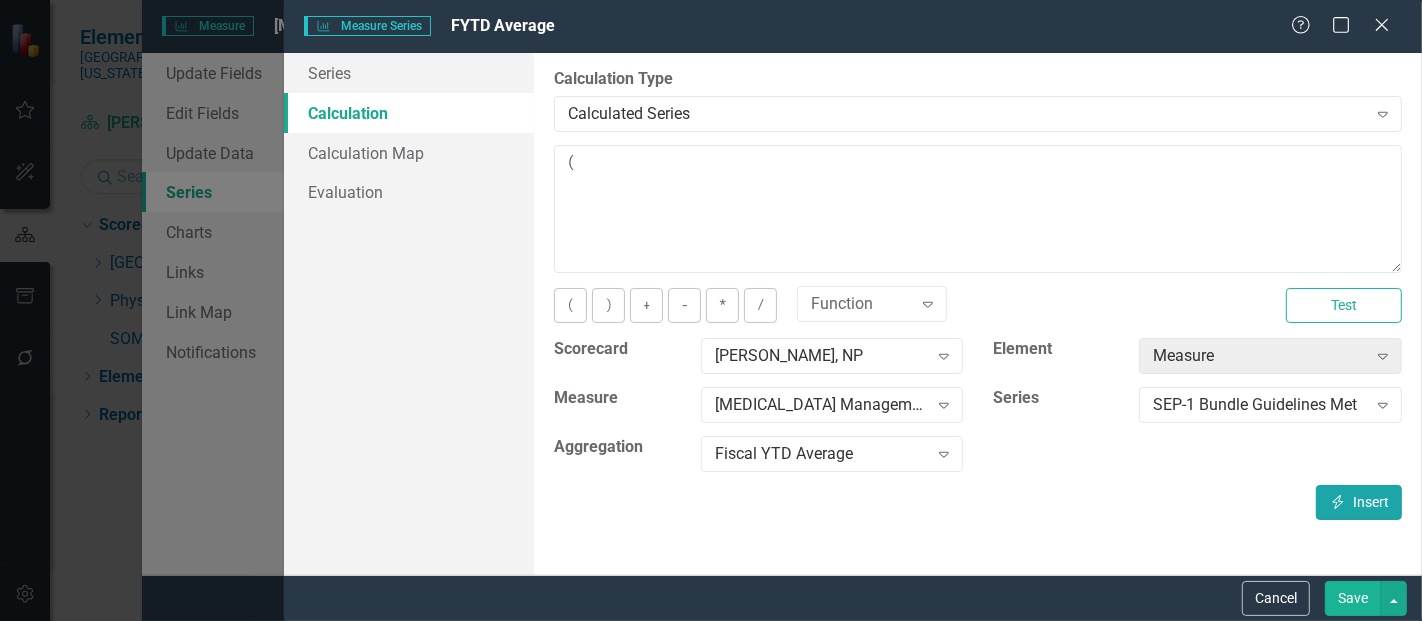 click on "Insert    Insert" at bounding box center [1359, 502] 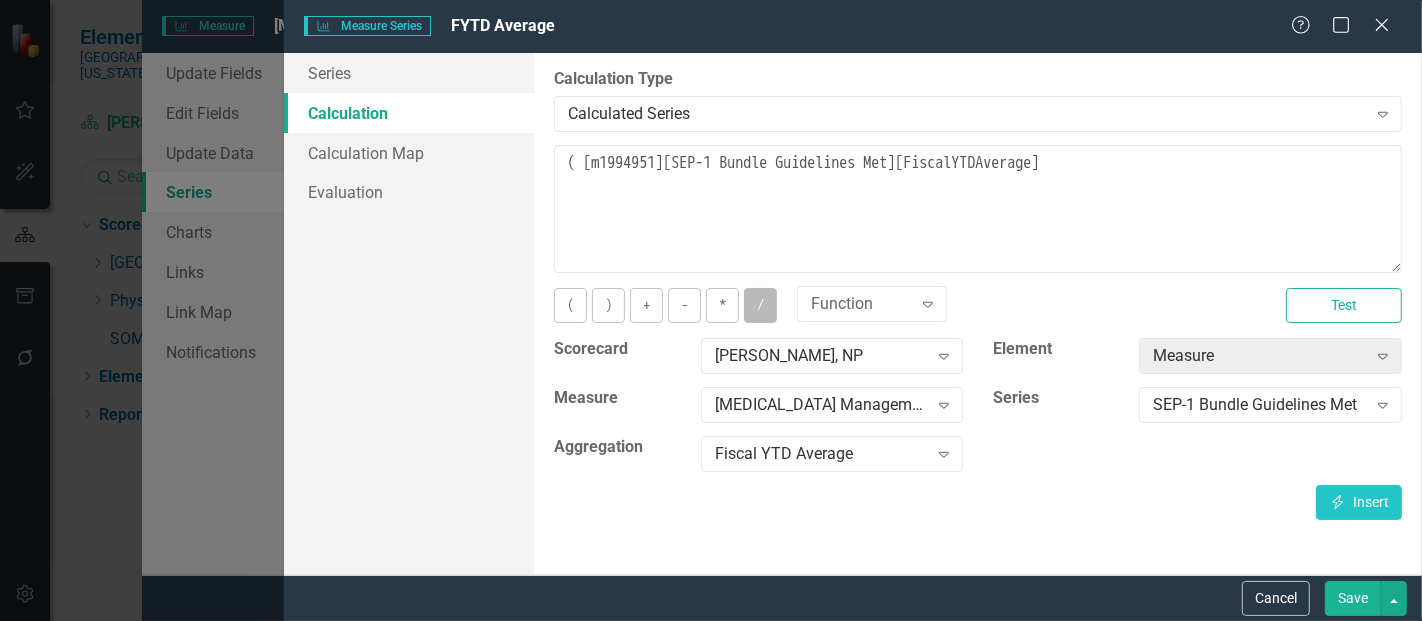 click on "/" at bounding box center (760, 305) 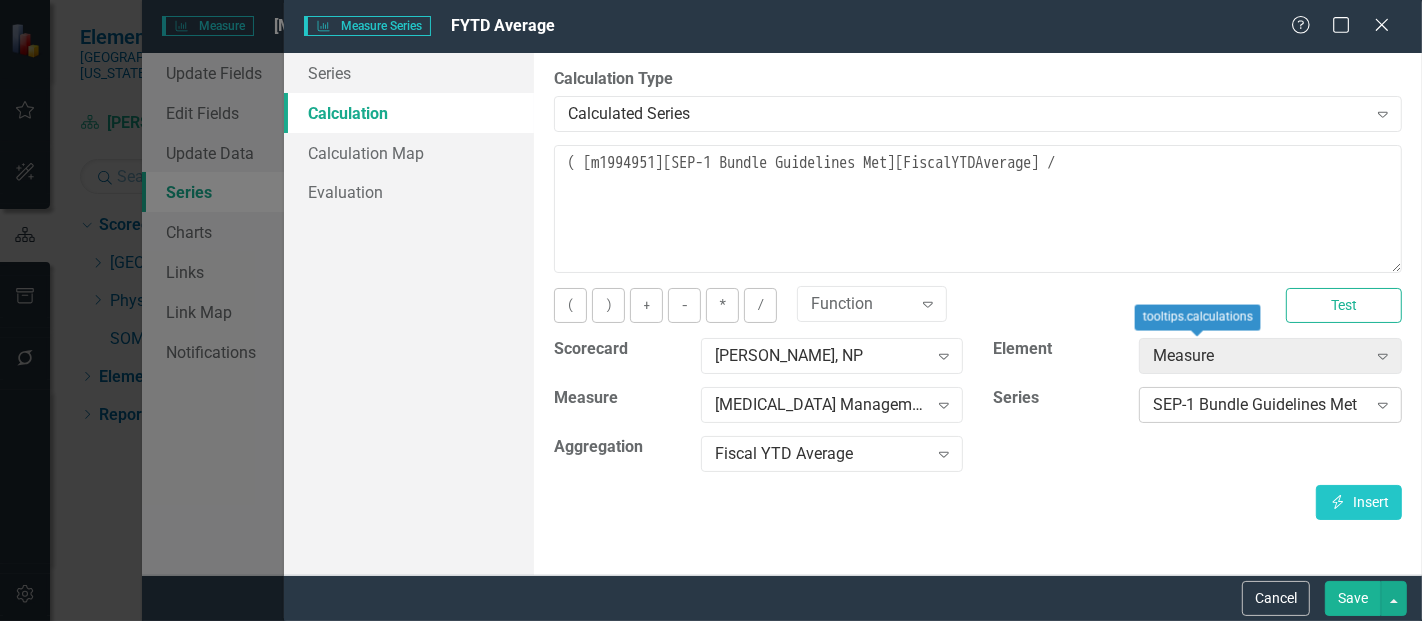 click on "SEP-1 Bundle Guidelines Met" at bounding box center (1259, 405) 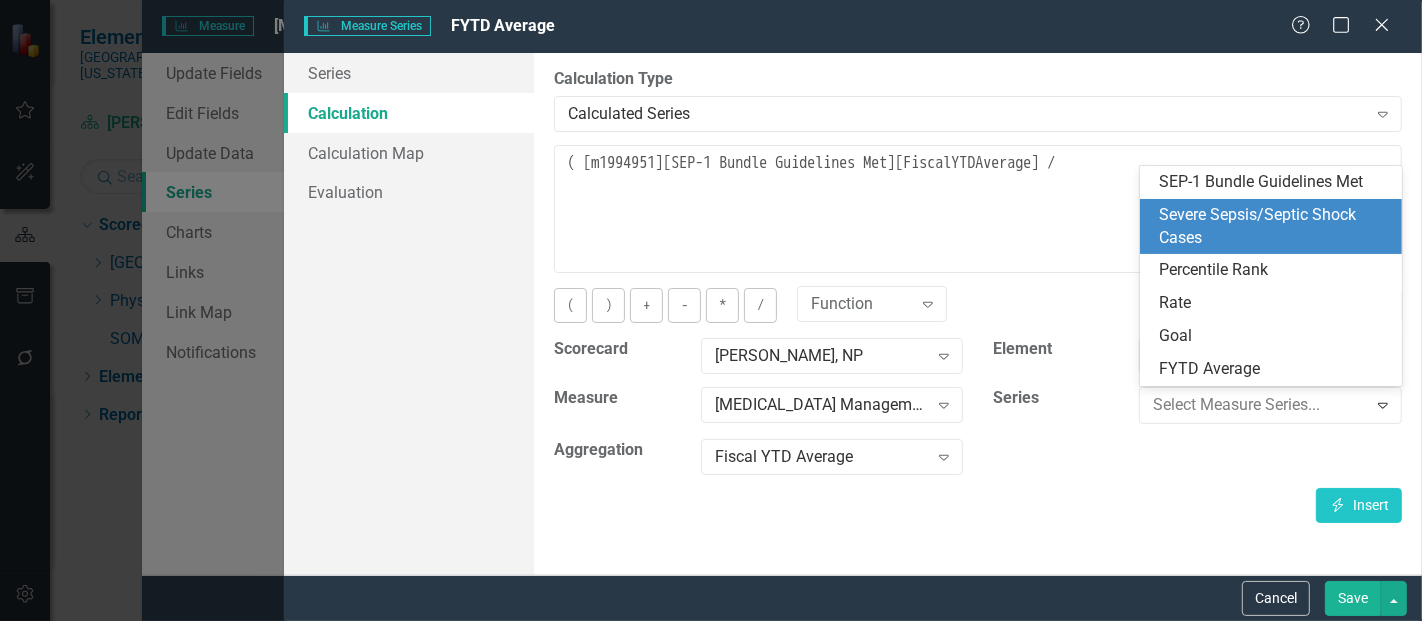 click on "Severe Sepsis/Septic Shock Cases" at bounding box center (1275, 227) 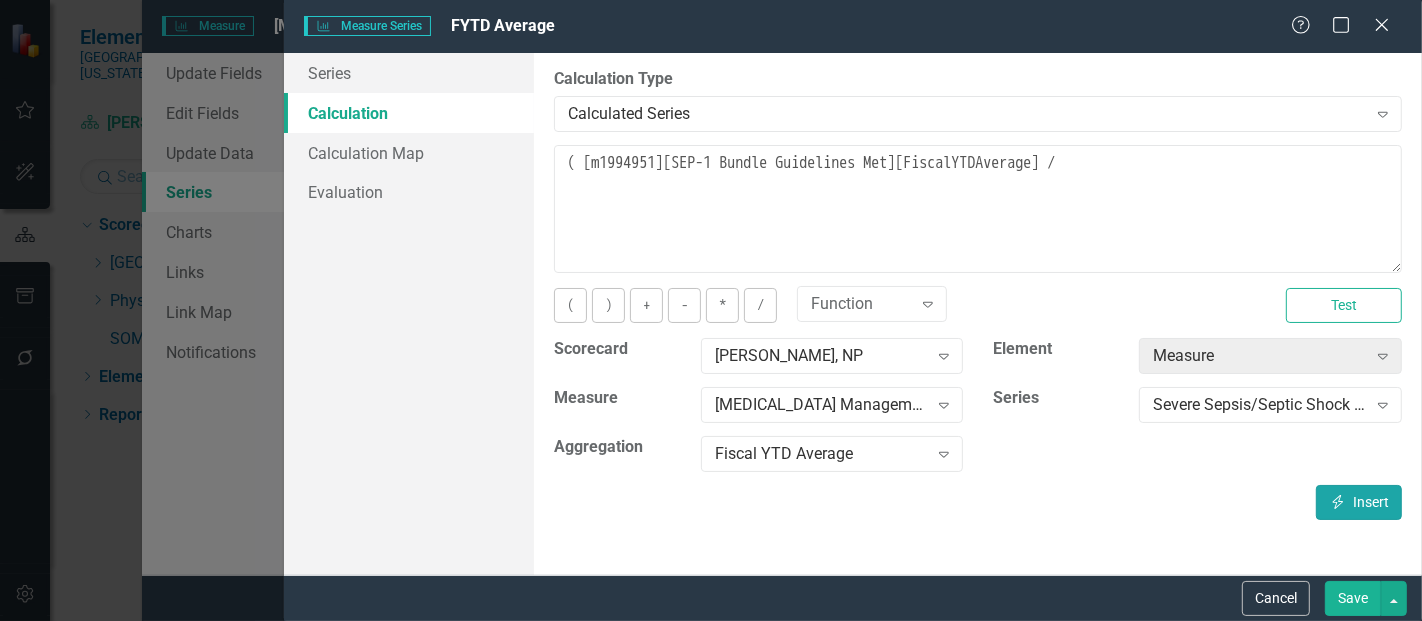 click on "Insert    Insert" at bounding box center (1359, 502) 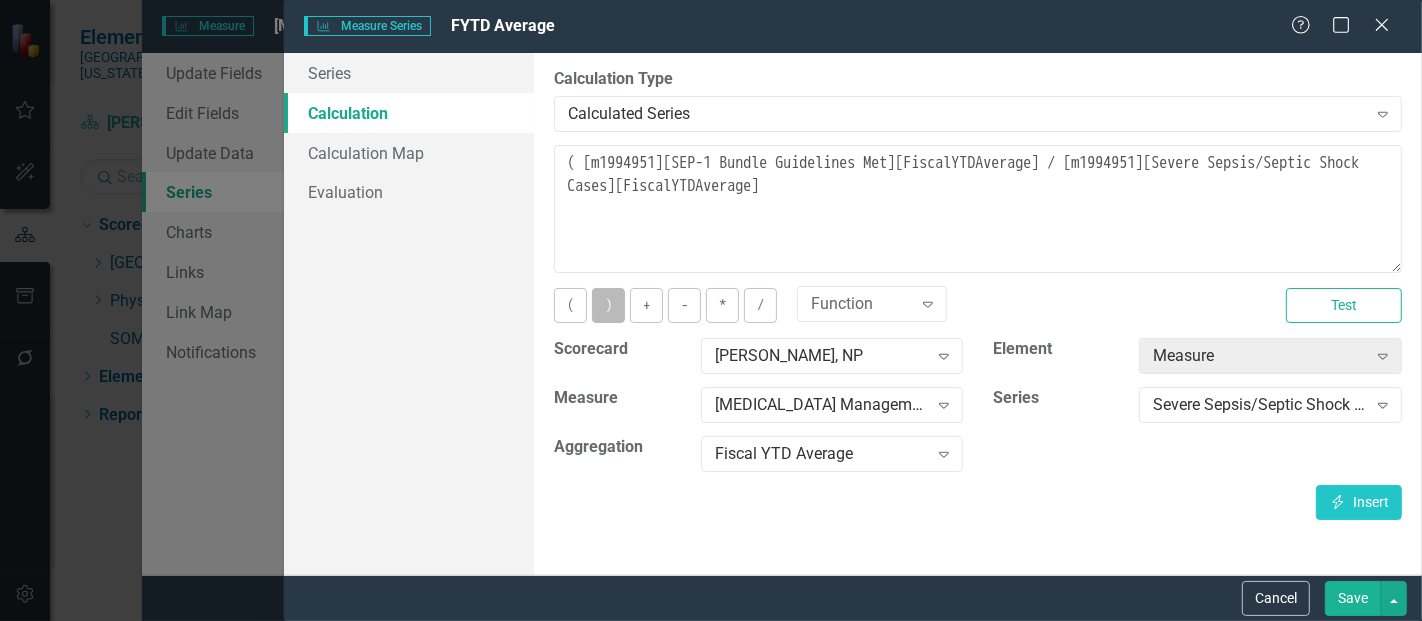 click on ")" at bounding box center [608, 305] 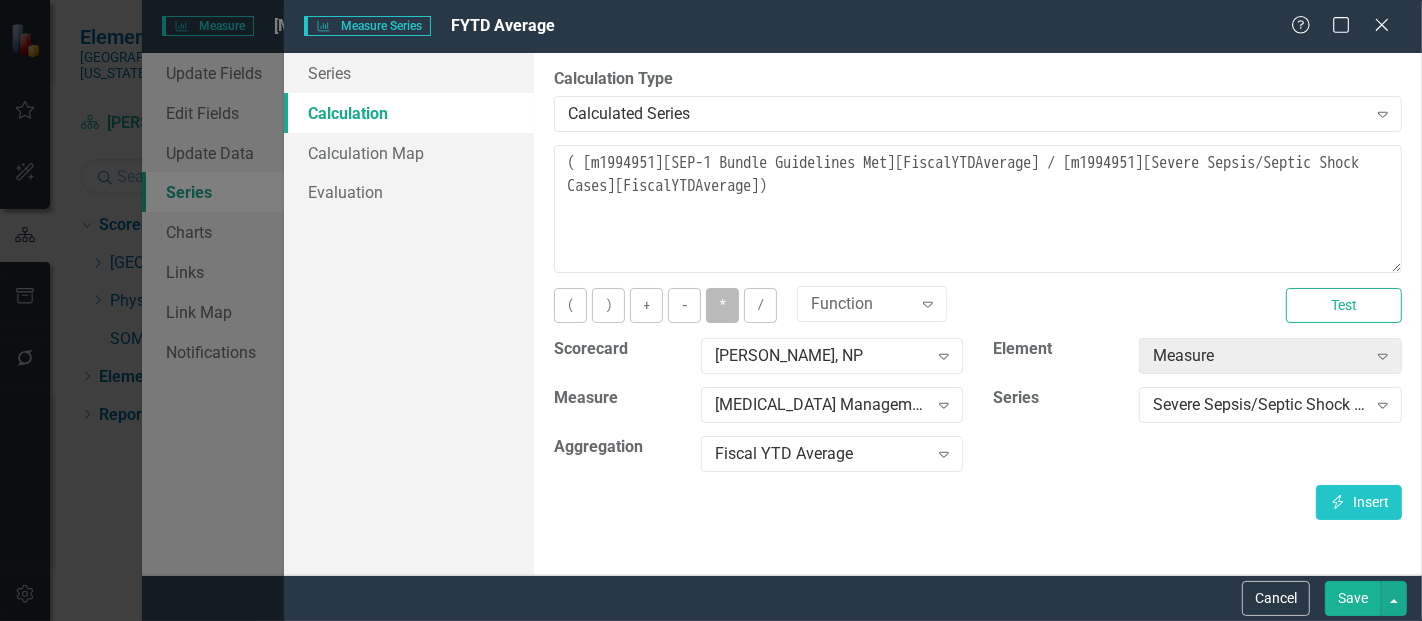 click on "*" at bounding box center (722, 305) 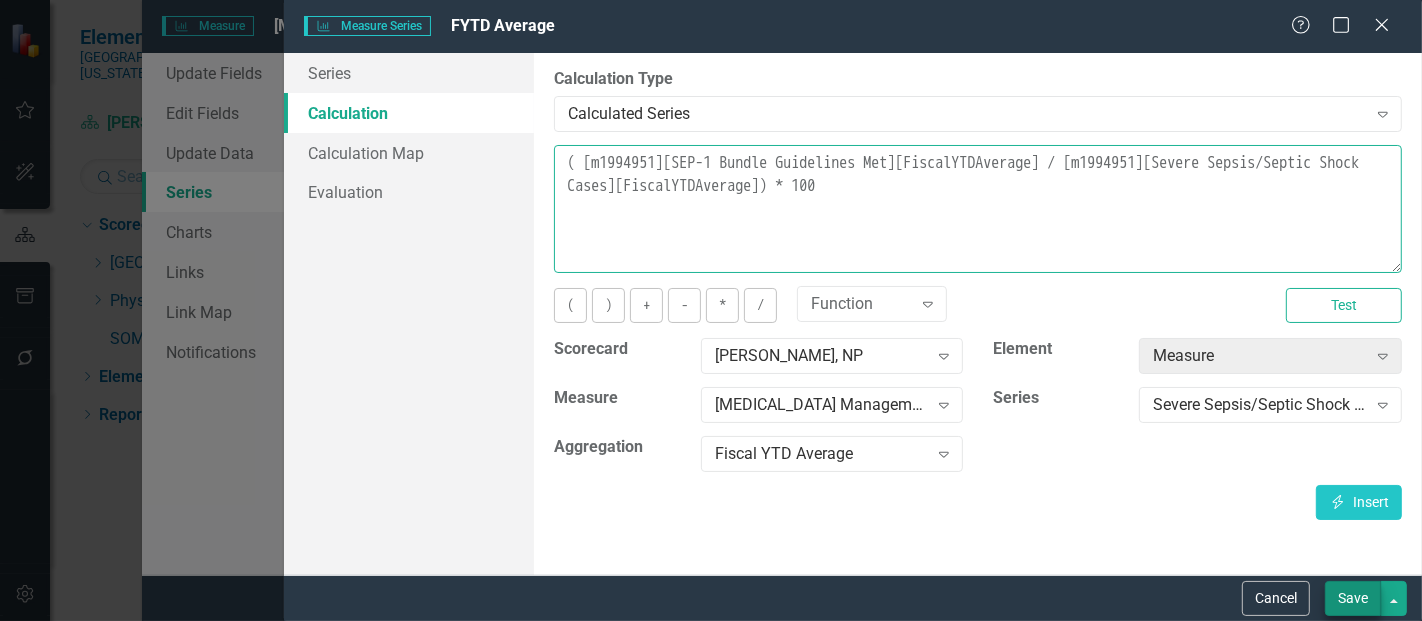 type on "( [m1994951][SEP-1 Bundle Guidelines Met][FiscalYTDAverage] / [m1994951][Severe Sepsis/Septic Shock Cases][FiscalYTDAverage]) * 100" 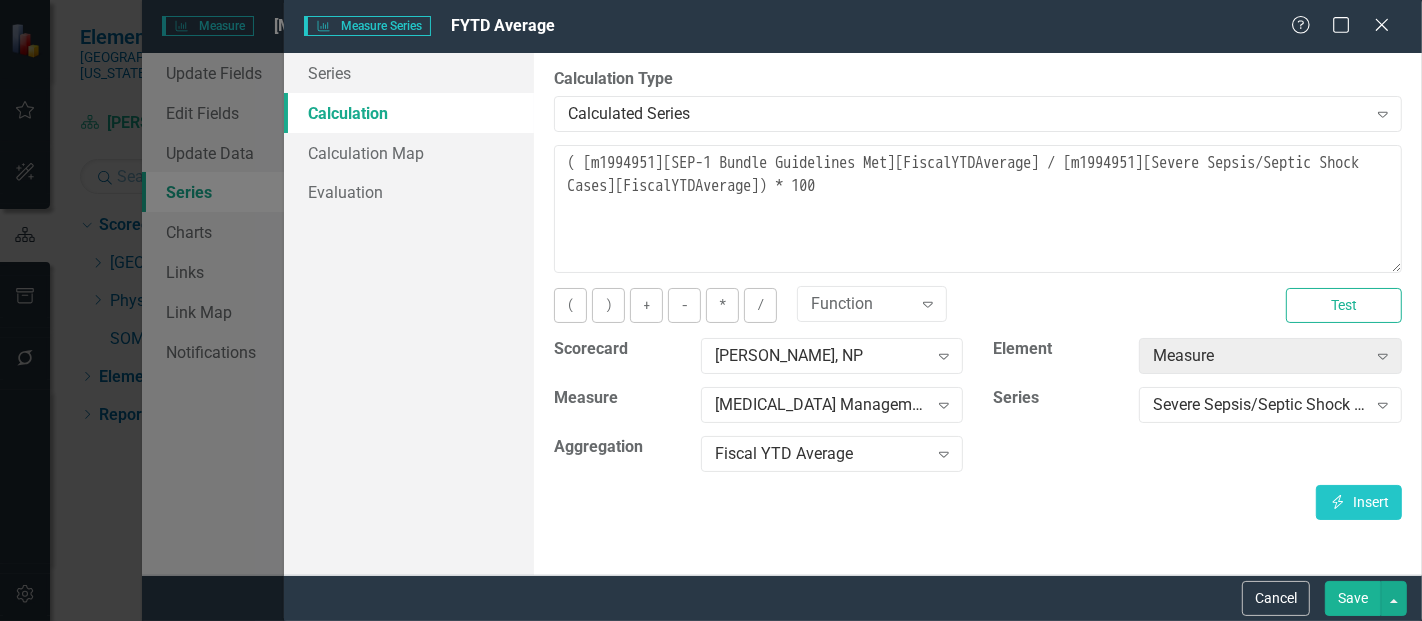 click on "Save" at bounding box center [1353, 598] 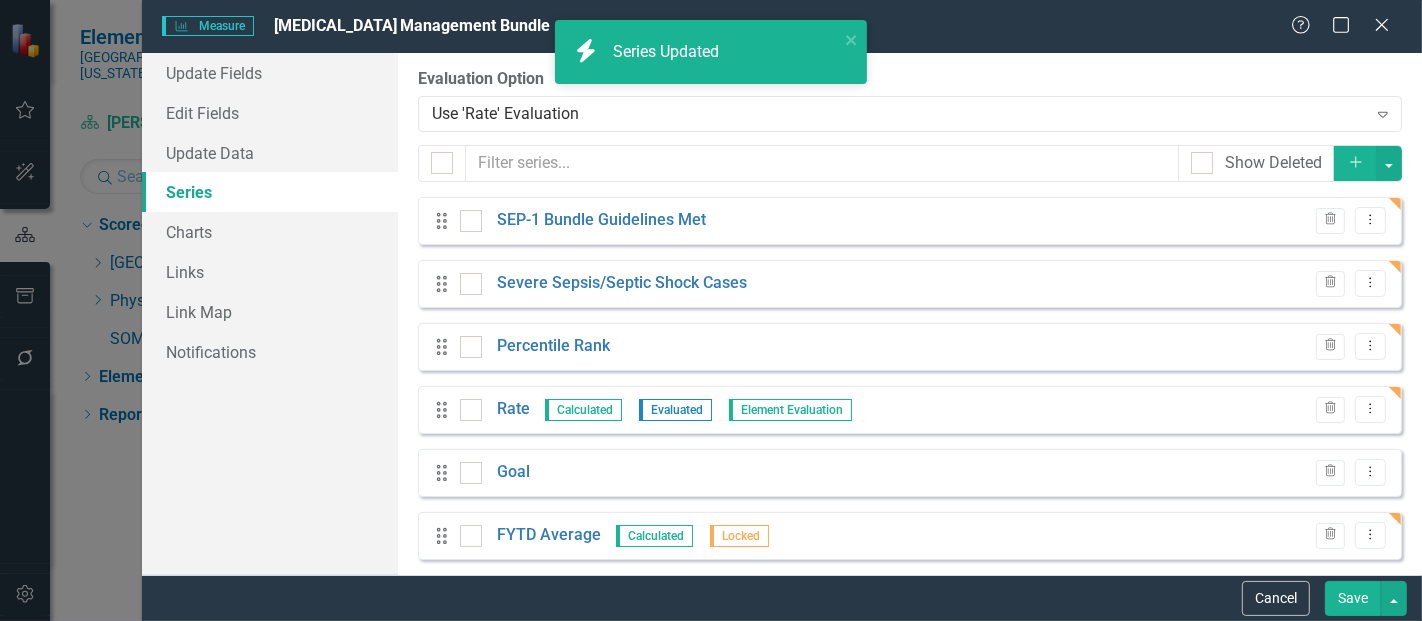 scroll, scrollTop: 14, scrollLeft: 0, axis: vertical 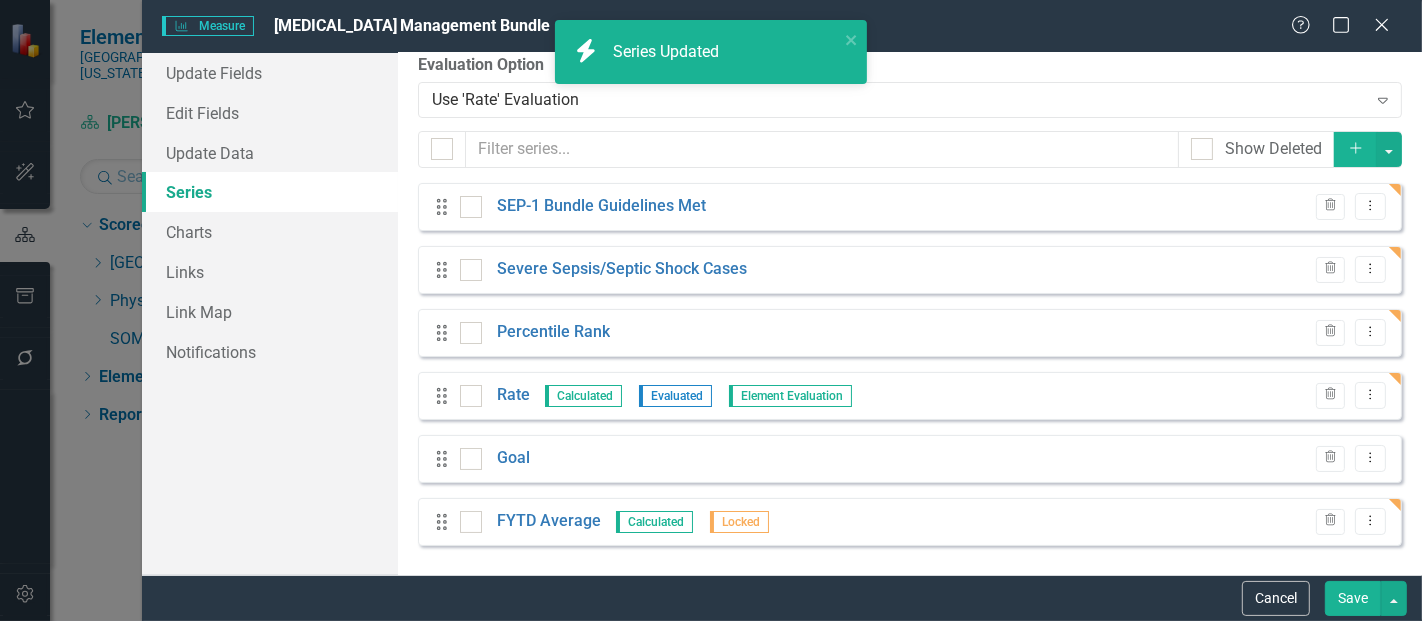 click on "Save" at bounding box center (1353, 598) 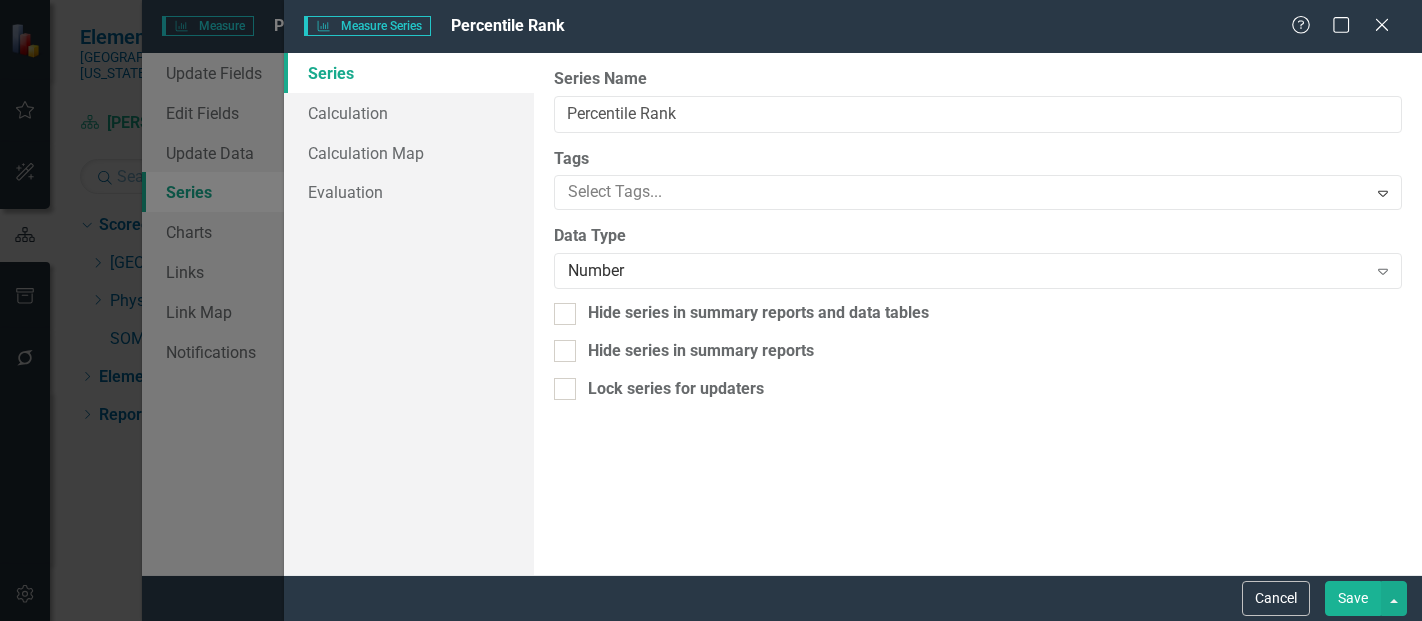 scroll, scrollTop: 0, scrollLeft: 0, axis: both 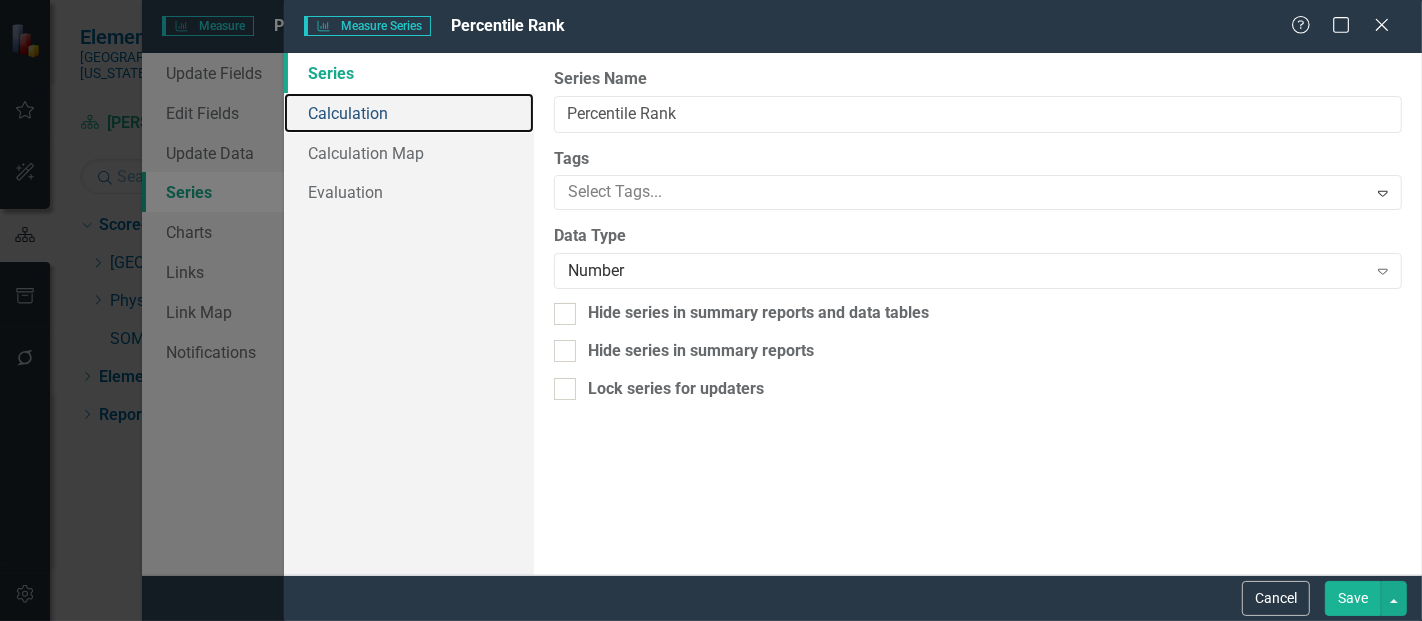 click on "Calculation" at bounding box center [409, 113] 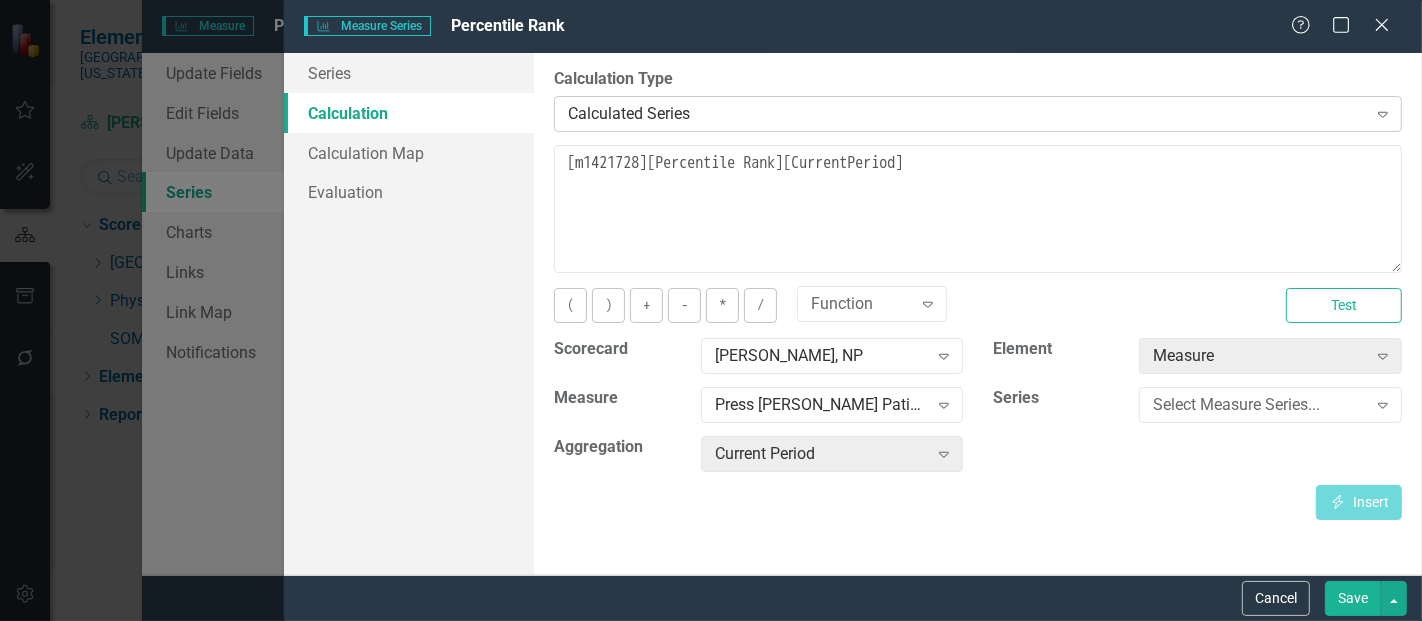 click on "Calculated Series" at bounding box center (967, 113) 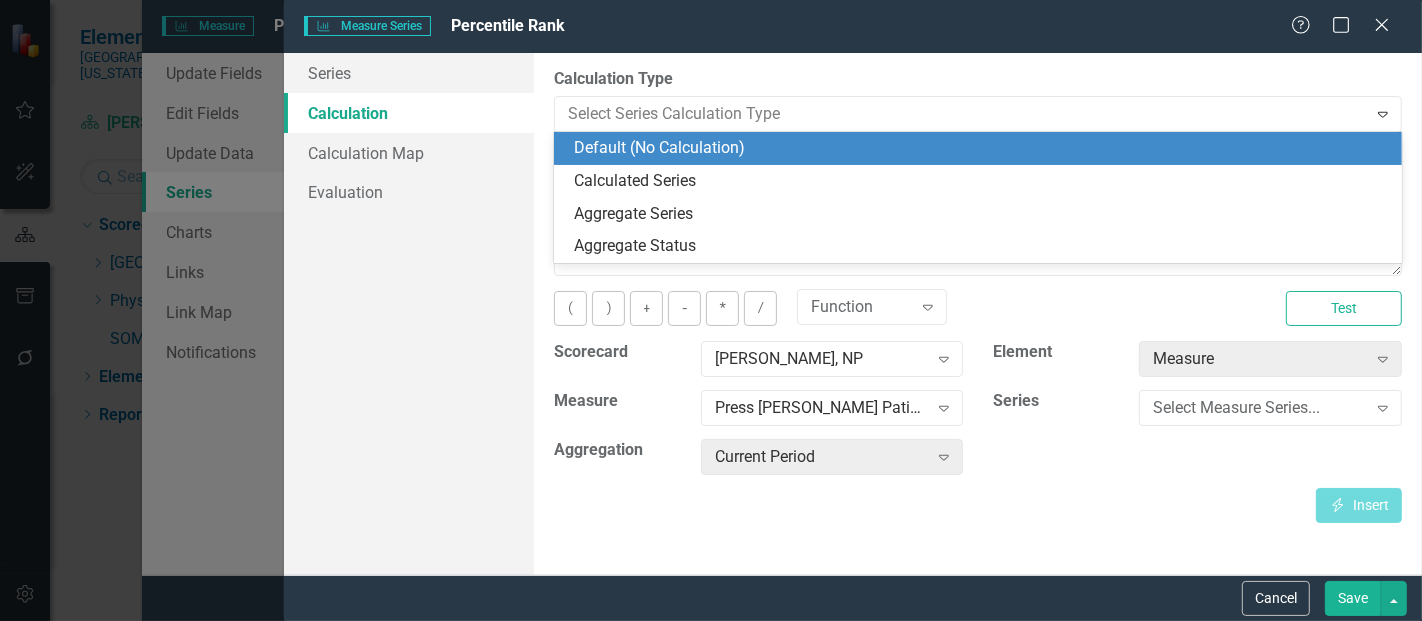 click on "Default (No Calculation)" at bounding box center [982, 148] 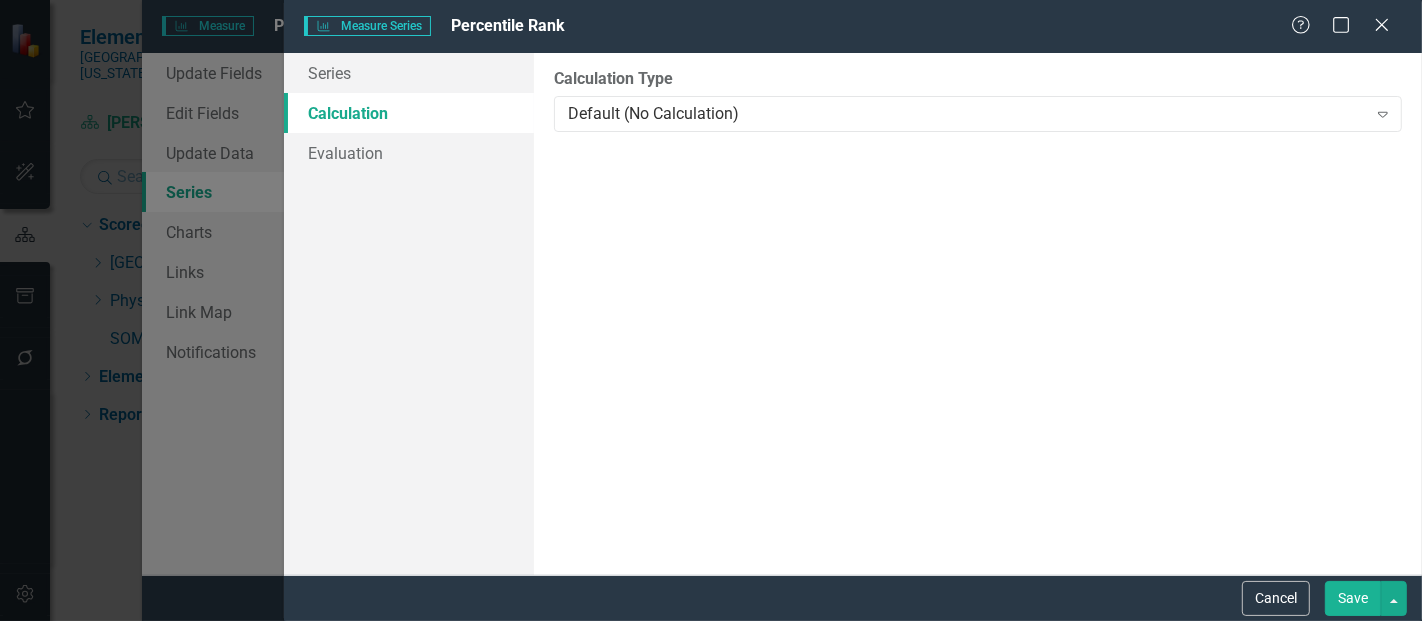 click on "Save" at bounding box center [1353, 598] 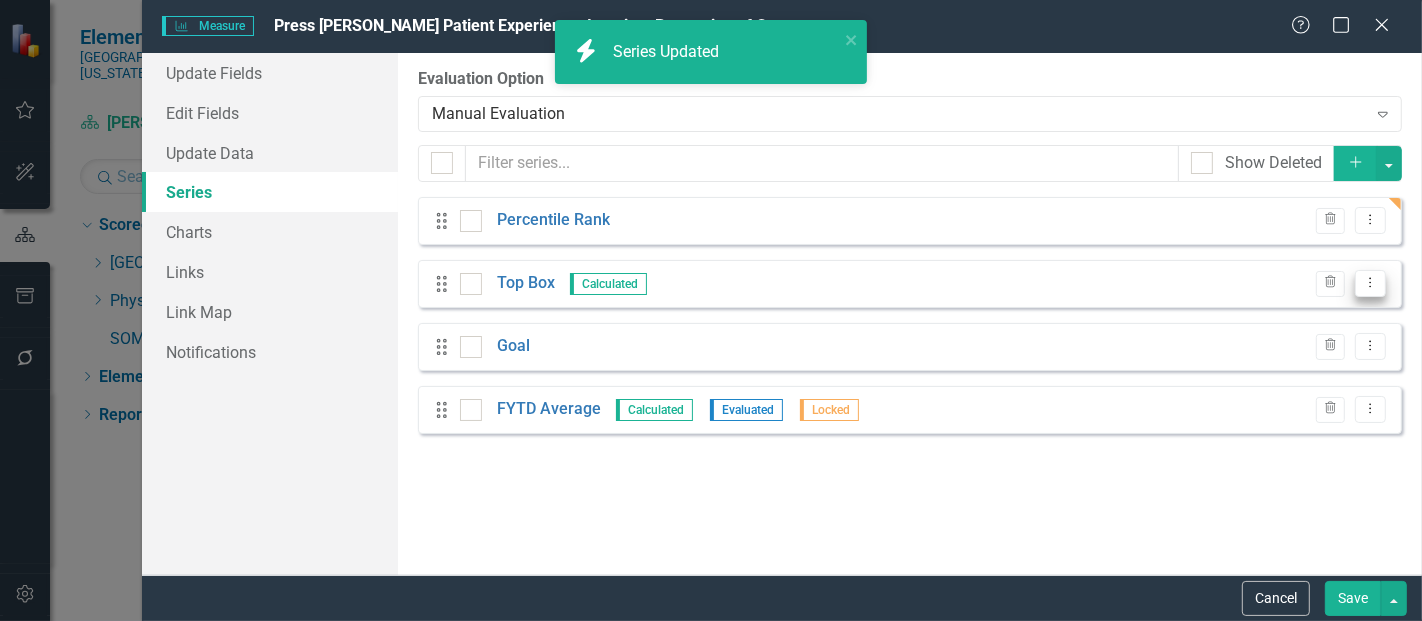 click on "Dropdown Menu" 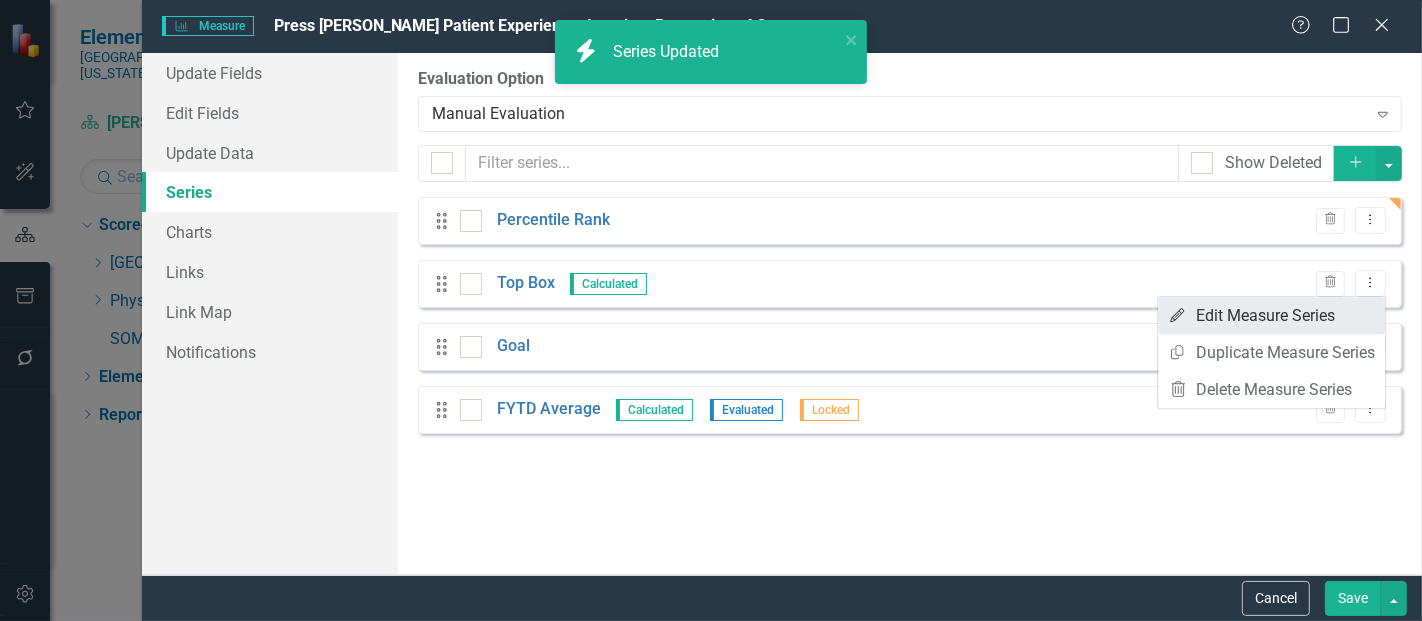 click on "Edit Edit Measure Series" at bounding box center [1271, 315] 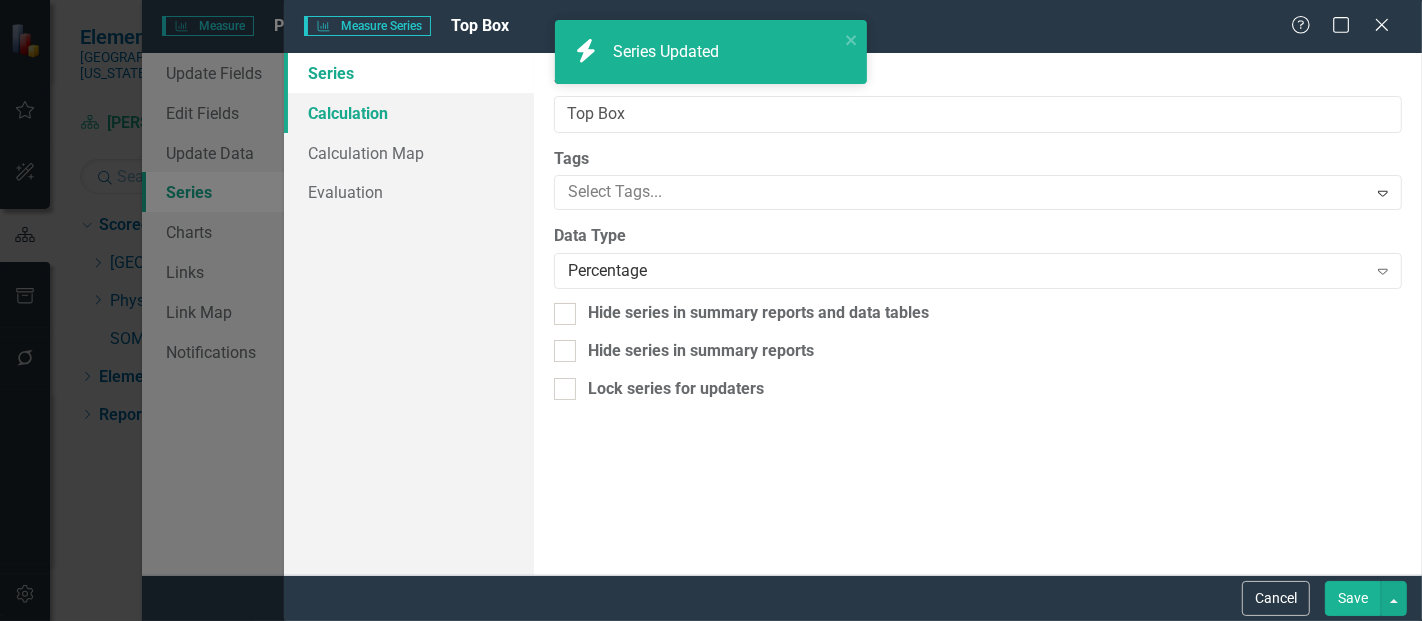 click on "Calculation" at bounding box center (409, 113) 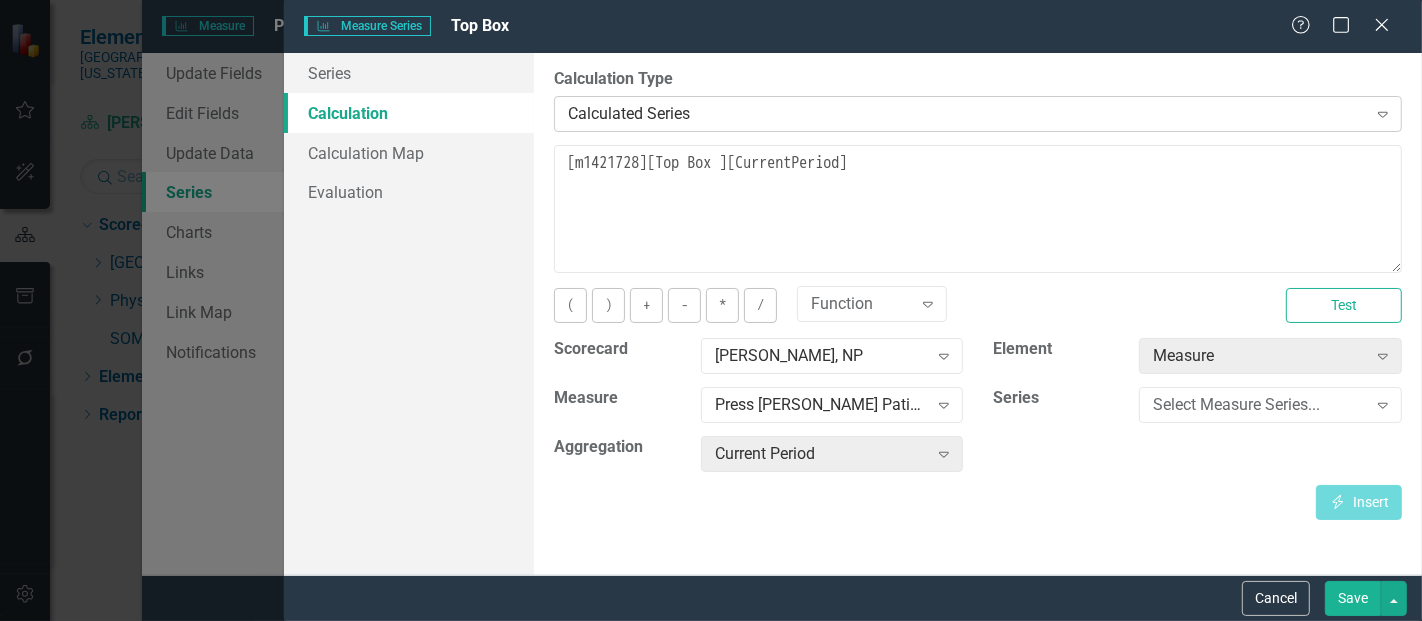 click on "Calculated Series" at bounding box center (967, 113) 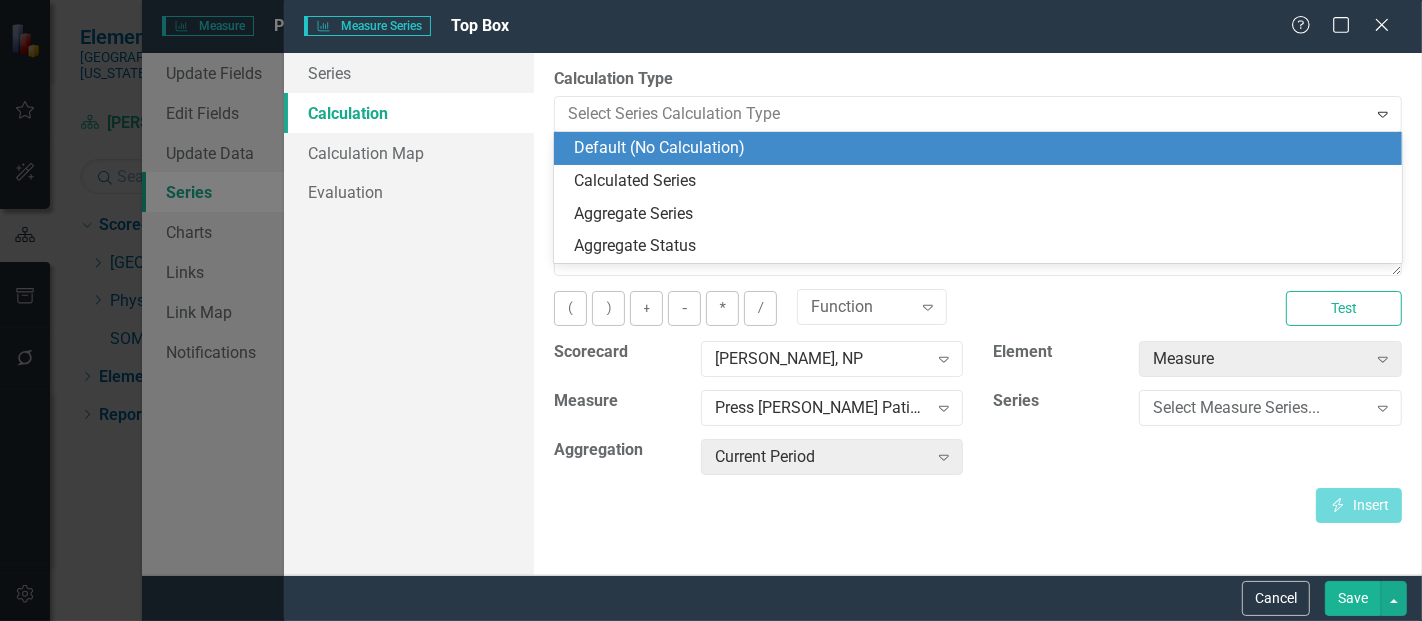 click on "Default (No Calculation)" at bounding box center (982, 148) 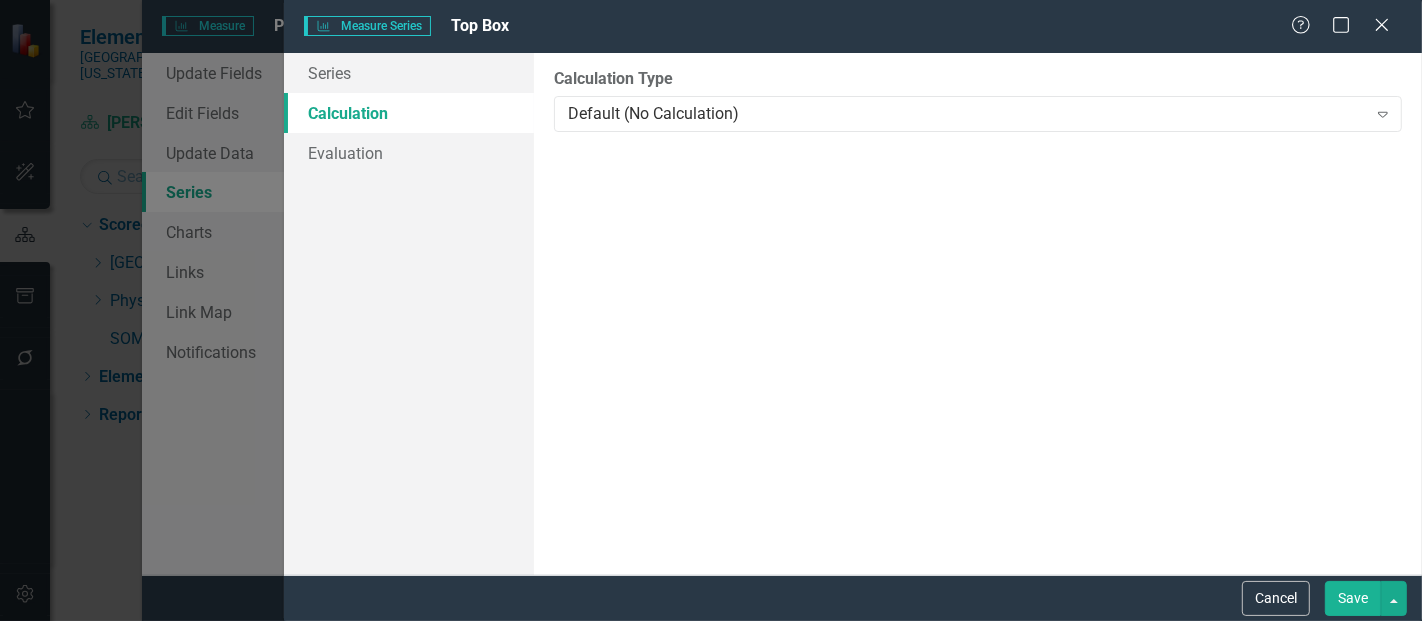 click on "Save" at bounding box center [1353, 598] 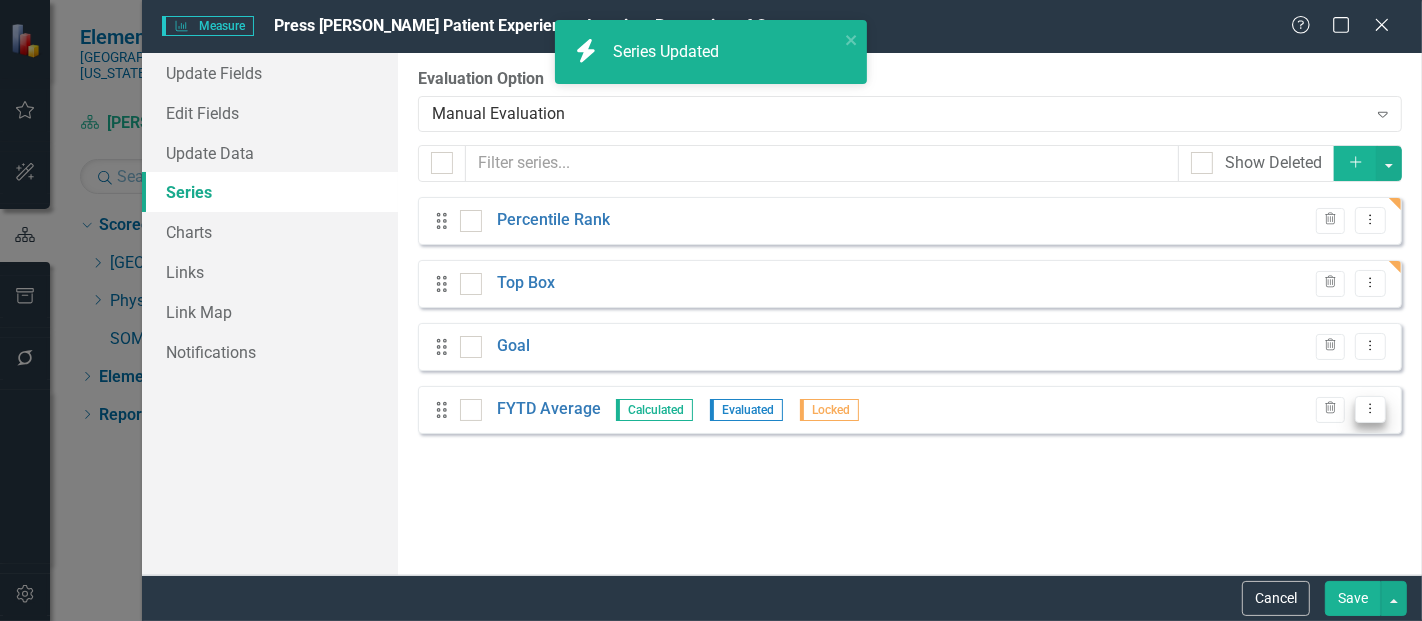 click on "Dropdown Menu" 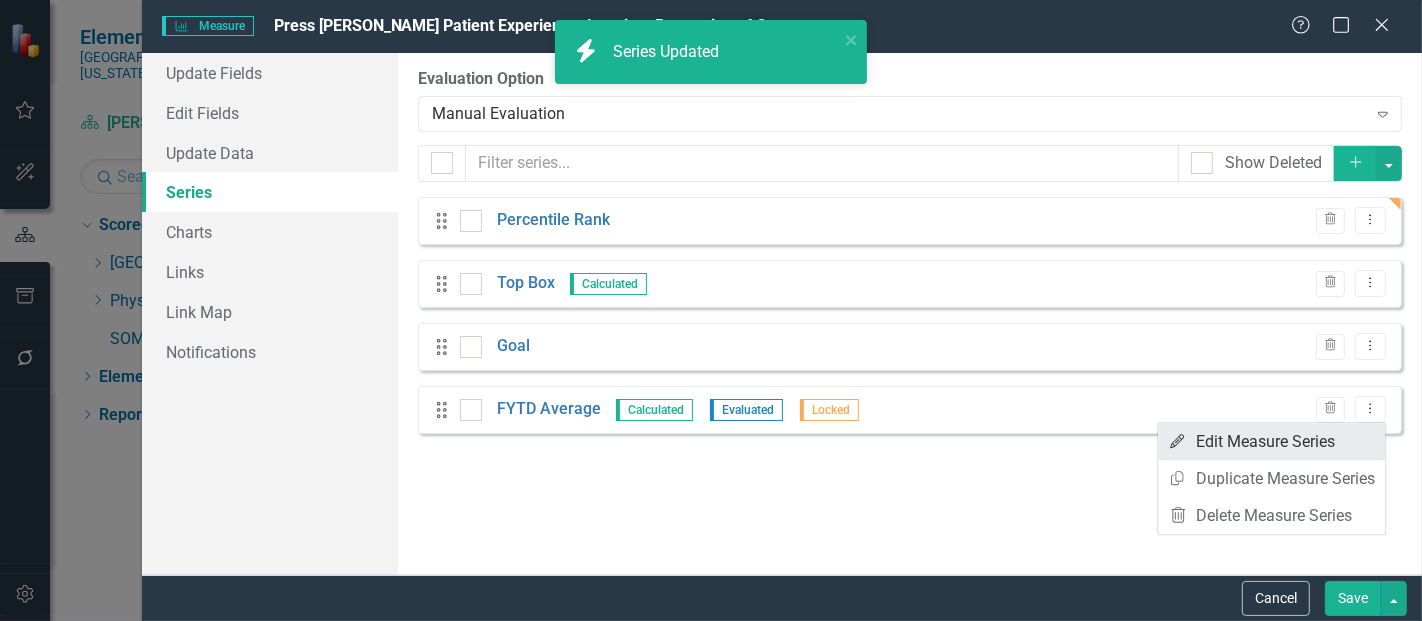 click on "Edit Edit Measure Series" at bounding box center (1271, 441) 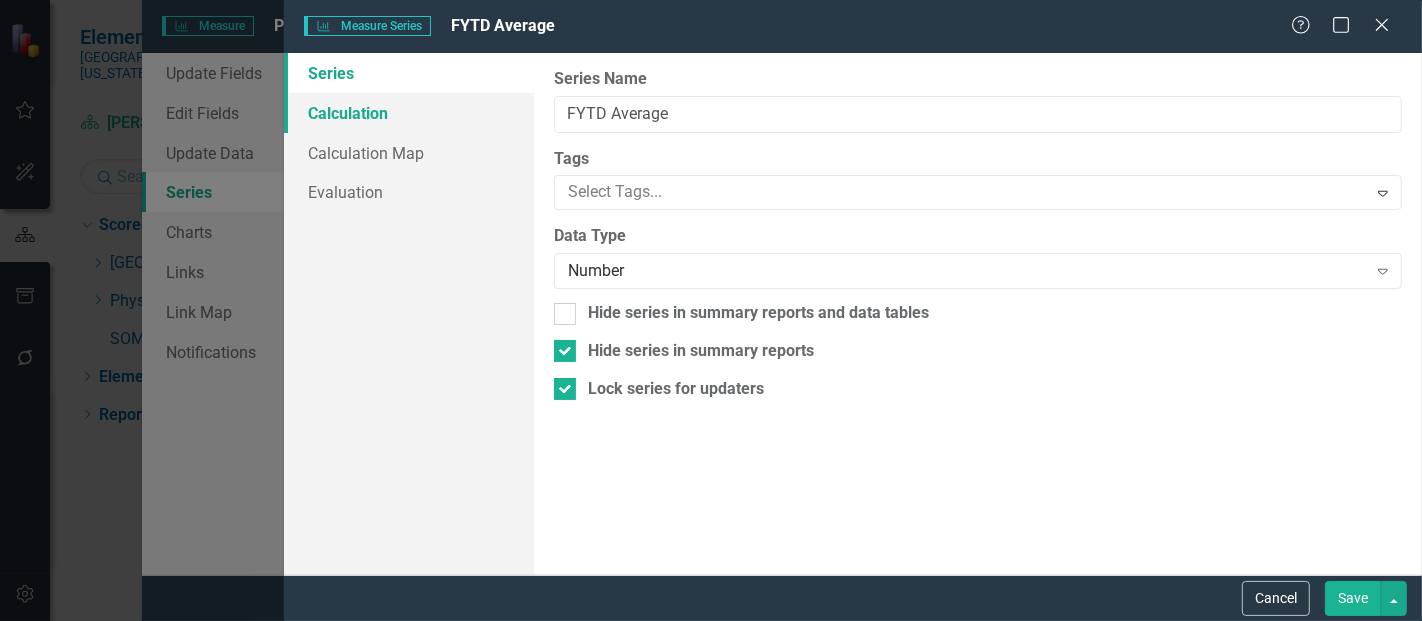 click on "Calculation" at bounding box center [409, 113] 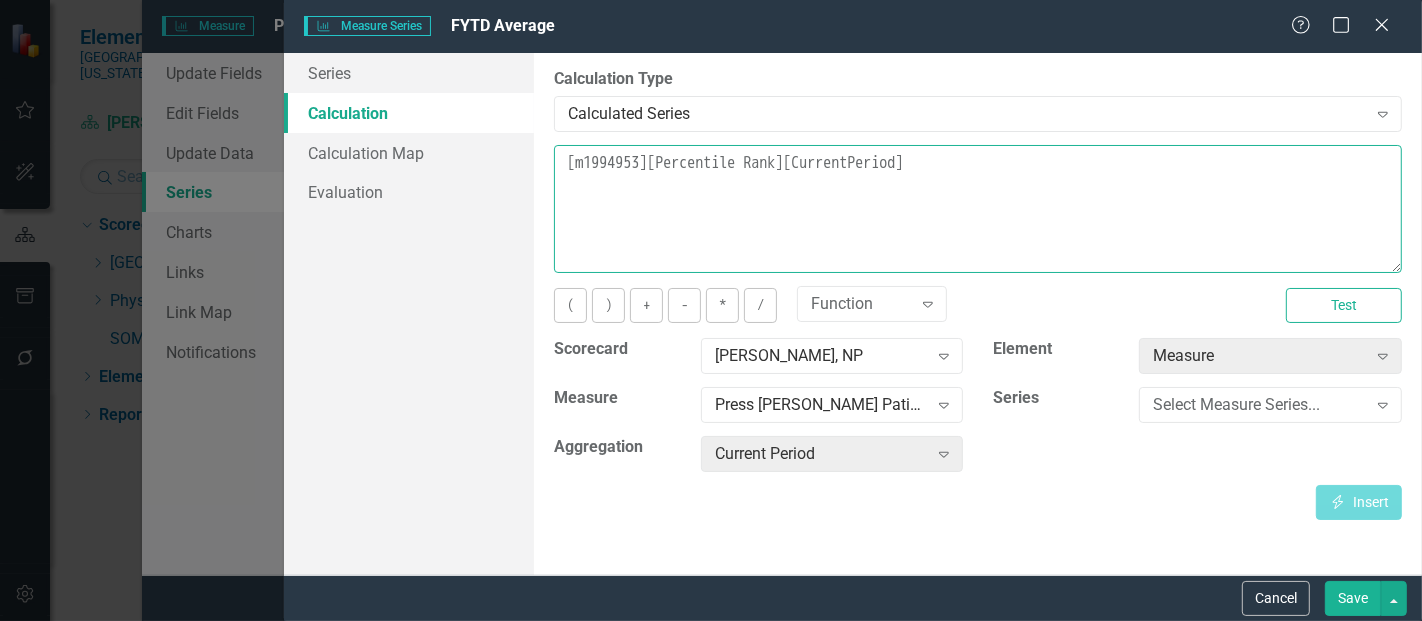drag, startPoint x: 959, startPoint y: 175, endPoint x: 511, endPoint y: 121, distance: 451.24274 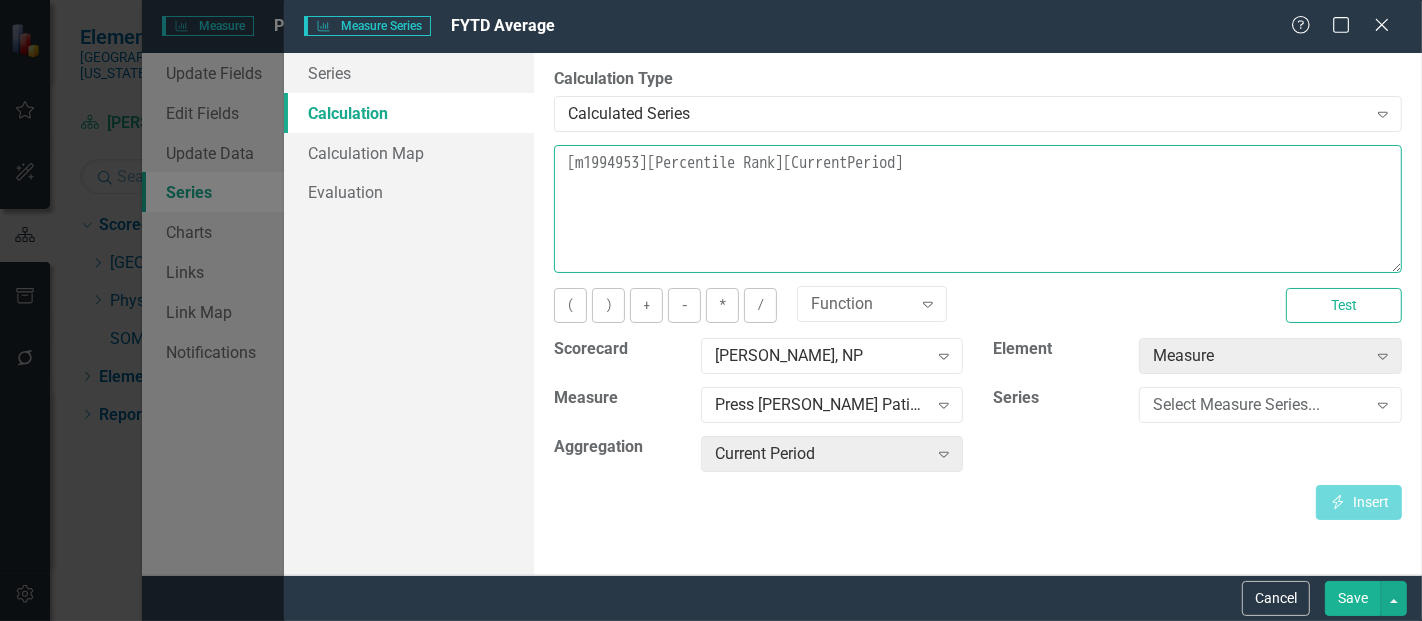 click on "Series Calculation Calculation Map Evaluation From this page, you can edit the name, type, and visibility options of your series.   Learn more in the ClearPoint Support Center. Close Help Series Name FYTD Average Tags Select Tags... Expand Data Type Number Expand Hide series in summary reports and data tables Hide series in summary reports Lock series for updaters By default, series in ClearPoint are not calculated. So, if you leave the form below blank, you can manually enter (or upload) data into this series. However, if you want to calculate the series, you can use the drop-downs below to reference any other series value in ClearPoint, and (optionally) add aggregations. Standard mathematical operators and logical functions are also supported.    Learn more in the ClearPoint Support Center. Close Help Calculation Type Calculated Series Expand   Learn more in the ClearPoint Support Center. Close Help [m1994953][Percentile Rank][CurrentPeriod] ( ) + - * / Function Expand Test Scorecard Jessica Sarajlic, NP" at bounding box center [853, 314] 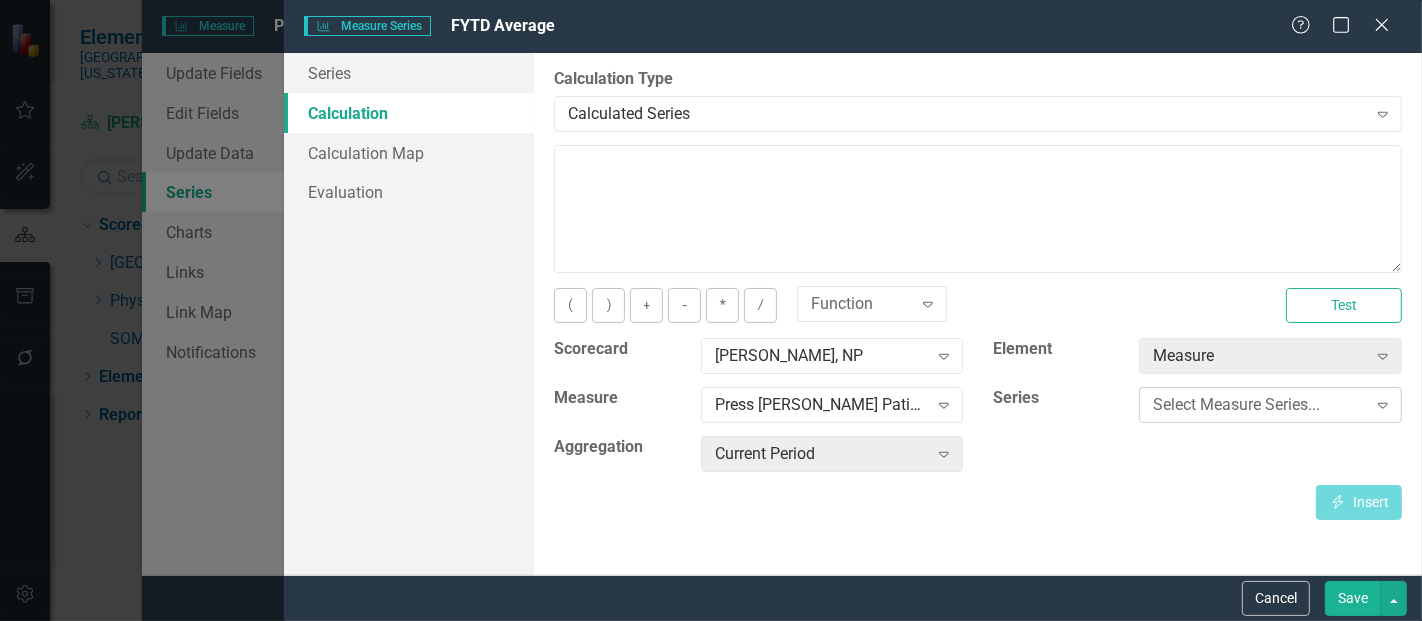 click on "Select Measure Series..." at bounding box center [1259, 405] 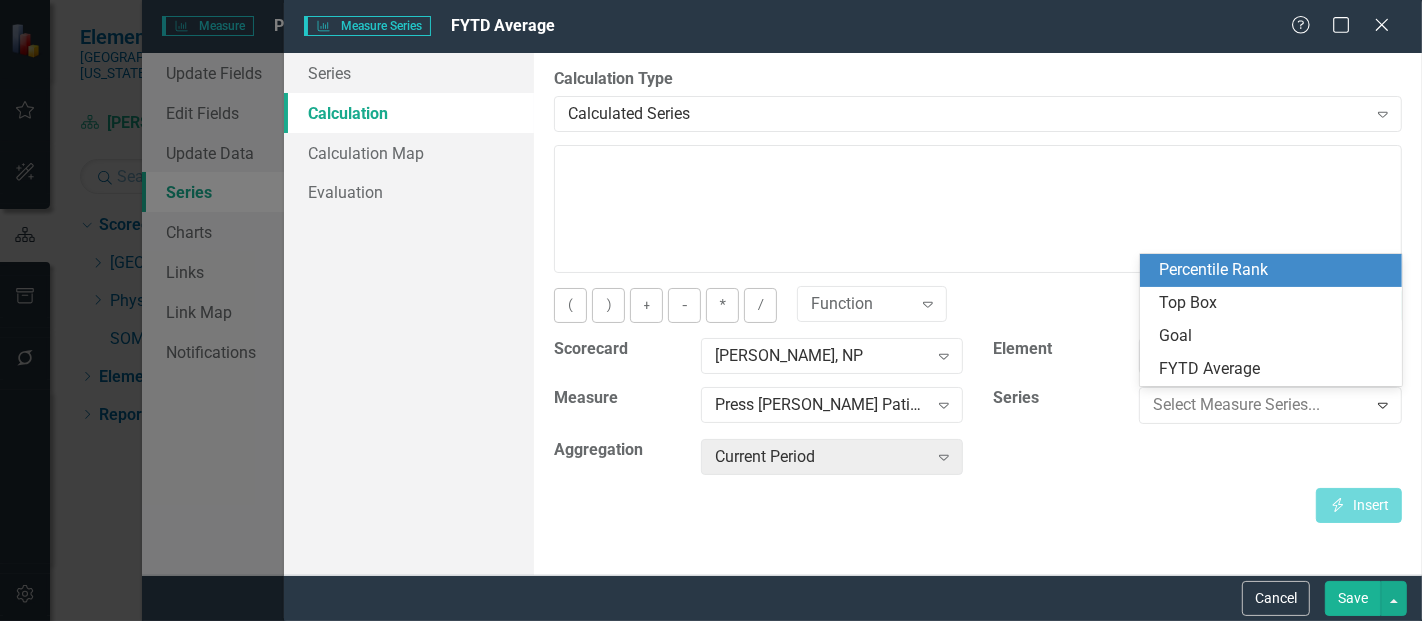 click on "Percentile Rank" at bounding box center (1275, 270) 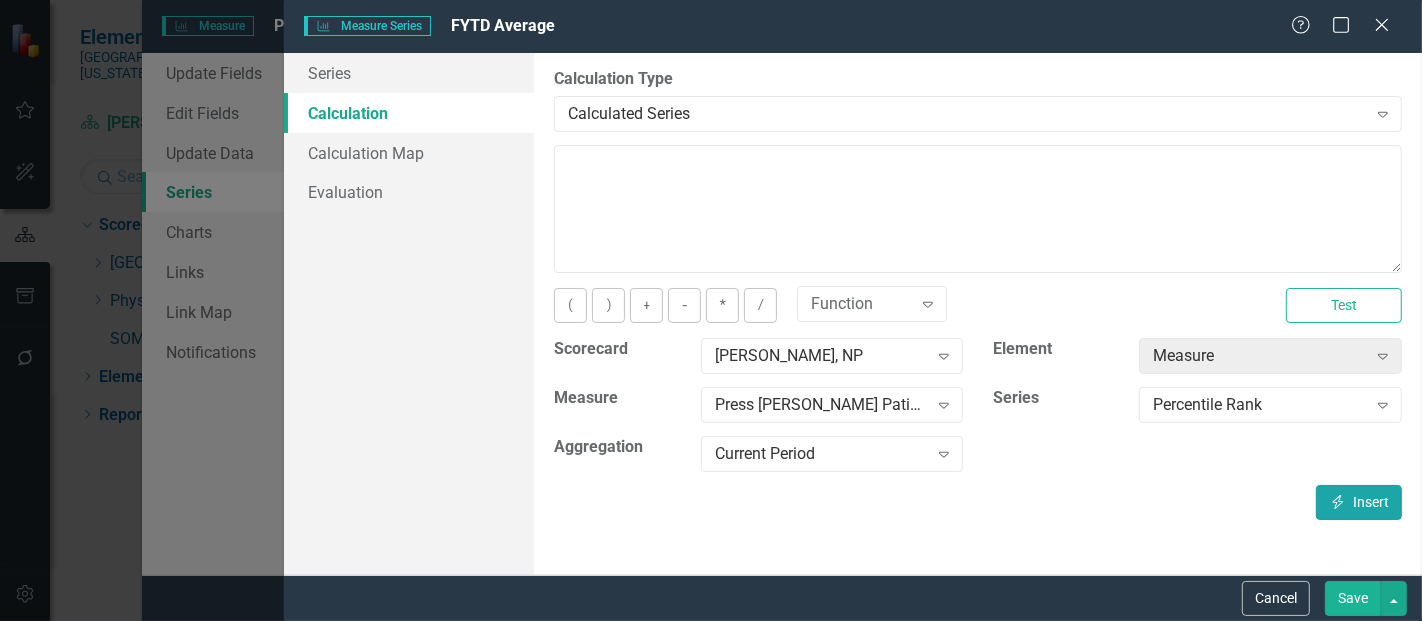 click on "Insert    Insert" at bounding box center [1359, 502] 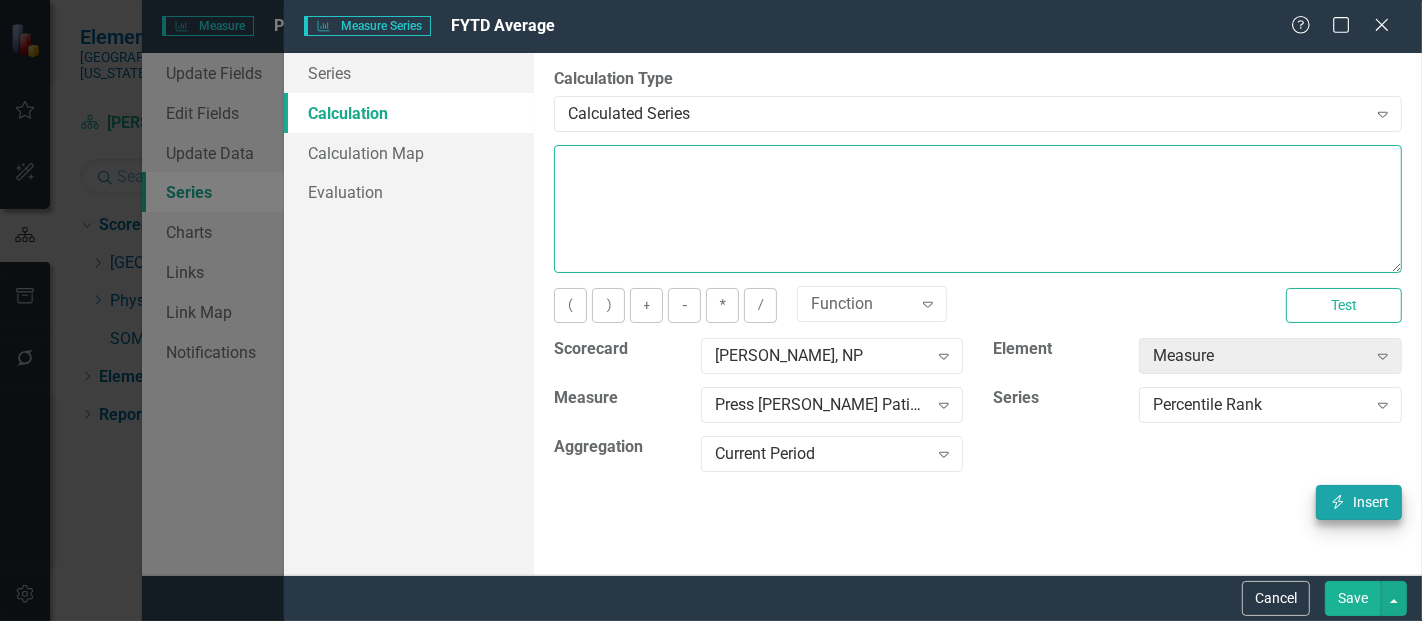 type on "[m1994953][Percentile Rank][CurrentPeriod]" 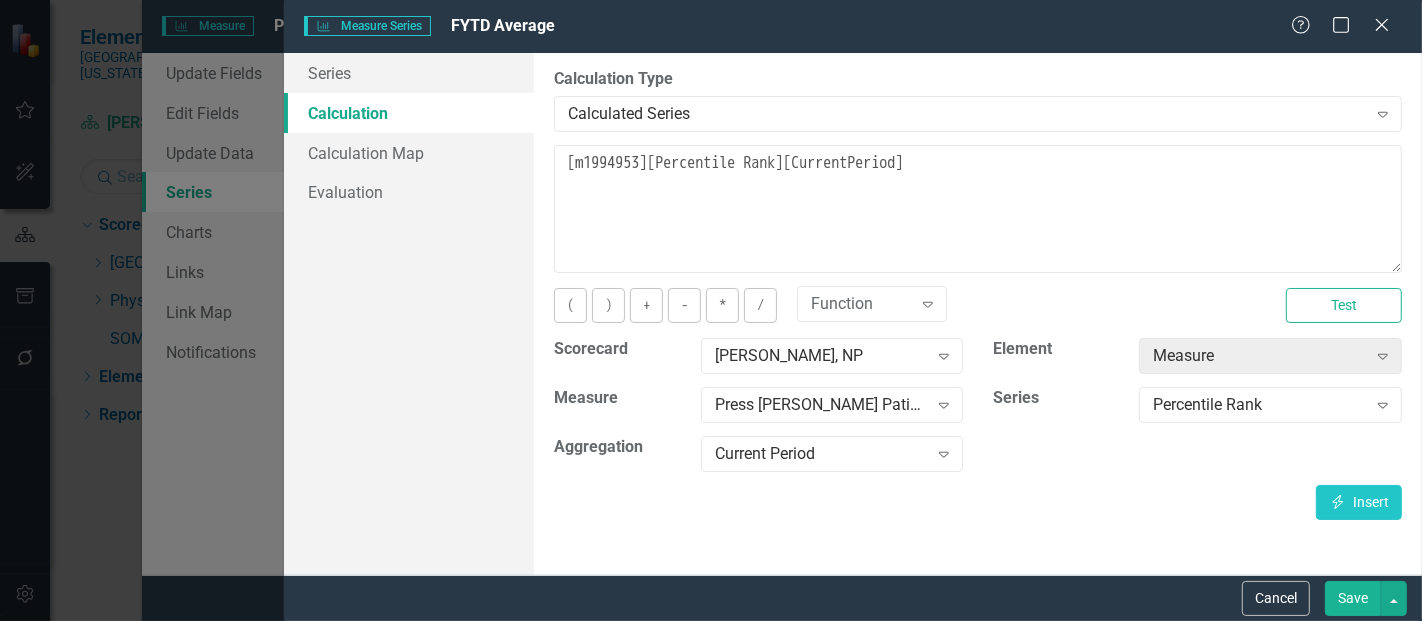 click on "Save" at bounding box center (1353, 598) 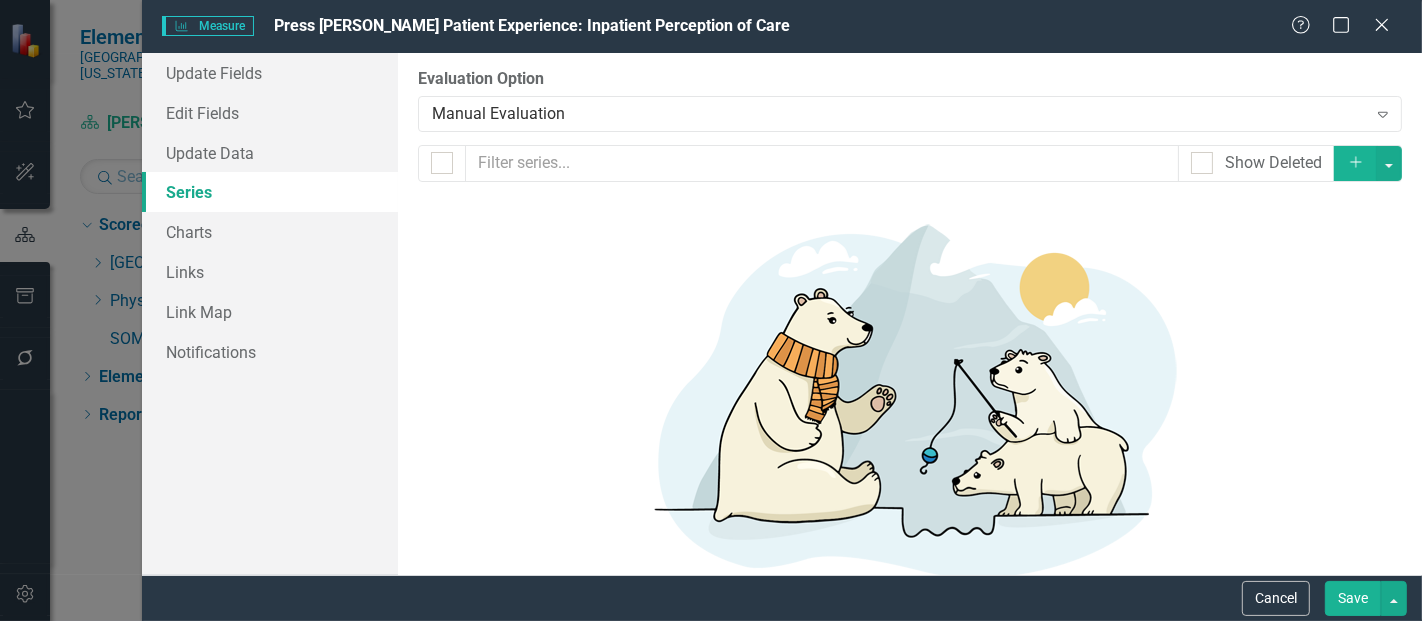 scroll, scrollTop: 35, scrollLeft: 0, axis: vertical 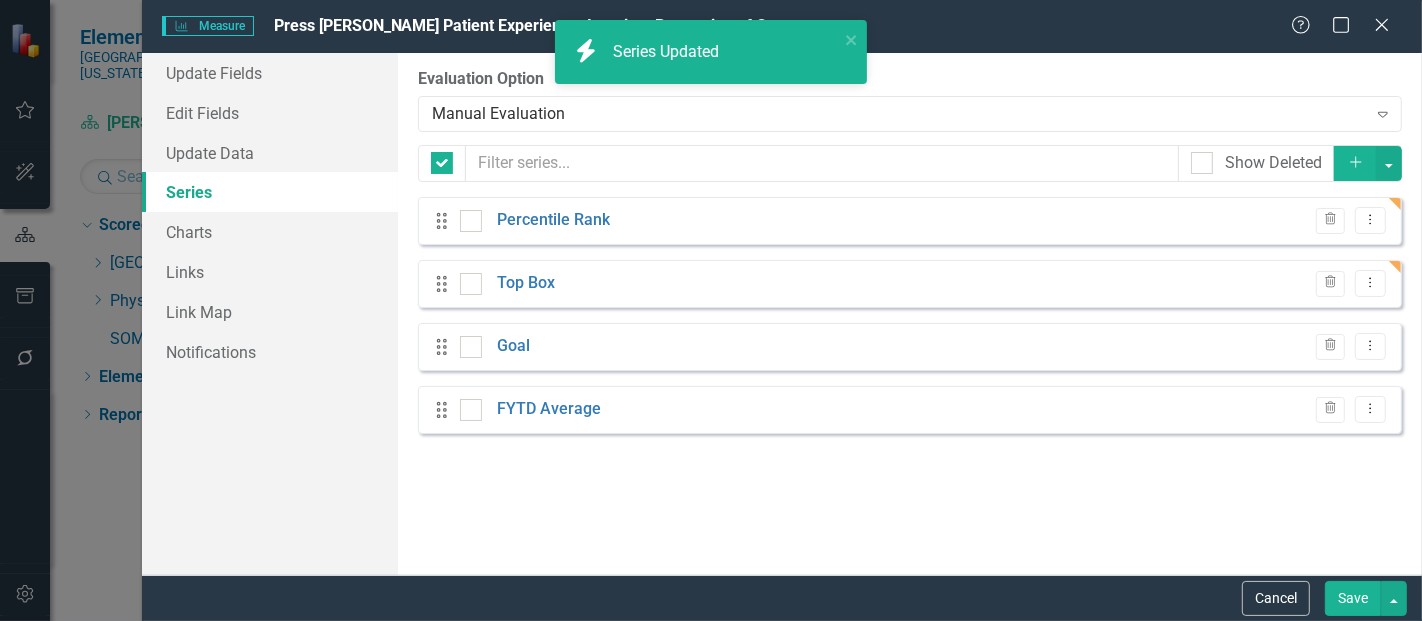 checkbox on "false" 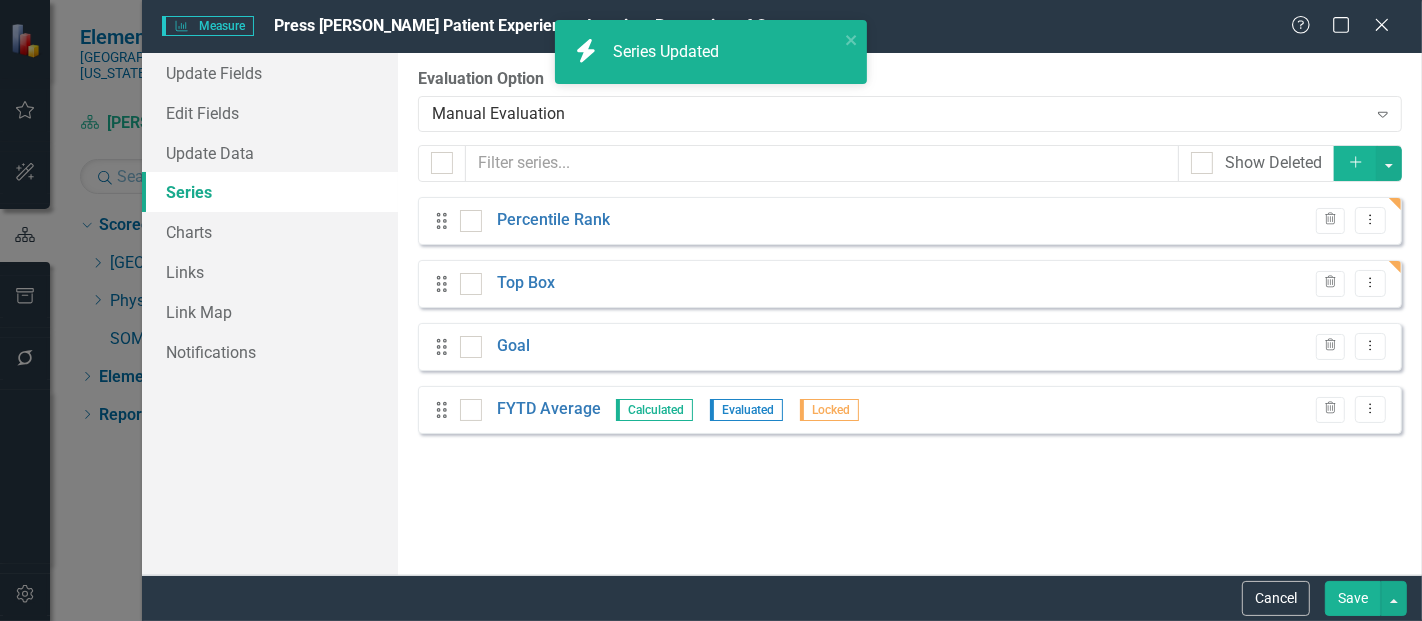 scroll, scrollTop: 0, scrollLeft: 0, axis: both 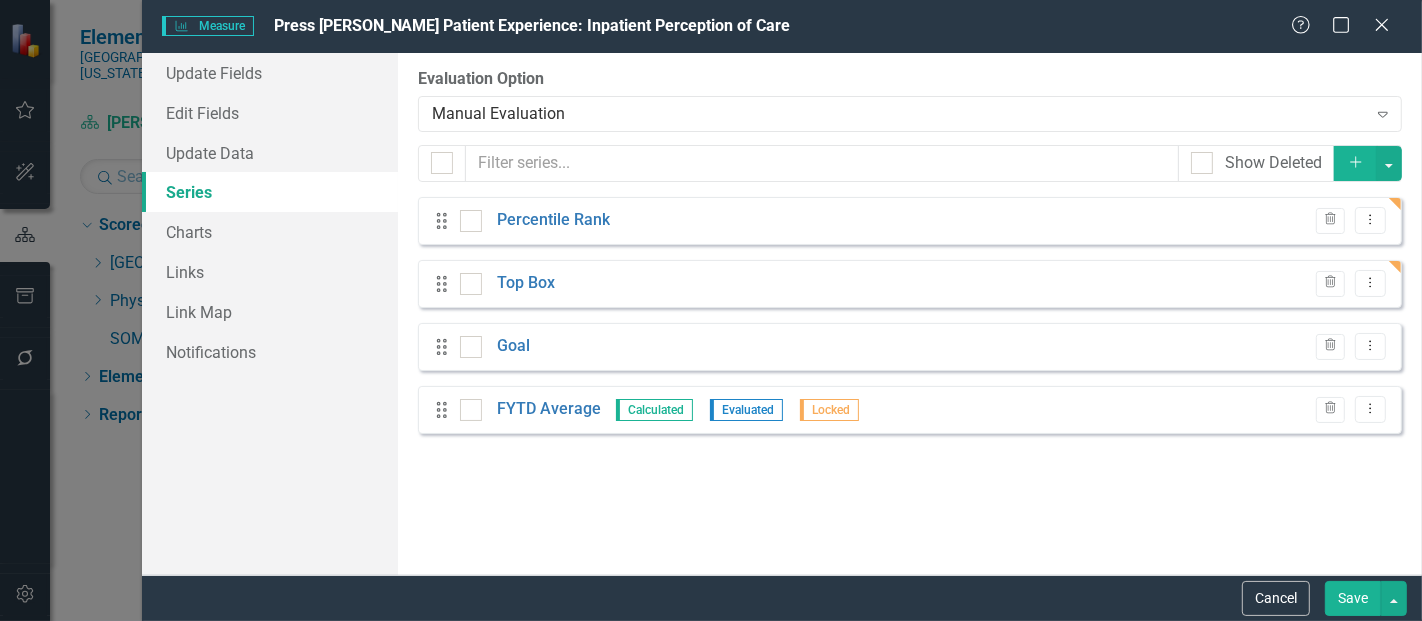 click on "Save" at bounding box center [1353, 598] 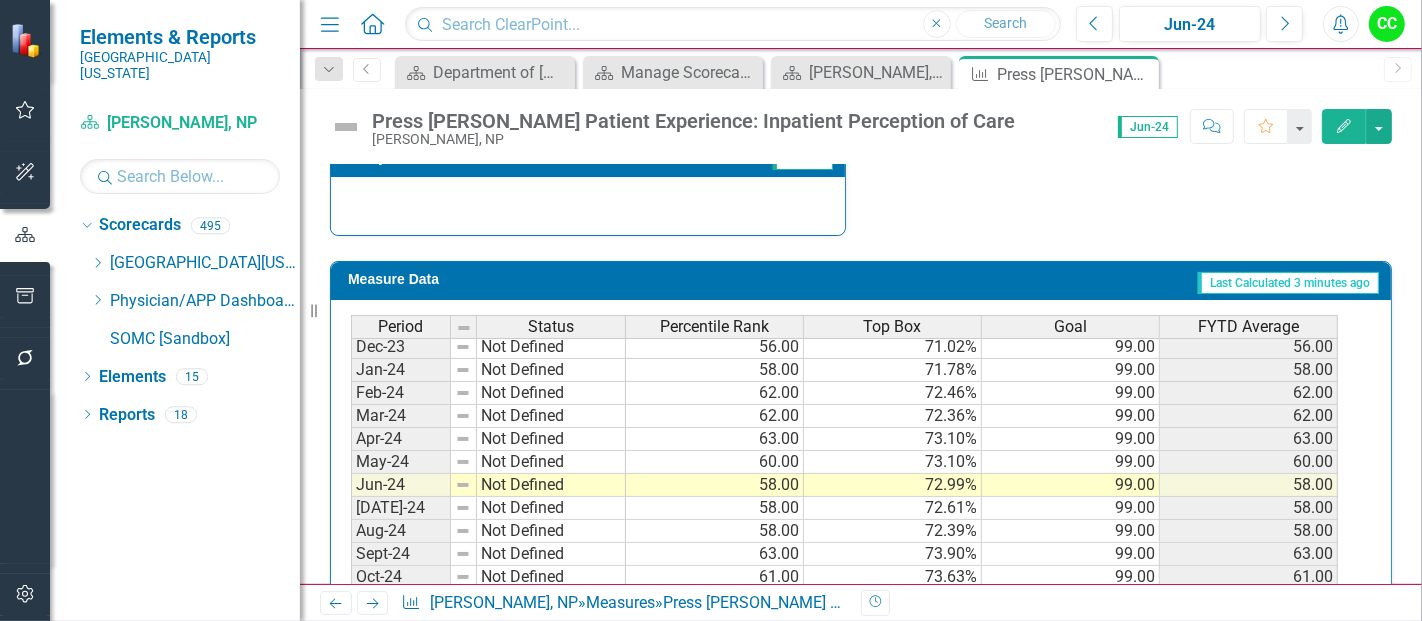 scroll, scrollTop: 263, scrollLeft: 0, axis: vertical 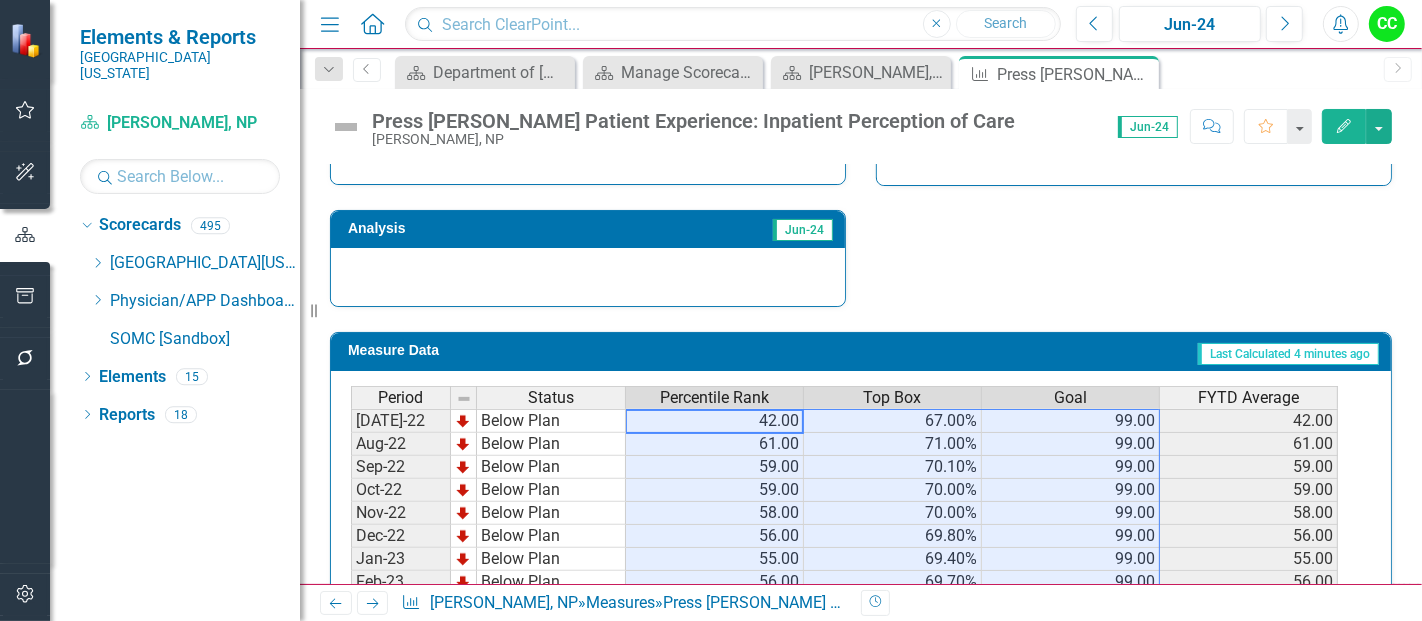 drag, startPoint x: 774, startPoint y: 423, endPoint x: 1046, endPoint y: 576, distance: 312.07852 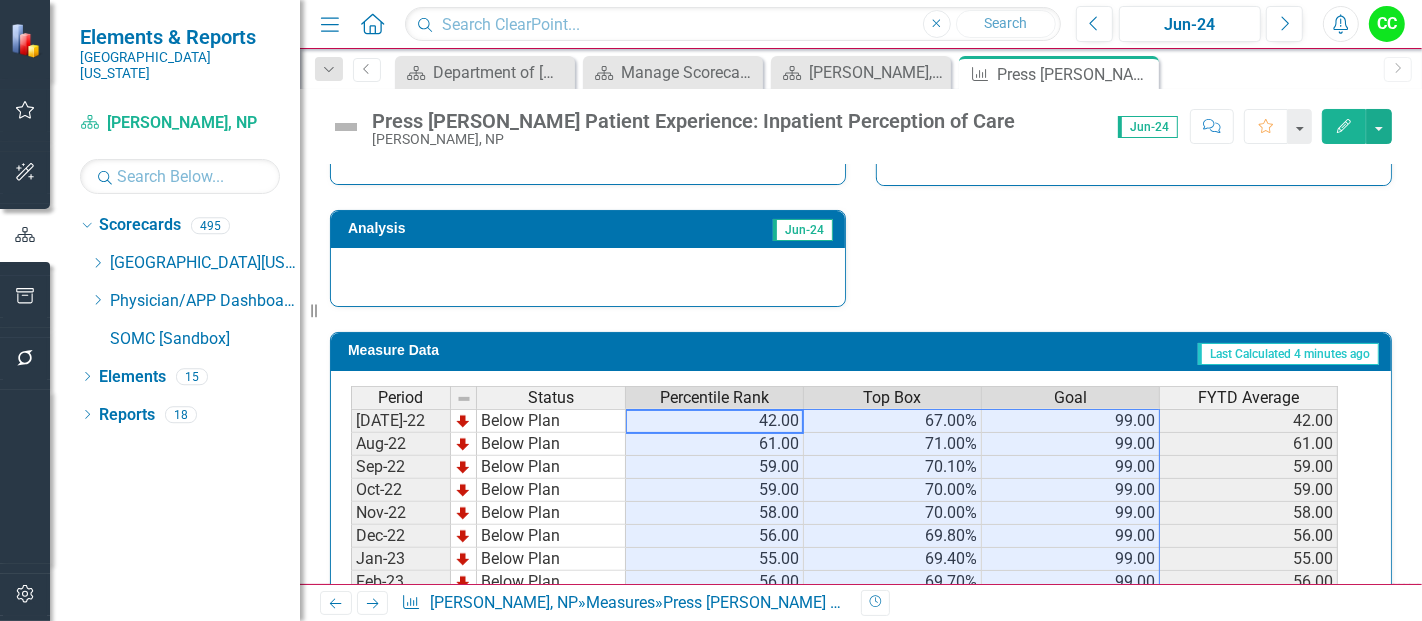 click on "Jul-22 Below Plan 42.00 67.00% 99.00 42.00 Aug-22 Below Plan 61.00 71.00% 99.00 61.00 Sep-22 Below Plan 59.00 70.10% 99.00 59.00 Oct-22 Below Plan 59.00 70.00% 99.00 59.00 Nov-22 Below Plan 58.00 70.00% 99.00 58.00 Dec-22 Below Plan 56.00 69.80% 99.00 56.00 Jan-23 Below Plan 55.00 69.40% 99.00 55.00 Feb-23 Below Plan 56.00 69.70% 99.00 56.00 Mar-23 Below Plan 56.00 69.80% 99.00 56.00 Apr-23 Below Plan 53.00 69.70% 99.00 53.00 May-23 Below Plan 51.00 69.62% 99.00 51.00 Jun-23 Below Plan 50.00 69.74% 99.00 50.00 Jul-23 Below Plan 51.00 70.32% 99.00 51.00 Aug-23 Not Defined 53.00 70.99% 99.00 53.00 Sep-23 Not Defined 52.00 70.73% 99.00 52.00 Oct-23 Not Defined 52.00 70.63% 99.00 52.00" at bounding box center [844, 593] 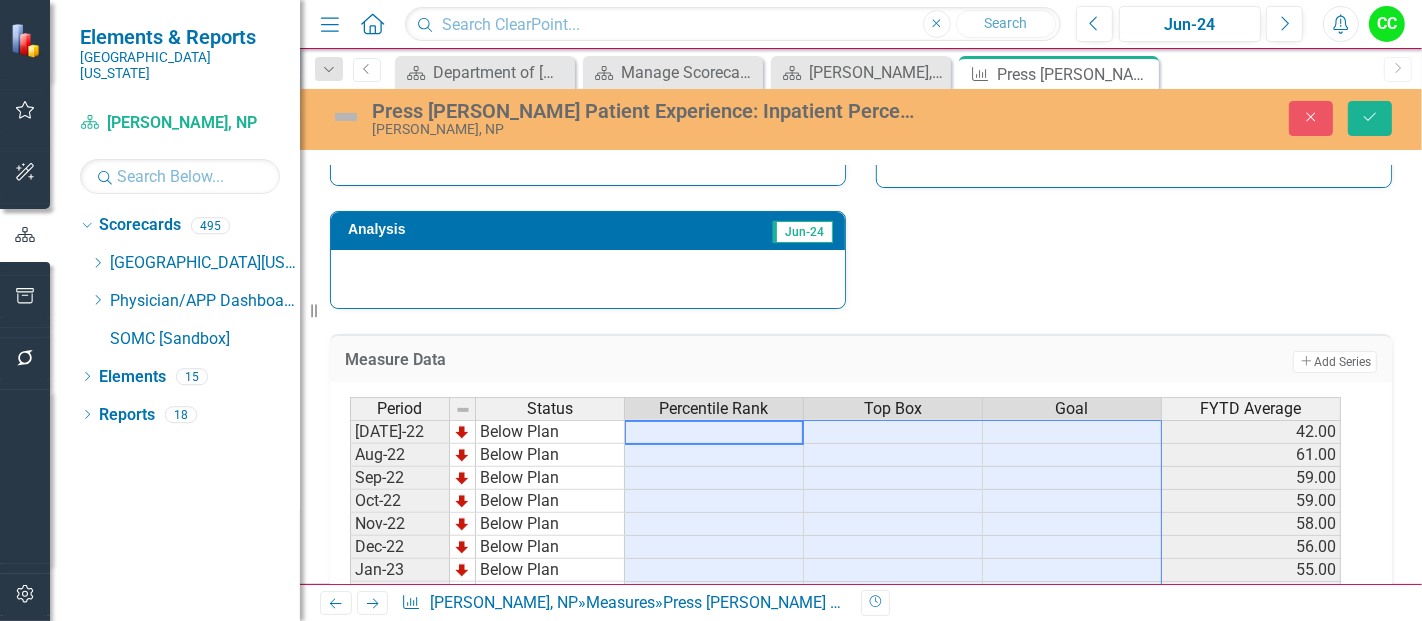 scroll, scrollTop: 188, scrollLeft: 0, axis: vertical 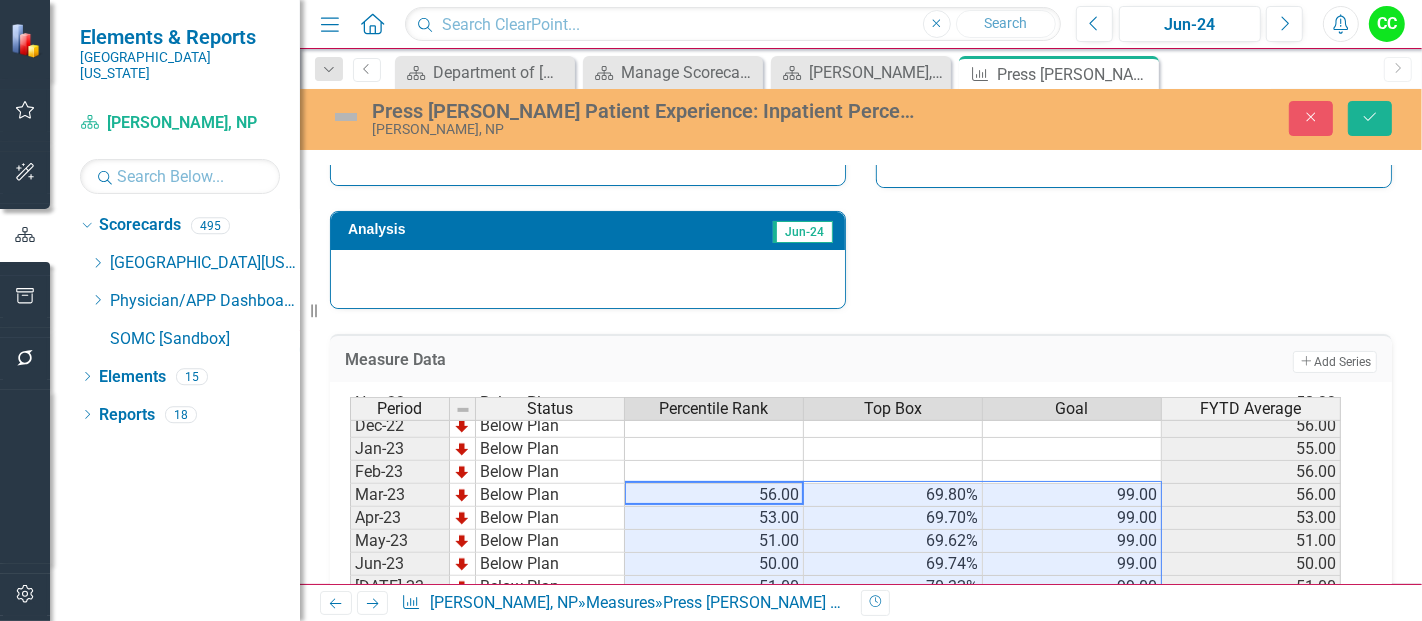 drag, startPoint x: 775, startPoint y: 492, endPoint x: 1067, endPoint y: 604, distance: 312.7427 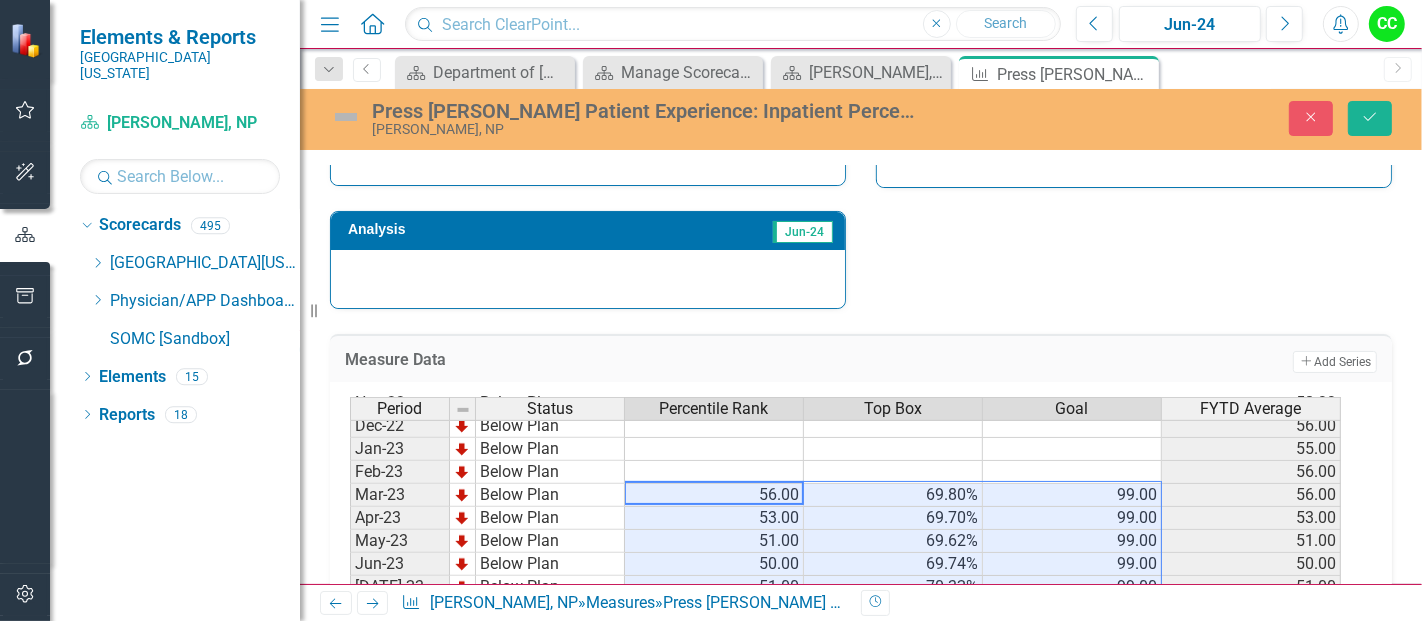 click on "Menu Home Search Close Search Previous Jun-24 Next Alerts CC User Edit Profile Disable Sound Silence Alerts Help Support Center icon.tutorial Show Tutorials Settings System Setup icon.portal Success Portal Logout Log Out Dropdown Search Scorecard Department of Radiology Dashboard Close Scorecard Manage Scorecards Close Scorecard Jessica Sarajlic, NP Dashboard Close Measure Press Ganey Patient Experience: Inpatient Perception of Care Pin Previous Scorecard Department of Radiology Dashboard Close Scorecard Manage Scorecards Close Scorecard Jessica Sarajlic, NP Dashboard Close Measure Press Ganey Patient Experience: Inpatient Perception of Care Pin Close Next Press Ganey Patient Experience: Inpatient Perception of Care Jessica Sarajlic, NP Close Save Owner Description Calculations Strategic Values Service Apogee Services A Better Way Action Items Analysis Jun-24 Press Ganey Patient Experience: Inpatient Perception of Care Chart Combination chart with 4 data series. The chart has 1 X axis displaying categories." at bounding box center [861, 310] 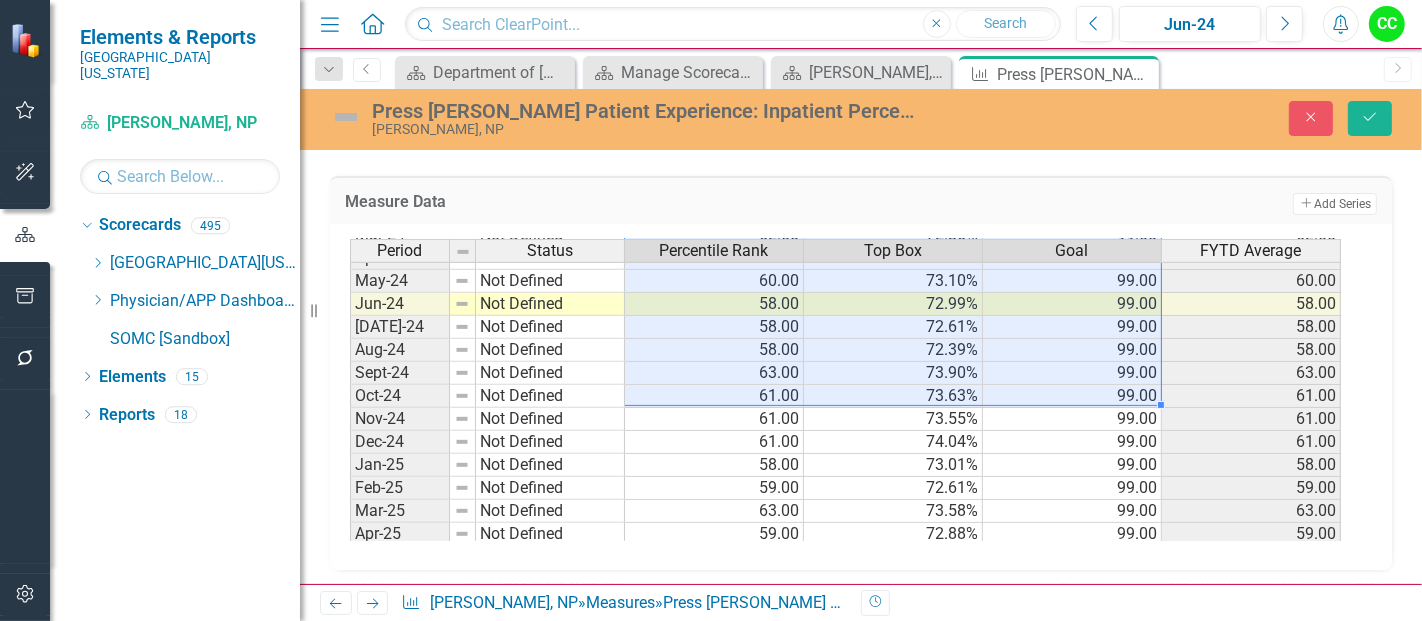 drag, startPoint x: 760, startPoint y: 442, endPoint x: 1108, endPoint y: 206, distance: 420.47592 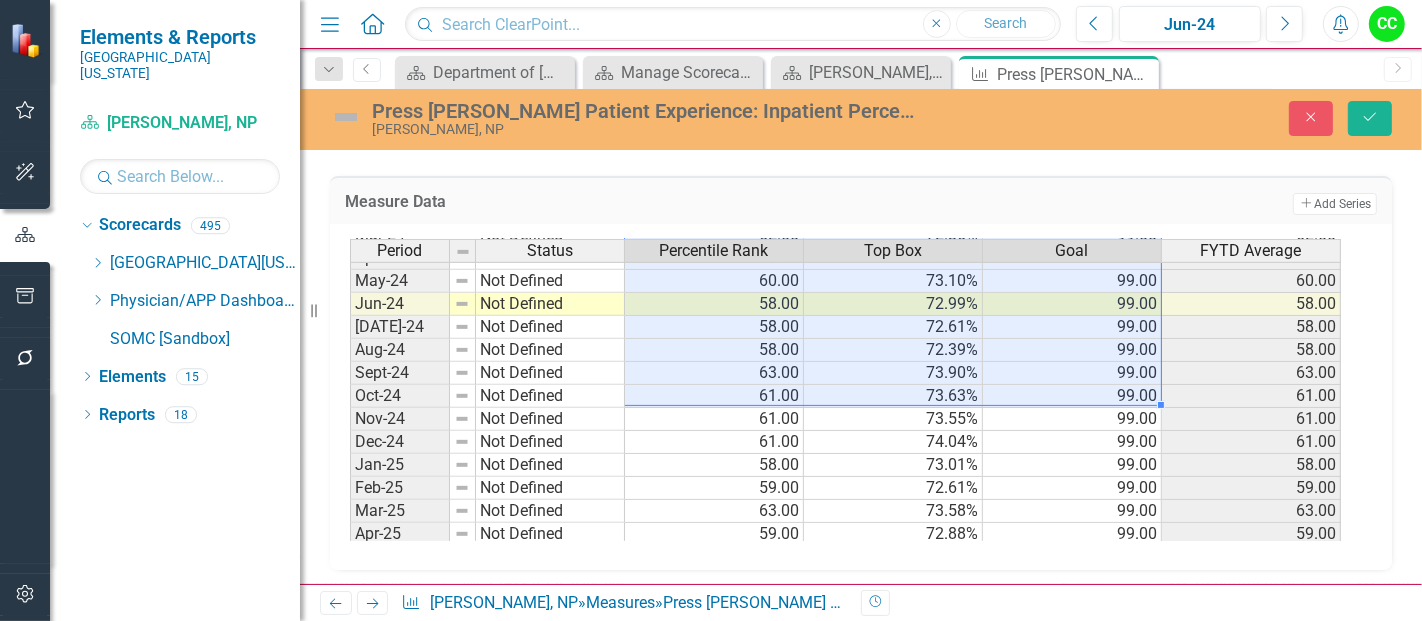 click on "Measure Data Add  Add Series Period Status Percentile Rank Top Box Goal FYTD Average Nov-23 Not Defined 53.00 70.77% 99.00 53.00 Dec-23 Not Defined 56.00 71.02% 99.00 56.00 Jan-24 Not Defined 58.00 71.78% 99.00 58.00 Feb-24 Not Defined 62.00 72.46% 99.00 62.00 Mar-24 Not Defined 62.00 72.36% 99.00 62.00 Apr-24 Not Defined 63.00 73.10% 99.00 63.00 May-24 Not Defined 60.00 73.10% 99.00 60.00 Jun-24 Not Defined 58.00 72.99% 99.00 58.00 Jul-24 Not Defined 58.00 72.61% 99.00 58.00 Aug-24 Not Defined 58.00 72.39% 99.00 58.00 Sept-24 Not Defined 63.00 73.90% 99.00 63.00 Oct-24 Not Defined 61.00 73.63% 99.00 61.00 Nov-24 Not Defined 61.00 73.55% 99.00 61.00 Dec-24 Not Defined 61.00 74.04% 99.00 61.00 Jan-25 Not Defined 58.00 73.01% 99.00 58.00 Feb-25 Not Defined 59.00 72.61% 99.00 59.00 Mar-25 Not Defined 63.00 73.58% 99.00 63.00 Apr-25 Not Defined 59.00 72.88% 99.00 59.00 May-25 Not Defined 58.00 73.01% 99.00 58.00 Jun-25 Not Defined 99.00 Jul-25 Not Defined Aug-25 Not Defined Sept-25 Not Defined Oct-25 Not Defined" at bounding box center (861, 373) 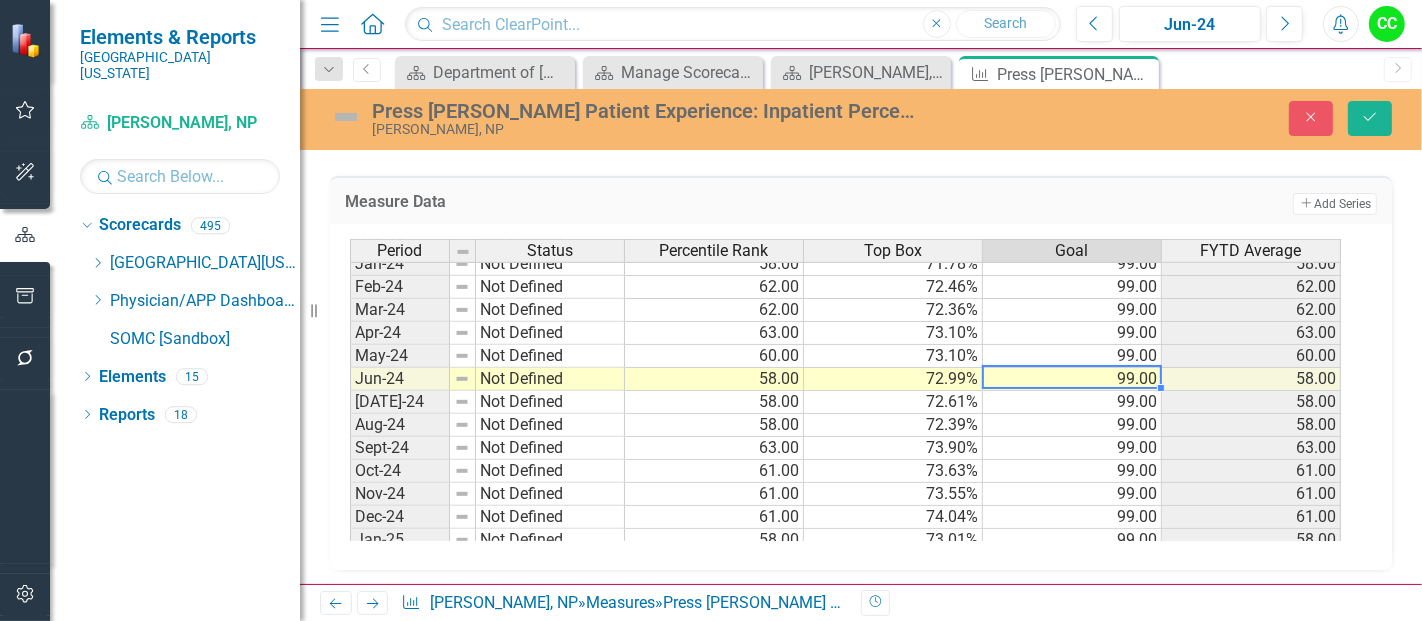 drag, startPoint x: 1104, startPoint y: 372, endPoint x: 1088, endPoint y: 368, distance: 16.492422 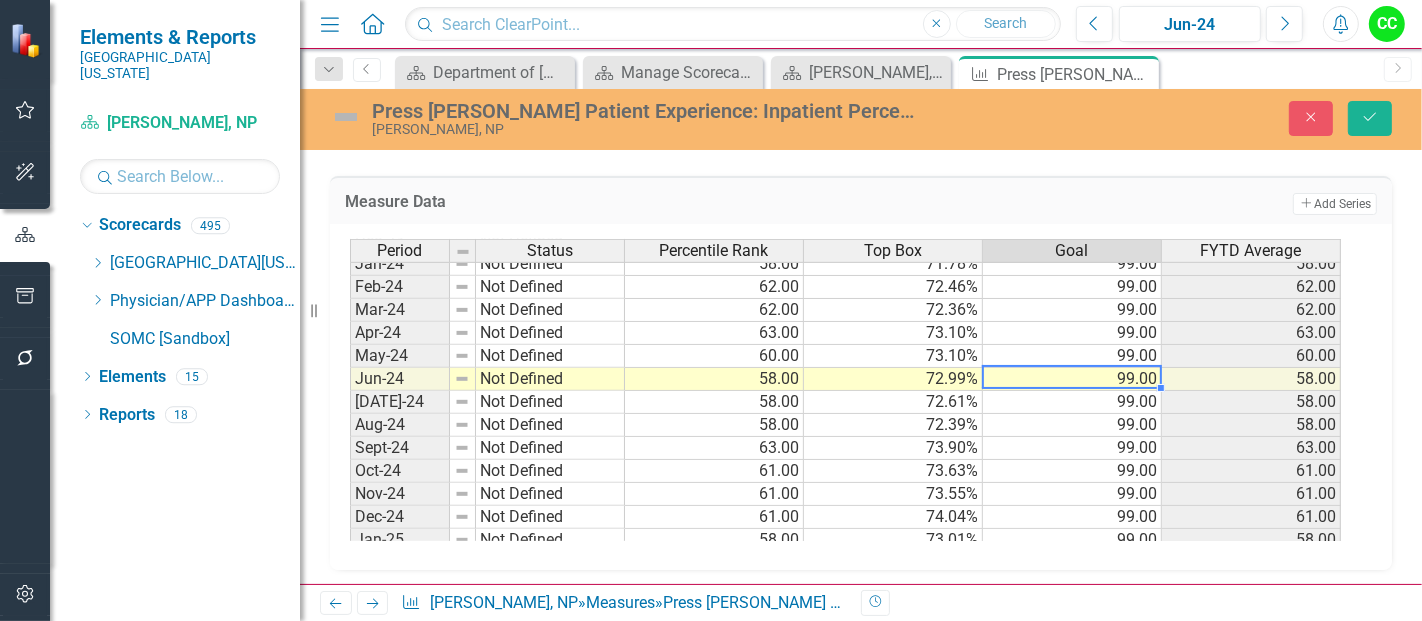 click on "99.00" at bounding box center [1072, 379] 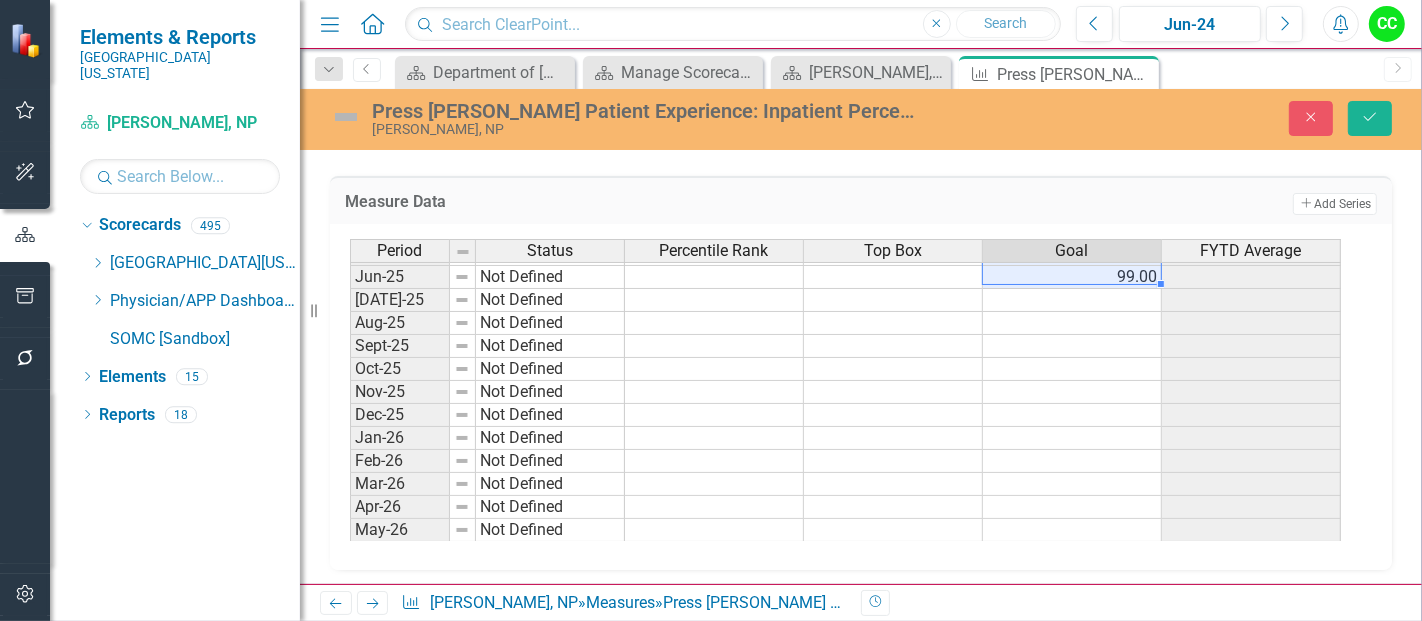 drag, startPoint x: 1098, startPoint y: 369, endPoint x: 1128, endPoint y: 268, distance: 105.36128 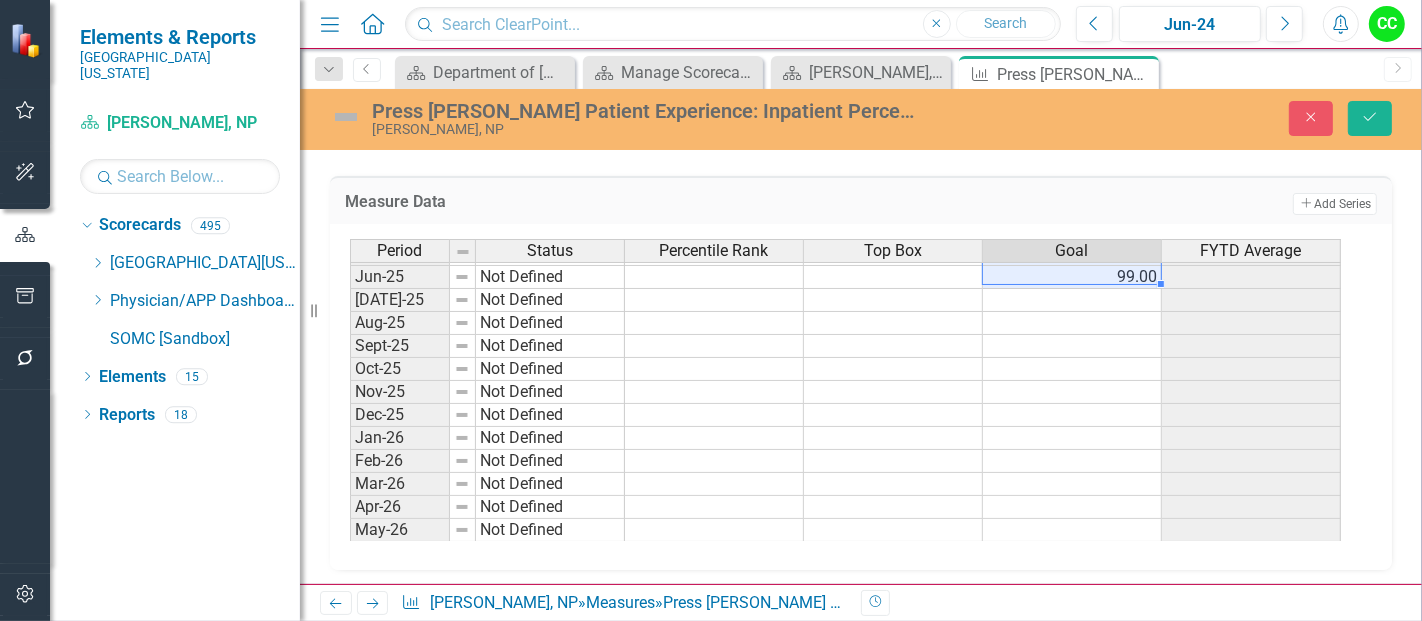 click on "Nov-23 Not Defined 53.00 70.77% 99.00 53.00 Dec-23 Not Defined 56.00 71.02% 99.00 56.00 Jan-24 Not Defined 58.00 71.78% 99.00 58.00 Feb-24 Not Defined 62.00 72.46% 99.00 62.00 Mar-24 Not Defined 62.00 72.36% 99.00 62.00 Apr-24 Not Defined 63.00 73.10% 99.00 63.00 May-24 Not Defined 60.00 73.10% 99.00 60.00 Jun-24 Not Defined 58.00 72.99% 99.00 58.00 Jul-24 Not Defined 58.00 72.61% 99.00 58.00 Aug-24 Not Defined 58.00 72.39% 99.00 58.00 Sept-24 Not Defined 63.00 73.90% 99.00 63.00 Oct-24 Not Defined 61.00 73.63% 99.00 61.00 Nov-24 Not Defined 61.00 73.55% 99.00 61.00 Dec-24 Not Defined 61.00 74.04% 99.00 61.00 Jan-25 Not Defined 58.00 73.01% 99.00 58.00 Feb-25 Not Defined 59.00 72.61% 99.00 59.00 Mar-25 Not Defined 63.00 73.58% 99.00 63.00 Apr-25 Not Defined 59.00 72.88% 99.00 59.00 May-25 Not Defined 58.00 73.01% 99.00 58.00 Jun-25 Not Defined 99.00 Jul-25 Not Defined Aug-25 Not Defined Sept-25 Not Defined Oct-25 Not Defined Nov-25 Not Defined Dec-25 Not Defined Jan-26 Not Defined Feb-26 Not Defined Mar-26" at bounding box center [845, 196] 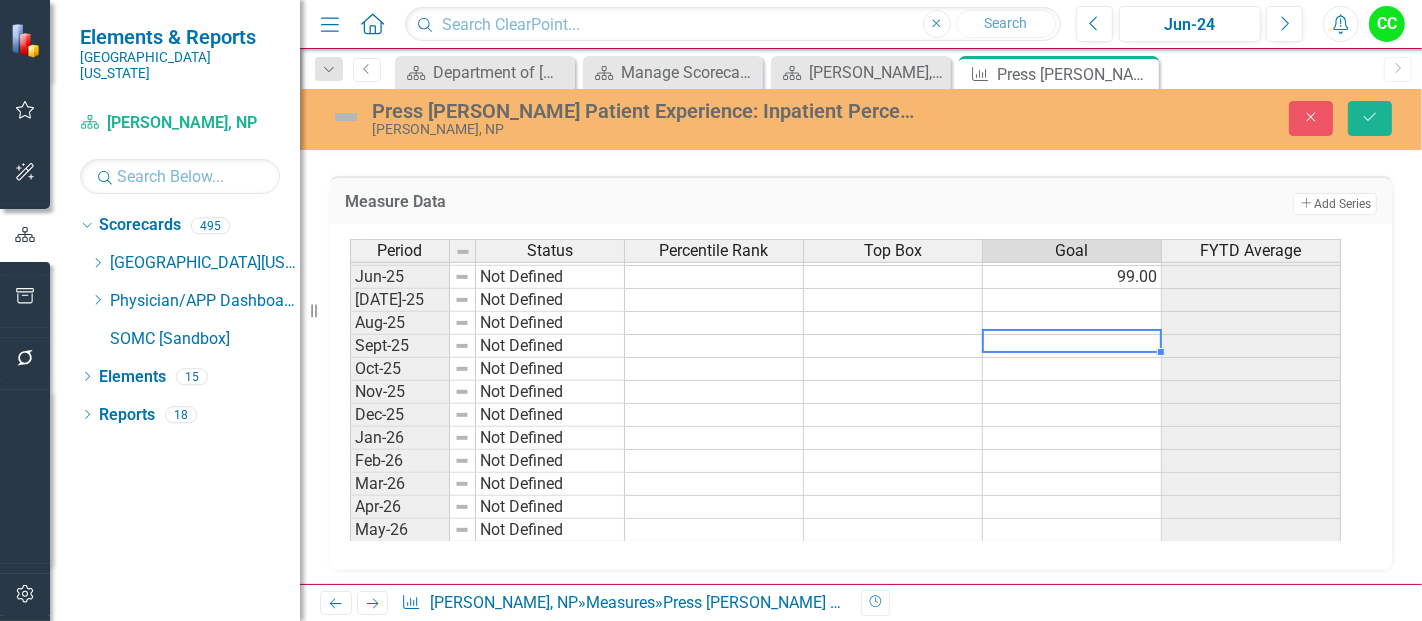 click at bounding box center [1072, 346] 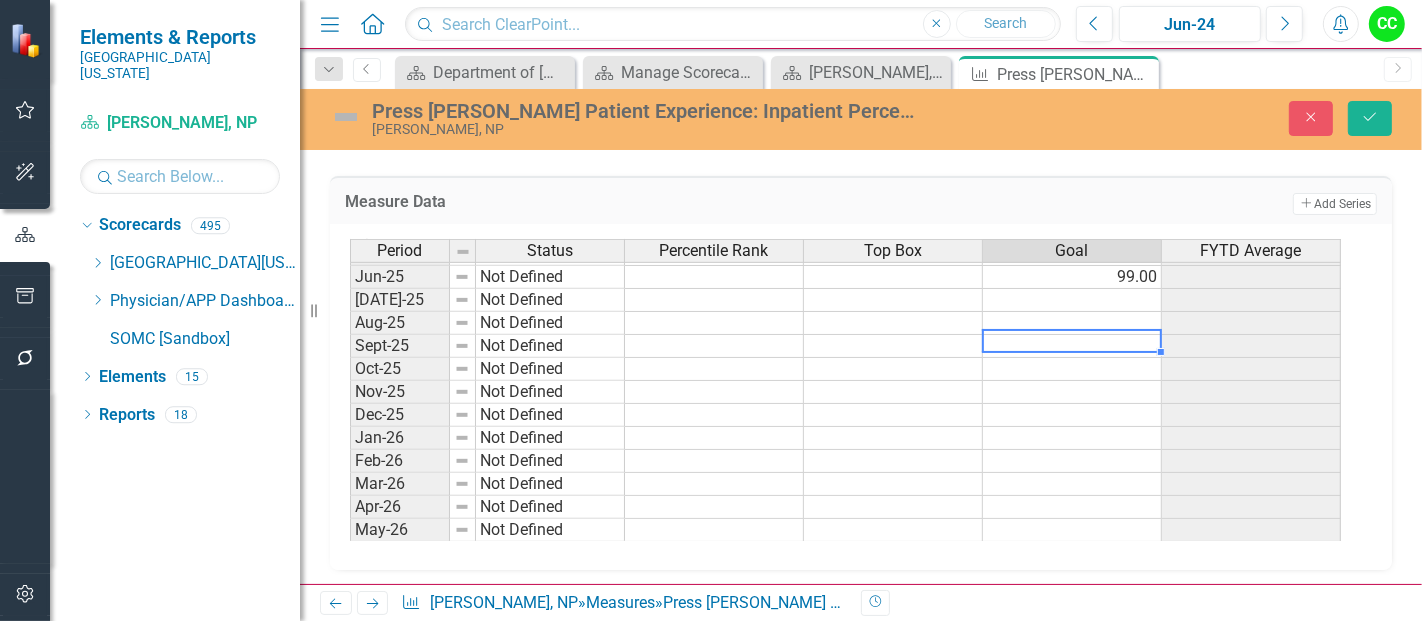 type on "99" 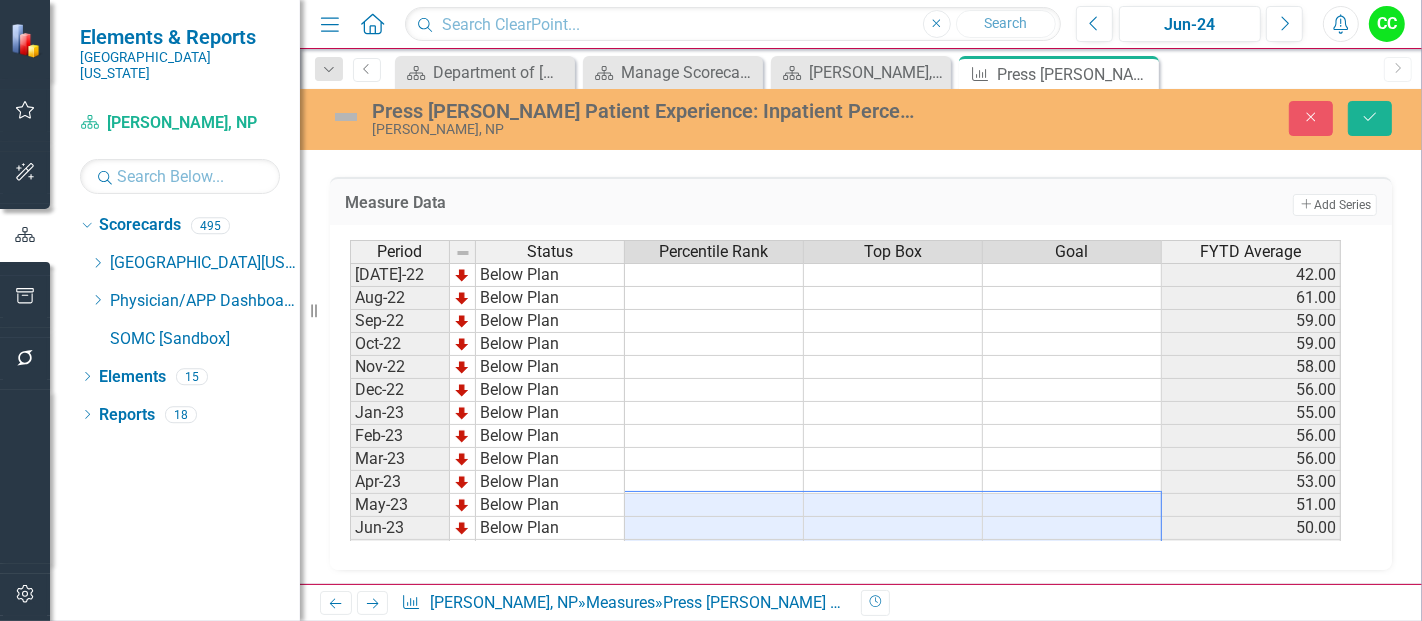 drag, startPoint x: 1064, startPoint y: 458, endPoint x: 757, endPoint y: 505, distance: 310.57687 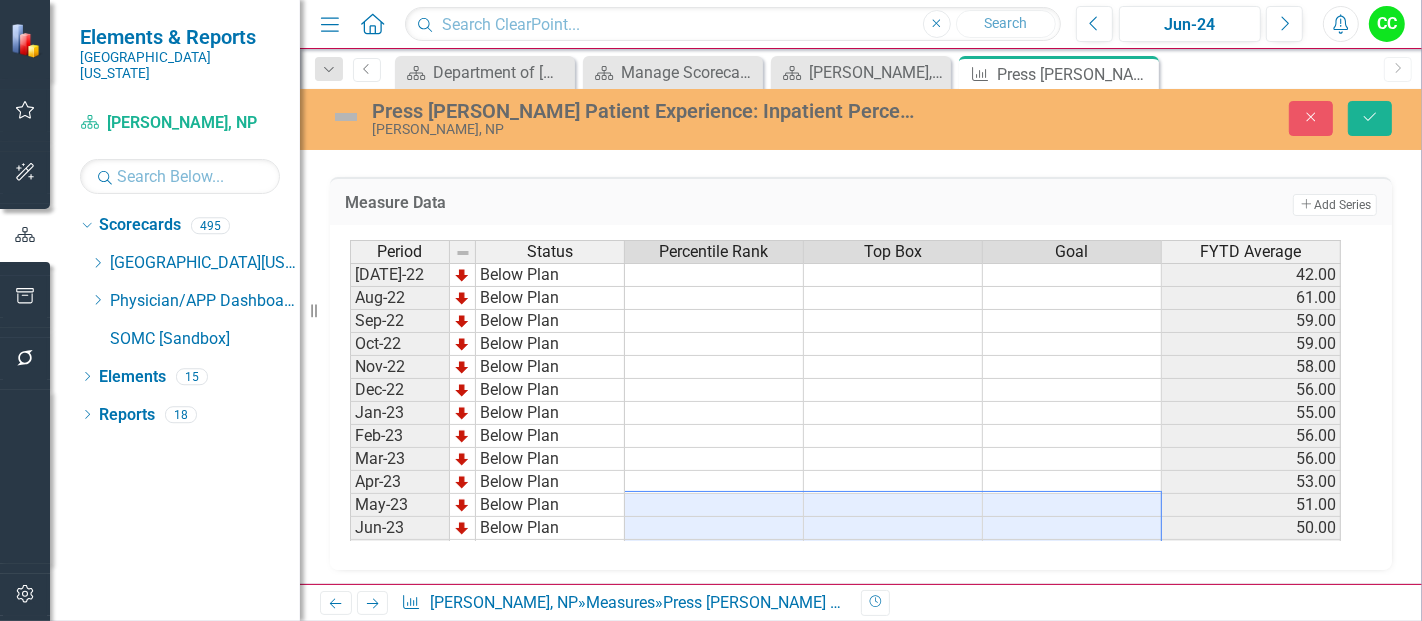 click on "Jul-22 Below Plan 42.00 Aug-22 Below Plan 61.00 Sep-22 Below Plan 59.00 Oct-22 Below Plan 59.00 Nov-22 Below Plan 58.00 Dec-22 Below Plan 56.00 Jan-23 Below Plan 55.00 Feb-23 Below Plan 56.00 Mar-23 Below Plan 56.00 Apr-23 Below Plan 53.00 May-23 Below Plan 51.00 Jun-23 Below Plan 50.00 Jul-23 Below Plan 51.00 Aug-23 Not Defined 53.00 70.99% 99.00 53.00 Sep-23 Not Defined 52.00 70.73% 99.00 52.00 Oct-23 Not Defined 52.00 70.63% 99.00 52.00" at bounding box center [845, 447] 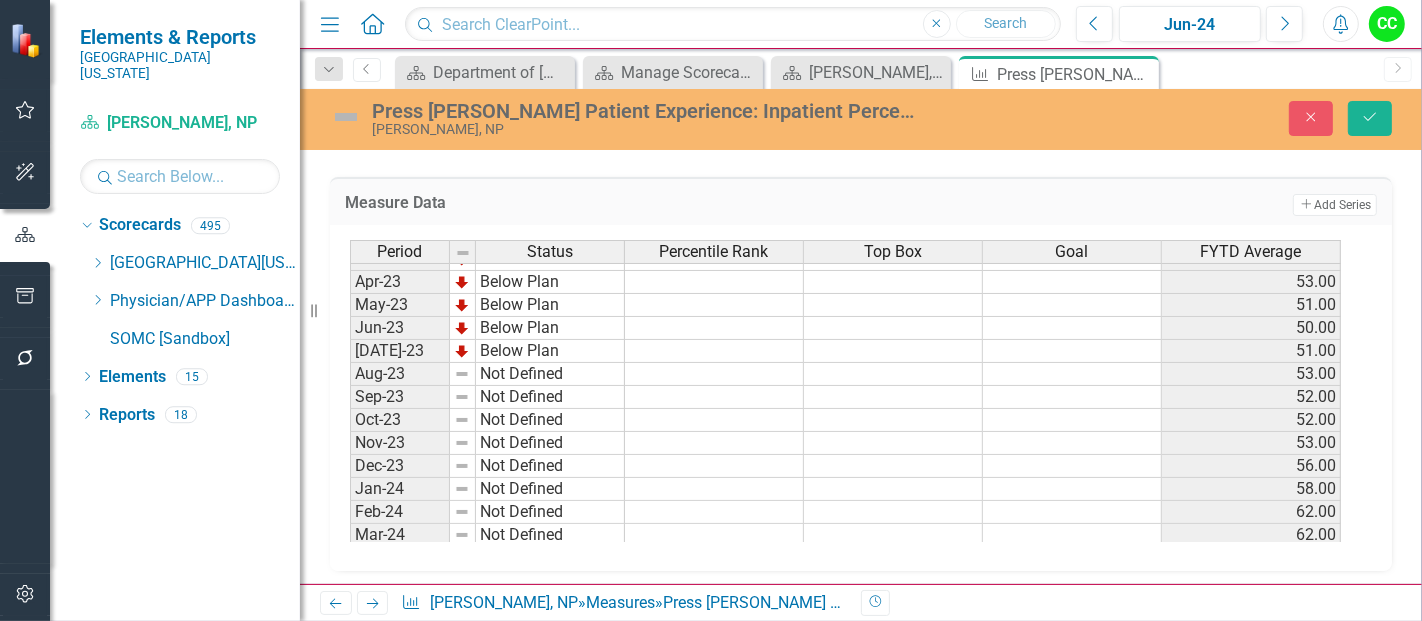 click on "Press Ganey Patient Experience: Inpatient Perception of Care Jessica Sarajlic, NP Close Save" at bounding box center (861, 118) 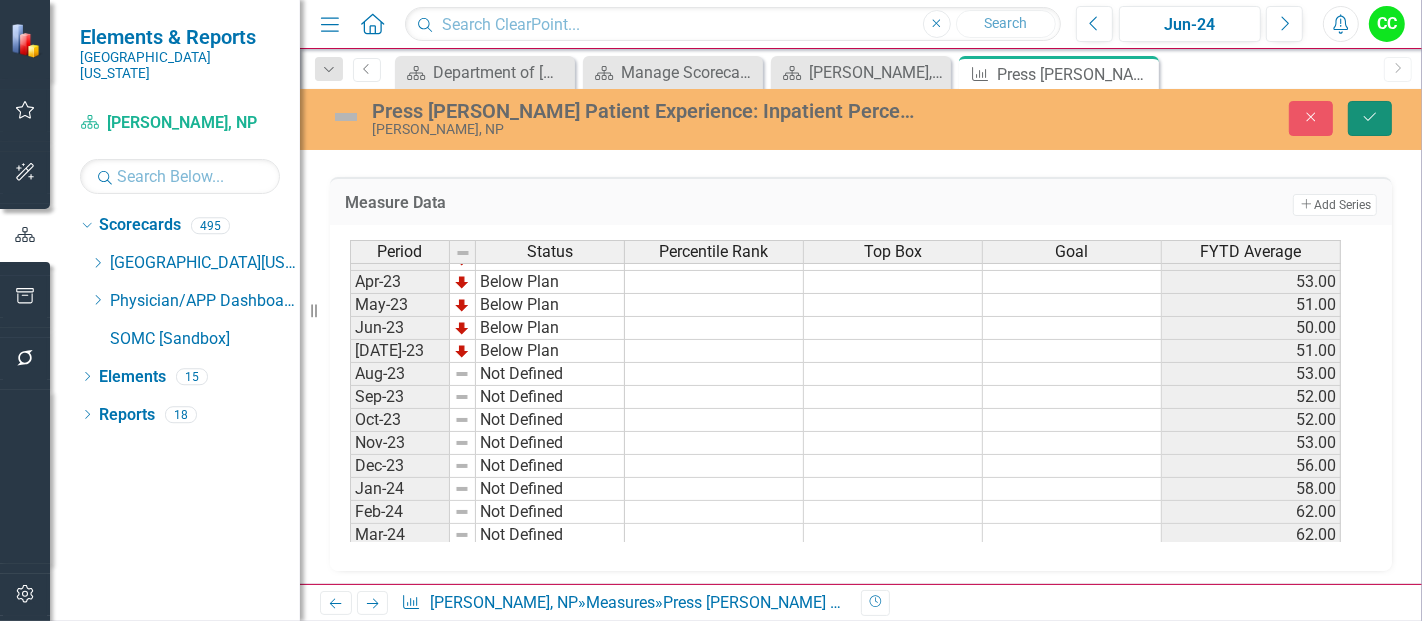 click on "Save" 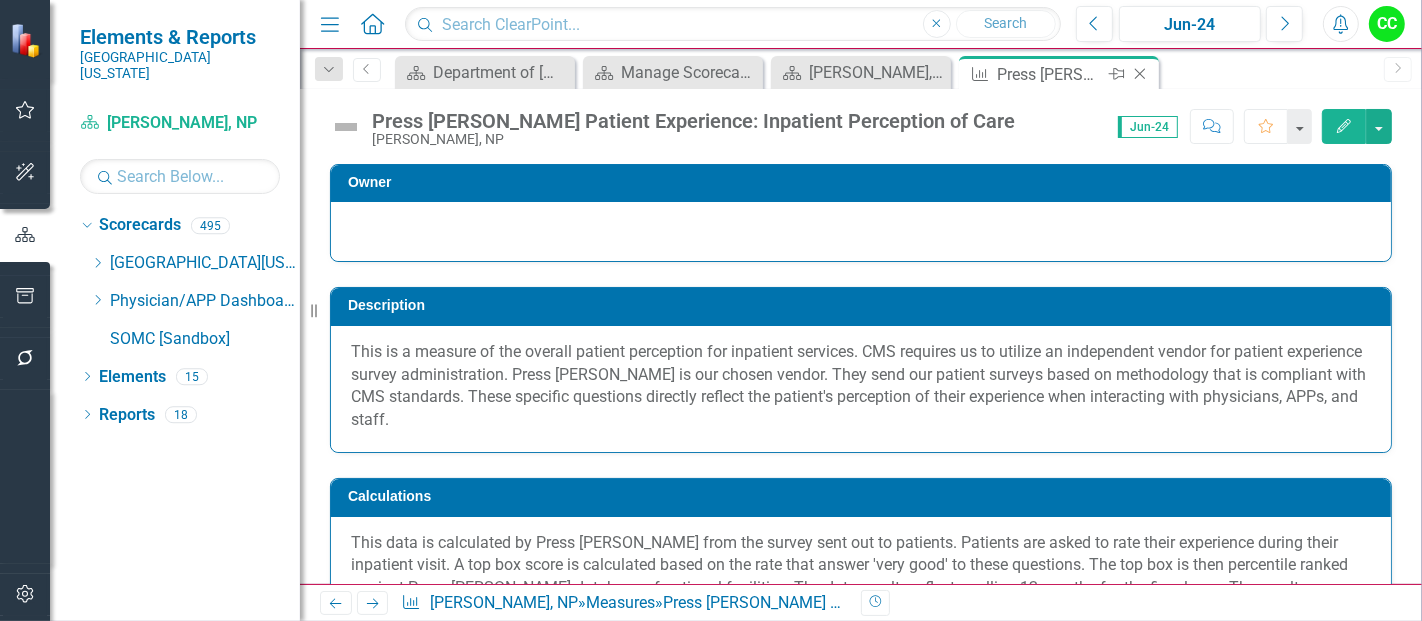 click on "Close" 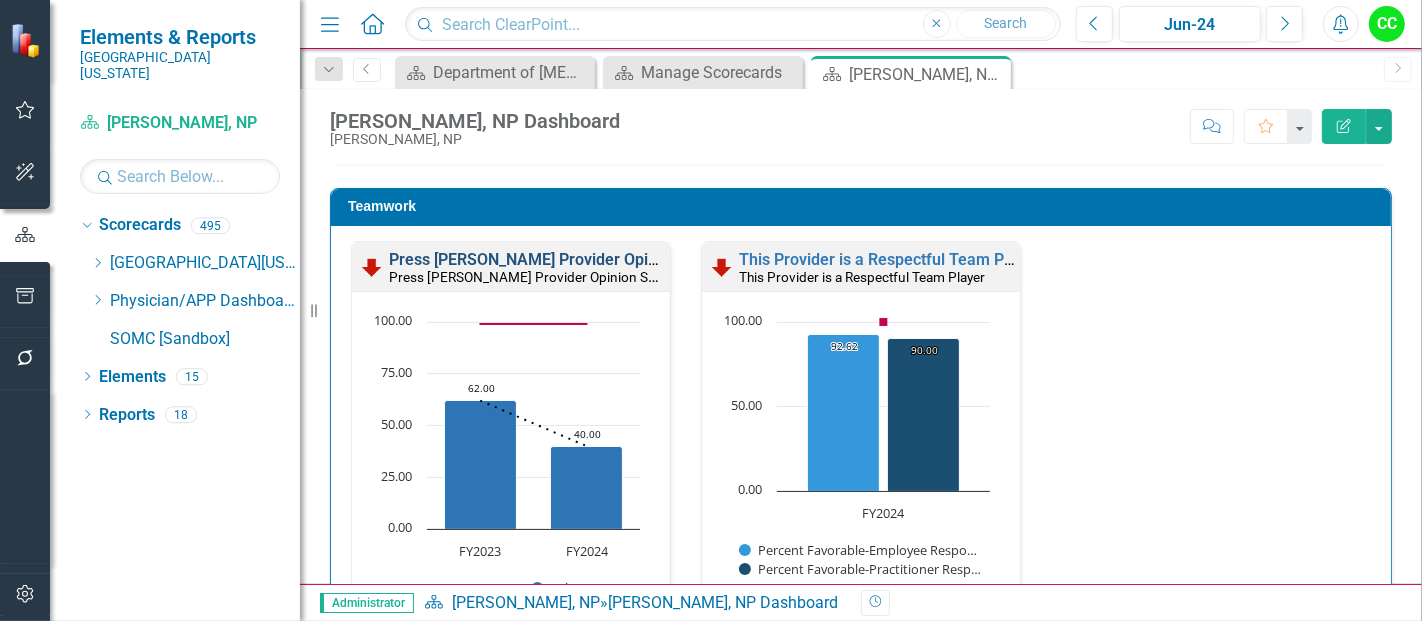 click on "Press [PERSON_NAME] Provider Opinion Survey: Medical Staff Satisfaction With Hospitalist Services" at bounding box center [749, 259] 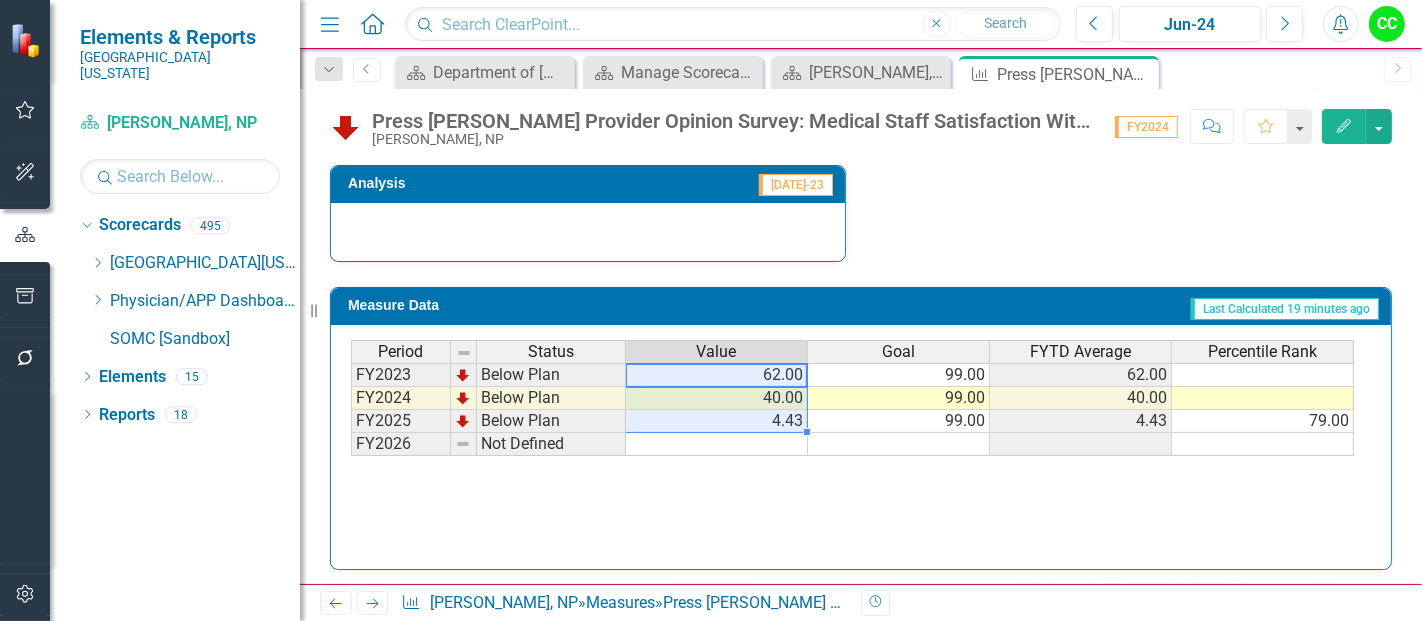 drag, startPoint x: 740, startPoint y: 368, endPoint x: 774, endPoint y: 418, distance: 60.464867 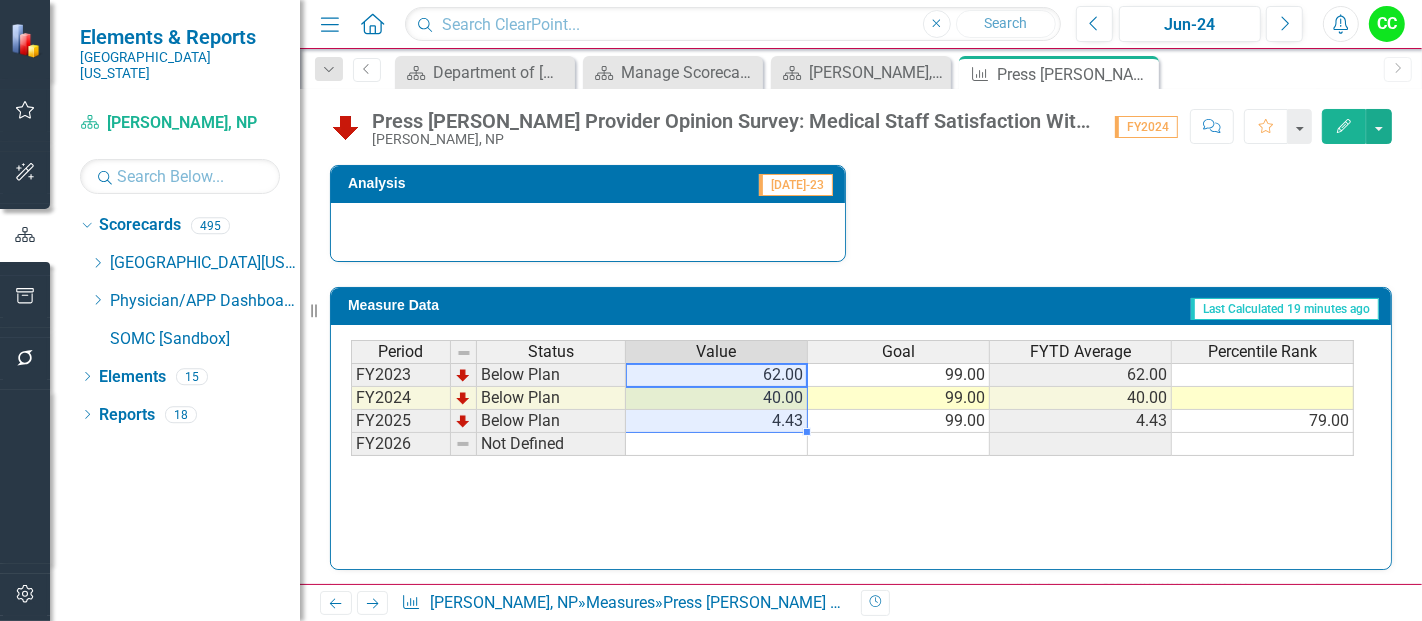 click on "FY2023 Below Plan 62.00 99.00 62.00 FY2024 Below Plan 40.00 99.00 40.00 FY2025 Below Plan 4.43 99.00 4.43 79.00 FY2026 Not Defined" at bounding box center [852, 409] 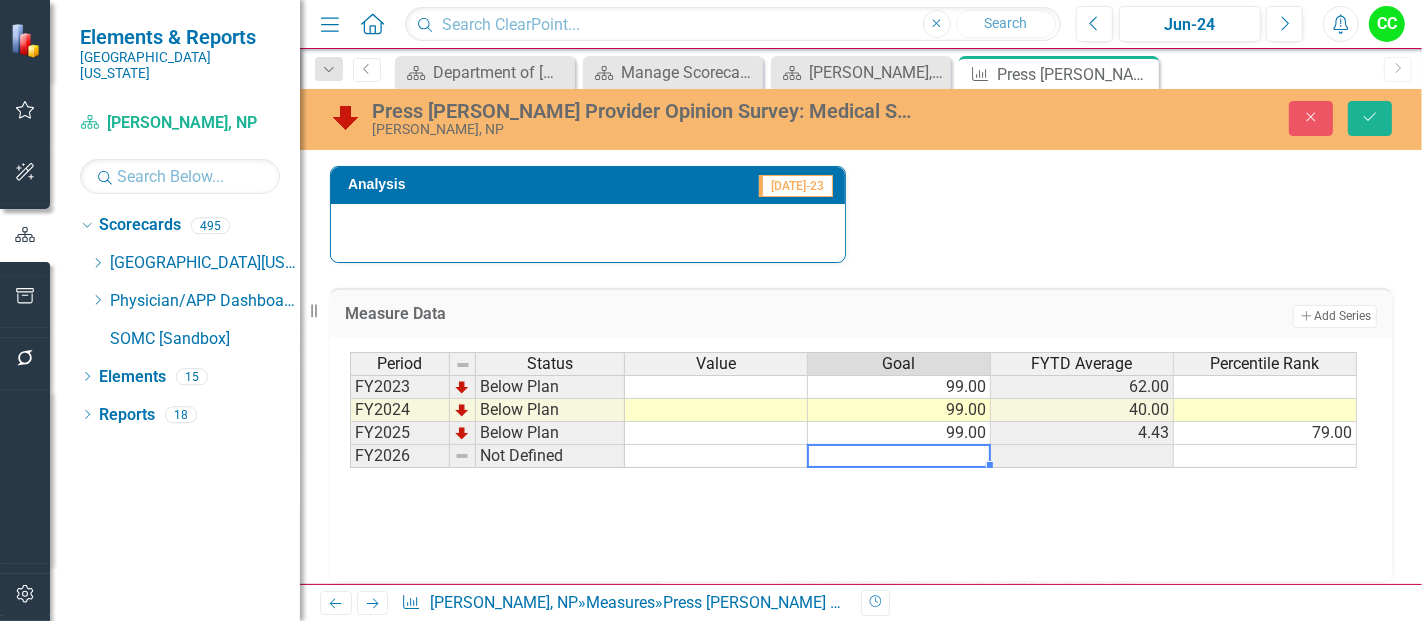 click at bounding box center (899, 456) 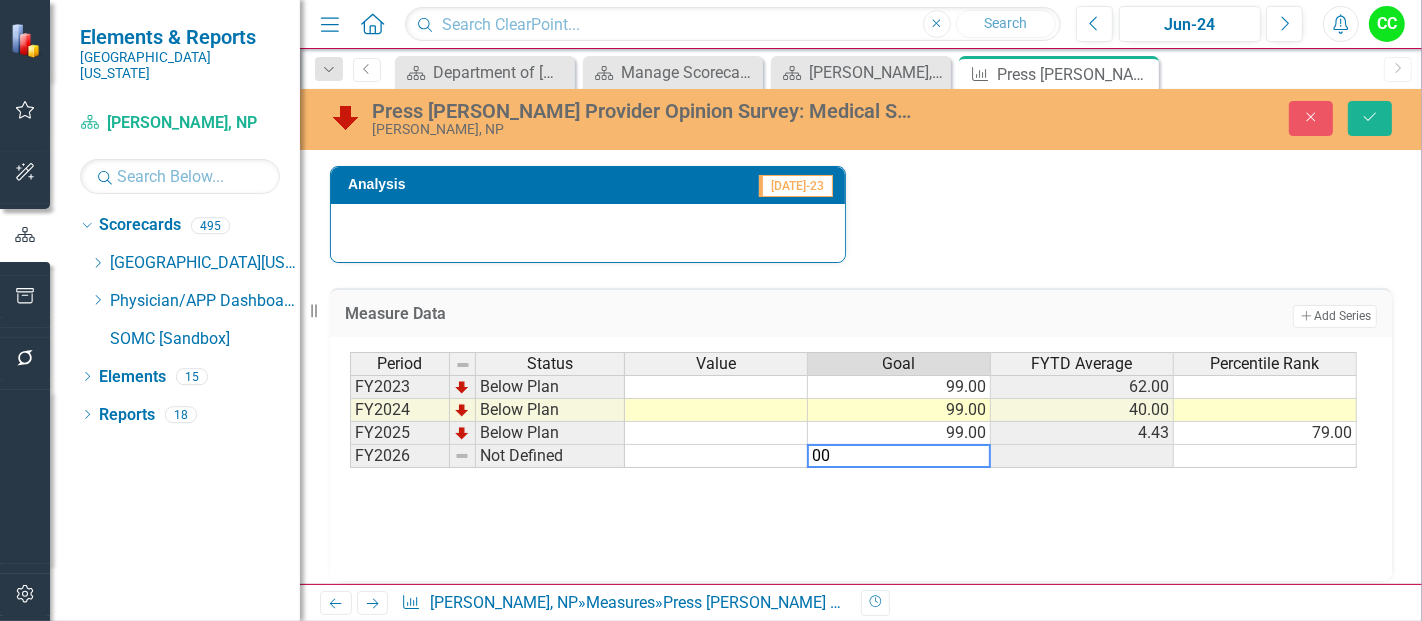 type on "0" 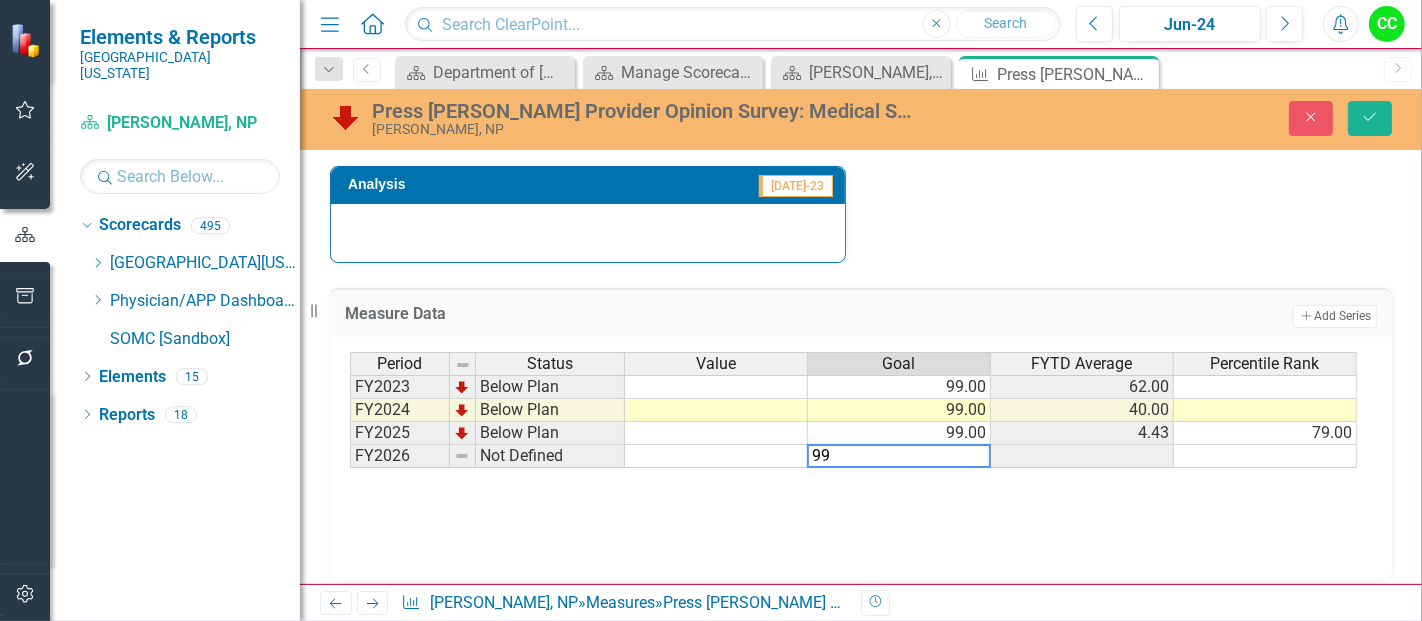 type on "99" 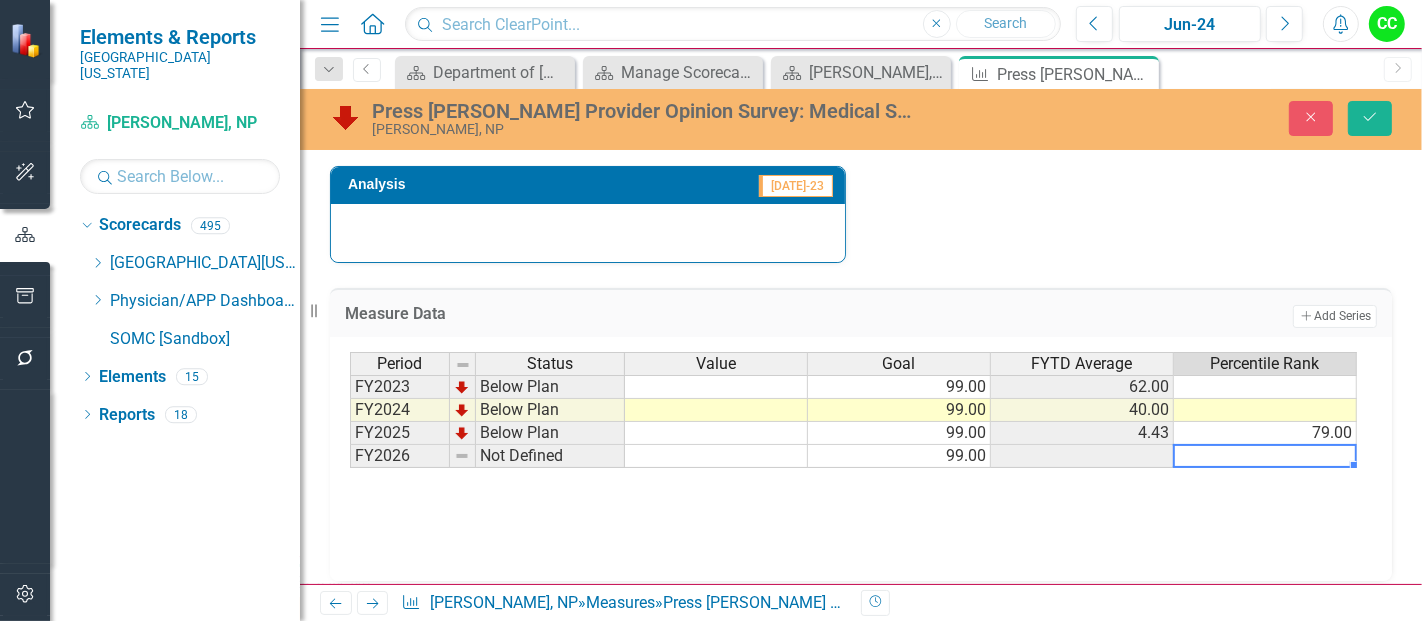 click at bounding box center [1265, 456] 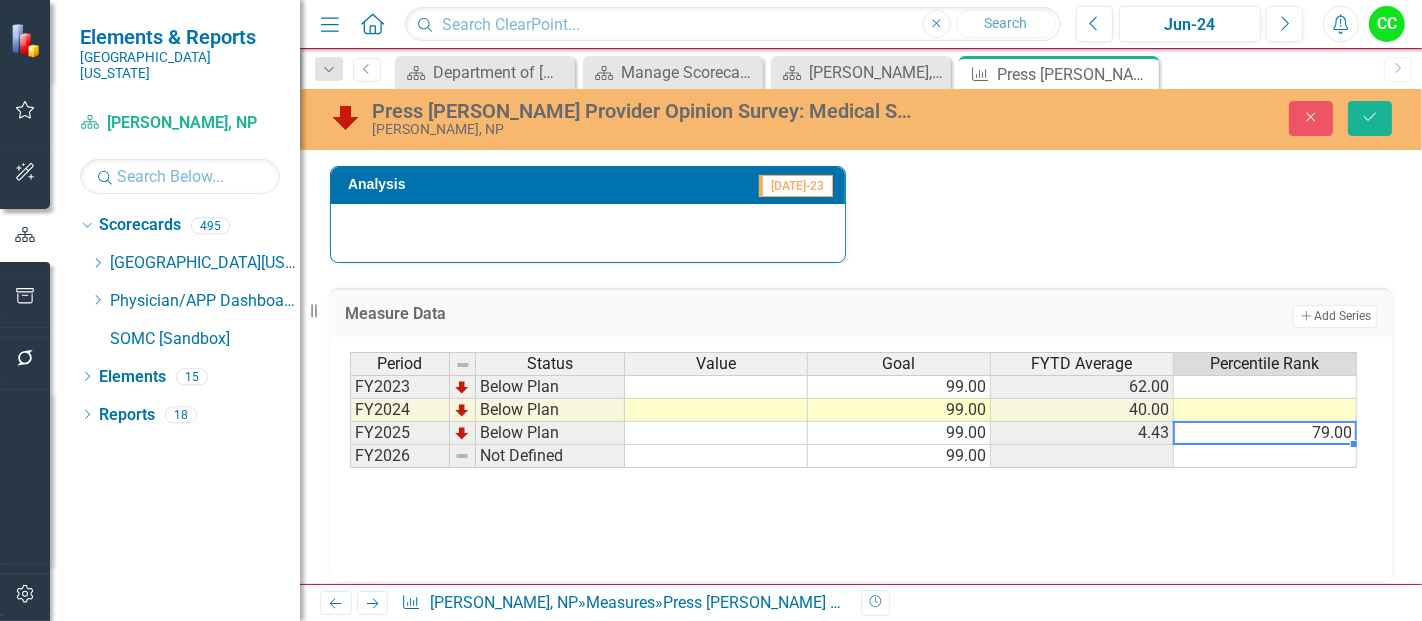 type 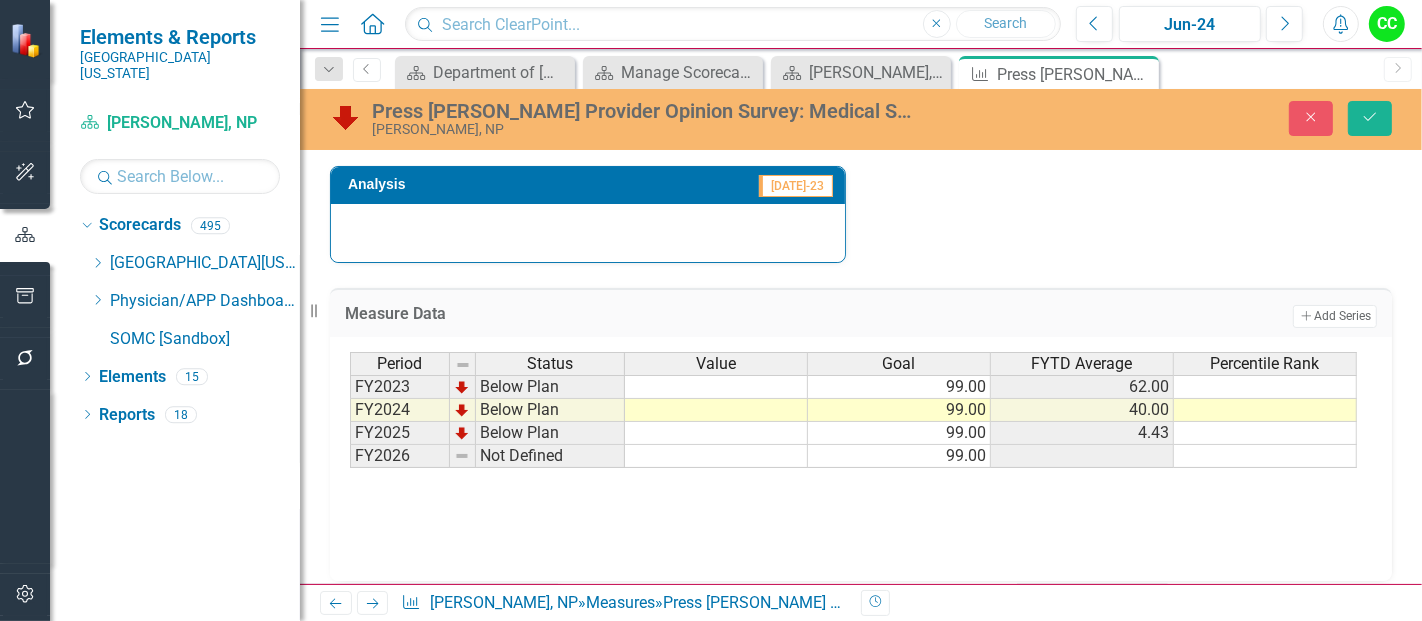 click on "Press Ganey Provider Opinion Survey: Medical Staff Satisfaction With Hospitalist Services Jessica Sarajlic, NP Close Save" at bounding box center (861, 119) 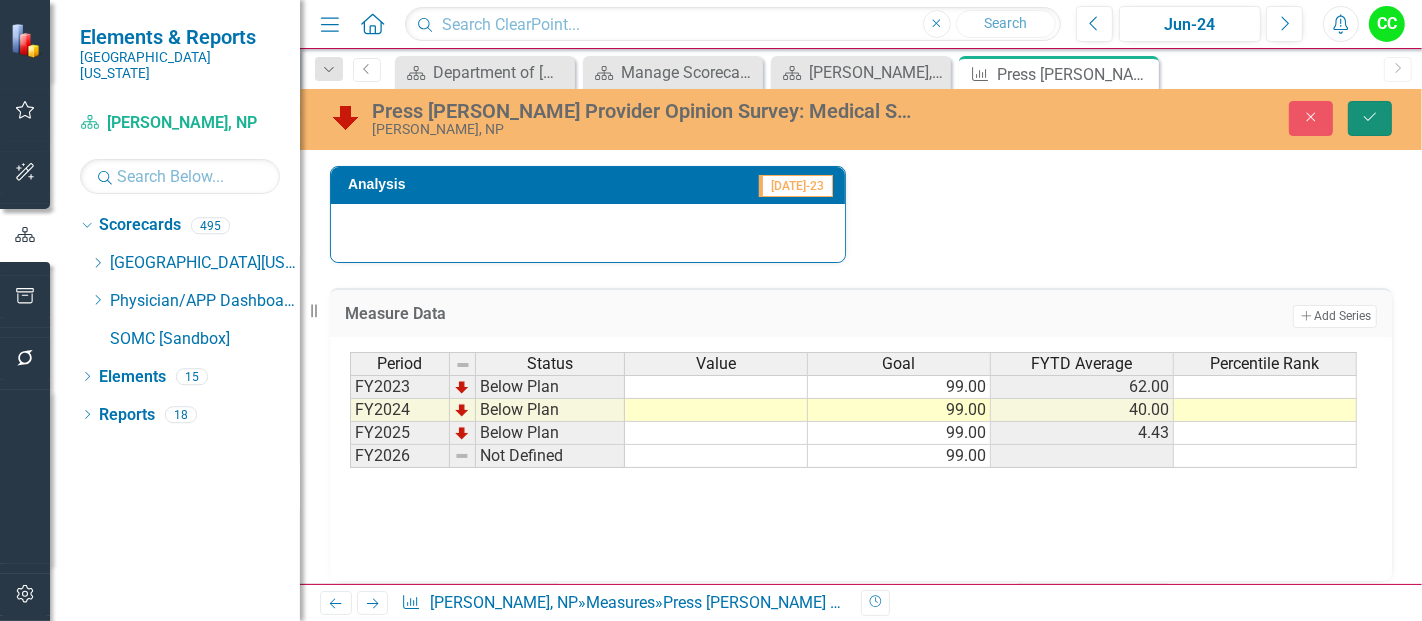 click on "Save" 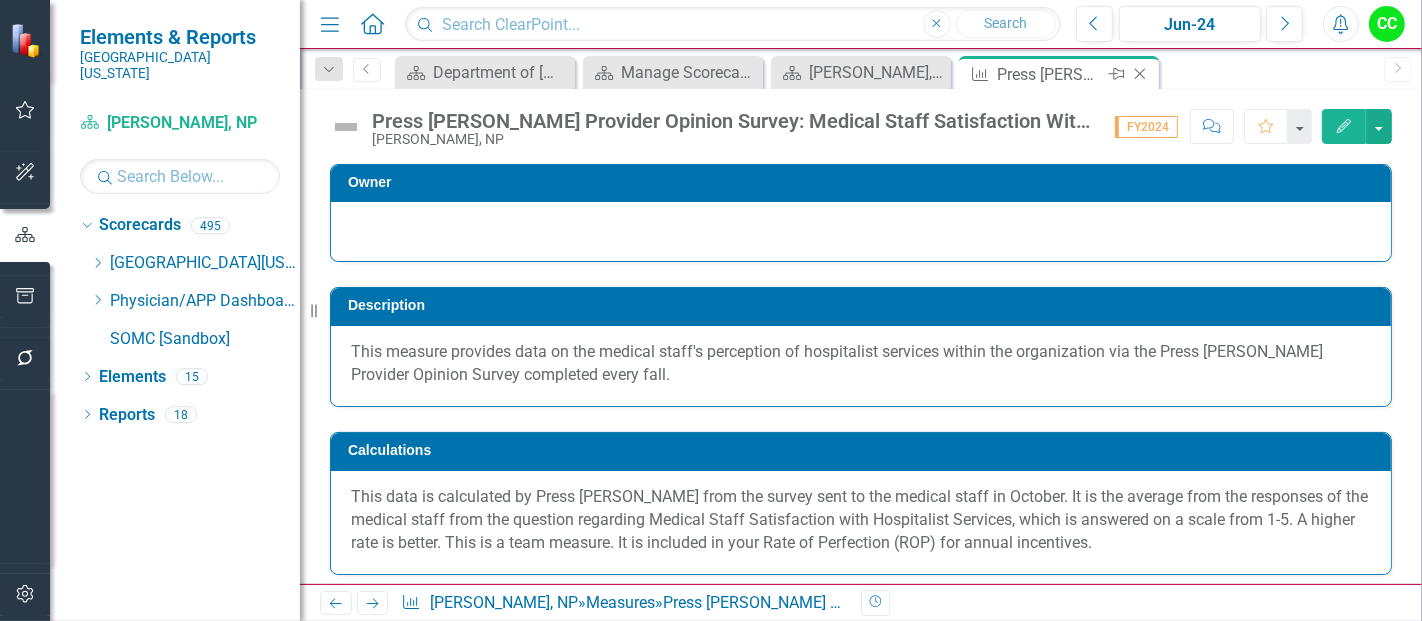 click on "Close" 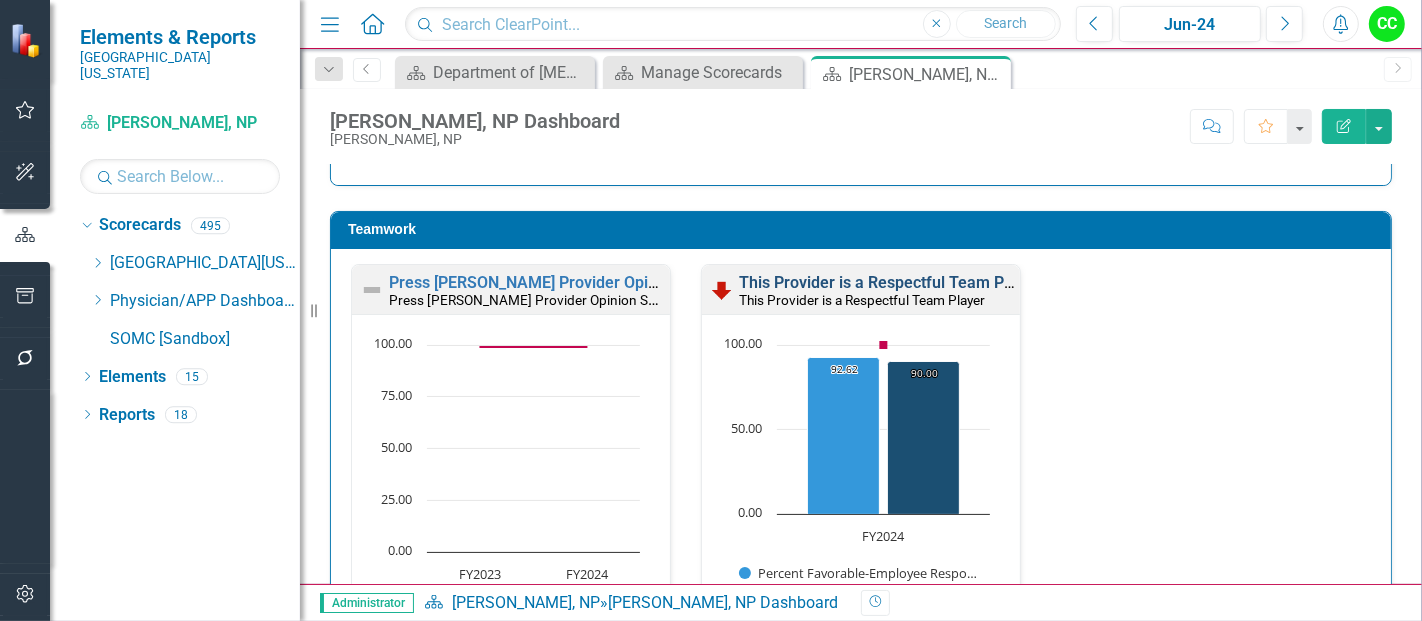click on "This Provider is a Respectful Team Player" at bounding box center [889, 282] 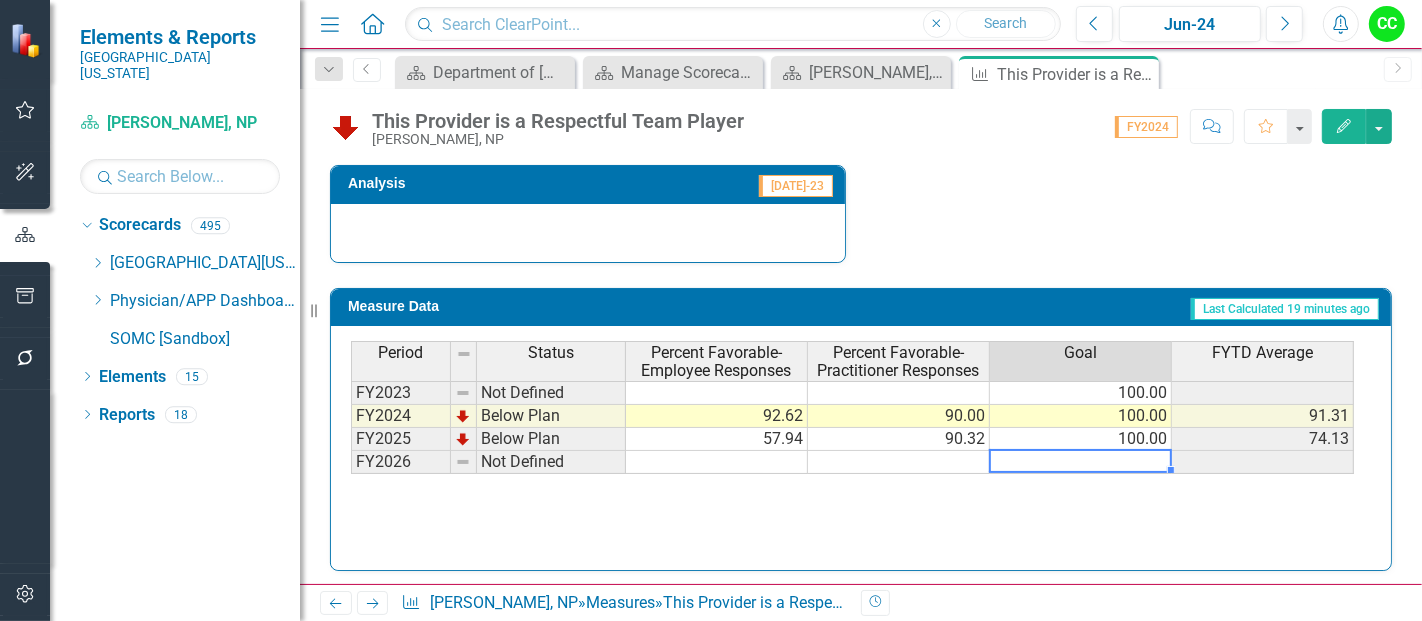 click on "Period Status Percent Favorable-Employee Responses Percent Favorable-Practitioner Responses Goal FYTD Average FY2023 Not Defined 100.00 FY2024 Below Plan 92.62 90.00 100.00 91.31 FY2025 Below Plan 57.94 90.32 100.00 74.13 FY2026 Not Defined" at bounding box center (351, 407) 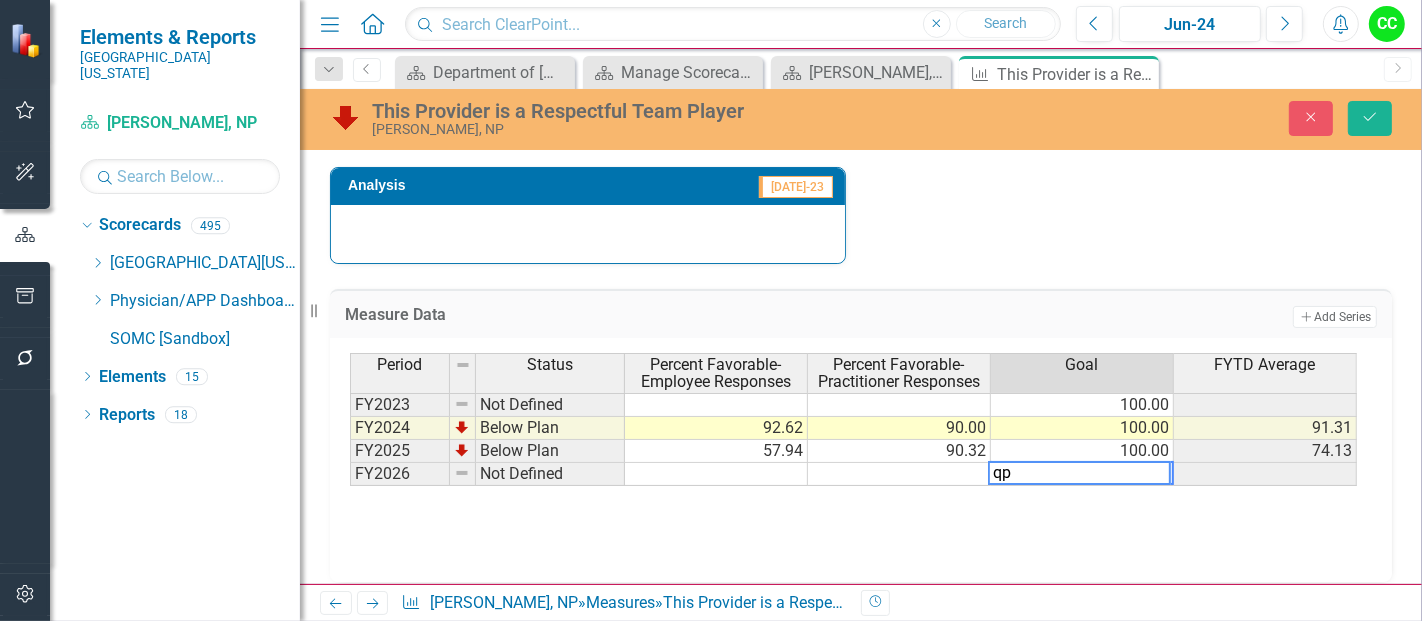 type on "q" 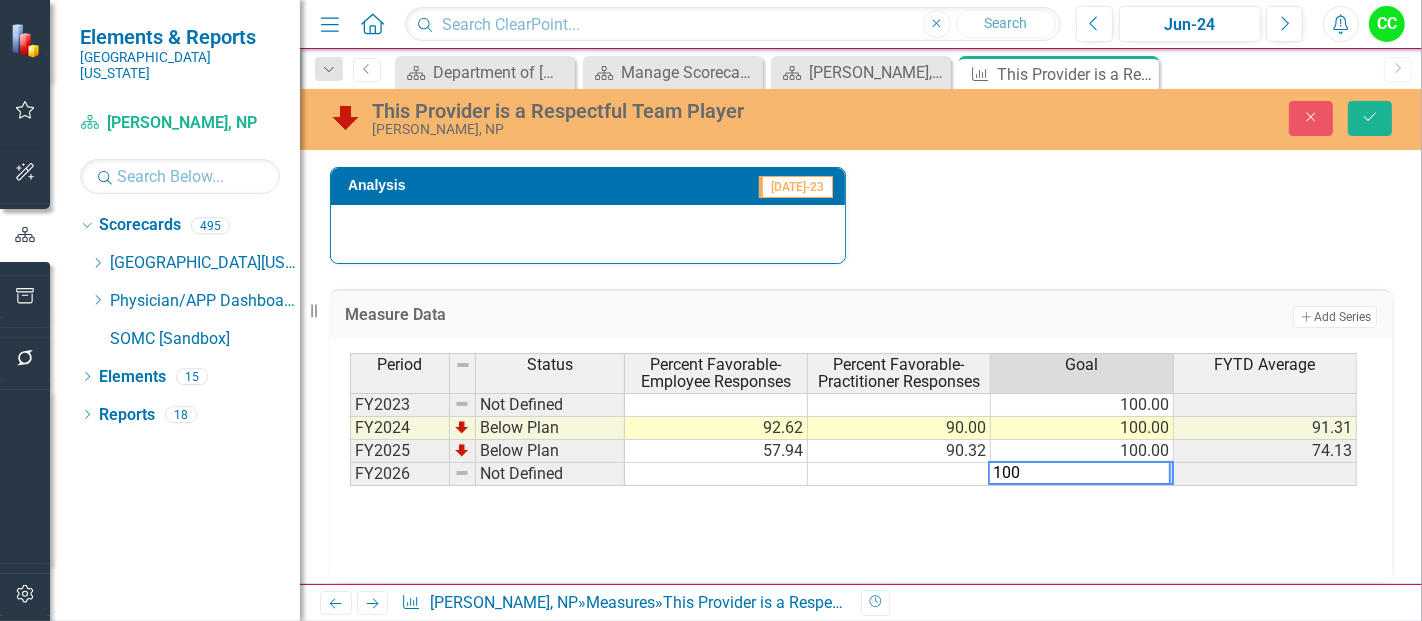 type on "92.62" 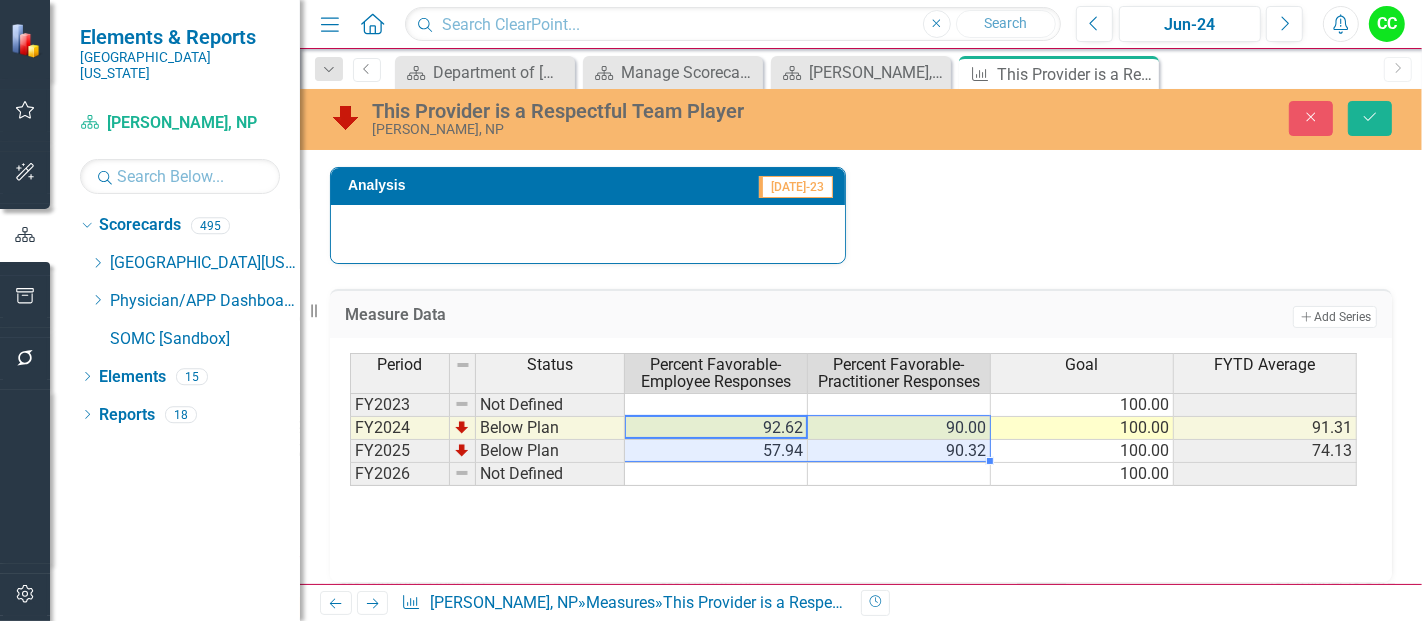 drag, startPoint x: 780, startPoint y: 429, endPoint x: 857, endPoint y: 441, distance: 77.92946 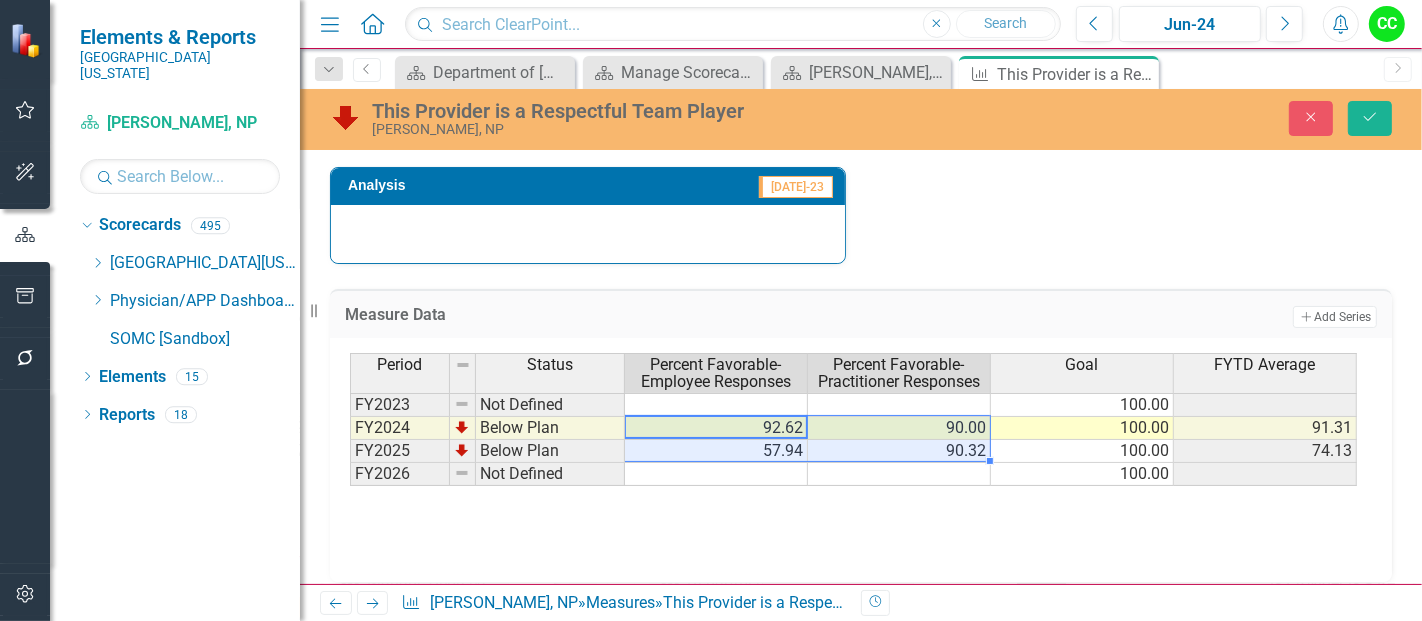 click on "FY2023 Not Defined 100.00 FY2024 Below Plan 92.62 90.00 100.00 91.31 FY2025 Below Plan 57.94 90.32 100.00 74.13 FY2026 Not Defined 100.00" at bounding box center [853, 439] 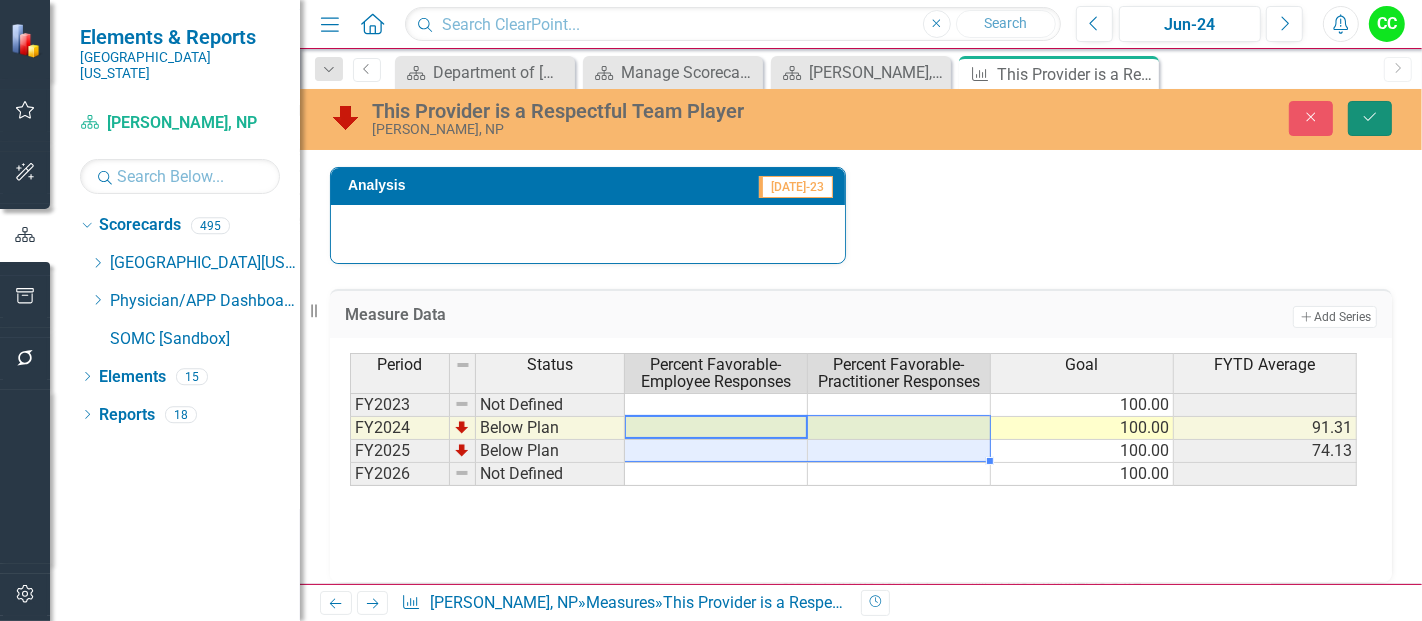 click on "Save" at bounding box center (1370, 118) 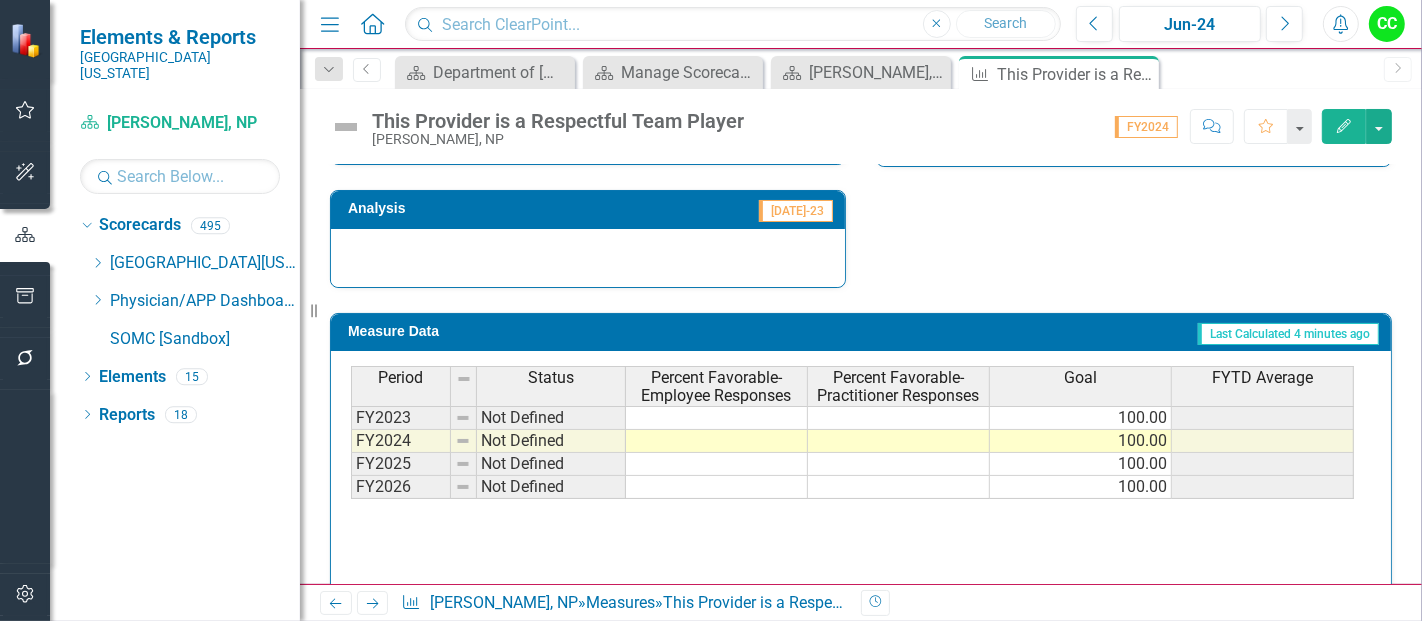 scroll, scrollTop: 761, scrollLeft: 0, axis: vertical 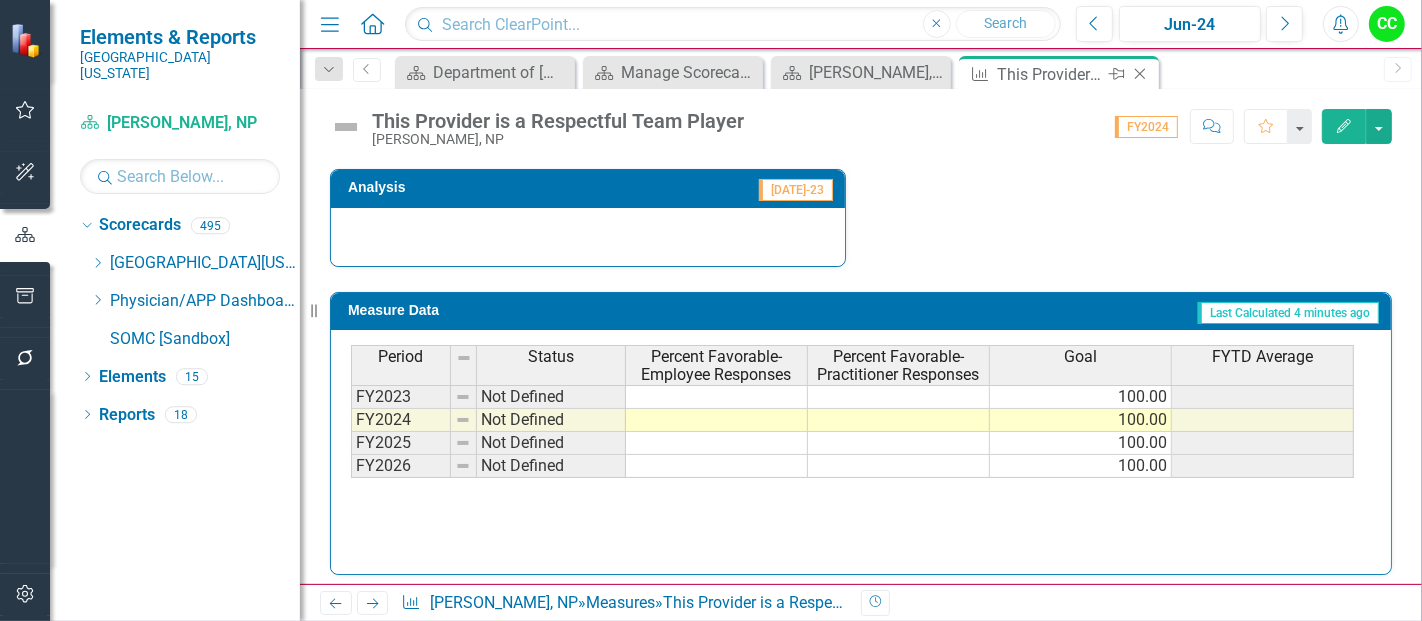 click on "Close" 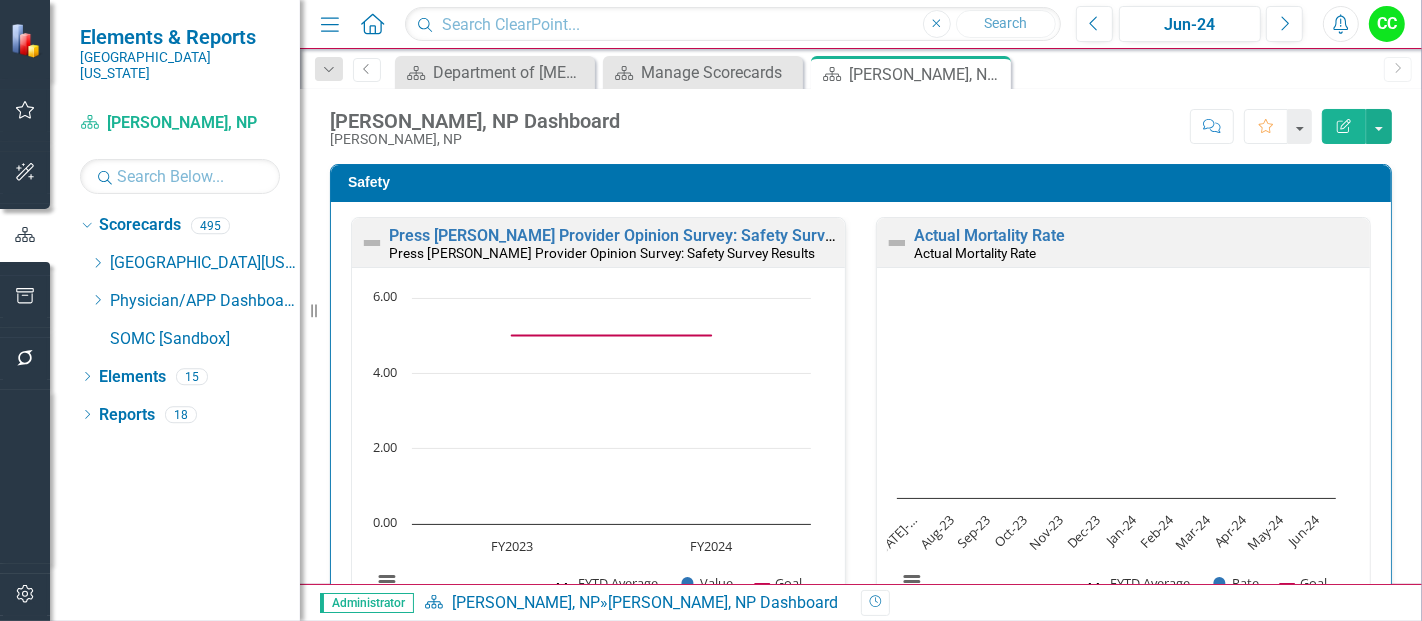 scroll, scrollTop: 1, scrollLeft: 0, axis: vertical 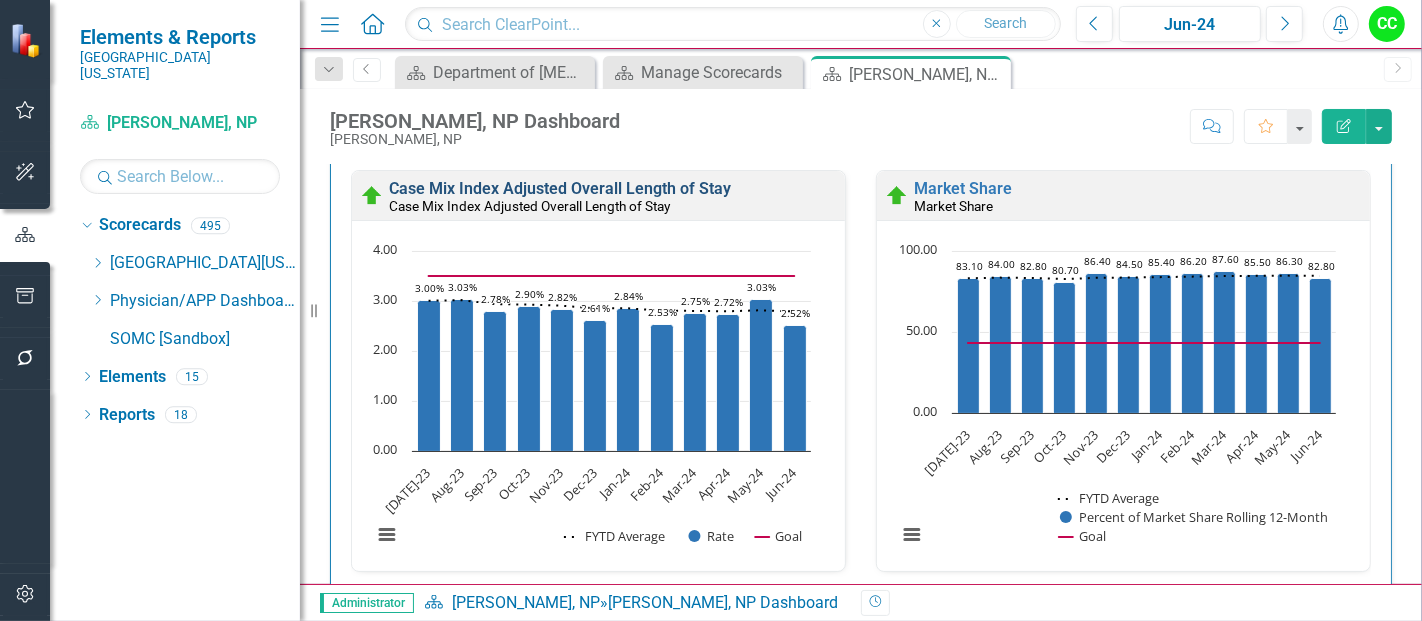 click on "Case Mix Index Adjusted Overall Length of Stay" at bounding box center (560, 188) 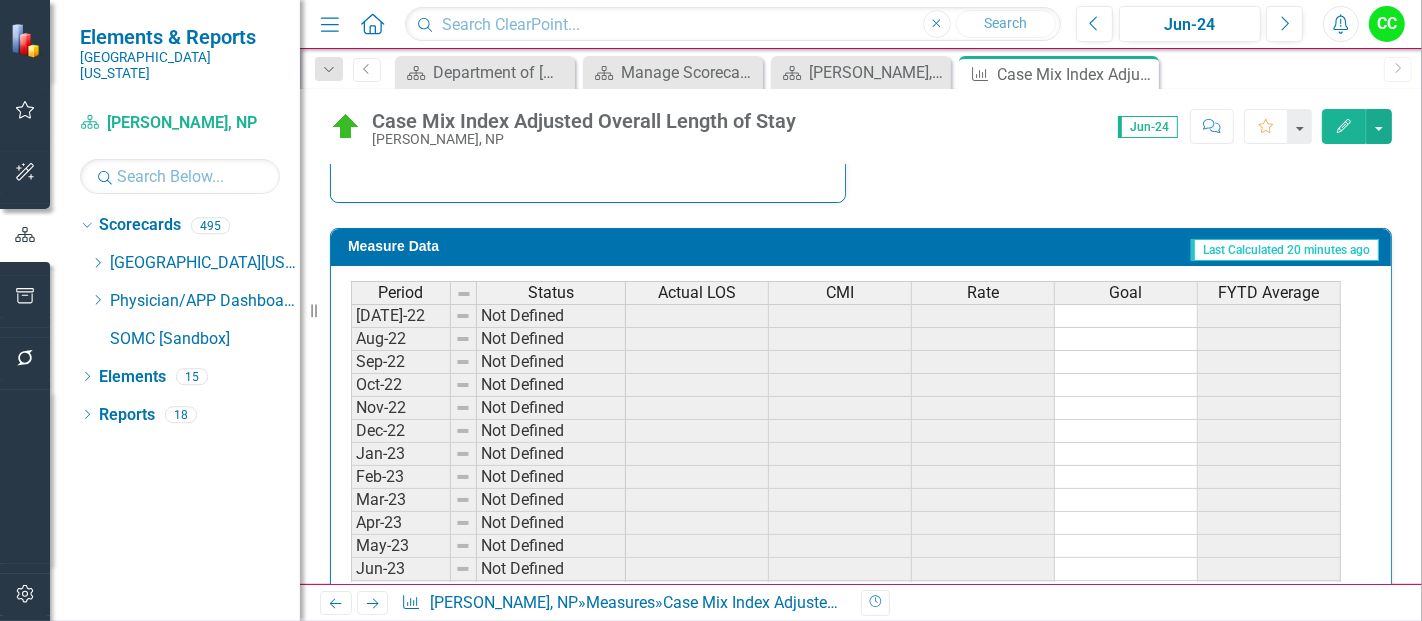 scroll, scrollTop: 932, scrollLeft: 0, axis: vertical 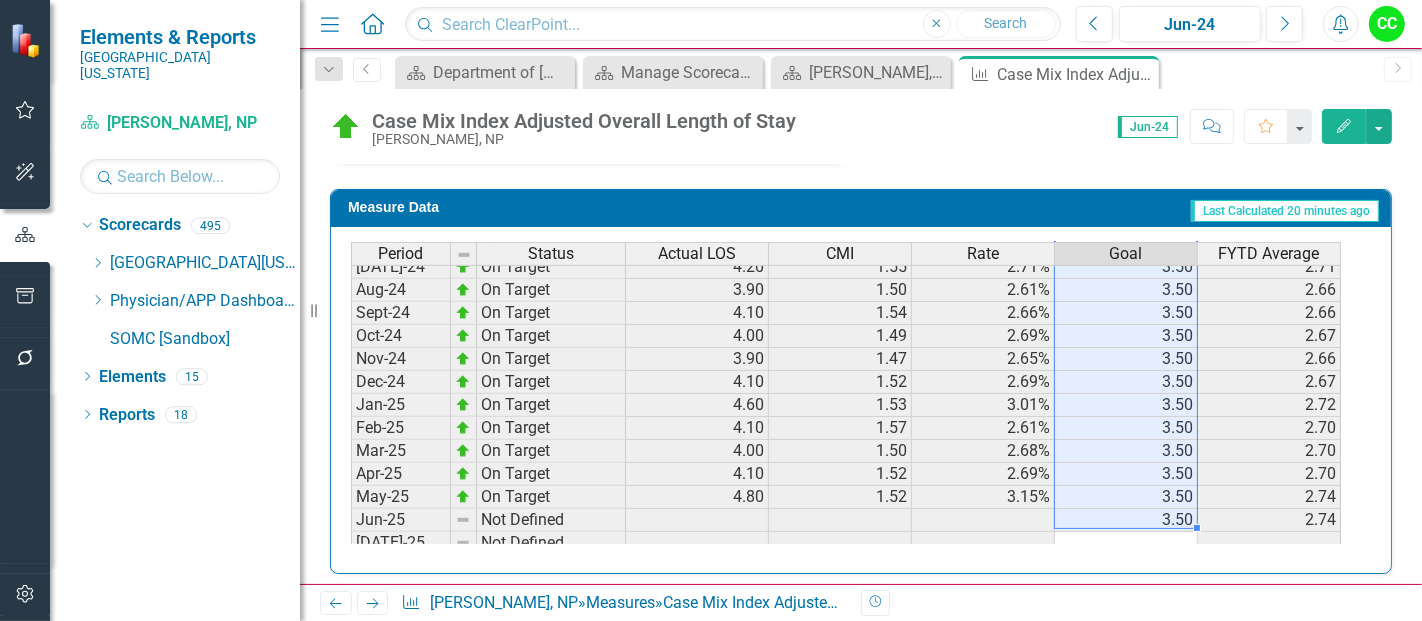drag, startPoint x: 1151, startPoint y: 322, endPoint x: 1162, endPoint y: 511, distance: 189.31984 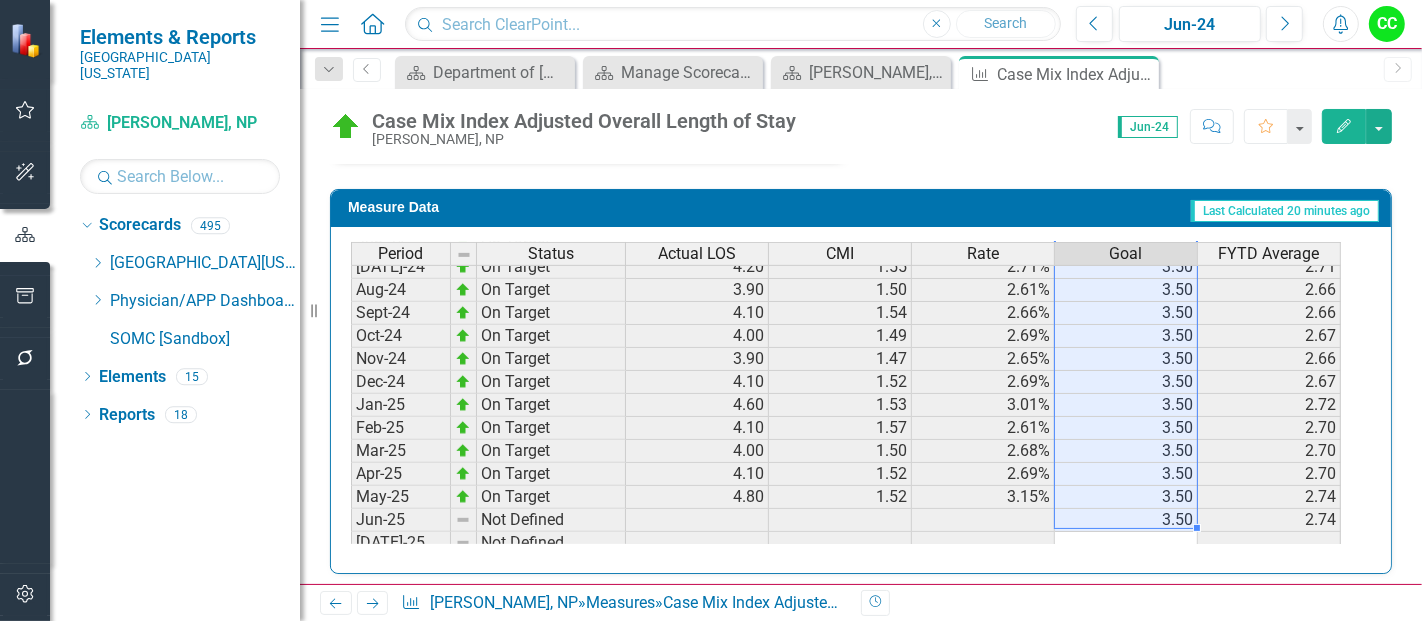 click on "Mar-24 On Target 4.20 1.53 2.75% 3.50 2.80 Apr-24 On Target 4.10 1.51 2.72% 3.50 2.79 May-24 On Target 4.30 1.42 3.03% 3.50 2.81 Jun-24 On Target 3.80 1.51 2.52% 3.50 2.79 Jul-24 On Target 4.20 1.55 2.71% 3.50 2.71 Aug-24 On Target 3.90 1.50 2.61% 3.50 2.66 Sept-24 On Target 4.10 1.54 2.66% 3.50 2.66 Oct-24 On Target 4.00 1.49 2.69% 3.50 2.67 Nov-24 On Target 3.90 1.47 2.65% 3.50 2.66 Dec-24 On Target 4.10 1.52 2.69% 3.50 2.67 Jan-25 On Target 4.60 1.53 3.01% 3.50 2.72 Feb-25 On Target 4.10 1.57 2.61% 3.50 2.70 Mar-25 On Target 4.00 1.50 2.68% 3.50 2.70 Apr-25 On Target 4.10 1.52 2.69% 3.50 2.70 May-25 On Target 4.80 1.52 3.15% 3.50 2.74 Jun-25 Not Defined 3.50 2.74 Jul-25 Not Defined Aug-25 Not Defined Sept-25 Not Defined Oct-25 Not Defined Nov-25 Not Defined Dec-25 Not Defined Jan-26 Not Defined Feb-26 Not Defined Mar-26 Not Defined Apr-26 Not Defined May-26 Not Defined Jun-26 Not Defined" at bounding box center (846, 485) 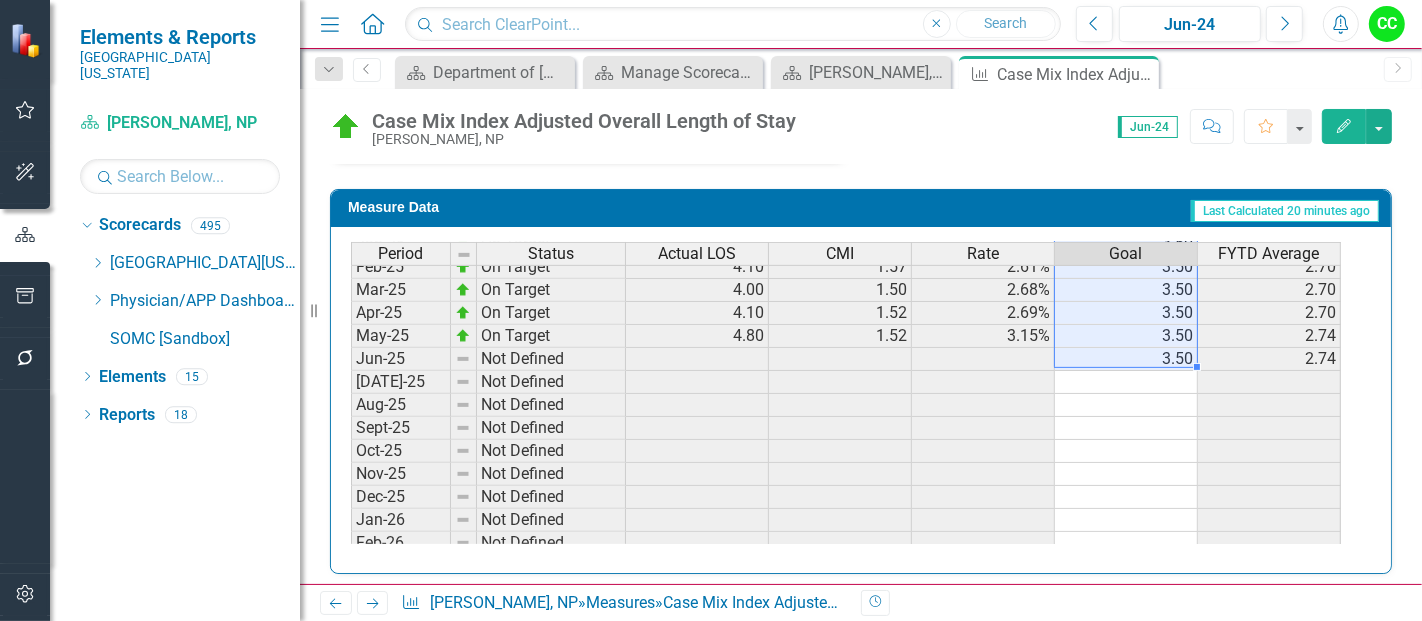 click at bounding box center (1126, 428) 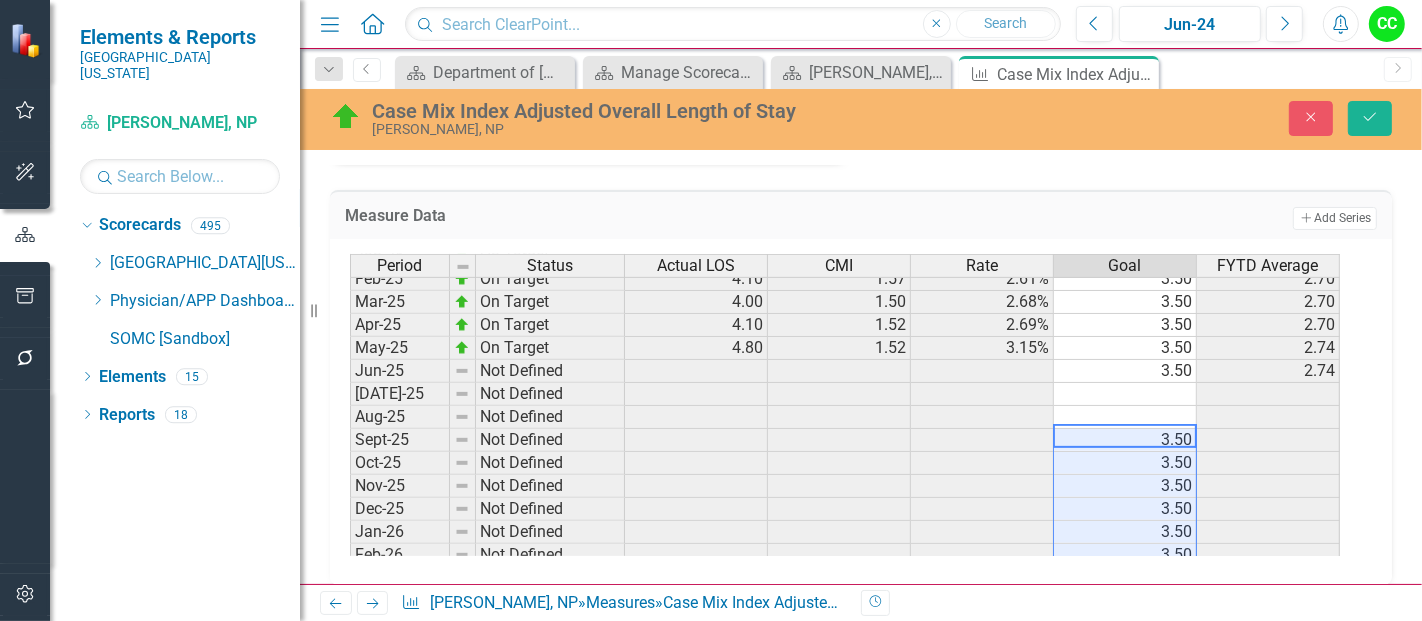 type on "3.5" 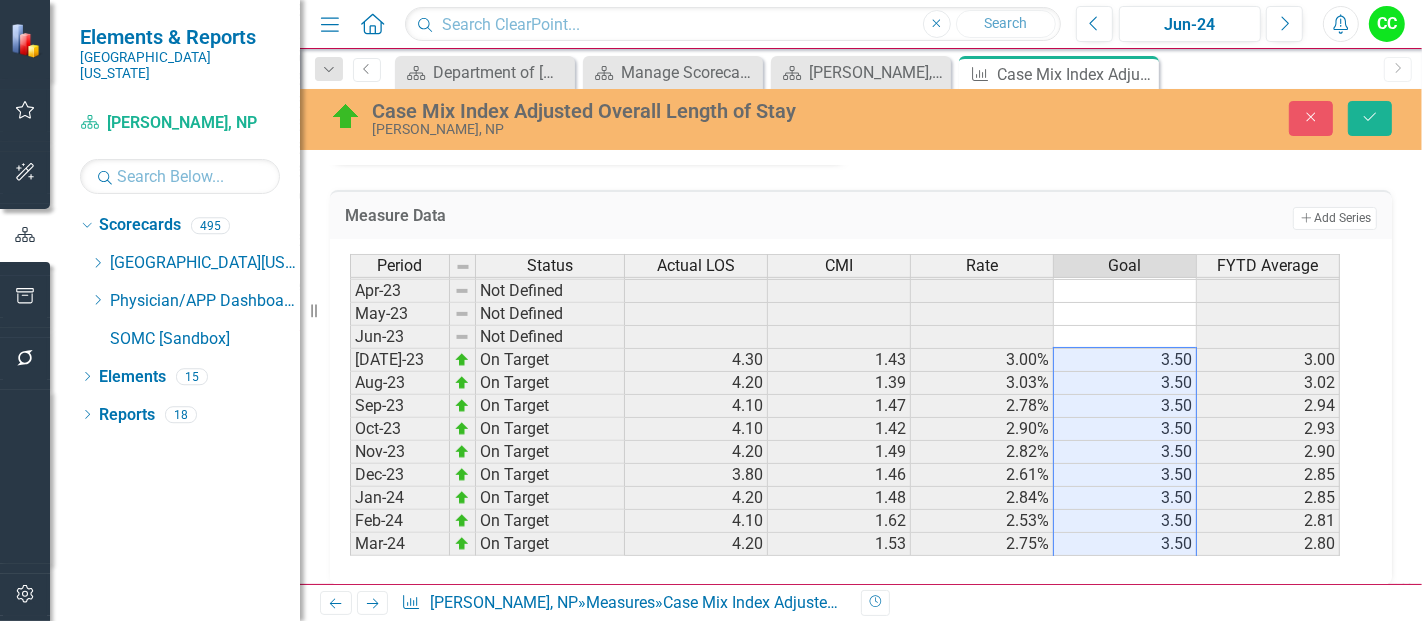 drag, startPoint x: 1140, startPoint y: 528, endPoint x: 1145, endPoint y: 358, distance: 170.07352 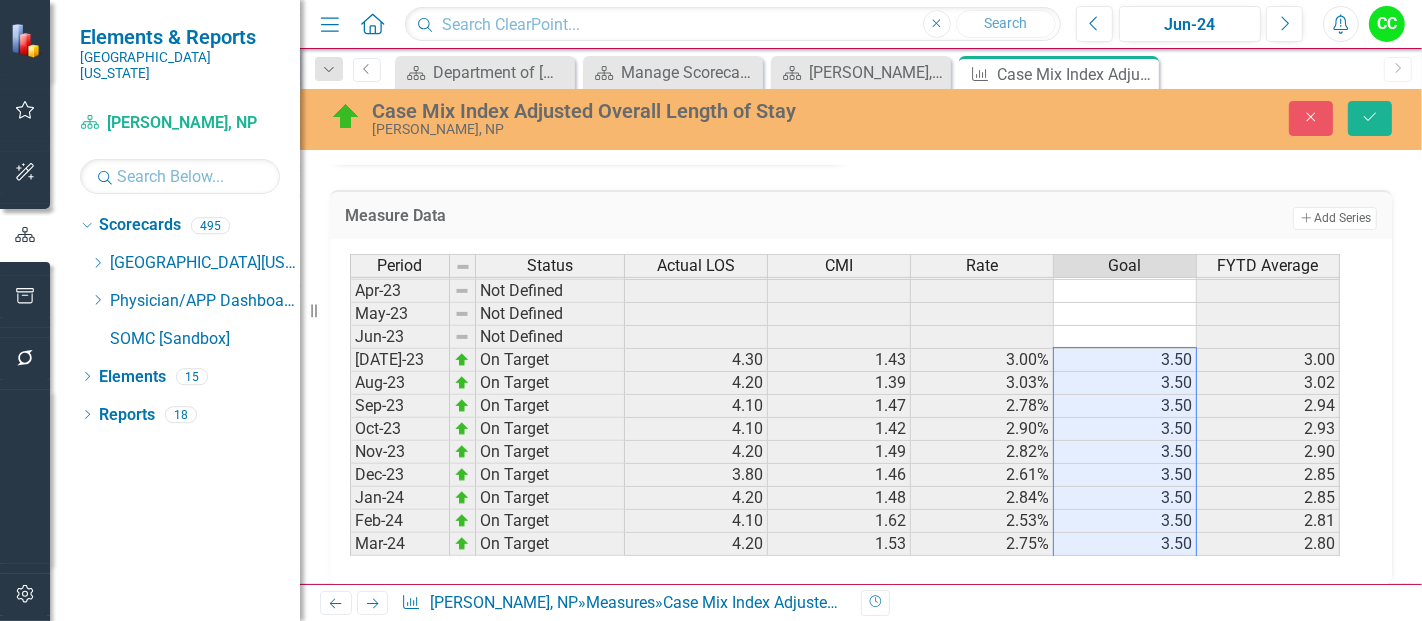 click on "Feb-23 Not Defined Mar-23 Not Defined Apr-23 Not Defined May-23 Not Defined Jun-23 Not Defined Jul-23 On Target 4.30 1.43 3.00% 3.50 3.00 Aug-23 On Target 4.20 1.39 3.03% 3.50 3.02 Sep-23 On Target 4.10 1.47 2.78% 3.50 2.94 Oct-23 On Target 4.10 1.42 2.90% 3.50 2.93 Nov-23 On Target 4.20 1.49 2.82% 3.50 2.90 Dec-23 On Target 3.80 1.46 2.61% 3.50 2.85 Jan-24 On Target 4.20 1.48 2.84% 3.50 2.85 Feb-24 On Target 4.10 1.62 2.53% 3.50 2.81 Mar-24 On Target 4.20 1.53 2.75% 3.50 2.80 Apr-24 On Target 4.10 1.51 2.72% 3.50 2.79 May-24 On Target 4.30 1.42 3.03% 3.50 2.81 Jun-24 On Target 3.80 1.51 2.52% 3.50 2.79 Jul-24 On Target 4.20 1.55 2.71% 3.50 2.71 Aug-24 On Target 3.90 1.50 2.61% 3.50 2.66 Sept-24 On Target 4.10 1.54 2.66% 3.50 2.66 Oct-24 On Target 4.00 1.49 2.69% 3.50 2.67 Nov-24 On Target 3.90 1.47 2.65% 3.50 2.66 Dec-24 On Target 4.10 1.52 2.69% 3.50 2.67 Jan-25 On Target 4.60 1.53 3.01% 3.50 2.72 Feb-25 On Target 4.10 1.57 2.61% 3.50 2.70 Mar-25 On Target 4.00 1.50 2.68% 3.50 2.70 Apr-25 On Target 4.10" at bounding box center (845, 544) 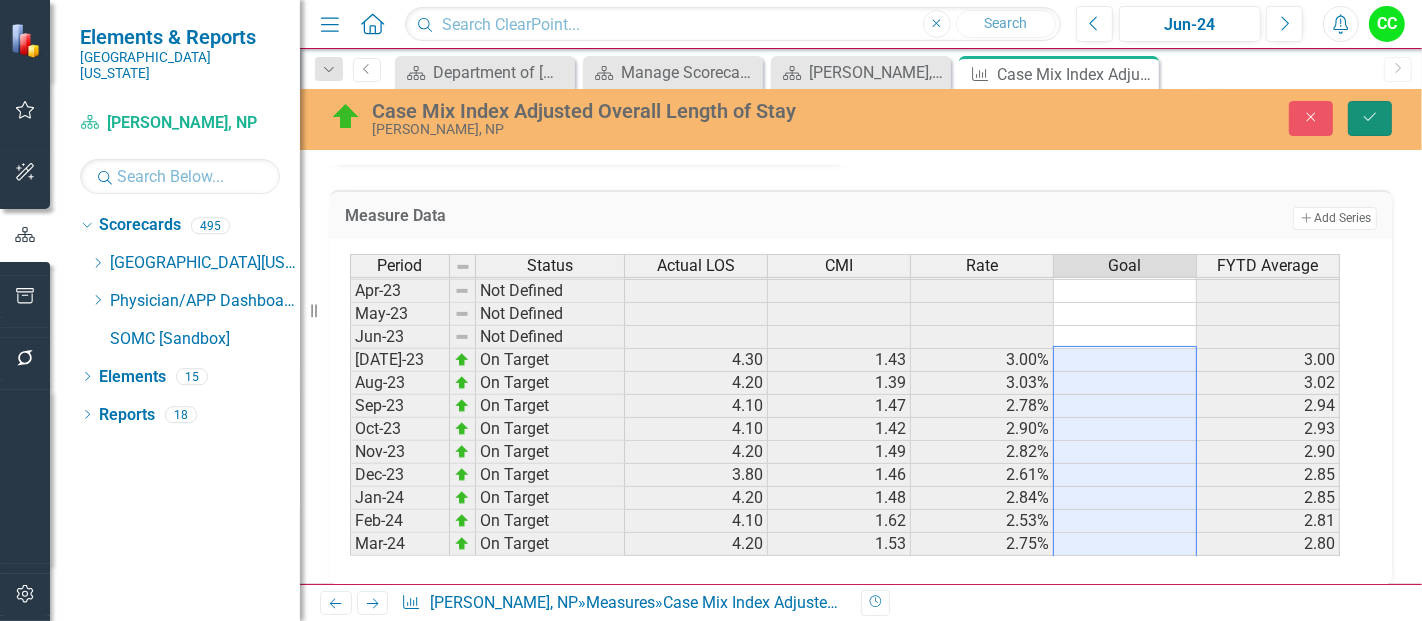 click on "Save" 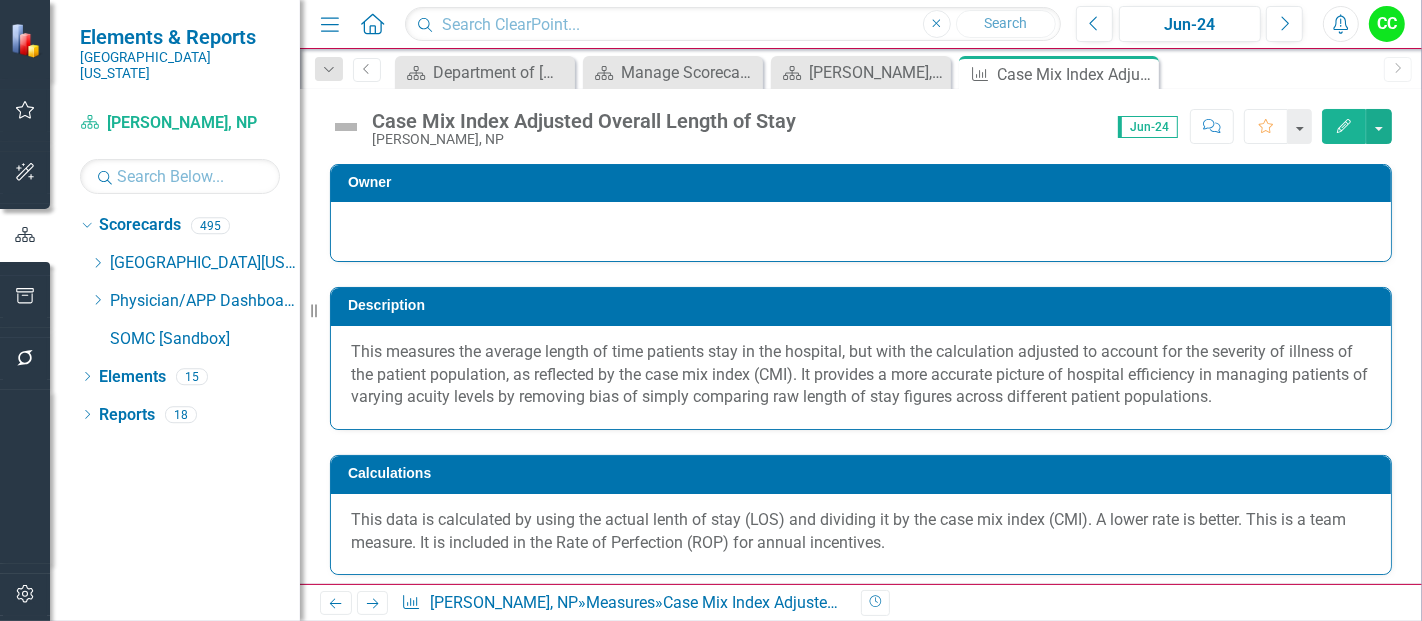 click on "Edit" at bounding box center [1344, 126] 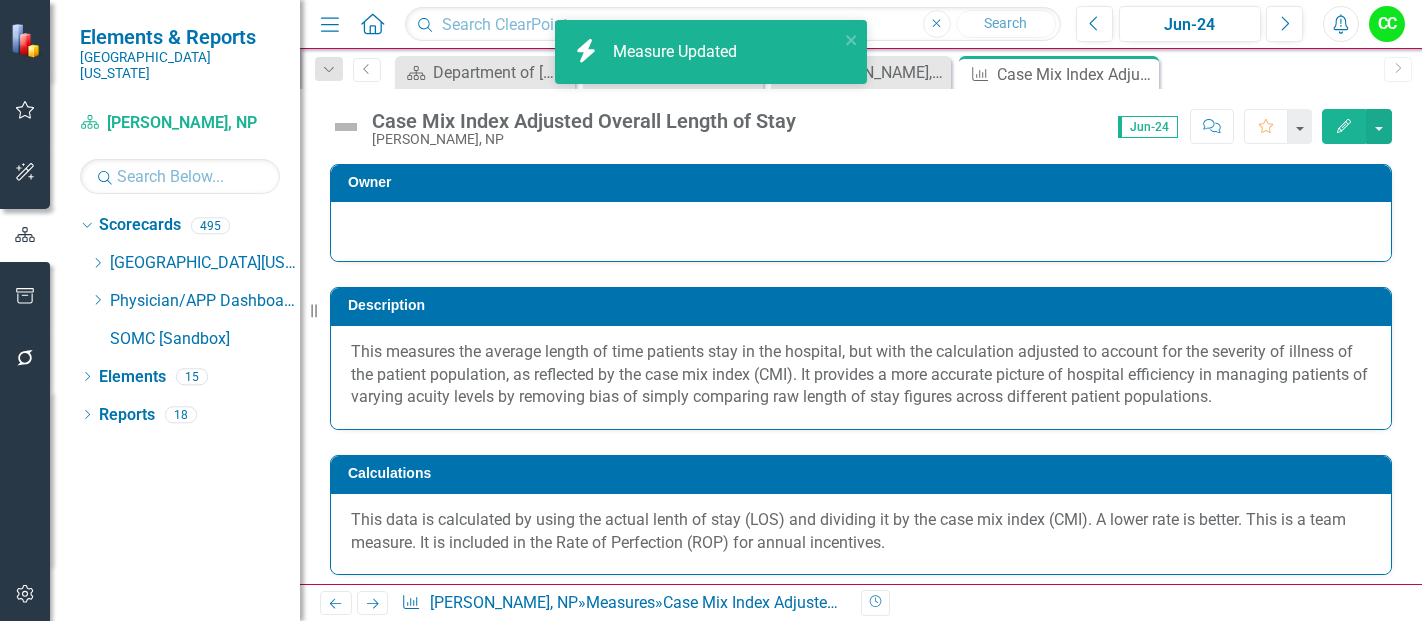 scroll, scrollTop: 0, scrollLeft: 0, axis: both 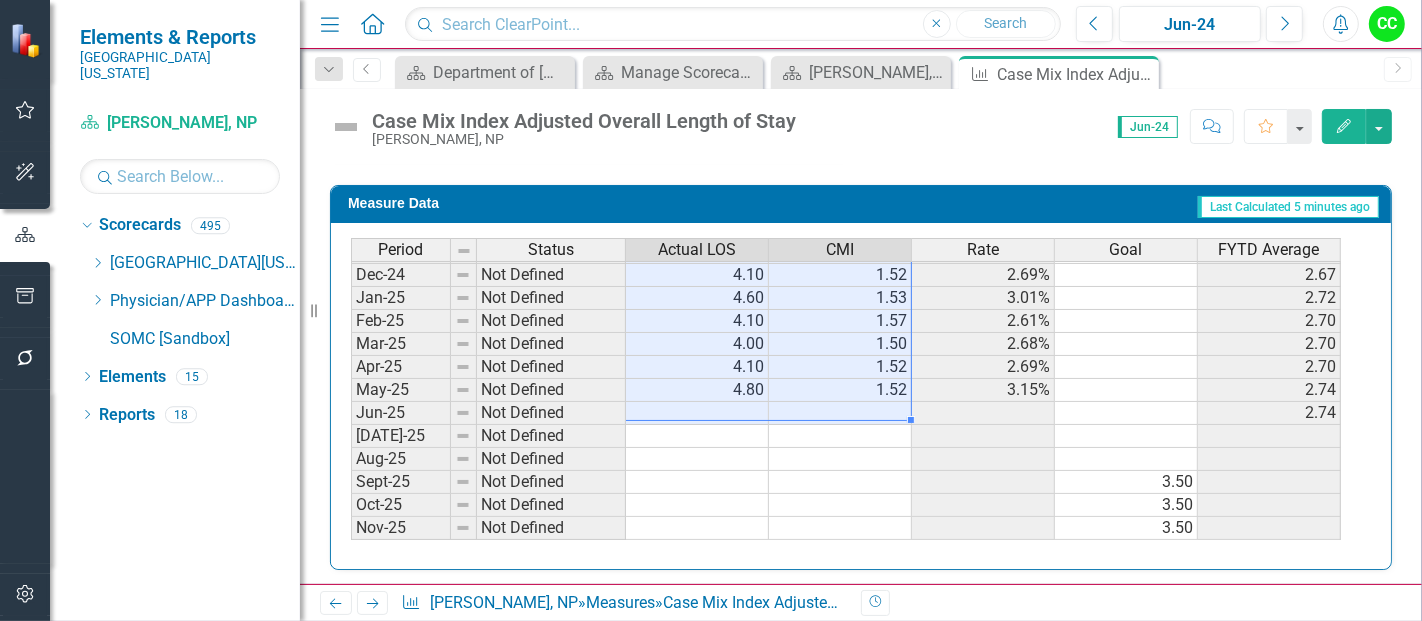 drag, startPoint x: 728, startPoint y: 309, endPoint x: 869, endPoint y: 392, distance: 163.6154 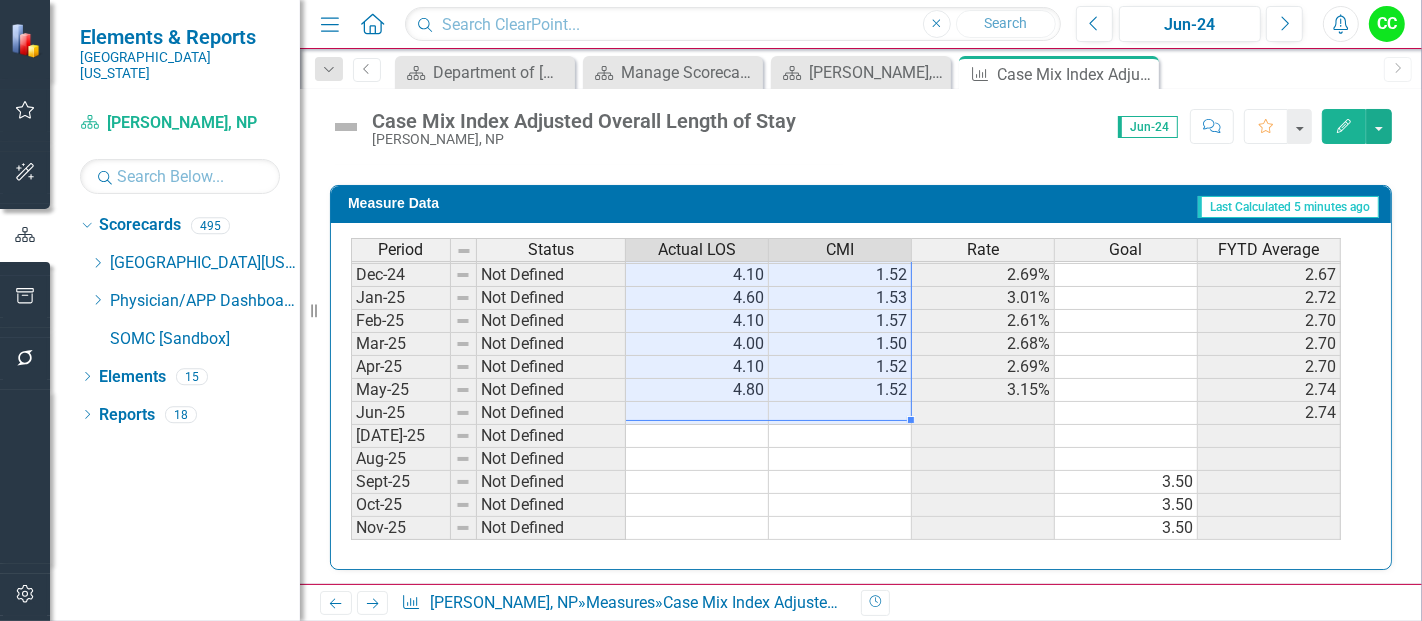 click on "Nov-23 Not Defined 4.20 1.49 2.82% 2.90 Dec-23 Not Defined 3.80 1.46 2.61% 2.85 Jan-24 Not Defined 4.20 1.48 2.84% 2.85 Feb-24 Not Defined 4.10 1.62 2.53% 2.81 Mar-24 Not Defined 4.20 1.53 2.75% 2.80 Apr-24 Not Defined 4.10 1.51 2.72% 2.79 May-24 Not Defined 4.30 1.42 3.03% 2.81 Jun-24 Not Defined 3.80 1.51 2.52% 2.79 [DATE]-24 Not Defined 4.20 1.55 2.71% 2.71 Aug-24 Not Defined 3.90 1.50 2.61% 2.66 Sept-24 Not Defined 4.10 1.54 2.66% 2.66 Oct-24 Not Defined 4.00 1.49 2.69% 2.67 Nov-24 Not Defined 3.90 1.47 2.65% 2.66 Dec-24 Not Defined 4.10 1.52 2.69% 2.67 Jan-25 Not Defined 4.60 1.53 3.01% 2.72 Feb-25 Not Defined 4.10 1.57 2.61% 2.70 Mar-25 Not Defined 4.00 1.50 2.68% 2.70 Apr-25 Not Defined 4.10 1.52 2.69% 2.70 May-25 Not Defined 4.80 1.52 3.15% 2.74 Jun-25 Not Defined 2.74 [DATE]-25 Not Defined Aug-25 Not Defined Sept-25 Not Defined 3.50 Oct-25 Not Defined 3.50 Nov-25 Not Defined 3.50 Dec-25 Not Defined 3.50 Jan-26 Not Defined 3.50 Feb-26 Not Defined 3.50 Mar-26 Not Defined 3.50 Apr-26 Not Defined 3.50 May-26" at bounding box center [846, 332] 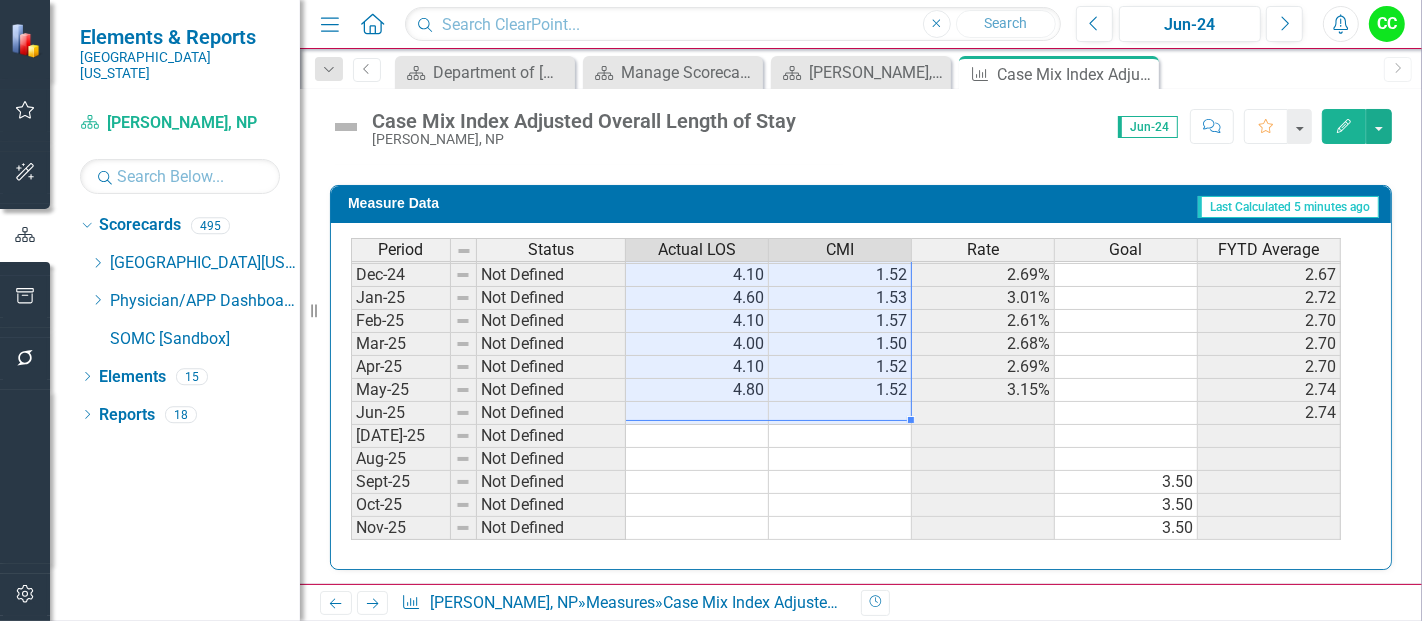 type 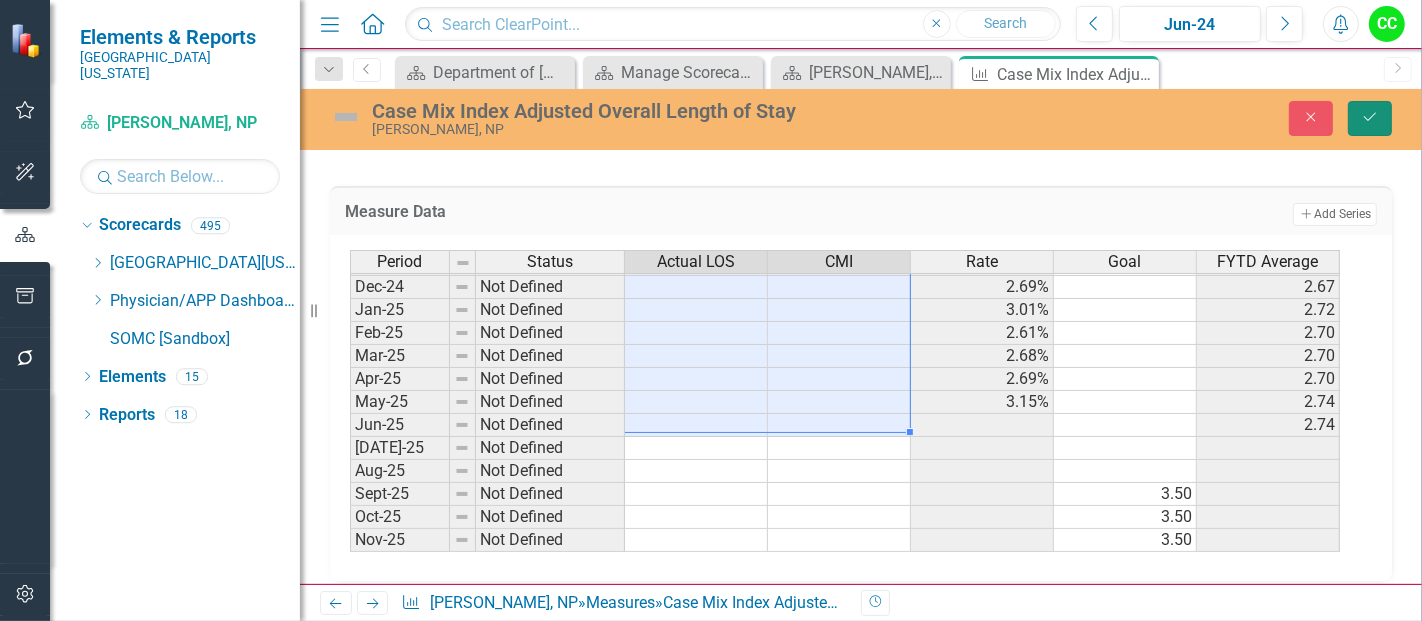 click on "Save" at bounding box center [1370, 118] 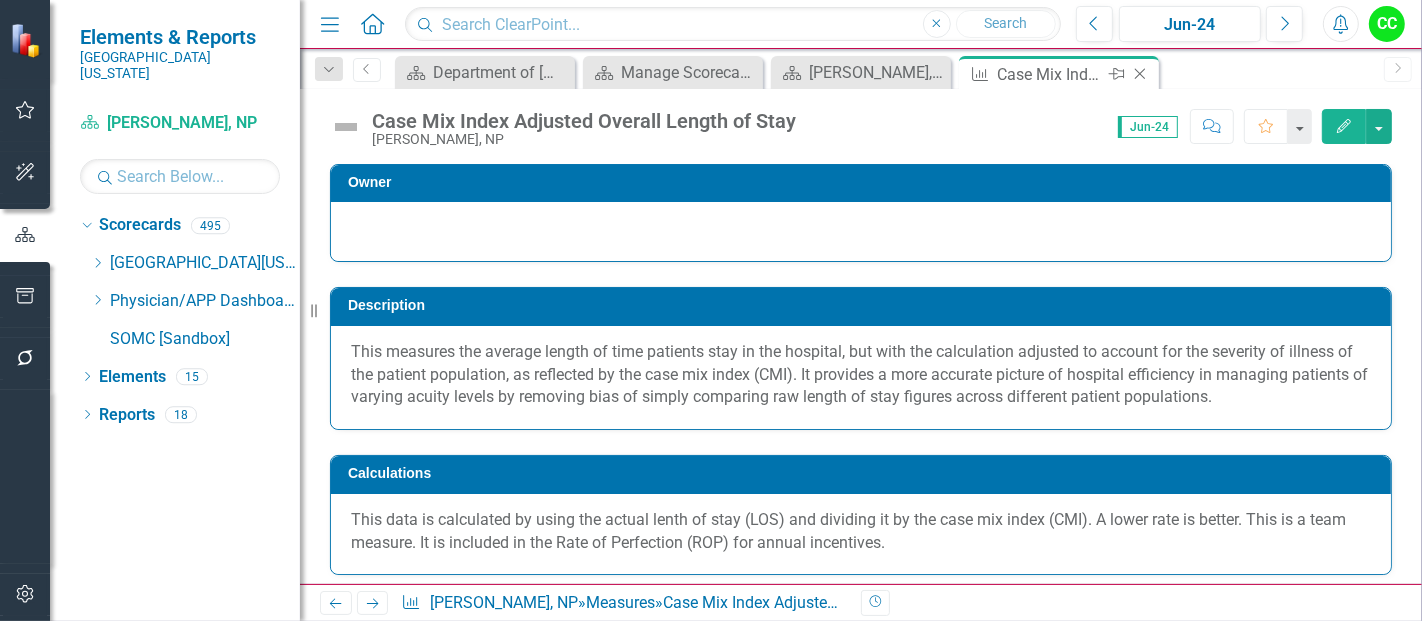click 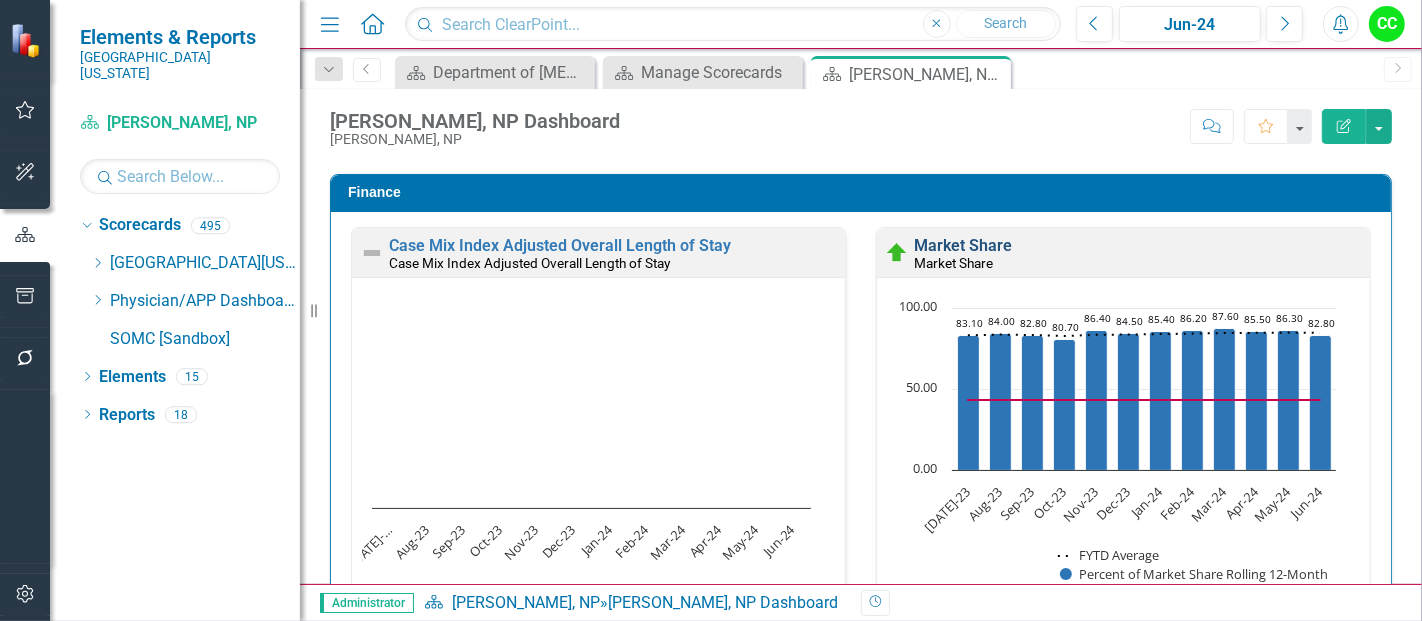 click on "Market Share" at bounding box center [963, 245] 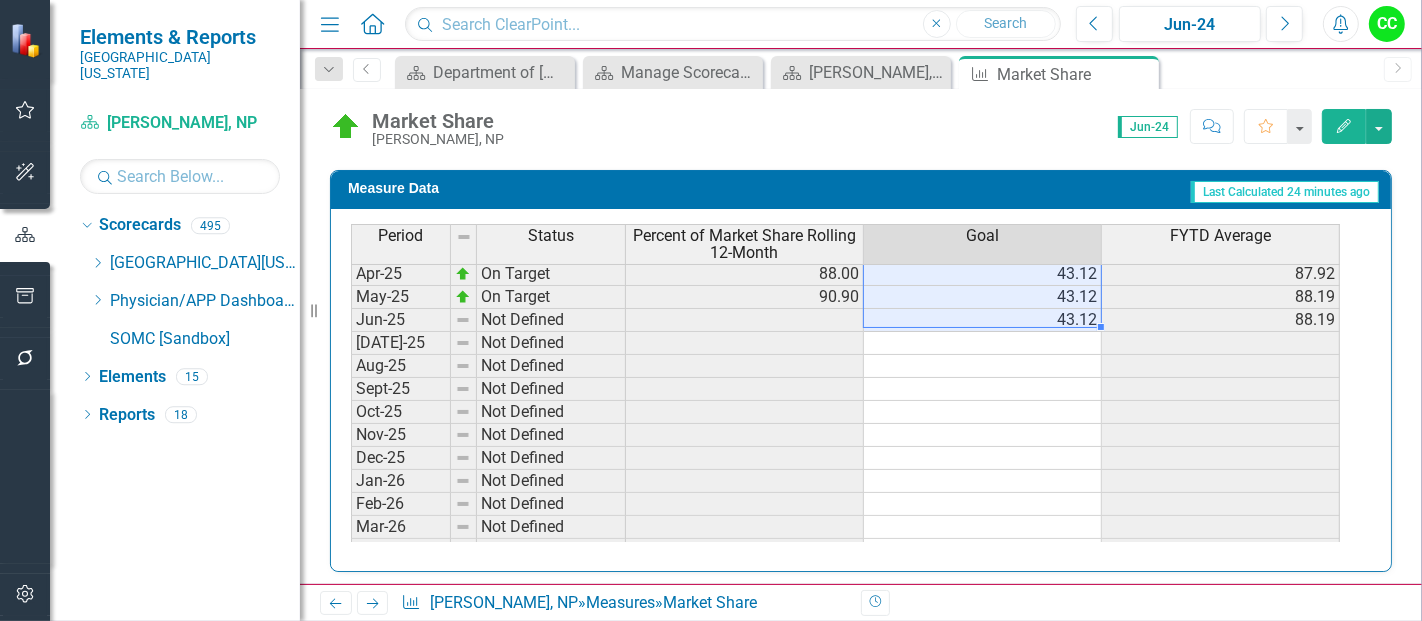 drag, startPoint x: 1001, startPoint y: 317, endPoint x: 1054, endPoint y: 314, distance: 53.08484 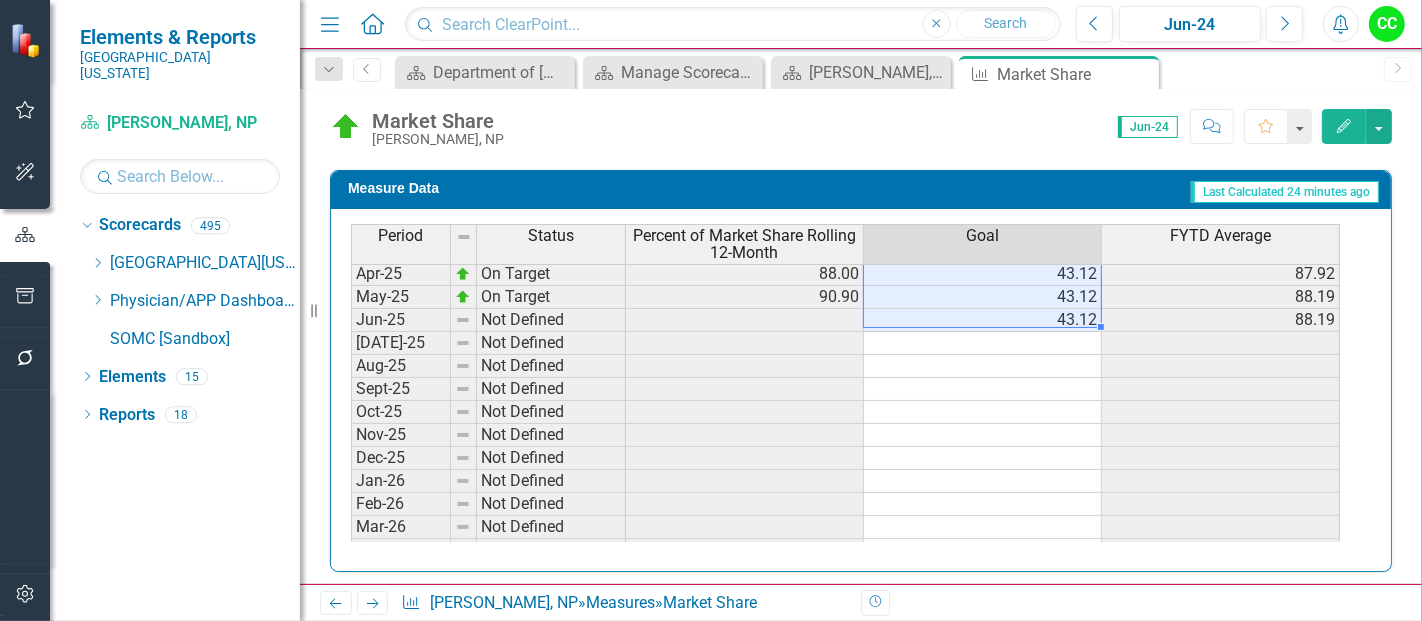 click on "Mar-24 On Target 87.60 43.12 84.52 Apr-24 On Target 85.50 43.12 84.62 May-24 On Target 86.30 43.12 84.77 Jun-24 On Target 82.80 43.12 84.61 [DATE]-24 On Target 84.60 43.12 84.60 Aug-24 On Target 85.20 43.12 84.90 Sept-24 On Target 88.20 43.12 86.00 Oct-24 On Target 89.20 43.12 86.80 Nov-24 On Target 89.00 43.12 87.24 Dec-24 On Target 87.50 43.12 87.28 Jan-25 On Target 89.80 43.12 87.64 Feb-25 On Target 90.00 43.12 87.94 Mar-25 On Target 87.70 43.12 87.91 Apr-25 On Target 88.00 43.12 87.92 May-25 On Target 90.90 43.12 88.19 Jun-25 Not Defined 43.12 88.19 [DATE]-25 Not Defined Aug-25 Not Defined Sept-25 Not Defined Oct-25 Not Defined Nov-25 Not Defined Dec-25 Not Defined Jan-26 Not Defined Feb-26 Not Defined Mar-26 Not Defined Apr-26 Not Defined May-26 Not Defined Jun-26 Not Defined" at bounding box center (845, 285) 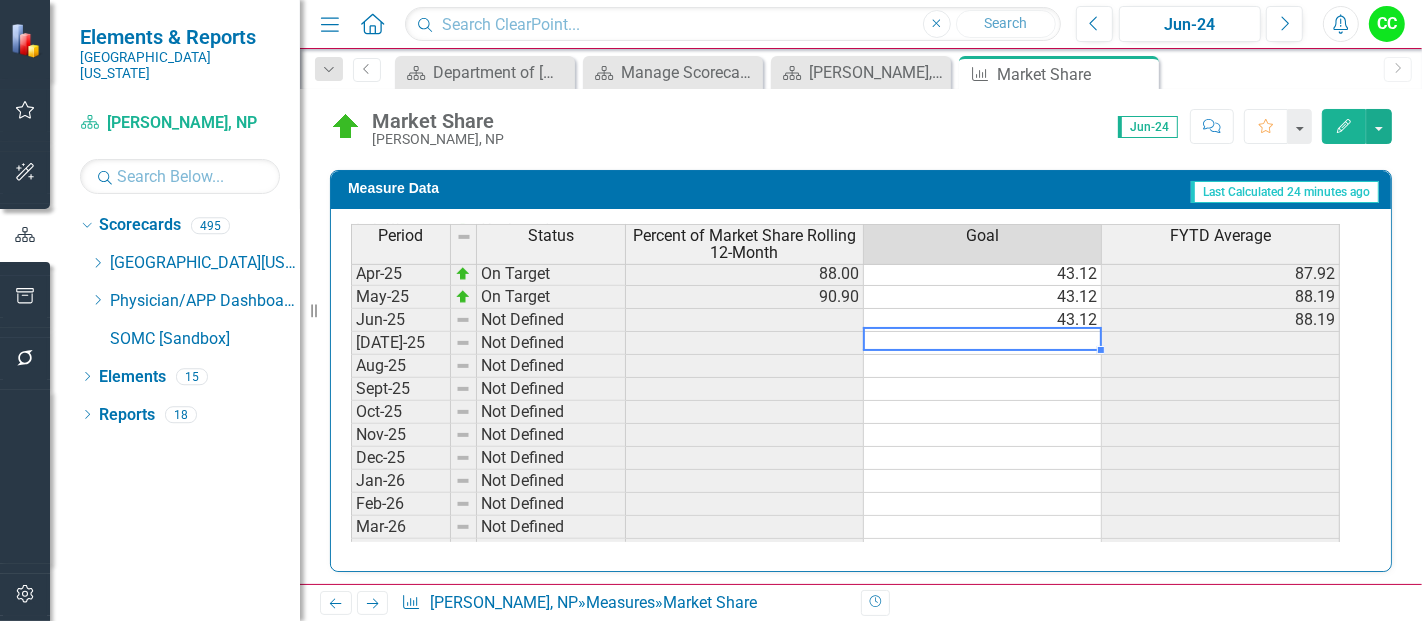 type on "43.12" 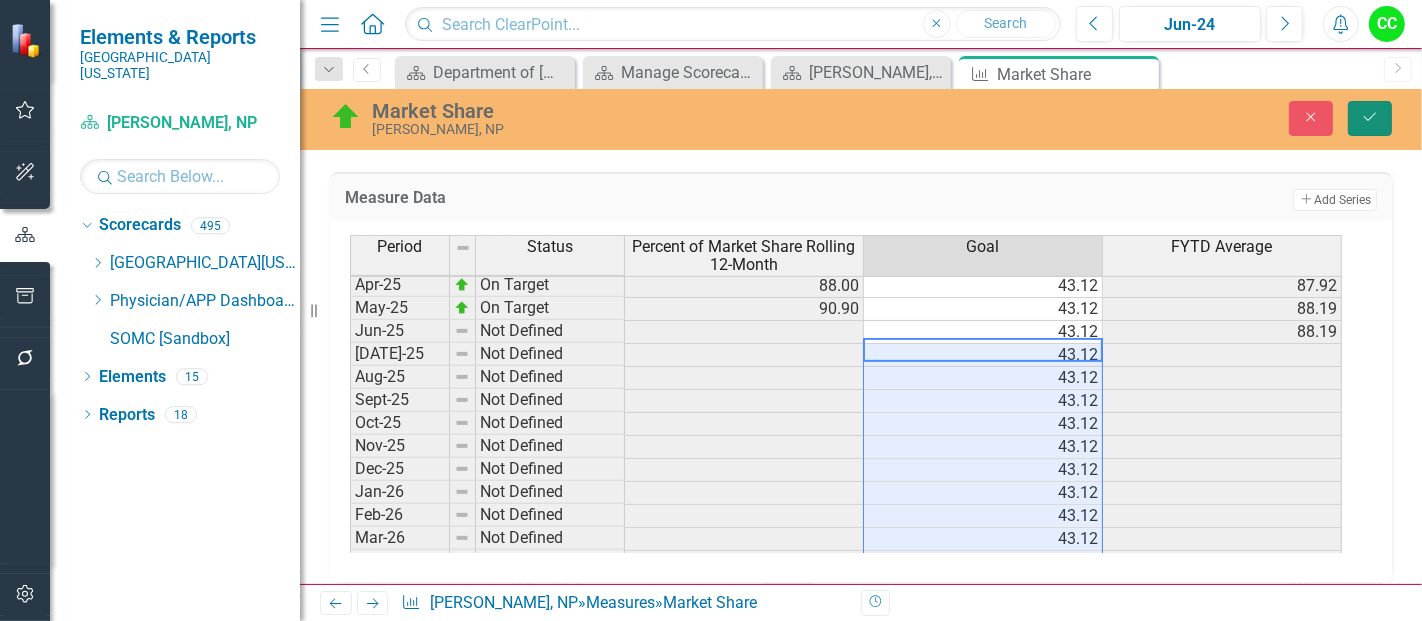 click on "Save" 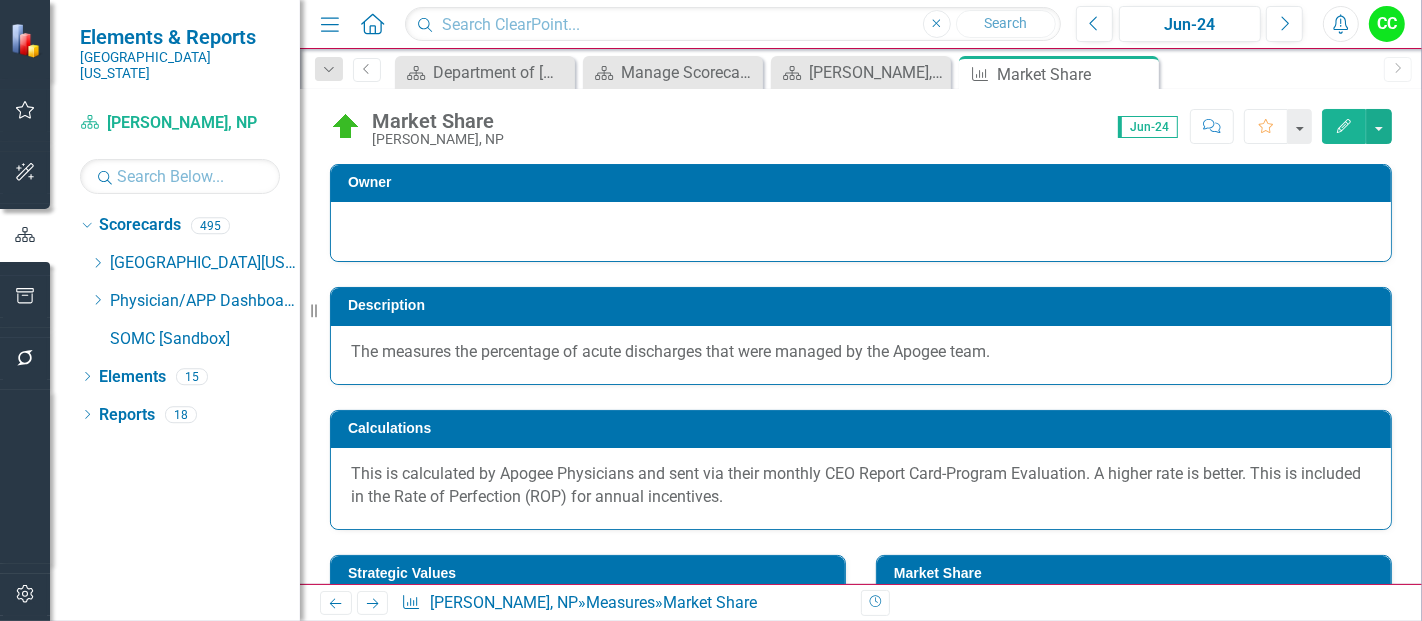 click on "Edit" 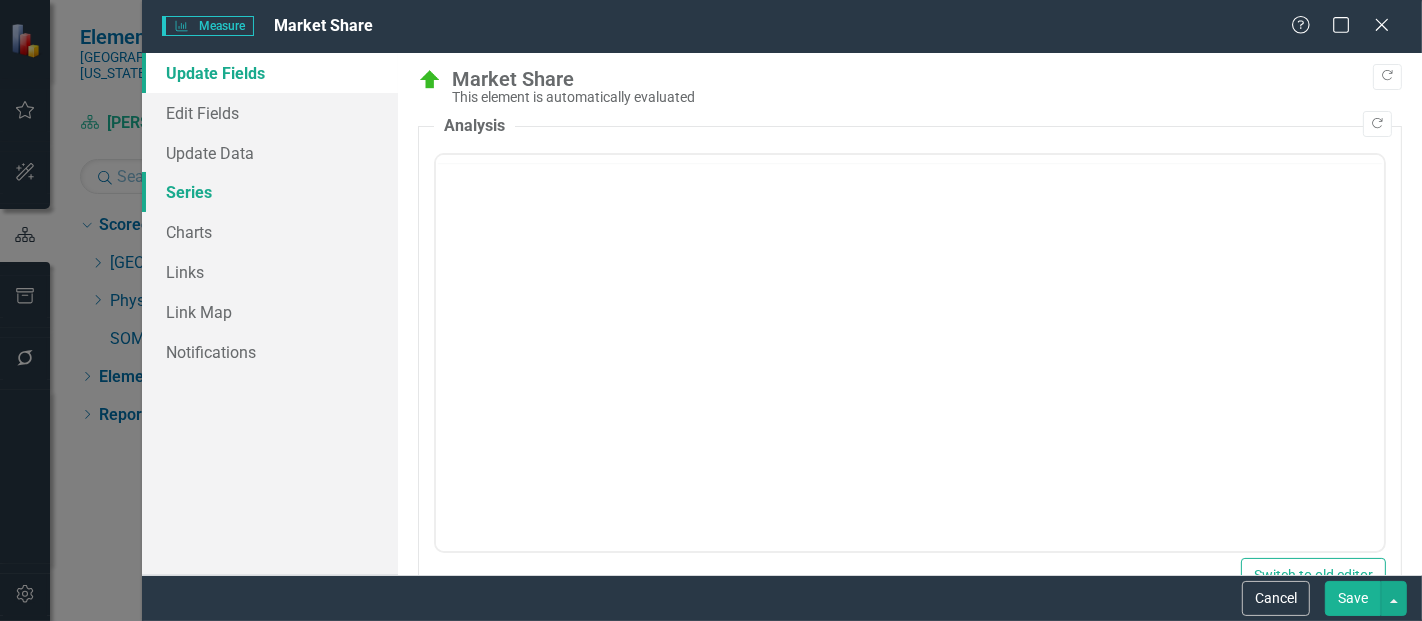 click on "Series" at bounding box center [270, 192] 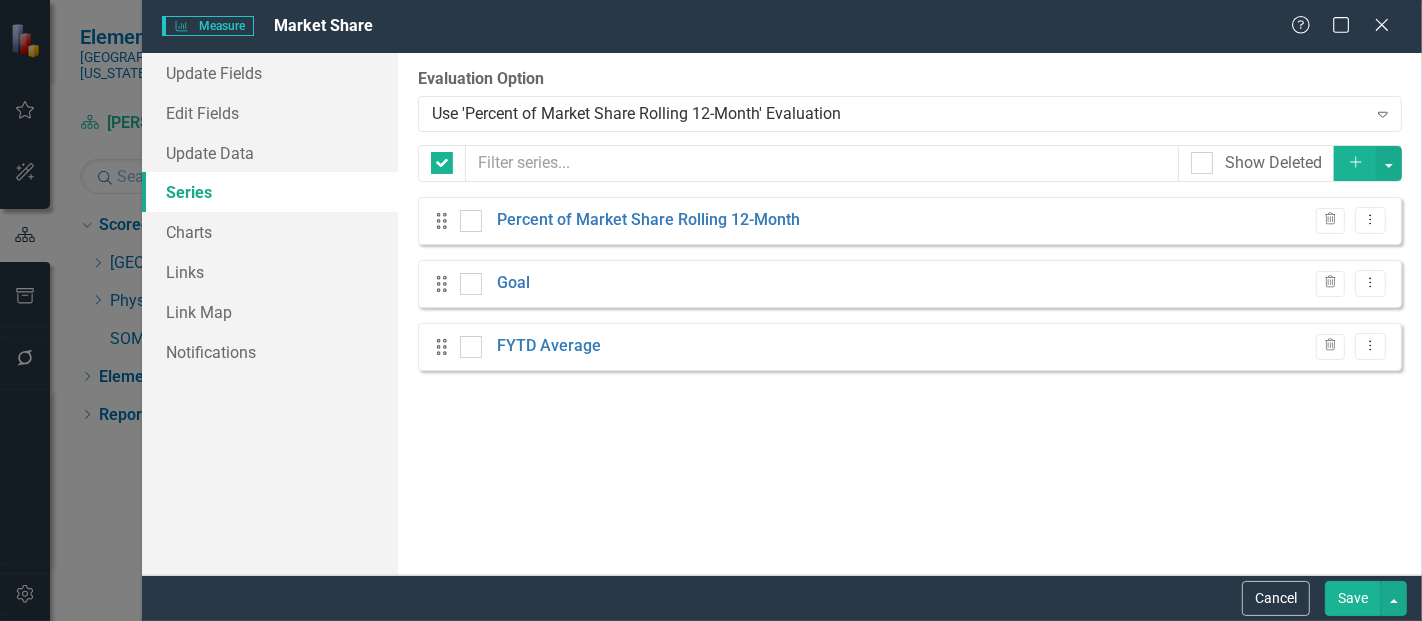 checkbox on "false" 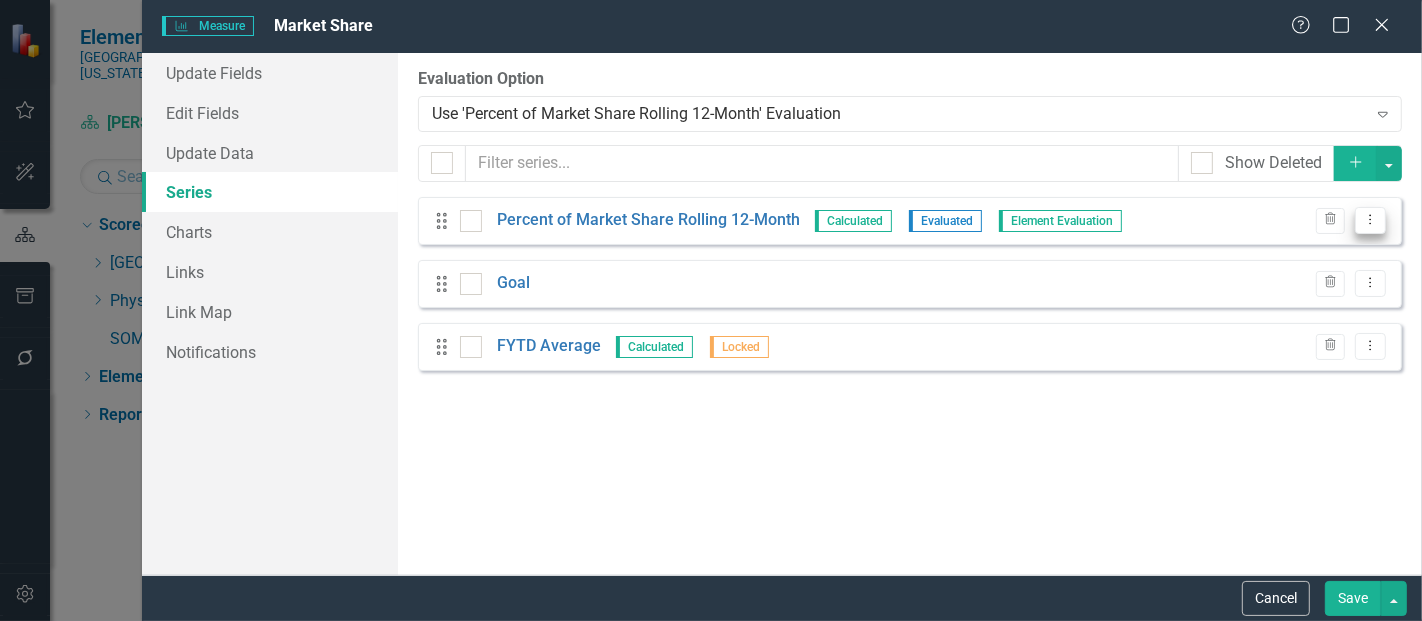 click on "Dropdown Menu" 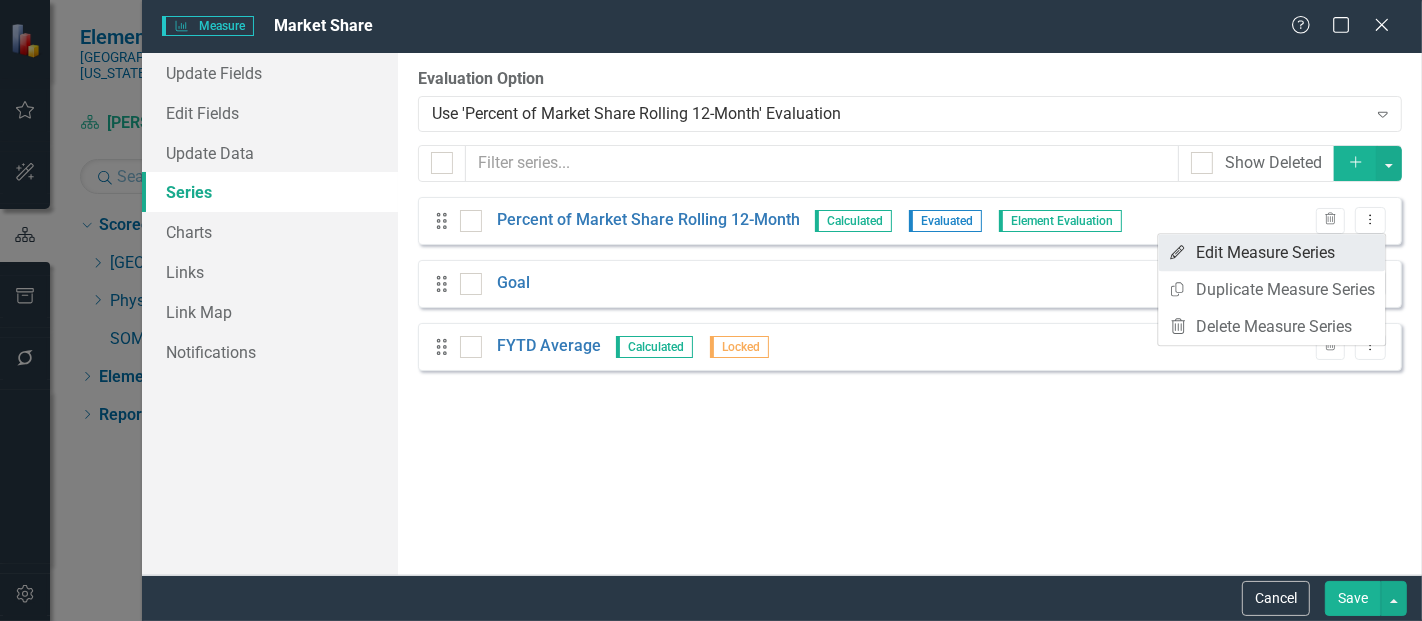 click on "Edit Edit Measure Series" at bounding box center (1271, 252) 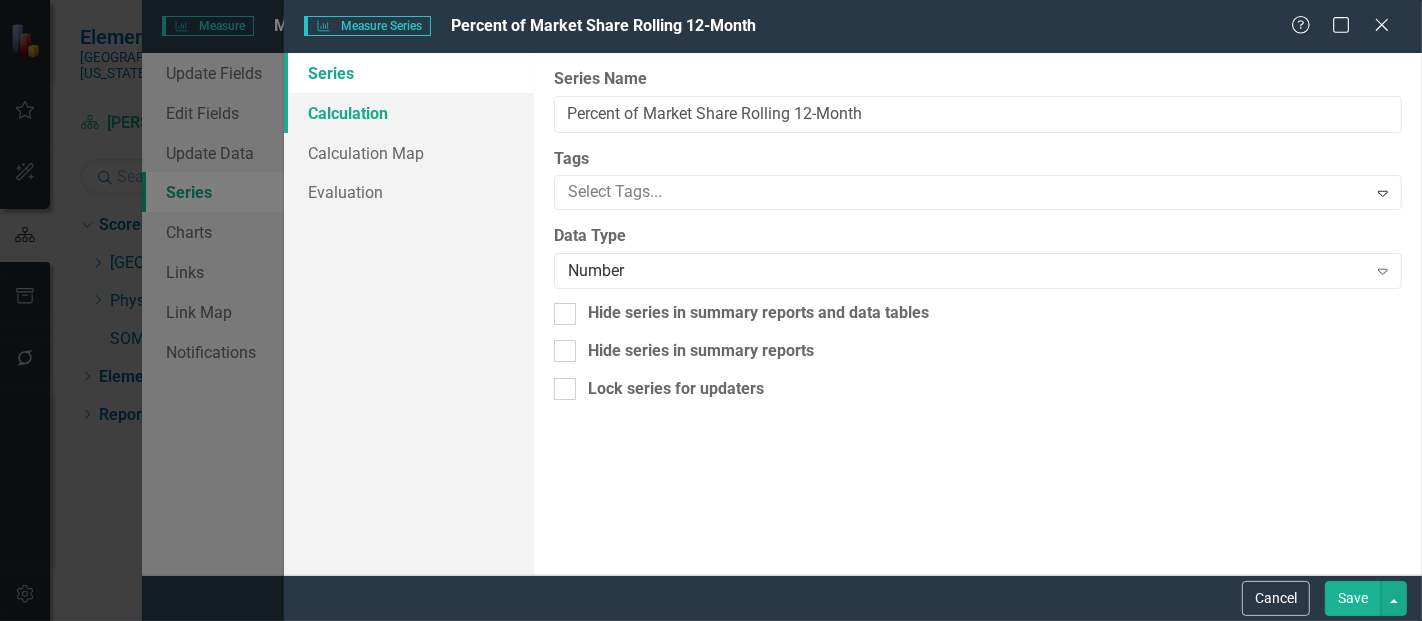click on "Calculation" at bounding box center (409, 113) 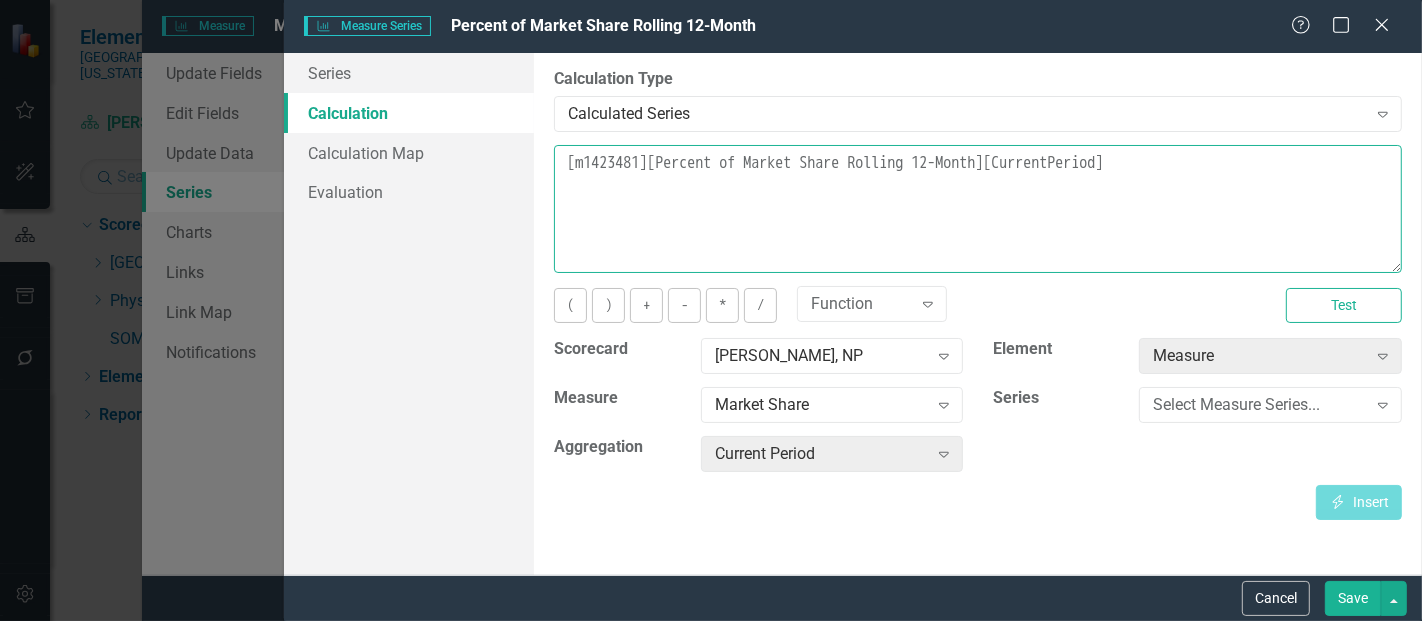 drag, startPoint x: 1211, startPoint y: 167, endPoint x: 568, endPoint y: 155, distance: 643.11194 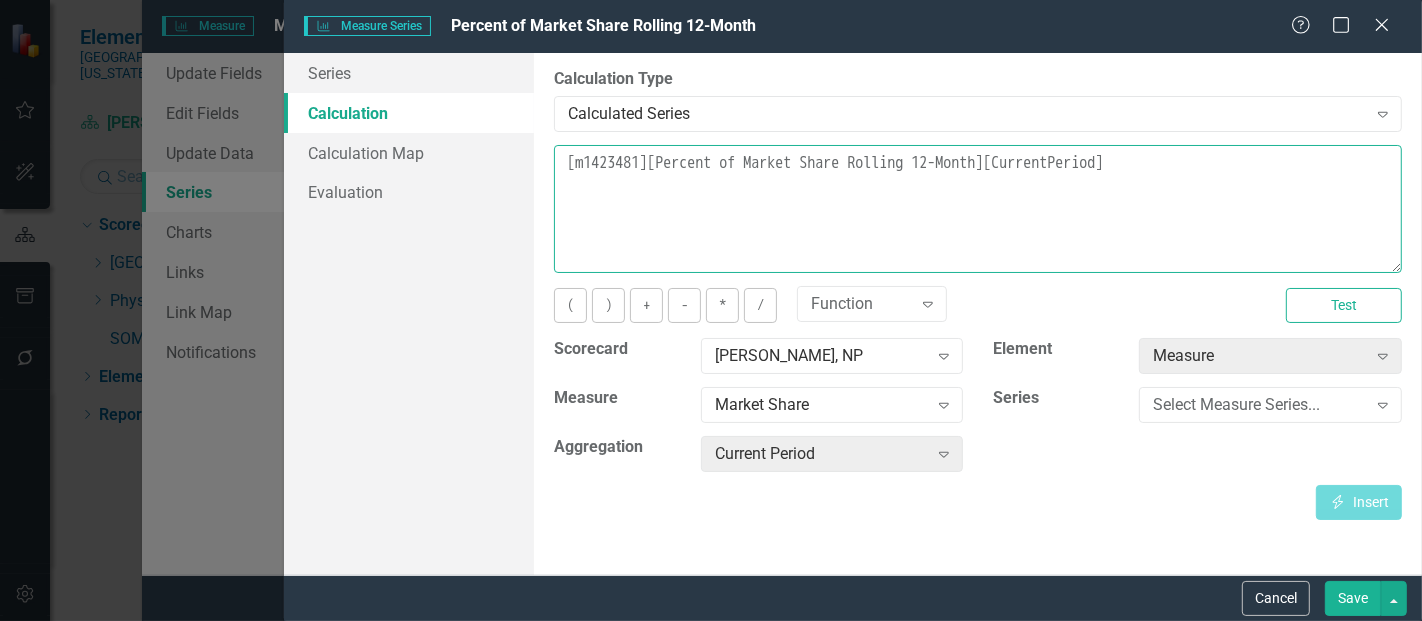 click on "[m1423481][Percent of Market Share Rolling 12-Month][CurrentPeriod]" at bounding box center [978, 209] 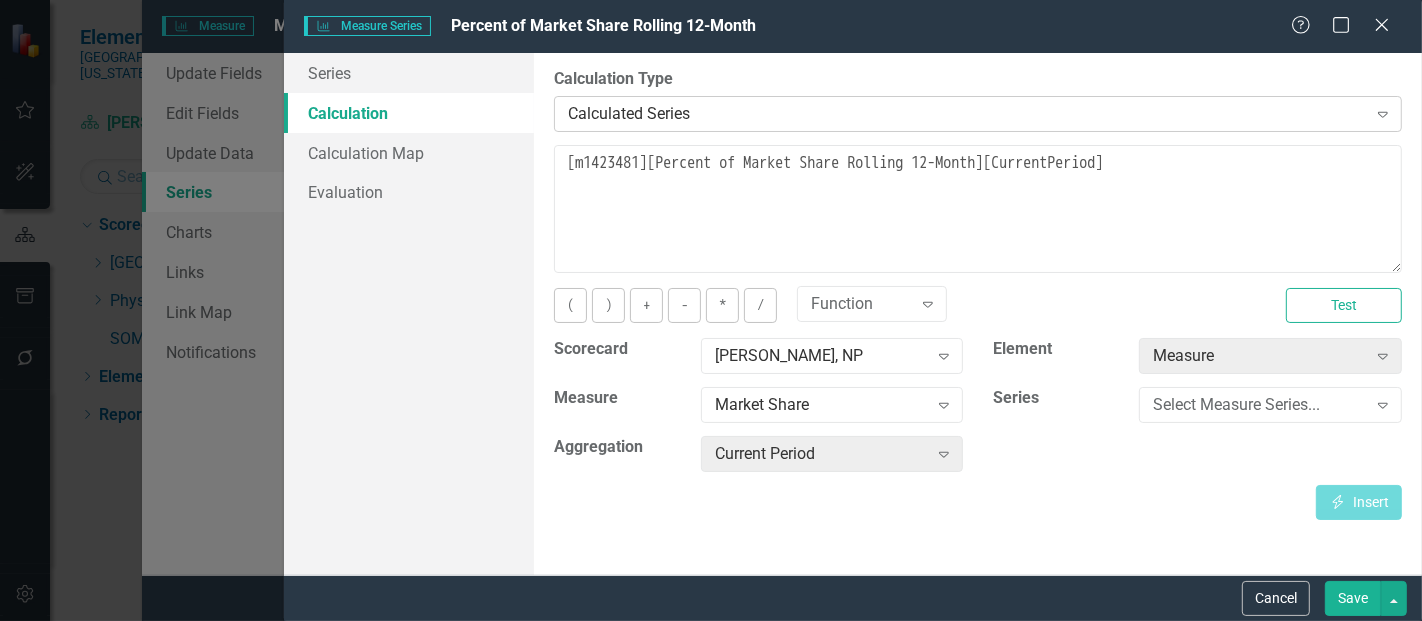 click on "Calculated Series" at bounding box center [967, 113] 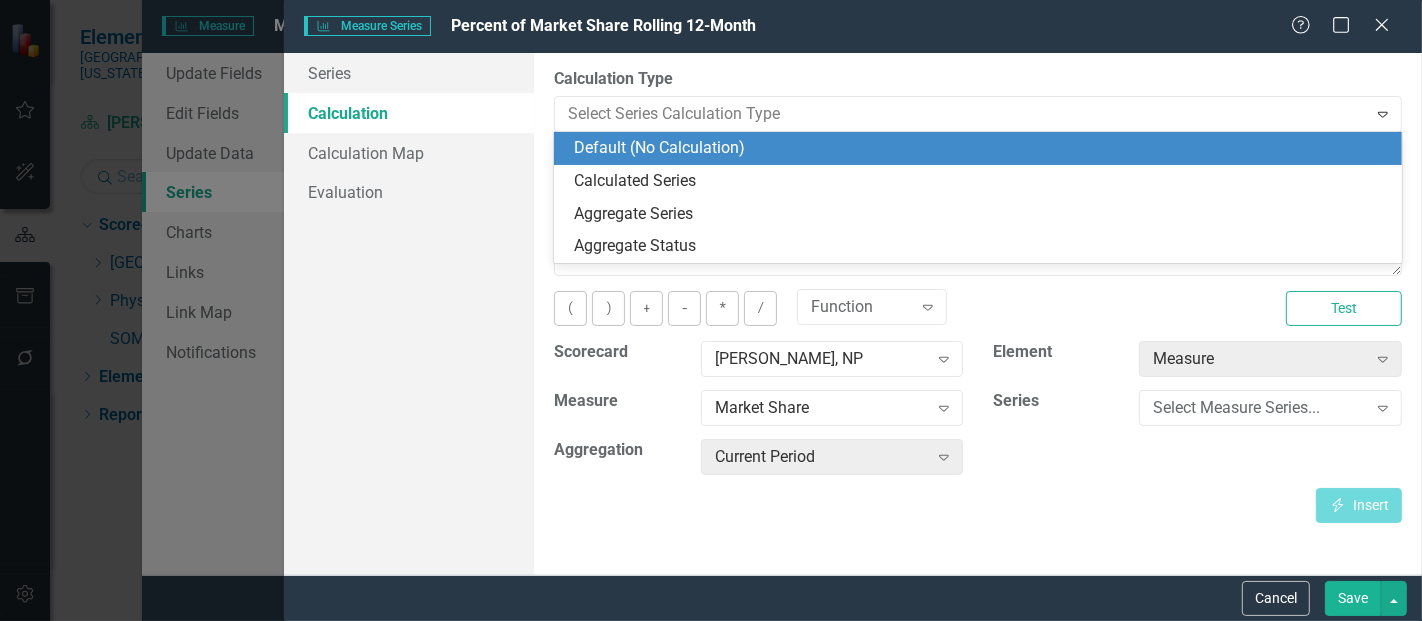 click on "Default (No Calculation)" at bounding box center (982, 148) 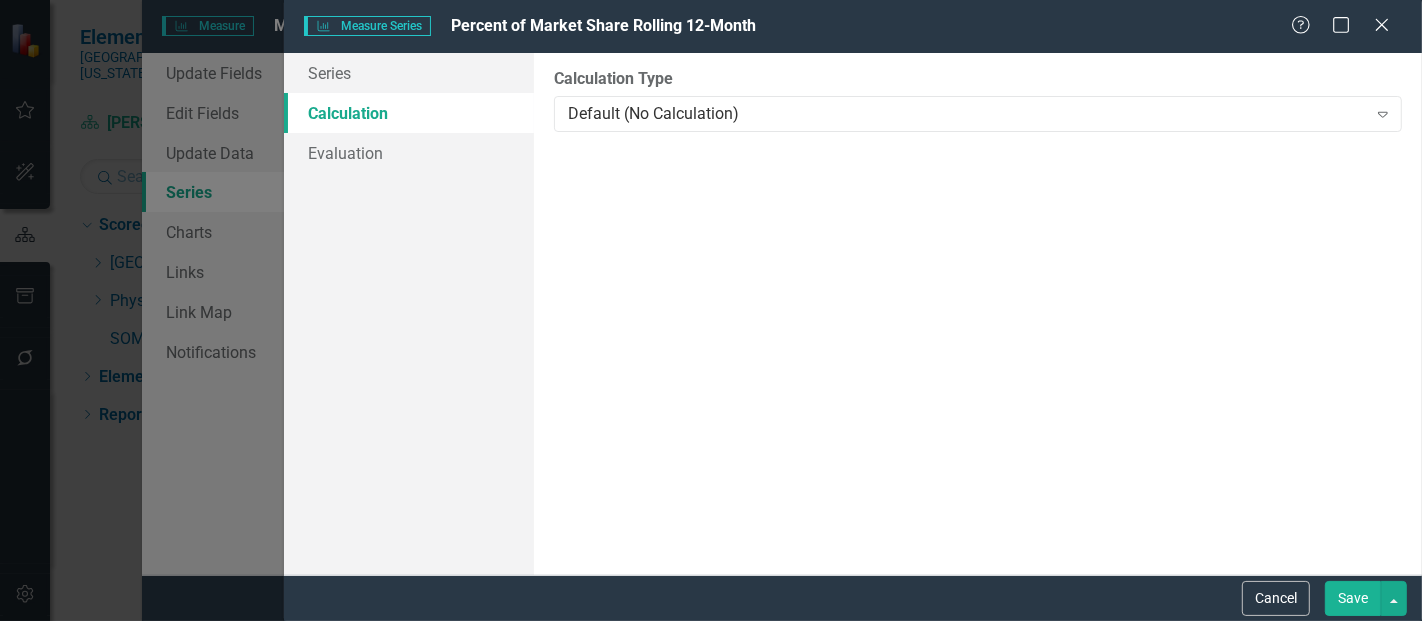 click on "Save" at bounding box center (1353, 598) 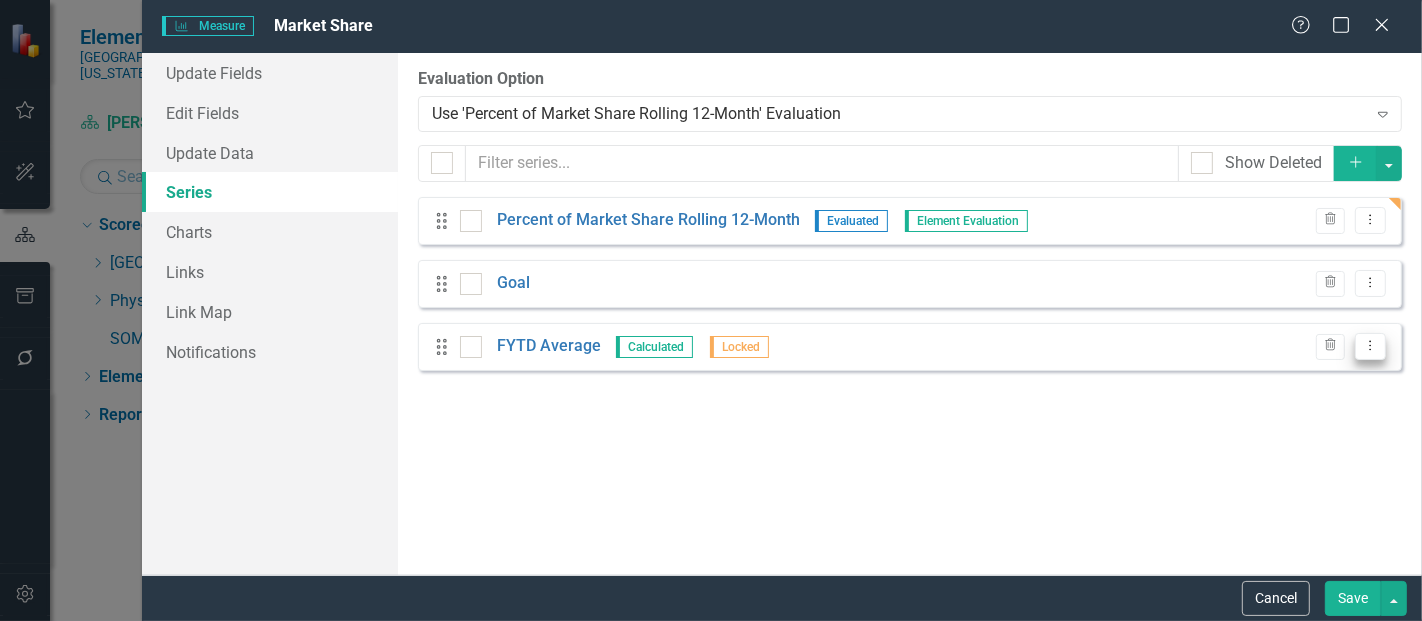 click on "Dropdown Menu" at bounding box center (1370, 346) 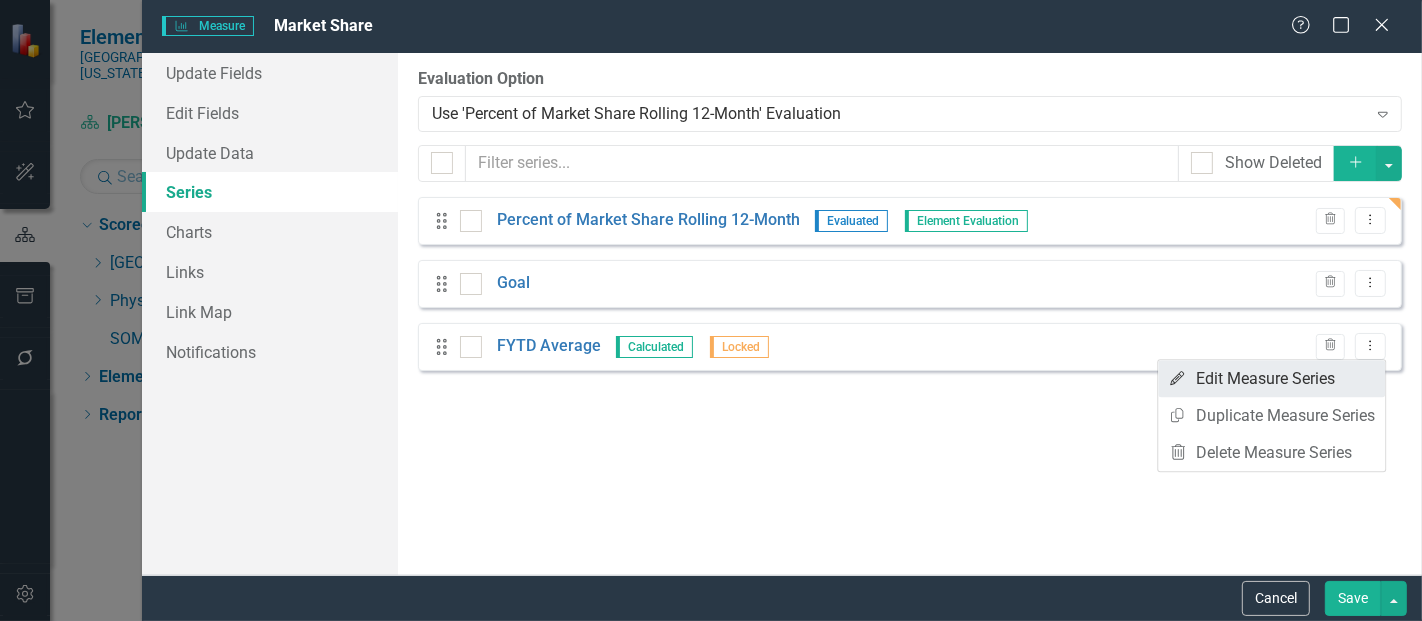 click on "Edit Edit Measure Series" at bounding box center (1271, 378) 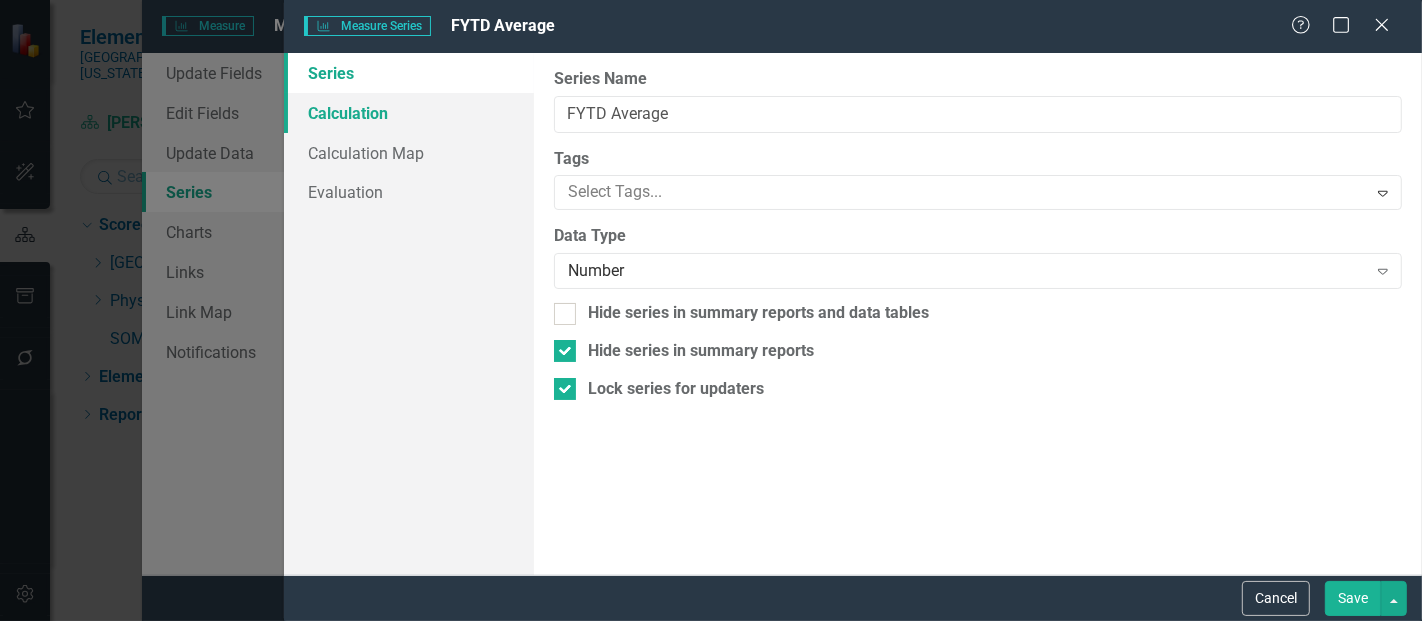 click on "Calculation" at bounding box center (409, 113) 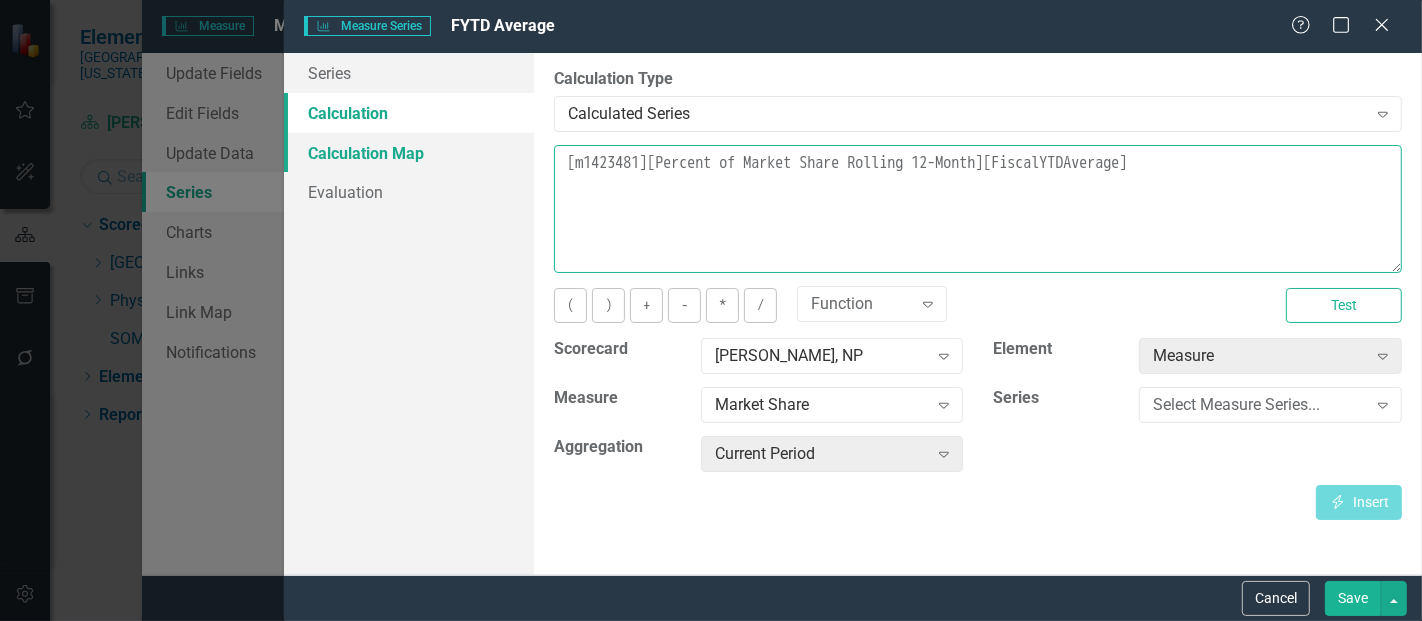 drag, startPoint x: 1201, startPoint y: 166, endPoint x: 453, endPoint y: 136, distance: 748.6014 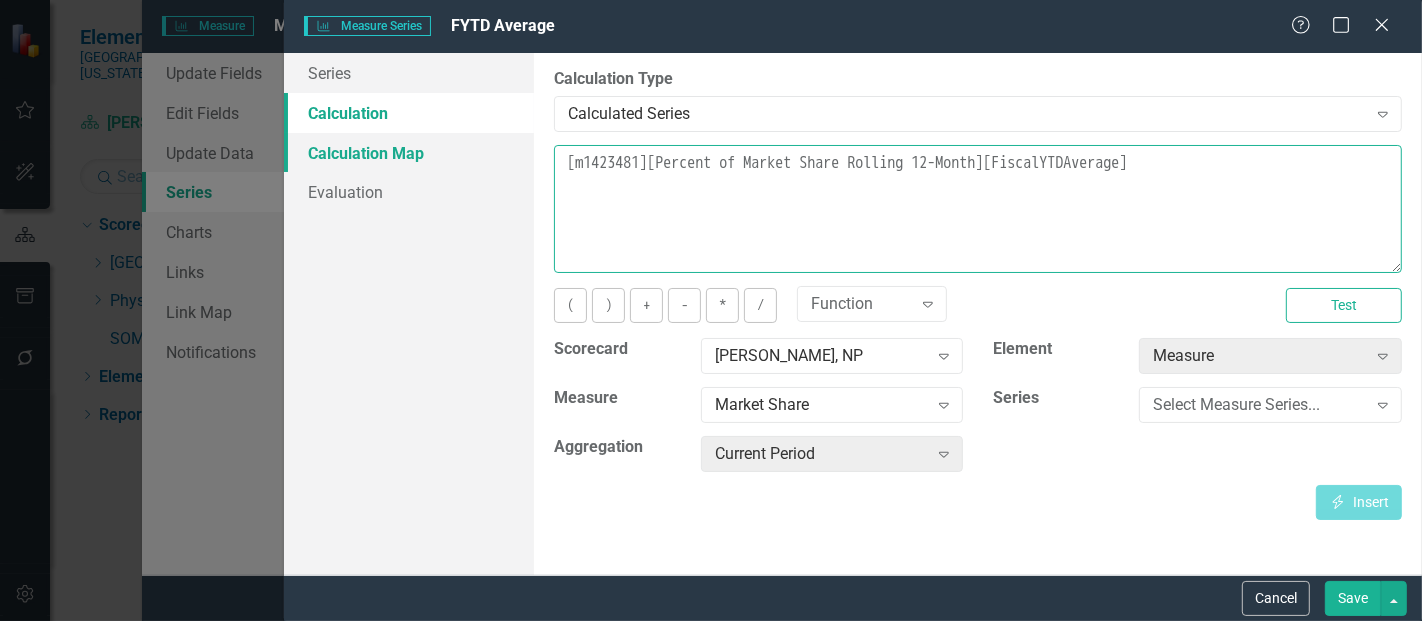 click on "Series Calculation Calculation Map Evaluation From this page, you can edit the name, type, and visibility options of your series.   Learn more in the ClearPoint Support Center. Close Help Series Name FYTD Average Tags Select Tags... Expand Data Type Number Expand Hide series in summary reports and data tables Hide series in summary reports Lock series for updaters By default, series in ClearPoint are not calculated. So, if you leave the form below blank, you can manually enter (or upload) data into this series. However, if you want to calculate the series, you can use the drop-downs below to reference any other series value in ClearPoint, and (optionally) add aggregations. Standard mathematical operators and logical functions are also supported.    Learn more in the ClearPoint Support Center. Close Help Calculation Type Calculated Series Expand   Learn more in the ClearPoint Support Center. Close Help [m1423481][Percent of Market Share Rolling 12-Month][FiscalYTDAverage] ( ) + - * / Function Expand Test" at bounding box center (853, 314) 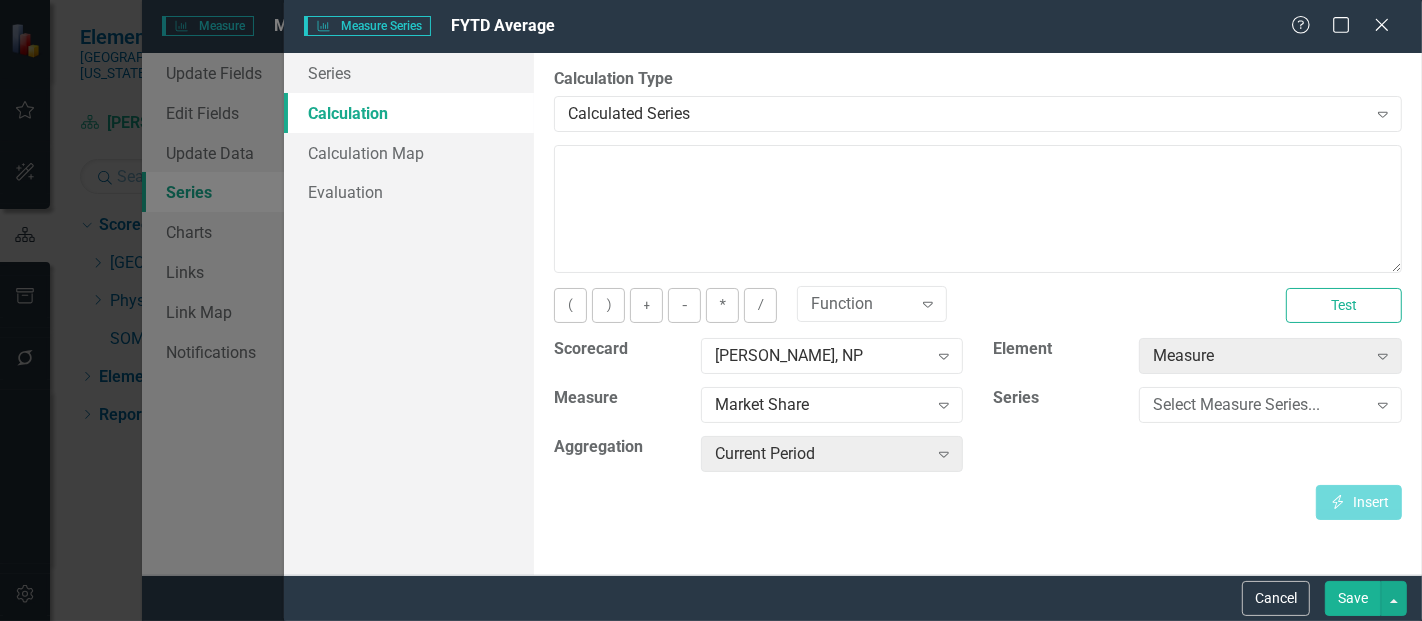 click on "Market Share Expand" at bounding box center (832, 411) 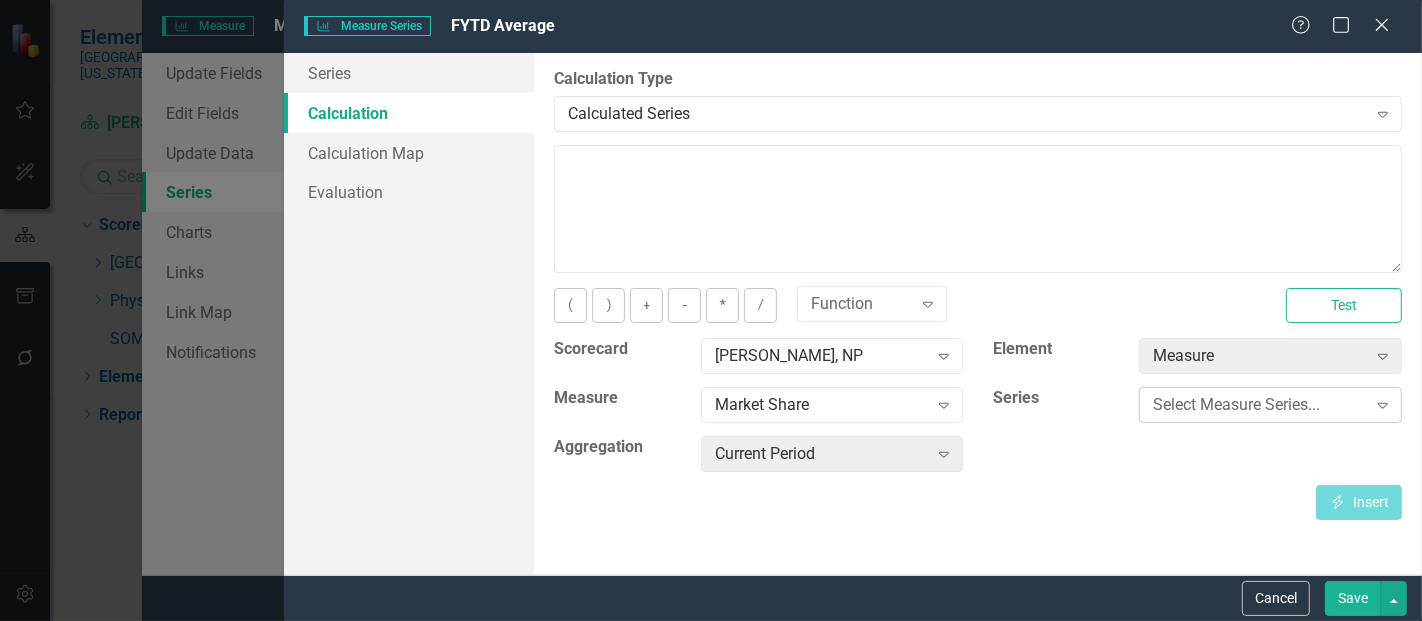 click on "Select Measure Series..." at bounding box center [1259, 405] 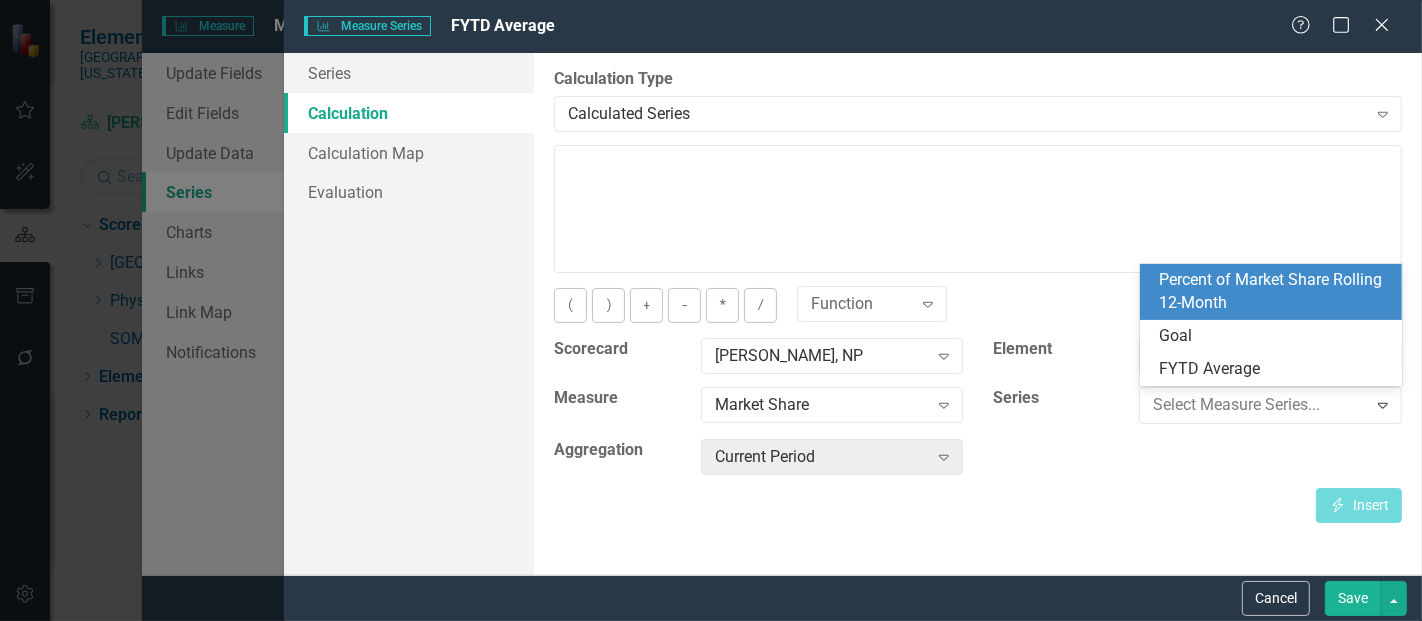 click on "Percent of Market Share Rolling 12-Month" at bounding box center (1275, 292) 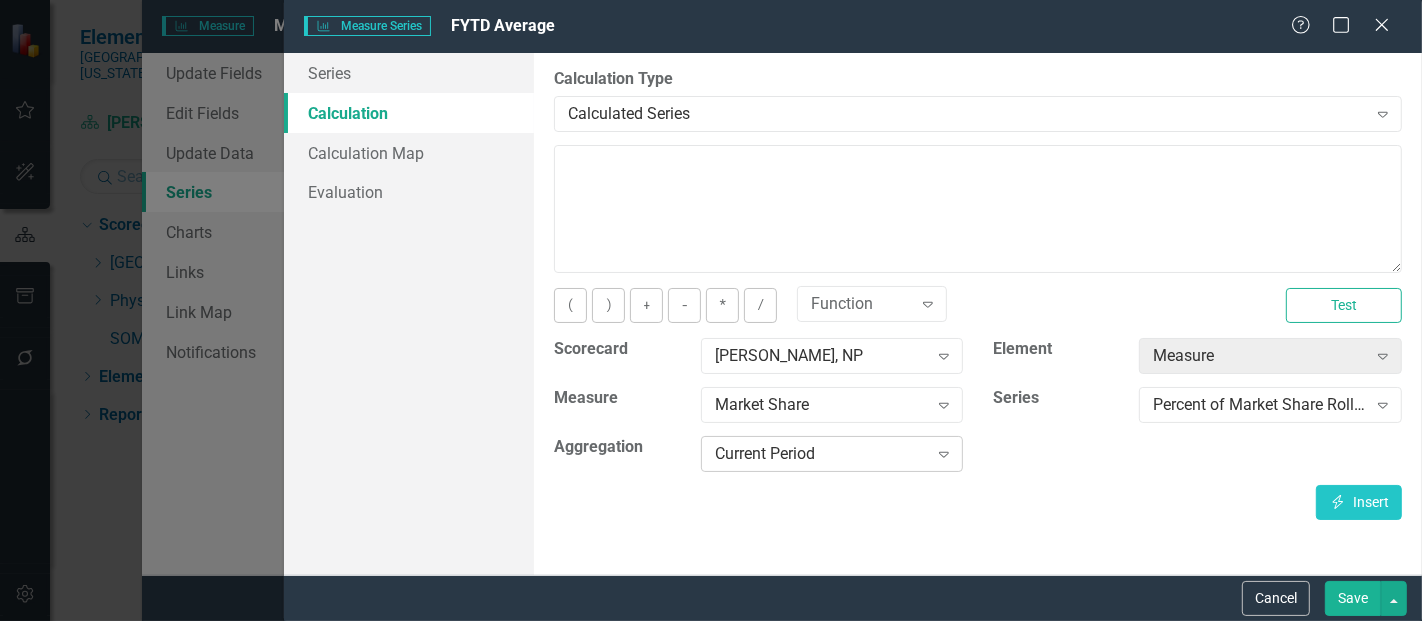 click on "Current Period" at bounding box center (821, 454) 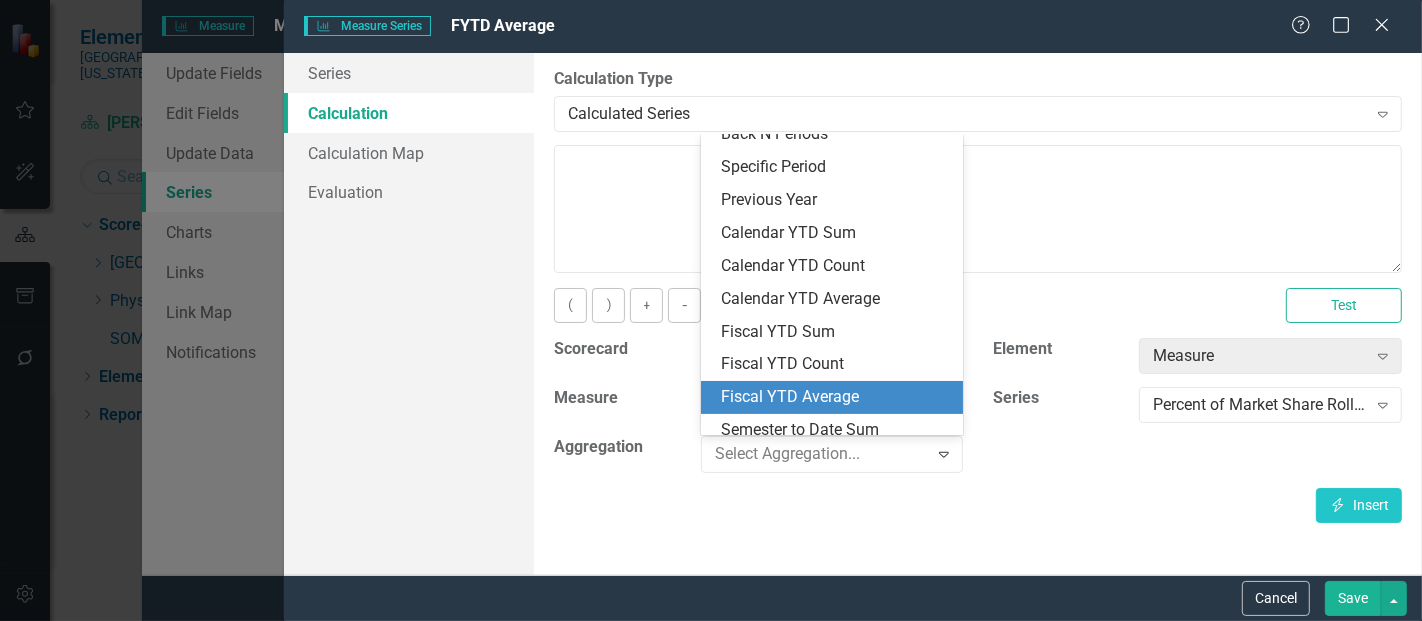 click on "Fiscal YTD Average" at bounding box center [836, 397] 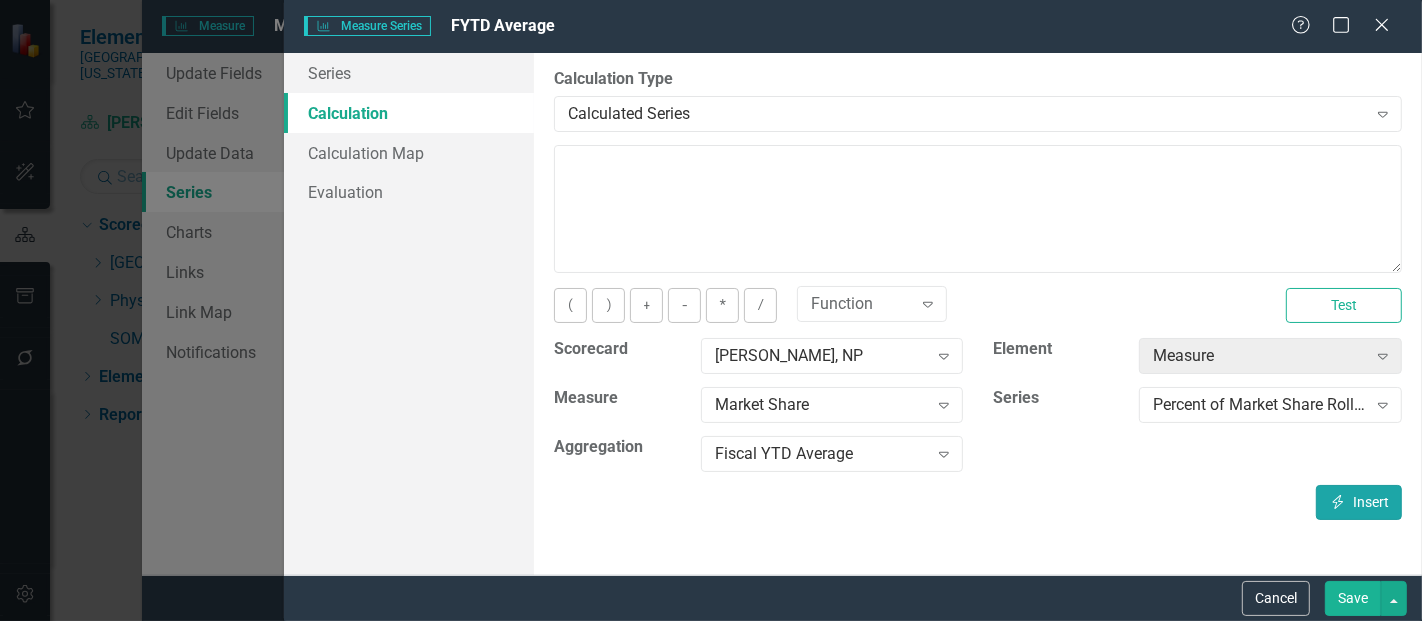 click on "Insert    Insert" at bounding box center (1359, 502) 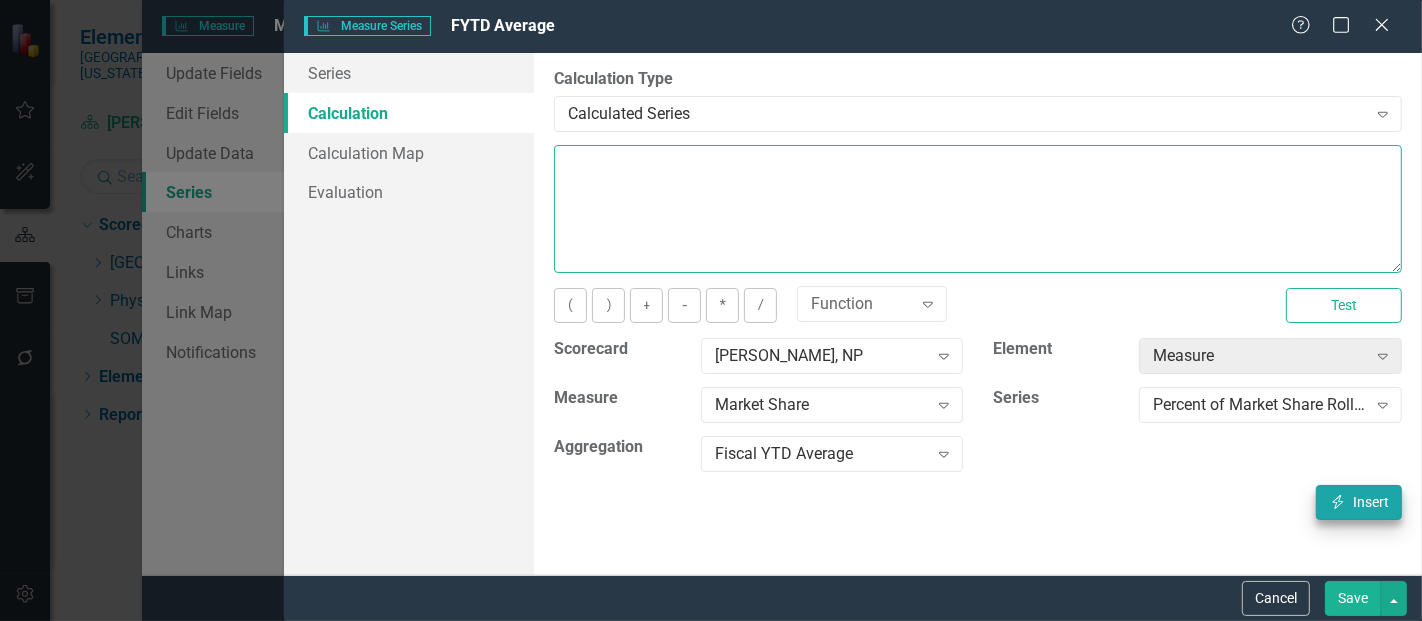 type on "[m1994960][Percent of Market Share Rolling 12-Month][FiscalYTDAverage]" 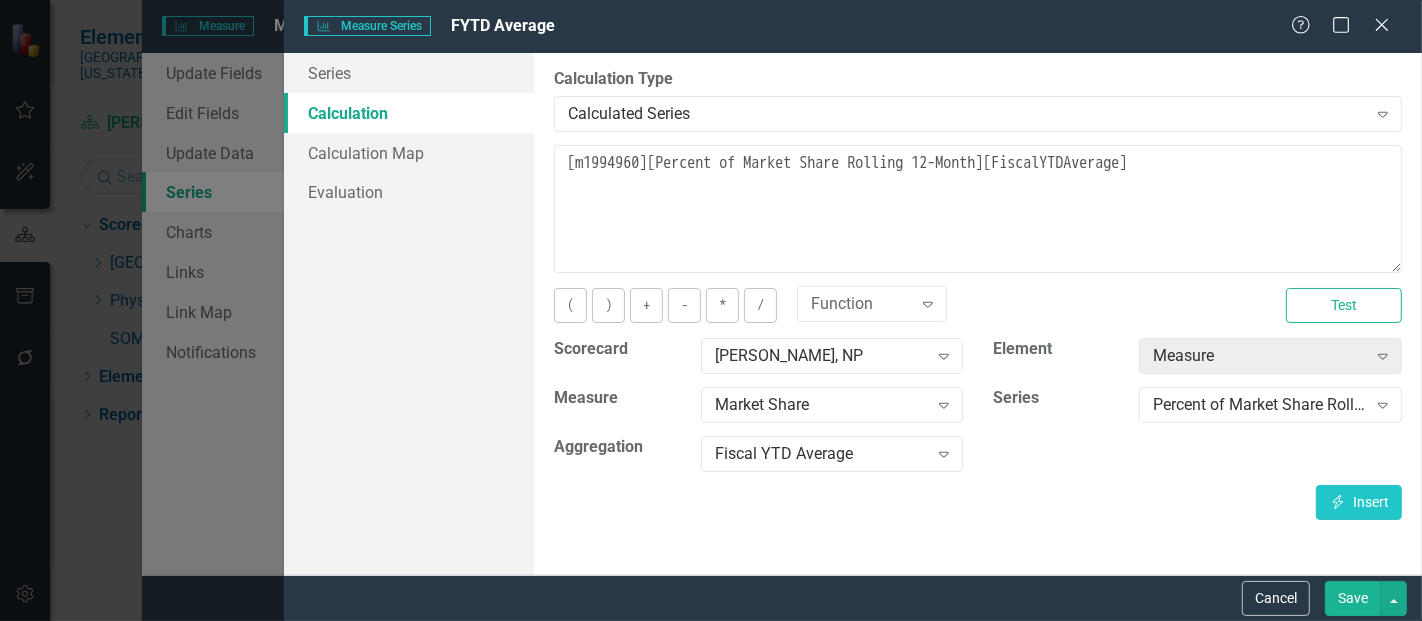 click on "By default, series in ClearPoint are not calculated. So, if you leave the form below blank, you can manually enter (or upload) data into this series. However, if you want to calculate the series, you can use the drop-downs below to reference any other series value in ClearPoint, and (optionally) add aggregations. Standard mathematical operators and logical functions are also supported.    Learn more in the ClearPoint Support Center. Close Help Calculation Type Calculated Series Expand You can define a default calculation for this series by referencing other series in this measure like so: [m][Actual]. You can also reference existing measure series by using the standard [m123][Actual] notation. All series must exist or the calculation will be invalid.    Learn more in the ClearPoint Support Center. Close Help [m1994960][Percent of Market Share Rolling 12-Month][FiscalYTDAverage]  ( ) + - * / Function Expand Test Scorecard [PERSON_NAME], NP Expand Element Measure Expand Measure Market Share Expand Series" at bounding box center (978, 314) 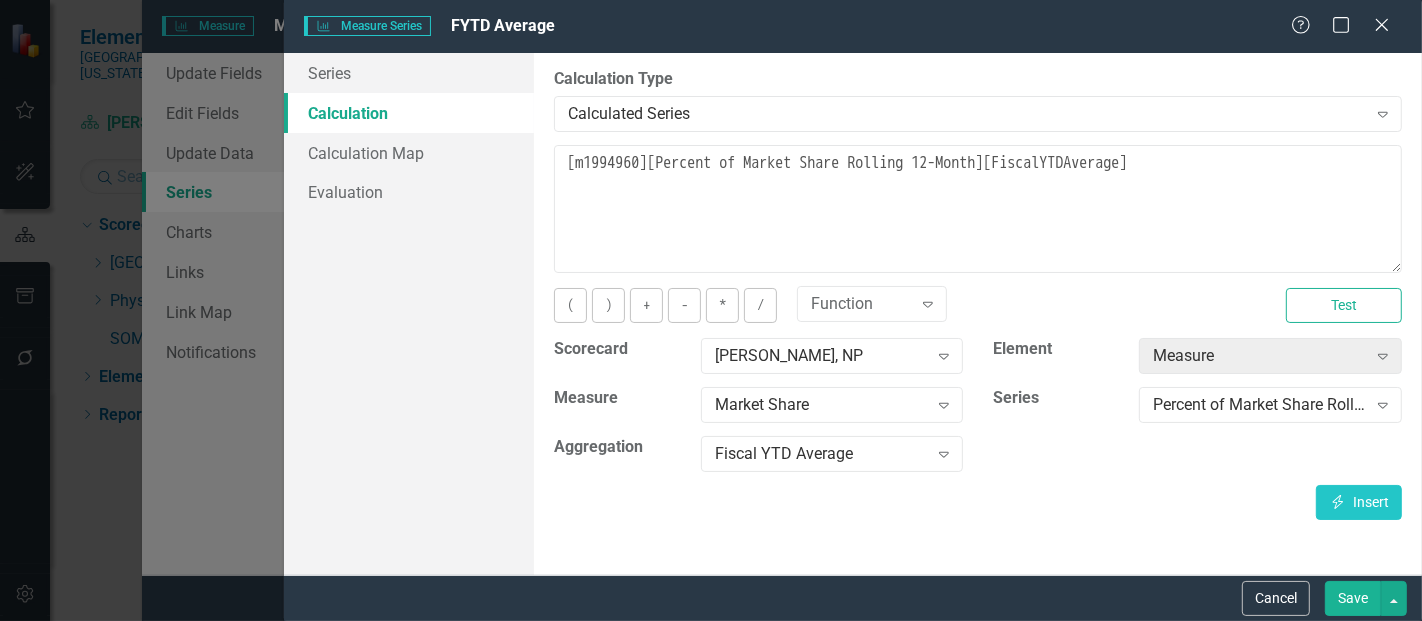 click on "Save" at bounding box center (1353, 598) 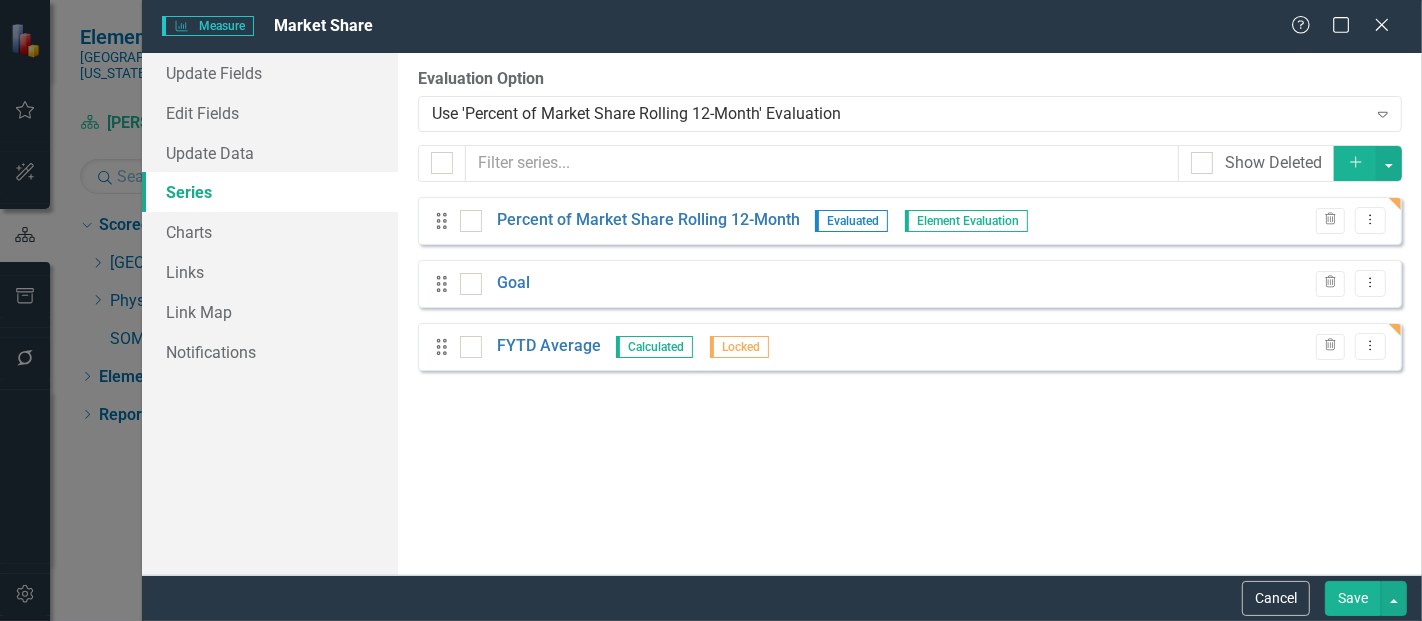 click on "Save" at bounding box center (1353, 598) 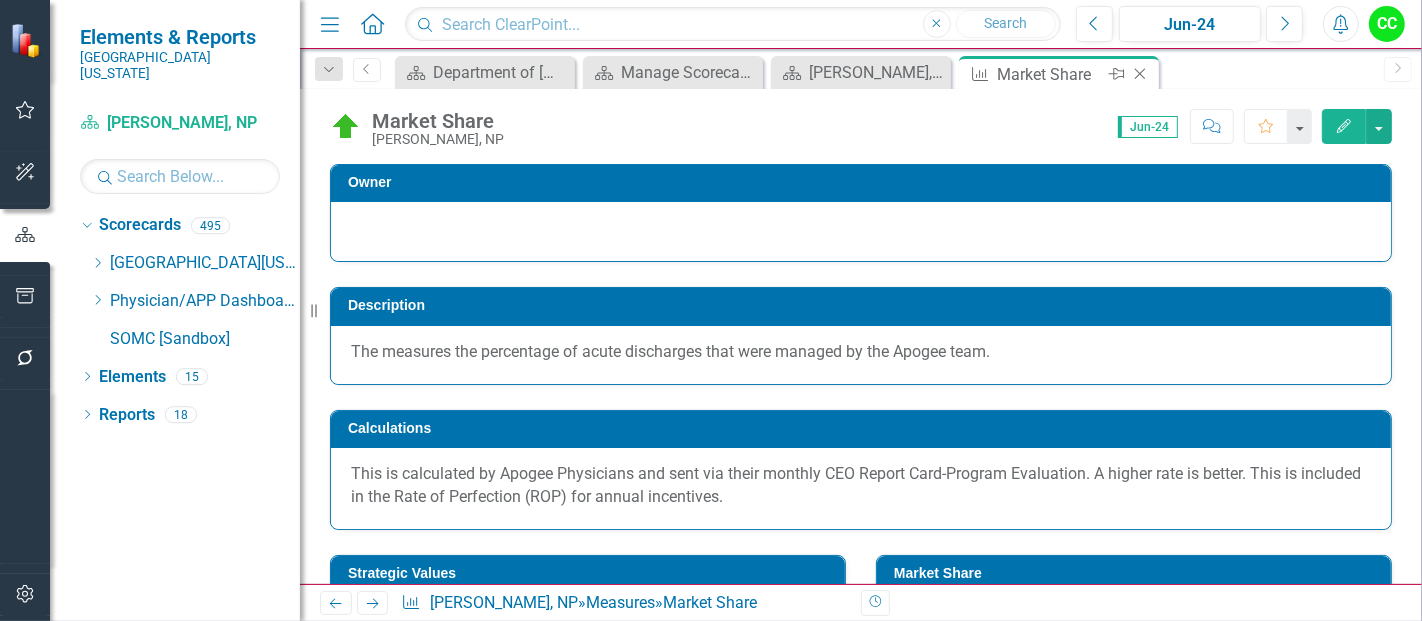 click on "Close" 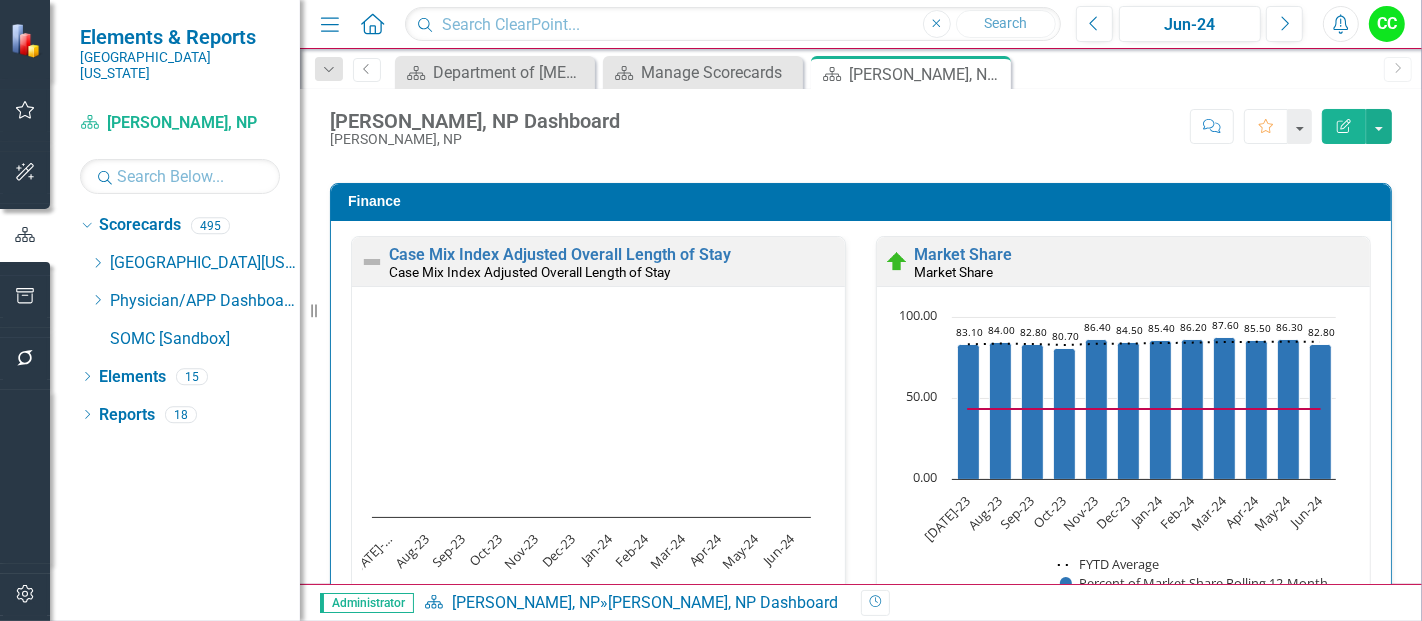 scroll, scrollTop: 2706, scrollLeft: 0, axis: vertical 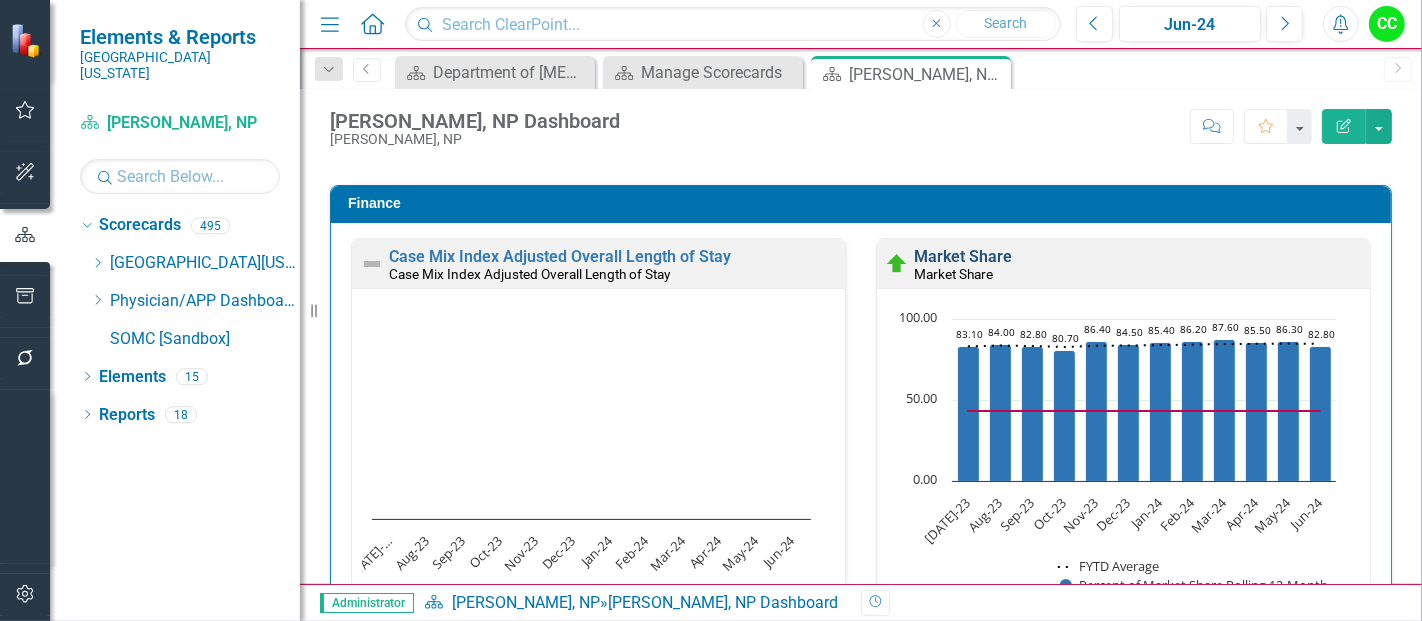 click on "Market Share" at bounding box center [963, 256] 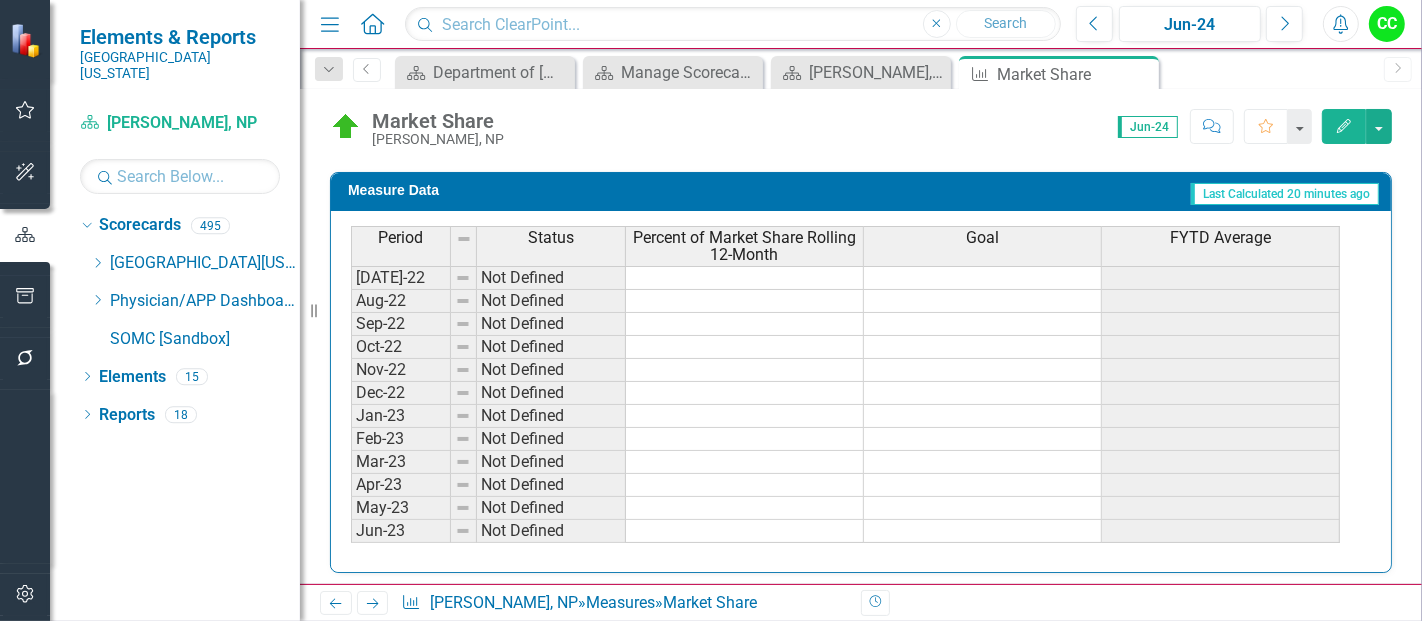 scroll, scrollTop: 905, scrollLeft: 0, axis: vertical 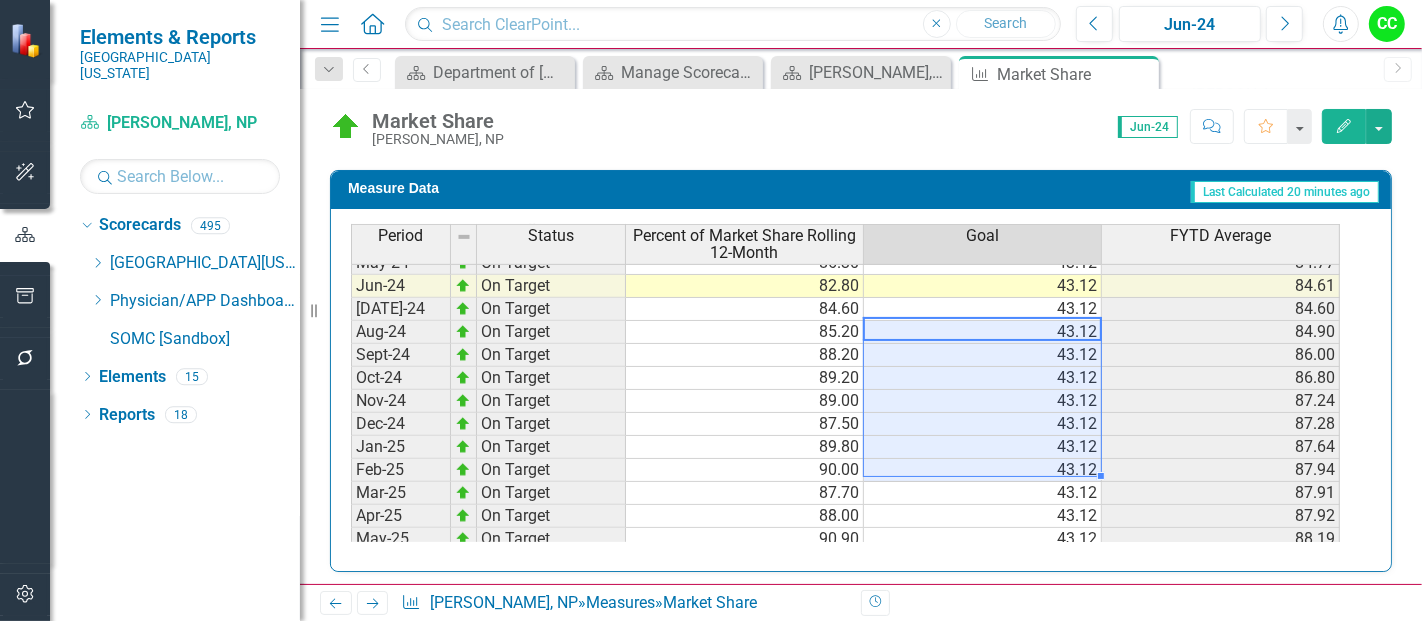 drag, startPoint x: 1058, startPoint y: 311, endPoint x: 1050, endPoint y: 428, distance: 117.273186 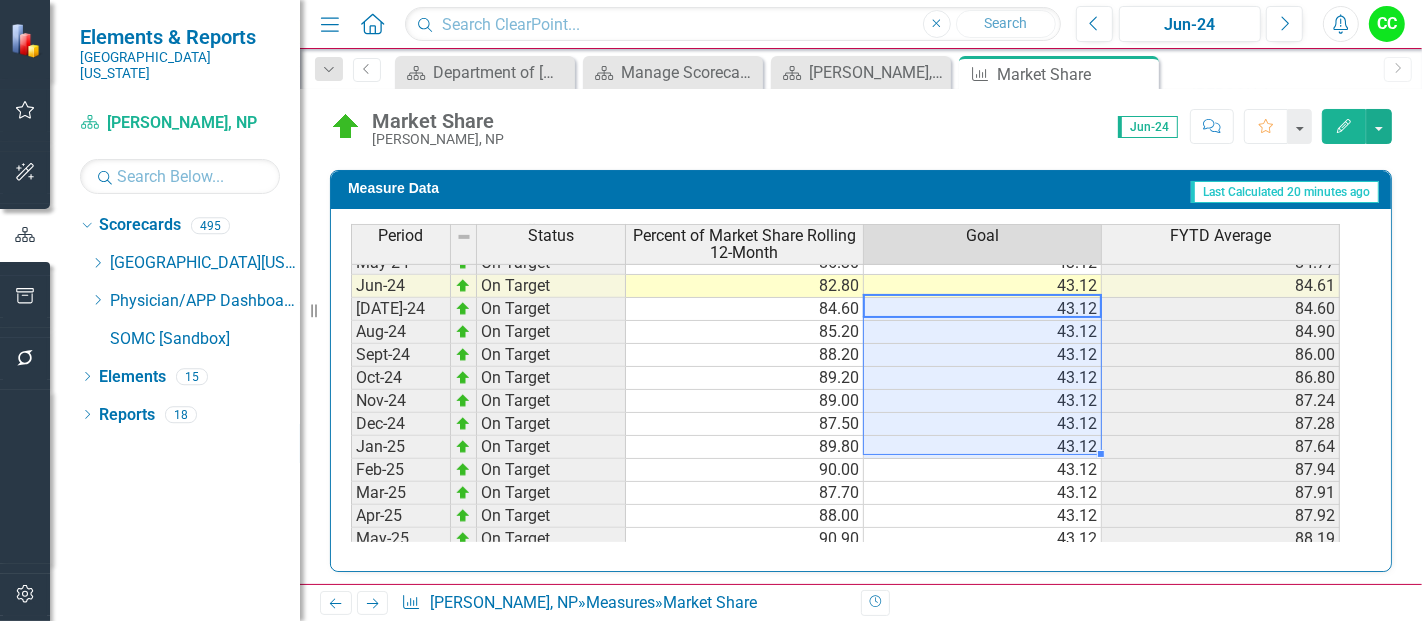 scroll, scrollTop: 648, scrollLeft: 0, axis: vertical 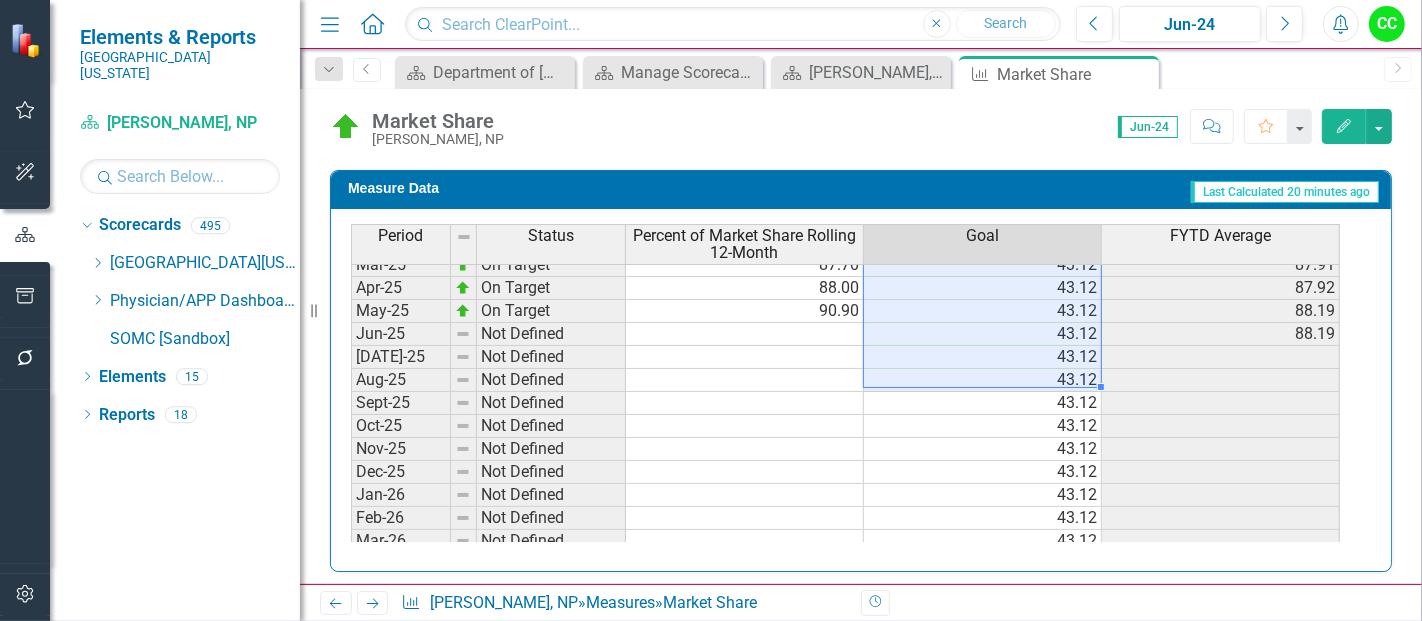 drag, startPoint x: 1061, startPoint y: 301, endPoint x: 1053, endPoint y: 367, distance: 66.48308 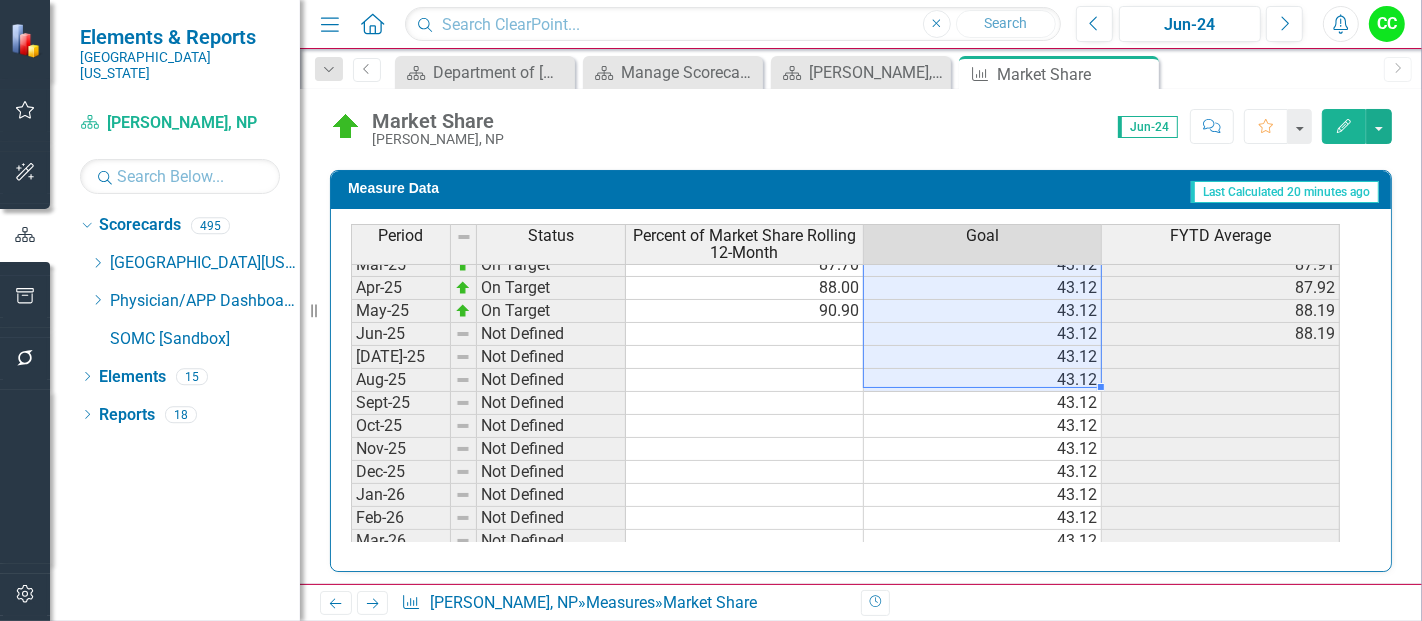 click on "Apr-24 On Target 85.50 43.12 84.62 May-24 On Target 86.30 43.12 84.77 Jun-24 On Target 82.80 43.12 84.61 [DATE]-24 On Target 84.60 43.12 84.60 Aug-24 On Target 85.20 43.12 84.90 Sept-24 On Target 88.20 43.12 86.00 Oct-24 On Target 89.20 43.12 86.80 Nov-24 On Target 89.00 43.12 87.24 Dec-24 On Target 87.50 43.12 87.28 Jan-25 On Target 89.80 43.12 87.64 Feb-25 On Target 90.00 43.12 87.94 Mar-25 On Target 87.70 43.12 87.91 Apr-25 On Target 88.00 43.12 87.92 May-25 On Target 90.90 43.12 88.19 Jun-25 Not Defined 43.12 88.19 [DATE]-25 Not Defined 43.12 Aug-25 Not Defined 43.12 Sept-25 Not Defined 43.12 Oct-25 Not Defined 43.12 Nov-25 Not Defined 43.12 Dec-25 Not Defined 43.12 Jan-26 Not Defined 43.12 Feb-26 Not Defined 43.12 Mar-26 Not Defined 43.12 Apr-26 Not Defined 43.12 May-26 Not Defined 43.12 Jun-26 Not Defined 43.12" at bounding box center [845, 311] 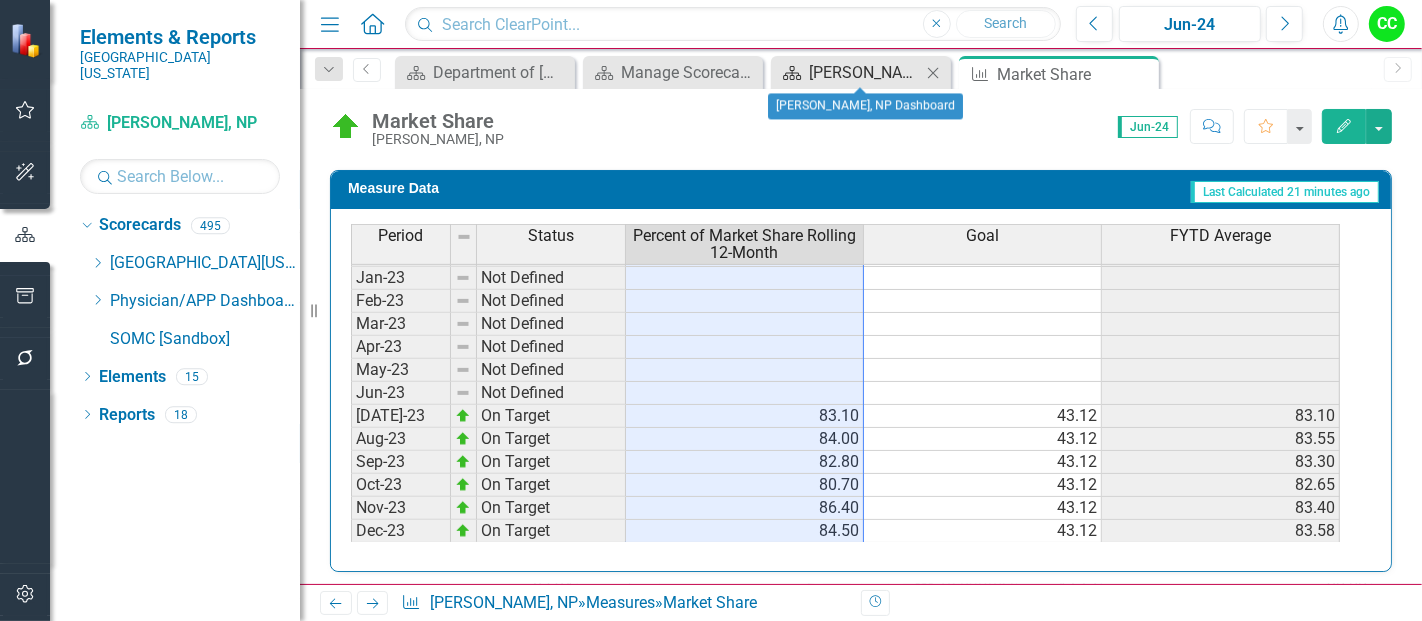drag, startPoint x: 821, startPoint y: 396, endPoint x: 834, endPoint y: 79, distance: 317.26645 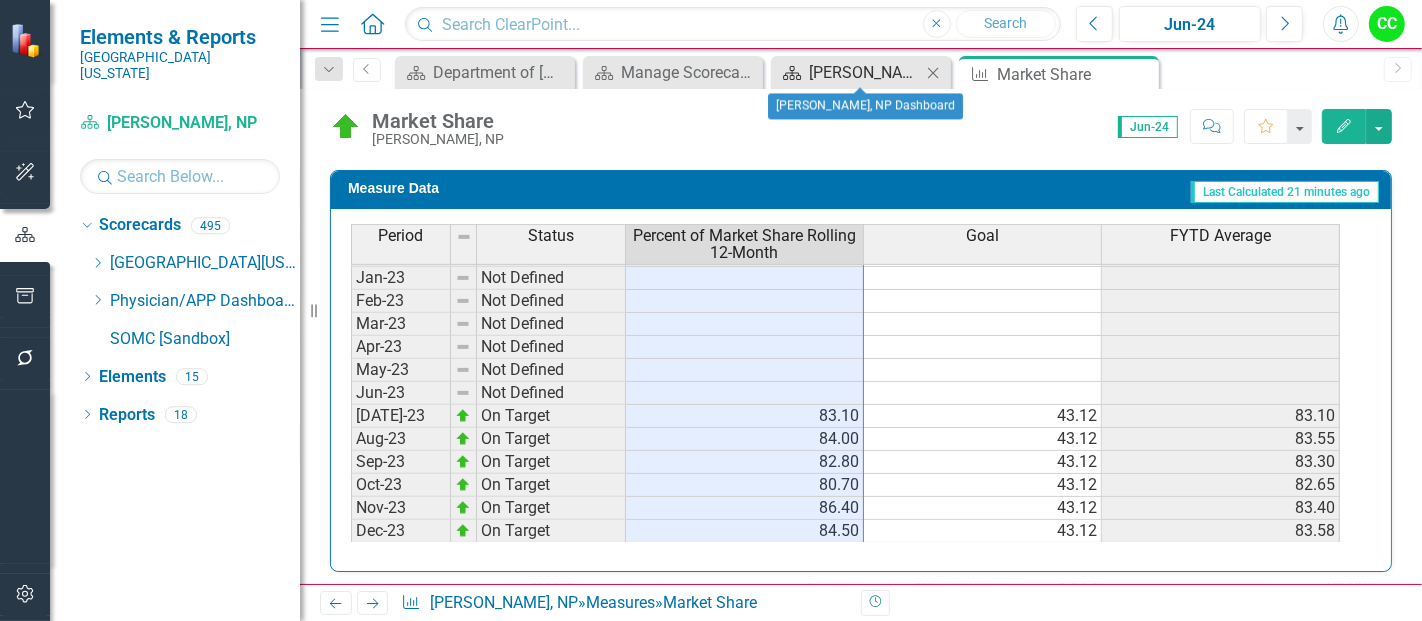 click on "Menu Home Search Close Search Previous Jun-24 Next Alerts CC User Edit Profile Disable Sound Silence Alerts Help Support Center icon.tutorial Show Tutorials Settings System Setup icon.portal Success Portal Logout Log Out Dropdown Search Scorecard Department of [MEDICAL_DATA] Dashboard Close Scorecard Manage Scorecards Close Scorecard [PERSON_NAME], NP Dashboard Close Measure Market Share Pin Previous Scorecard Department of [MEDICAL_DATA] Dashboard Close Scorecard Manage Scorecards Close Scorecard [PERSON_NAME], NP Dashboard Close Measure Market Share Pin Close Next Market Share [PERSON_NAME], NP Score: 0.00 Jun-24 Completed  Comment Favorite Edit Owner Description The measures the percentage of acute discharges that were managed by the Apogee team. Calculations This is calculated by Apogee Physicians and sent via their monthly CEO Report Card-Program Evaluation. A higher rate is better. This is included in the Rate of Perfection (ROP) for annual incentives. Strategic Values Finance Apogee Services Analysis" at bounding box center [861, 310] 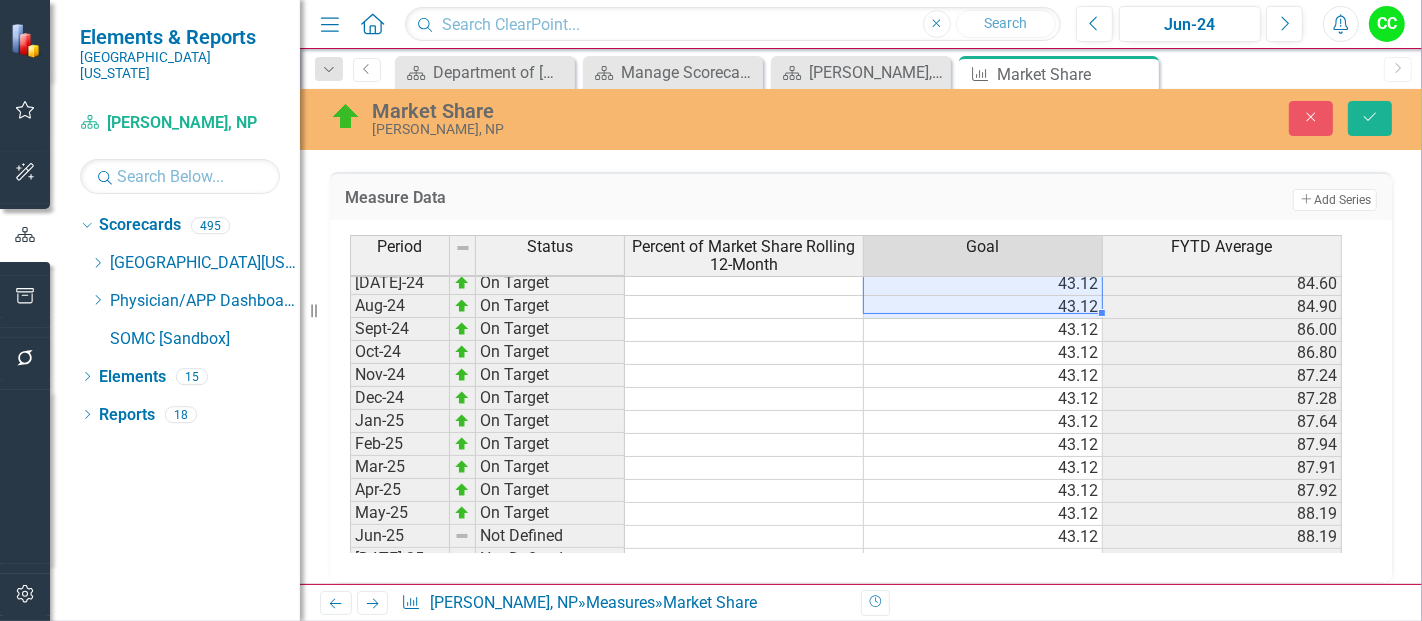 drag, startPoint x: 1037, startPoint y: 421, endPoint x: 1042, endPoint y: 306, distance: 115.10864 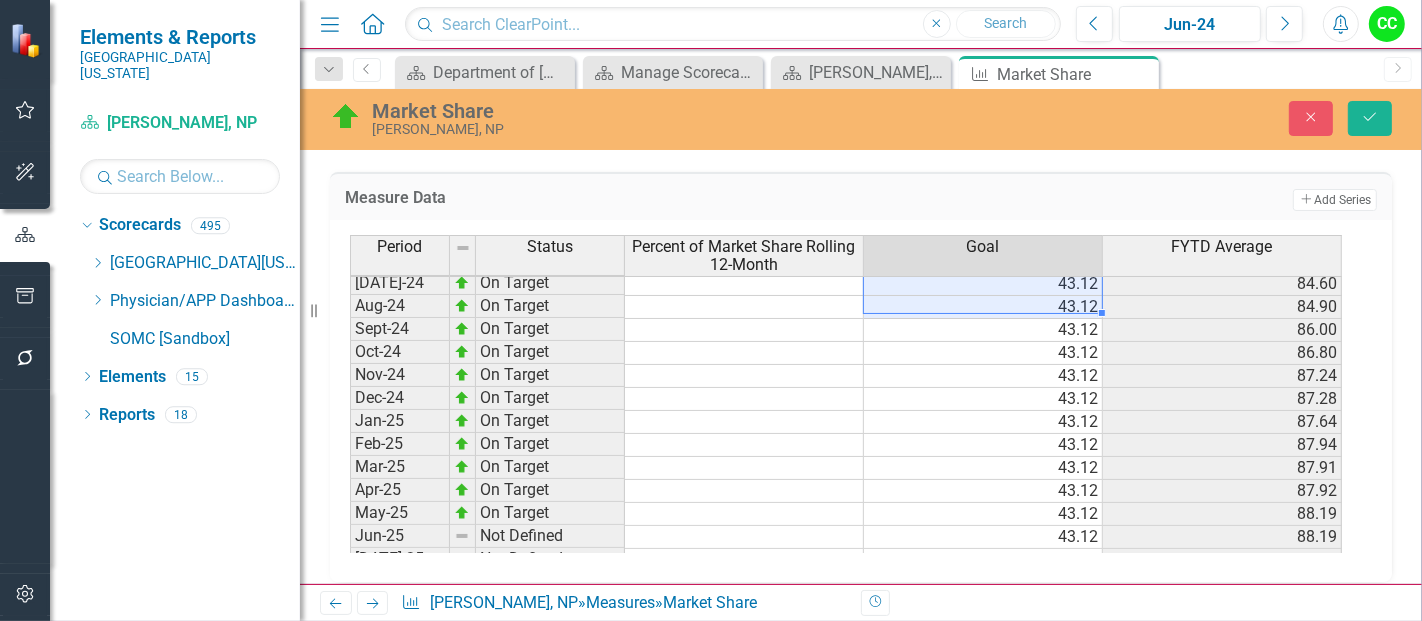 click on "Period Status Percent of Market Share Rolling 12-Month Goal FYTD Average Jun-23 Not Defined [DATE]-23 On Target 43.12 83.10 Aug-23 On Target 43.12 83.55 Sep-23 On Target 43.12 83.30 Oct-23 On Target 43.12 82.65 Nov-23 On Target 43.12 83.40 Dec-23 On Target 43.12 83.58 Jan-24 On Target 43.12 83.84 Feb-24 On Target 43.12 84.14 Mar-24 On Target 43.12 84.52 Apr-24 On Target 43.12 84.62 May-24 On Target 43.12 84.77 Jun-24 On Target 43.12 84.61 [DATE]-24 On Target 43.12 84.60 Aug-24 On Target 43.12 84.90 Sept-24 On Target 43.12 86.00 Oct-24 On Target 43.12 86.80 Nov-24 On Target 43.12 87.24 Dec-24 On Target 43.12 87.28 Jan-25 On Target 43.12 87.64 Feb-25 On Target 43.12 87.94 Mar-25 On Target 43.12 87.91 Apr-25 On Target 43.12 87.92 May-25 On Target 43.12 88.19 Jun-25 Not Defined 43.12 88.19 [DATE]-25 Not Defined 43.12 Aug-25 Not Defined 43.12 Sept-25 Not Defined 43.12 Oct-25 Not Defined 43.12" at bounding box center (350, 285) 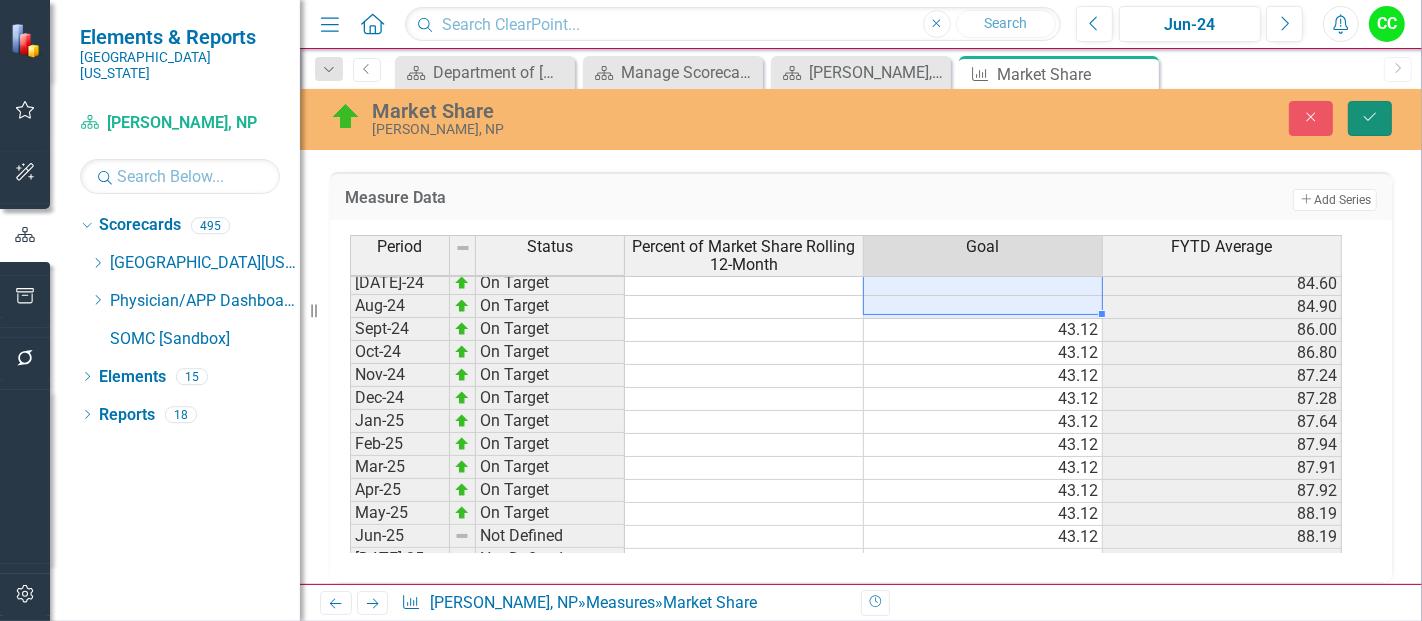 click on "Save" at bounding box center (1370, 118) 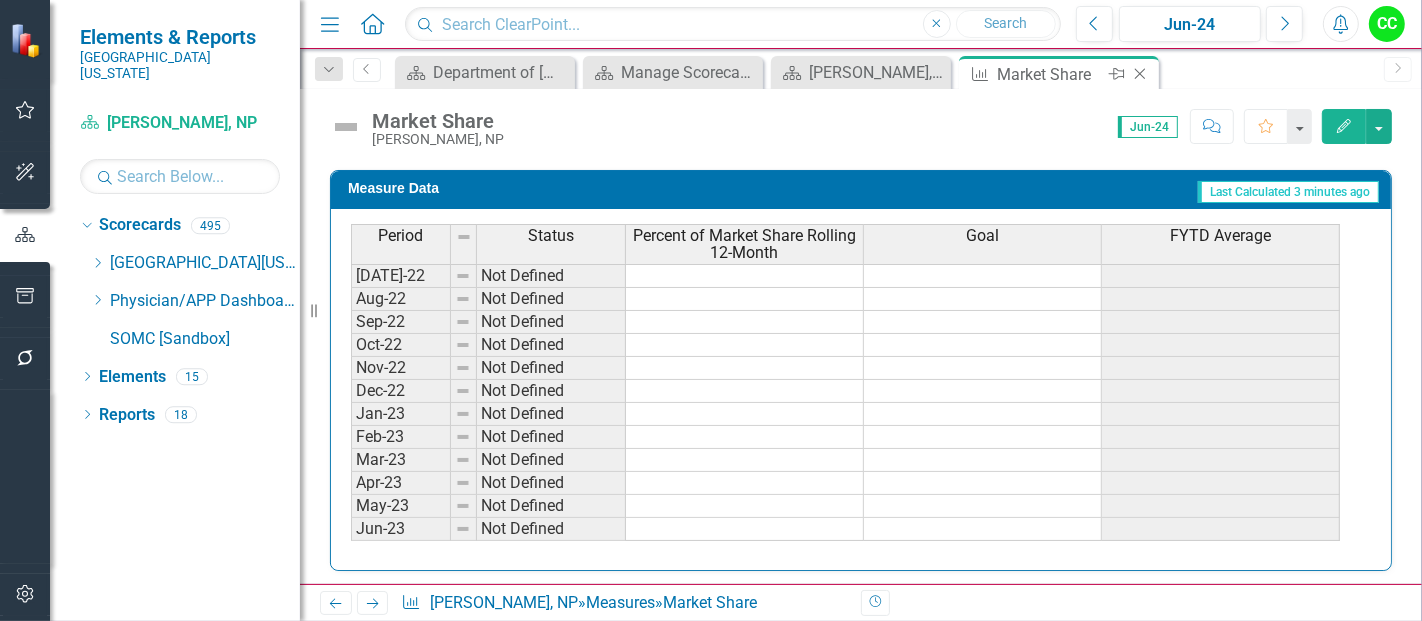 click on "Close" 